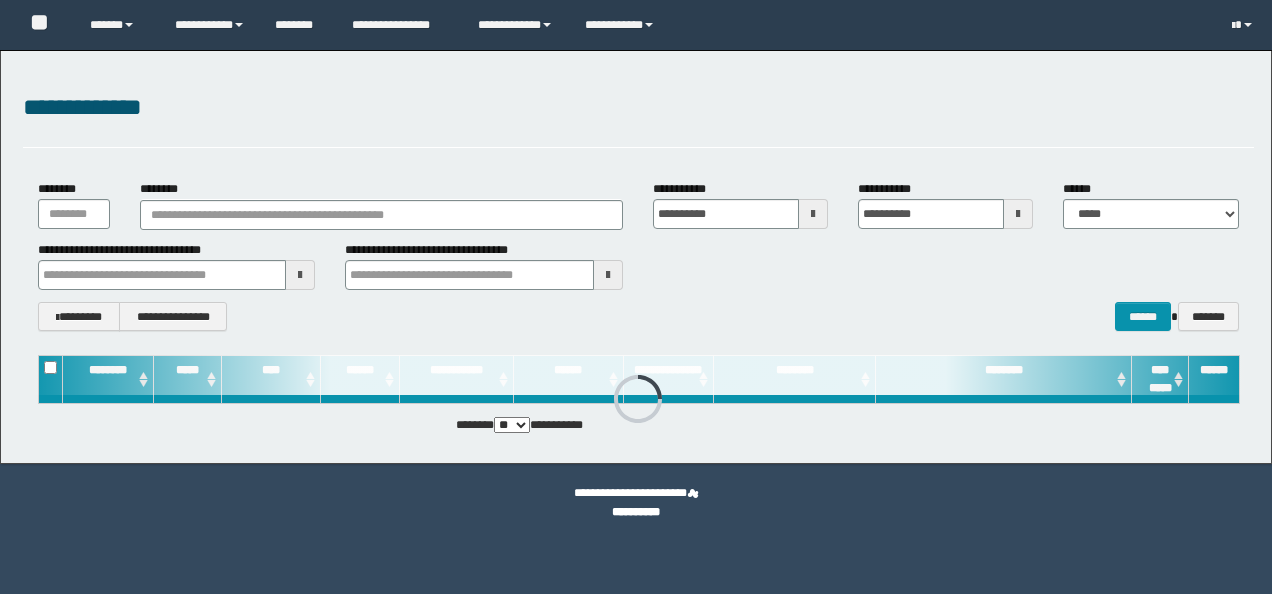scroll, scrollTop: 0, scrollLeft: 0, axis: both 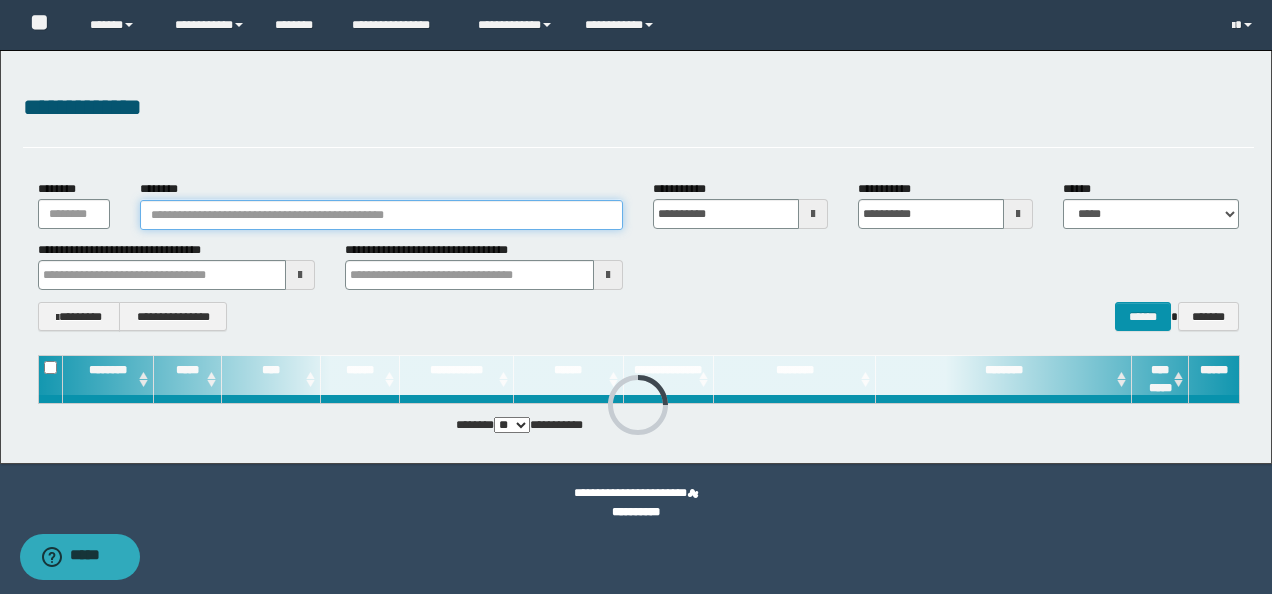 click on "********" at bounding box center [381, 215] 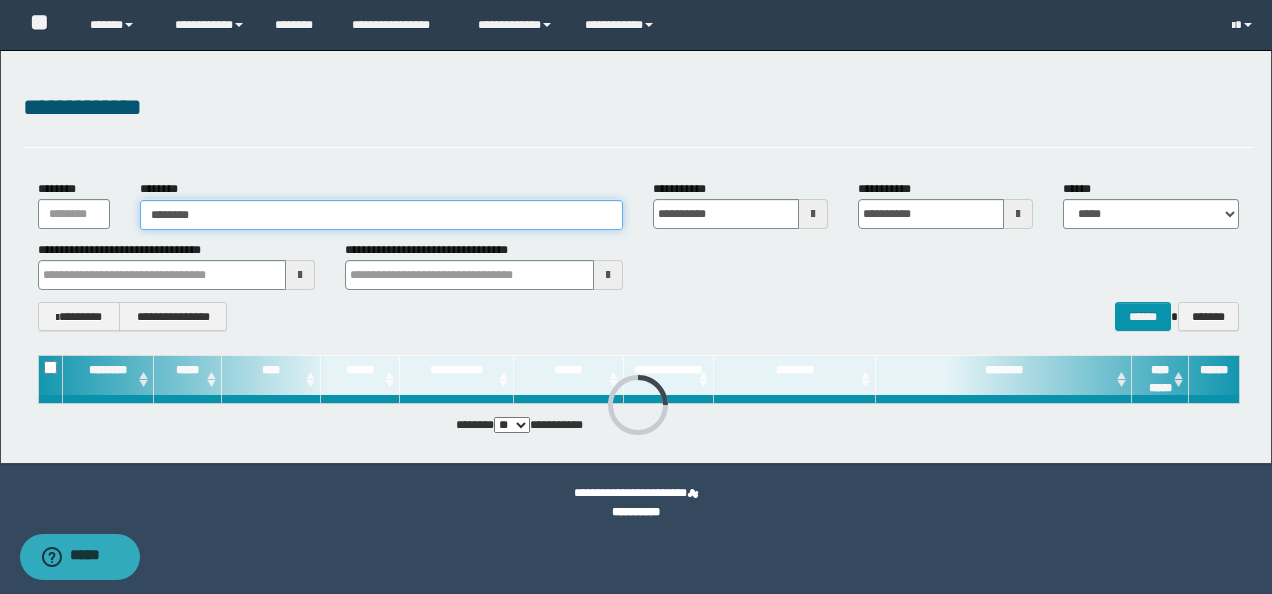 type on "********" 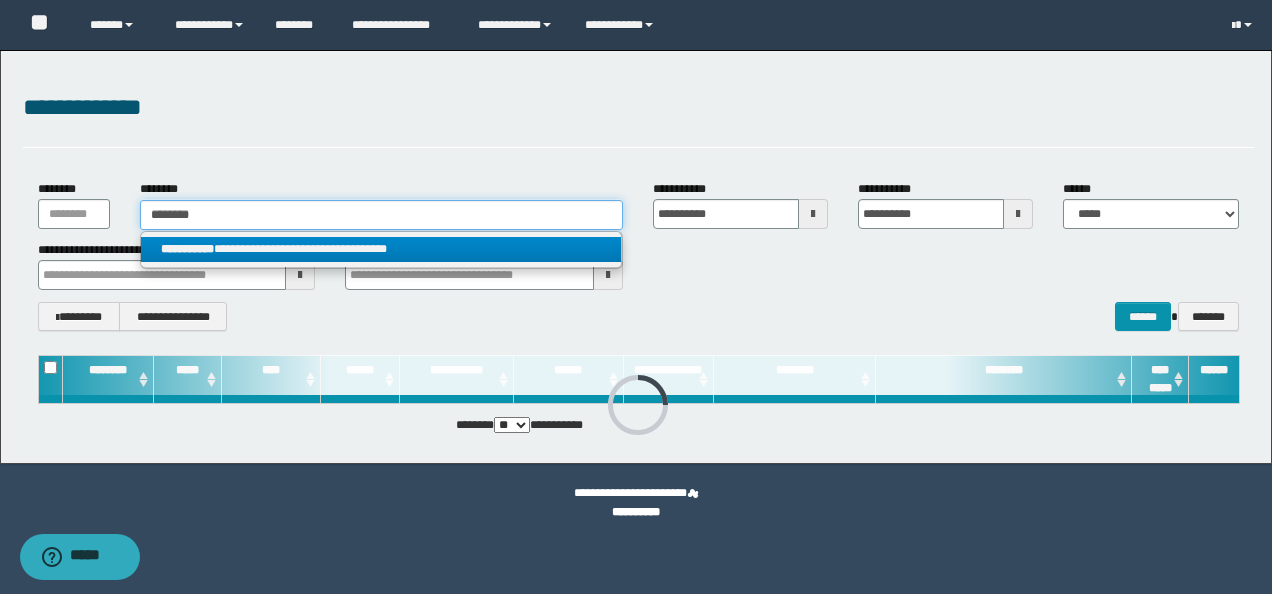 type on "********" 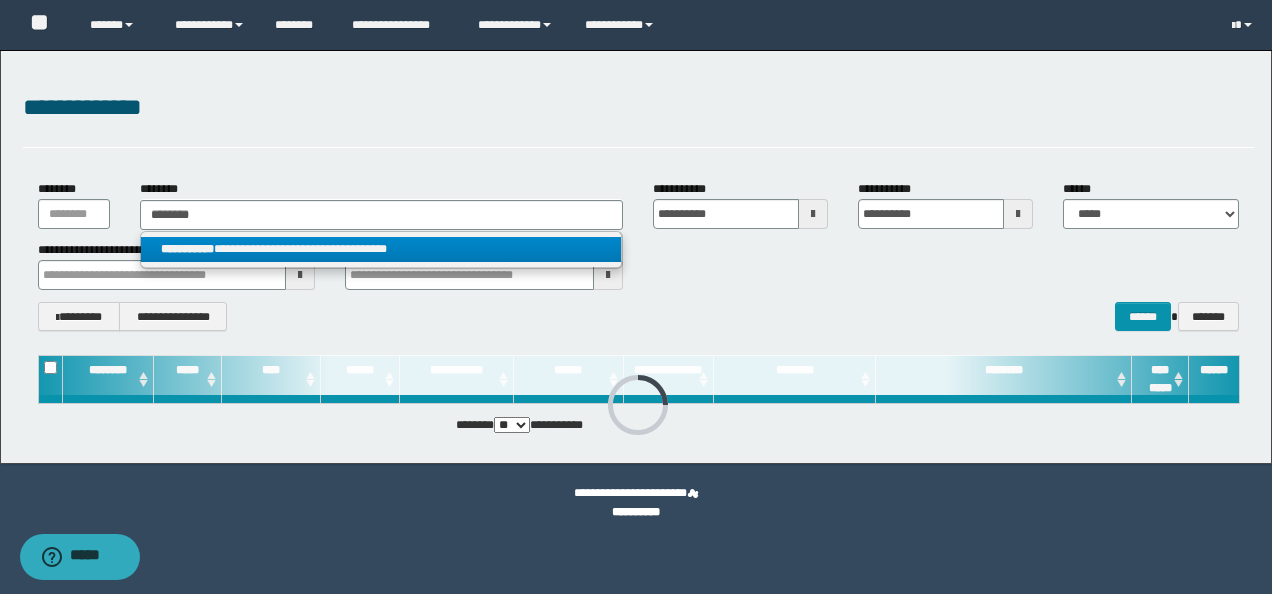 click on "**********" at bounding box center (381, 249) 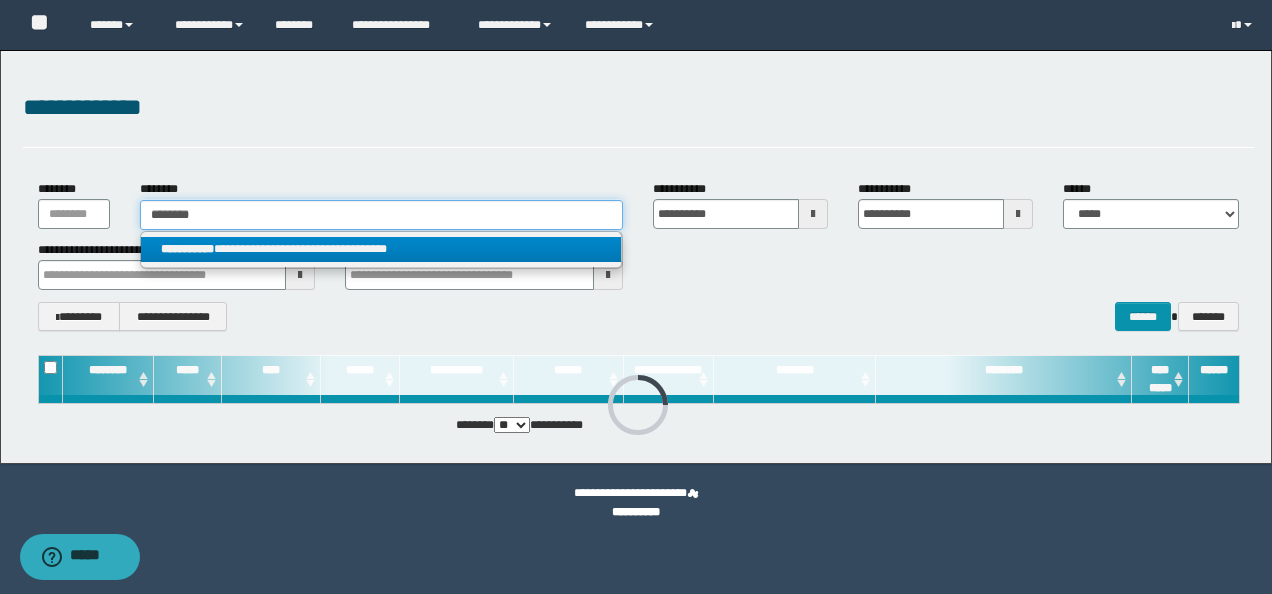 type 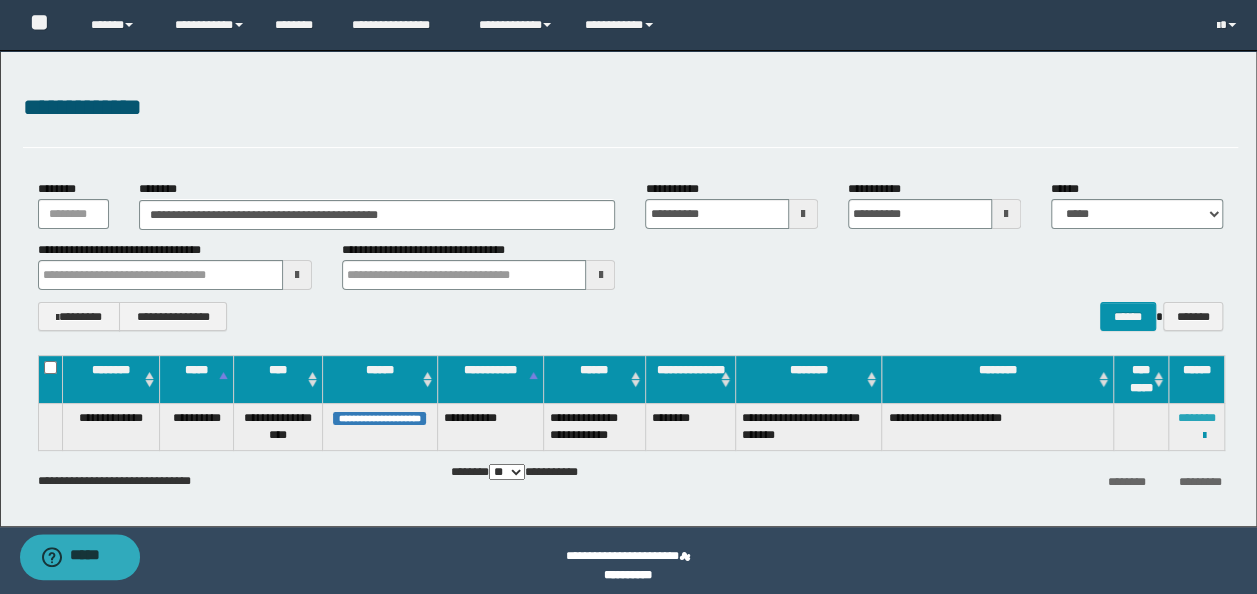 click on "**********" at bounding box center [1197, 426] 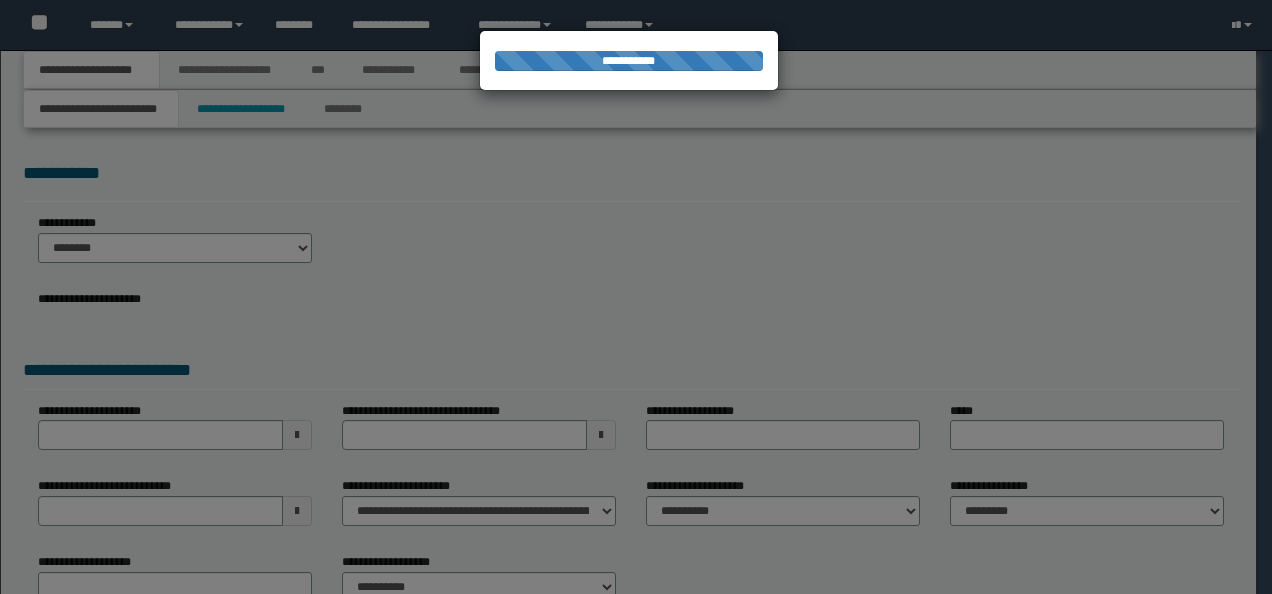 scroll, scrollTop: 0, scrollLeft: 0, axis: both 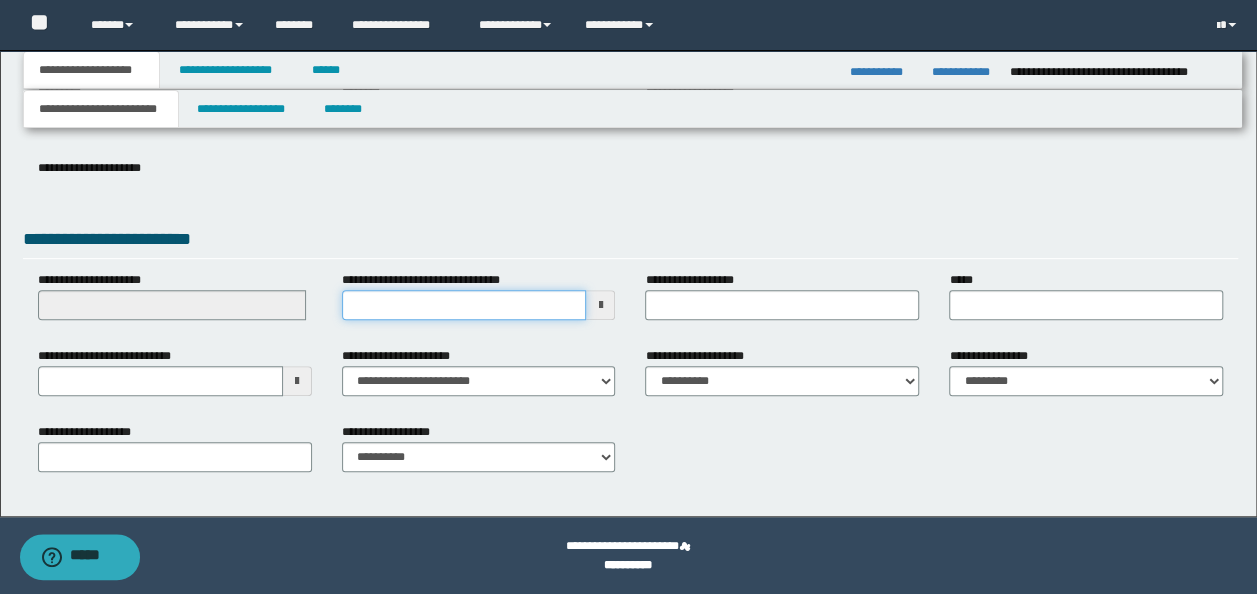 click on "**********" at bounding box center (464, 305) 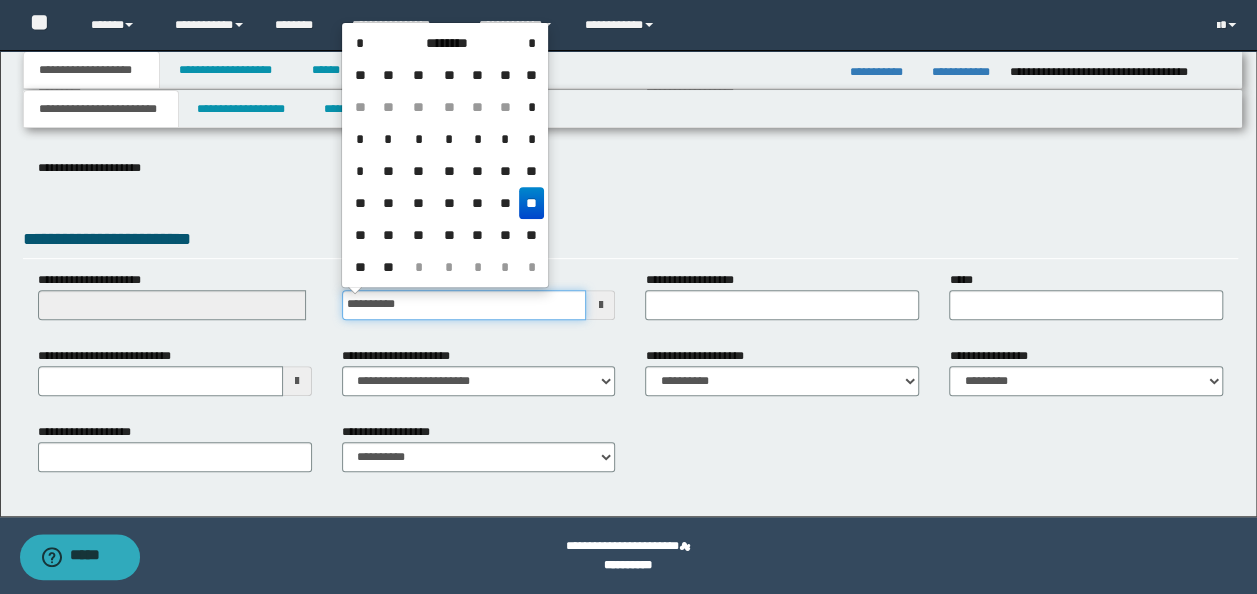 type on "**********" 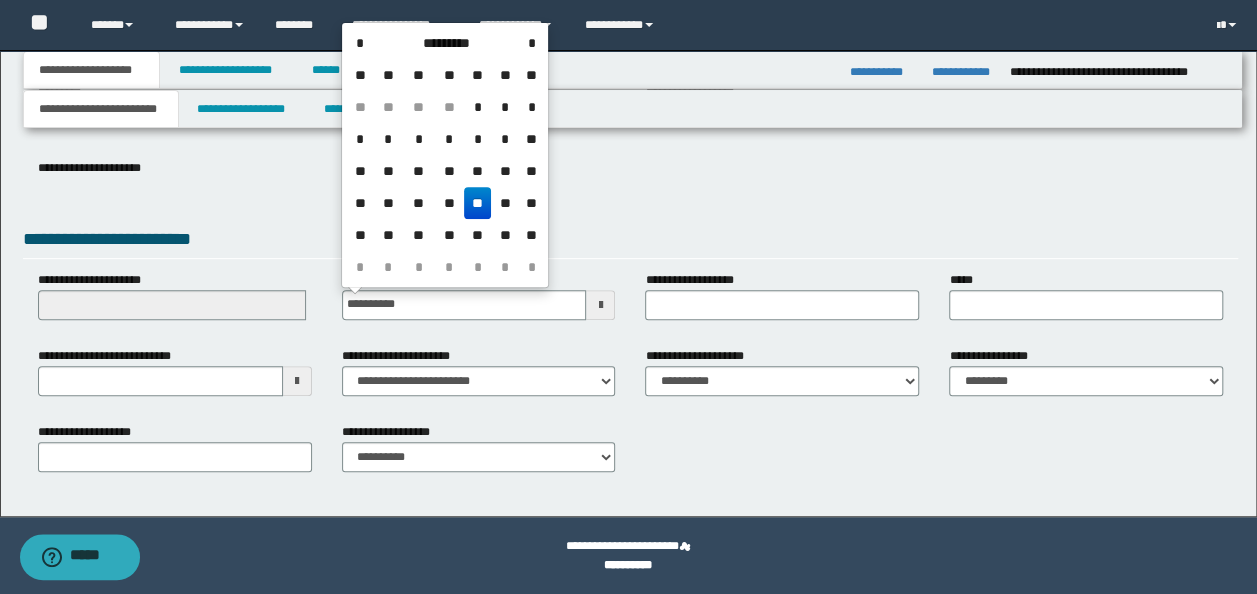 click on "**********" at bounding box center [631, 242] 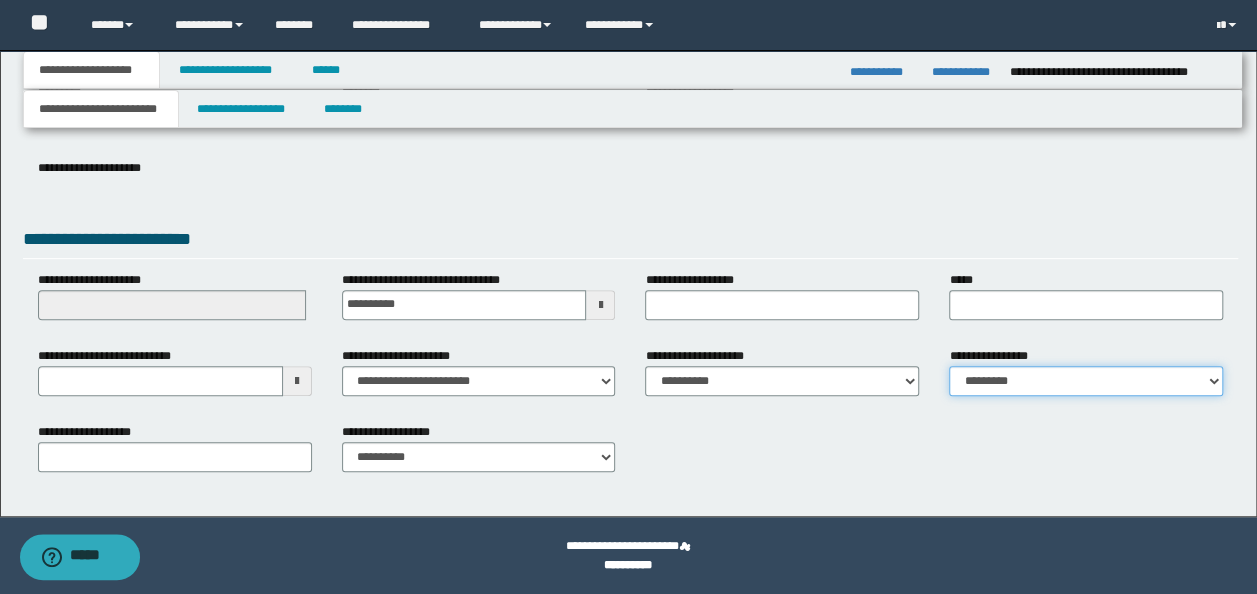 click on "**********" at bounding box center (1086, 381) 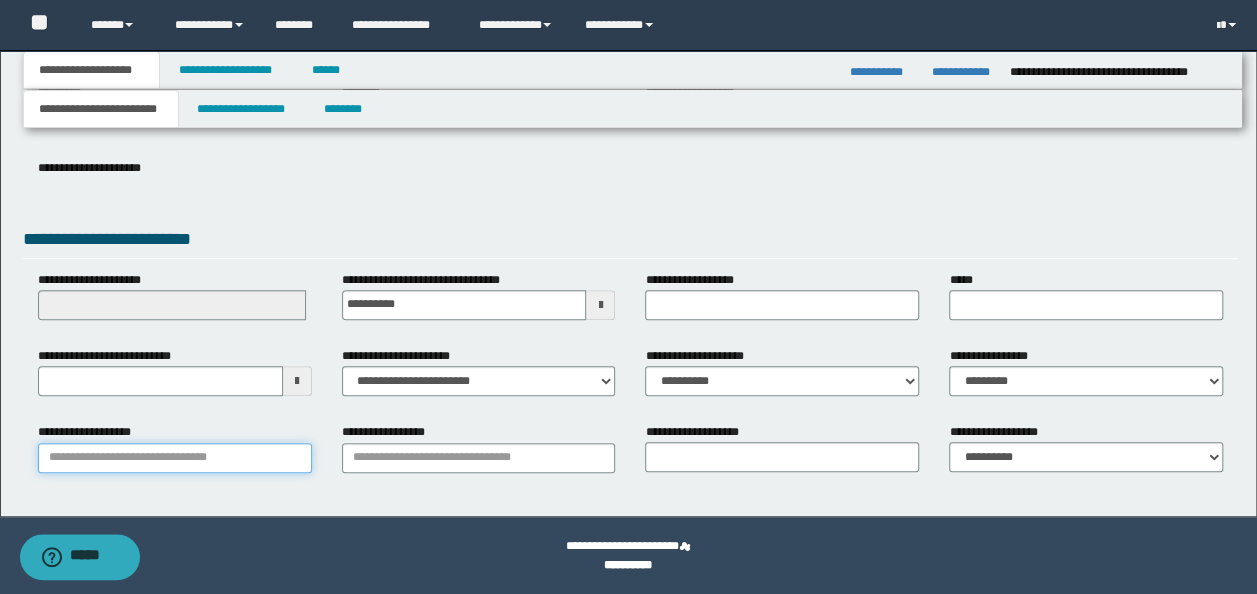 click on "**********" at bounding box center (175, 458) 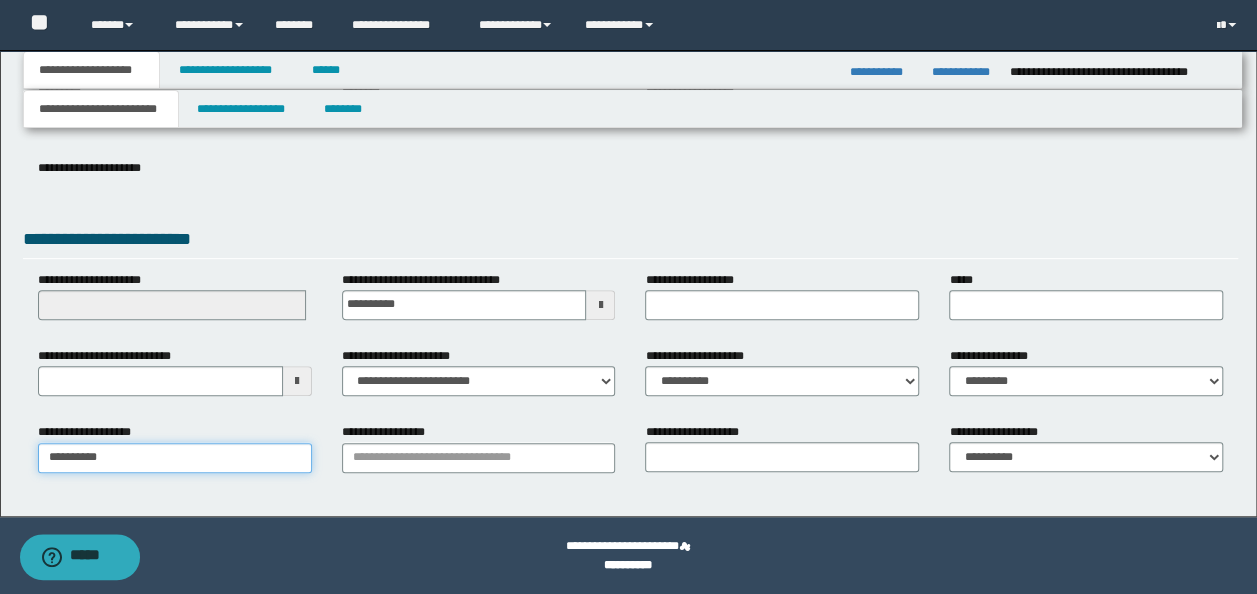 type on "**********" 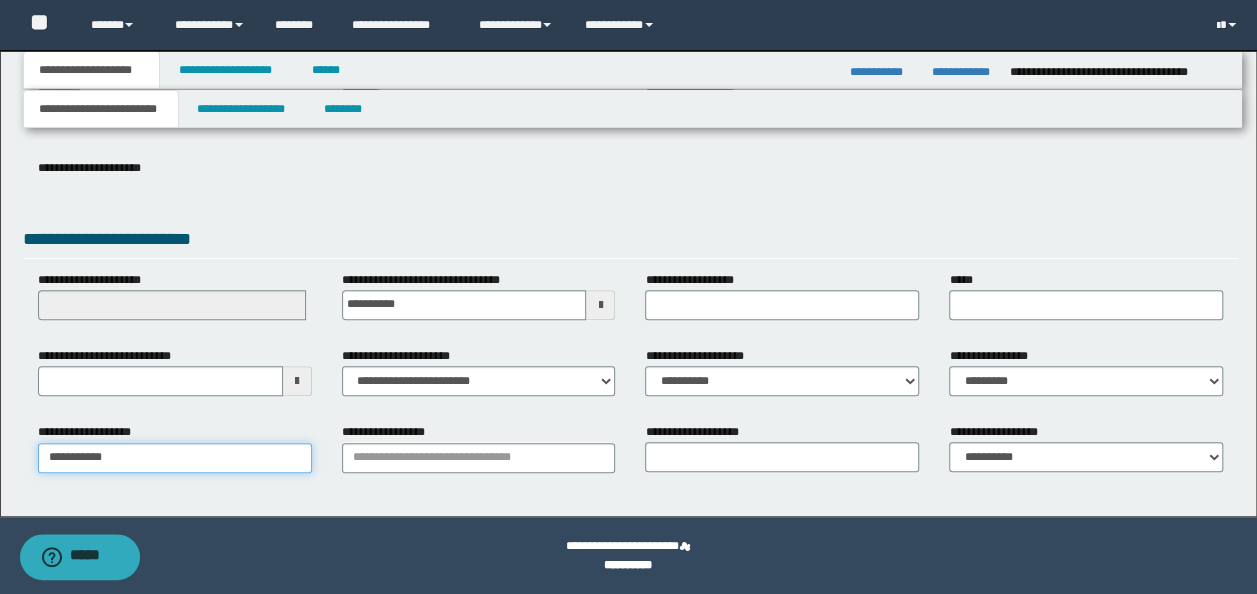 type on "**********" 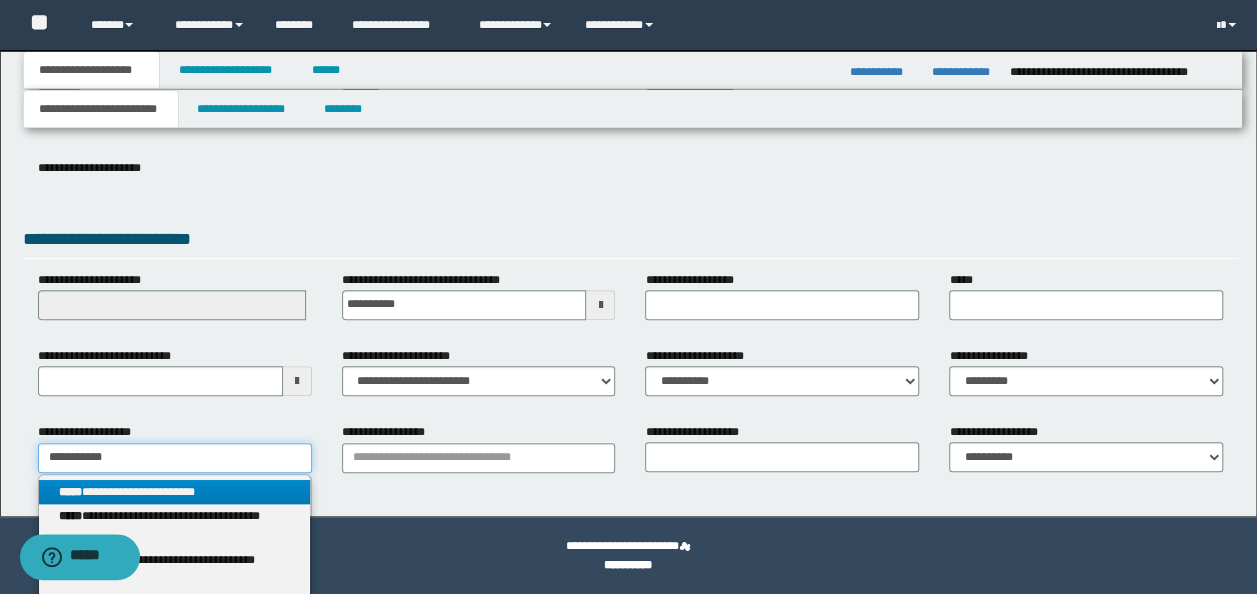 type on "**********" 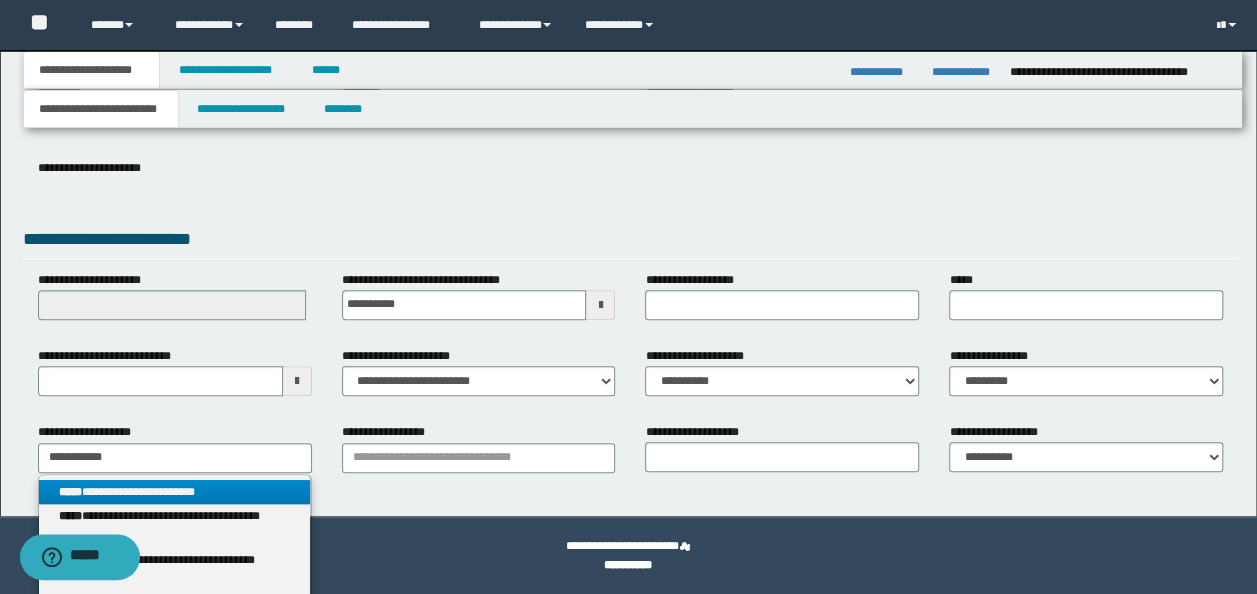 click on "**********" at bounding box center (174, 492) 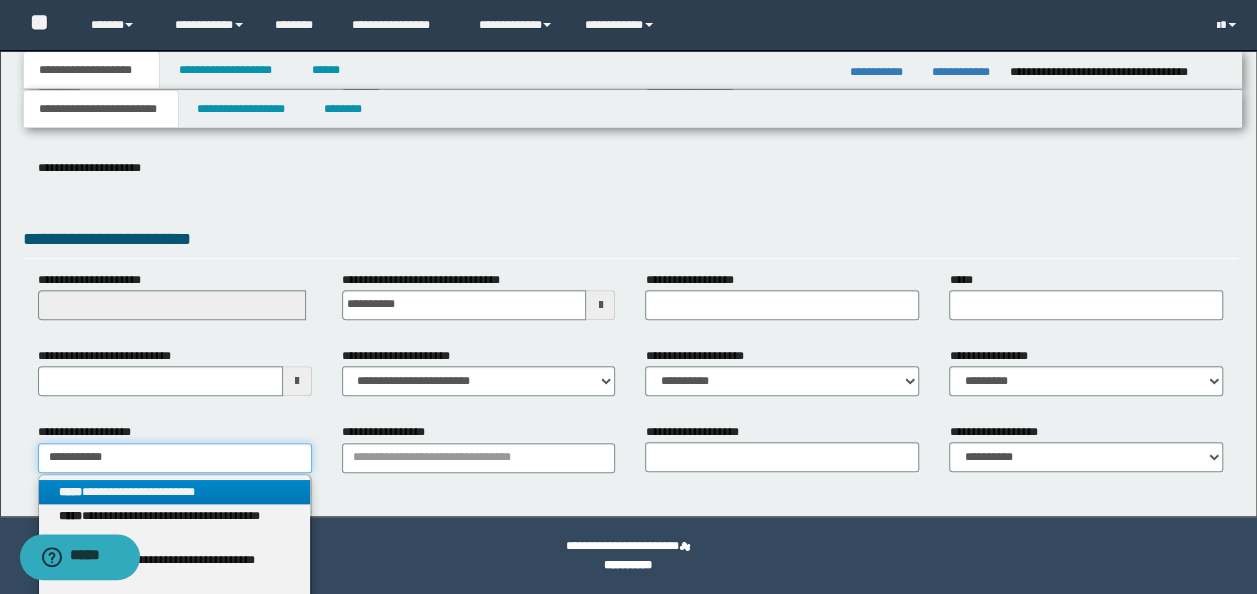 type 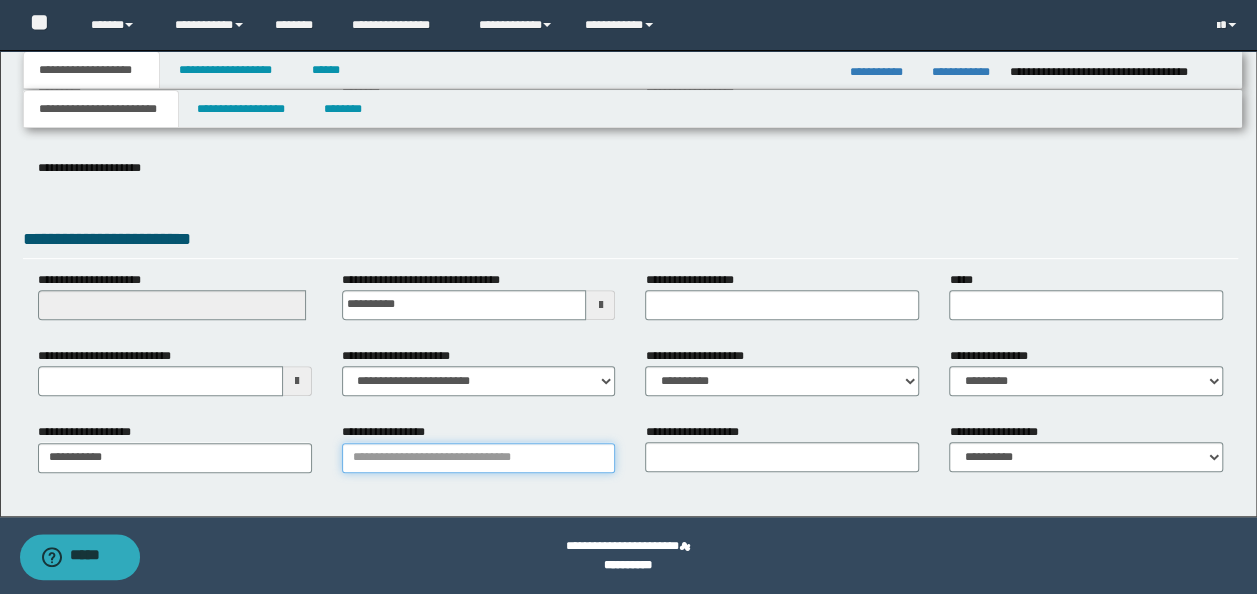 click on "**********" at bounding box center [479, 458] 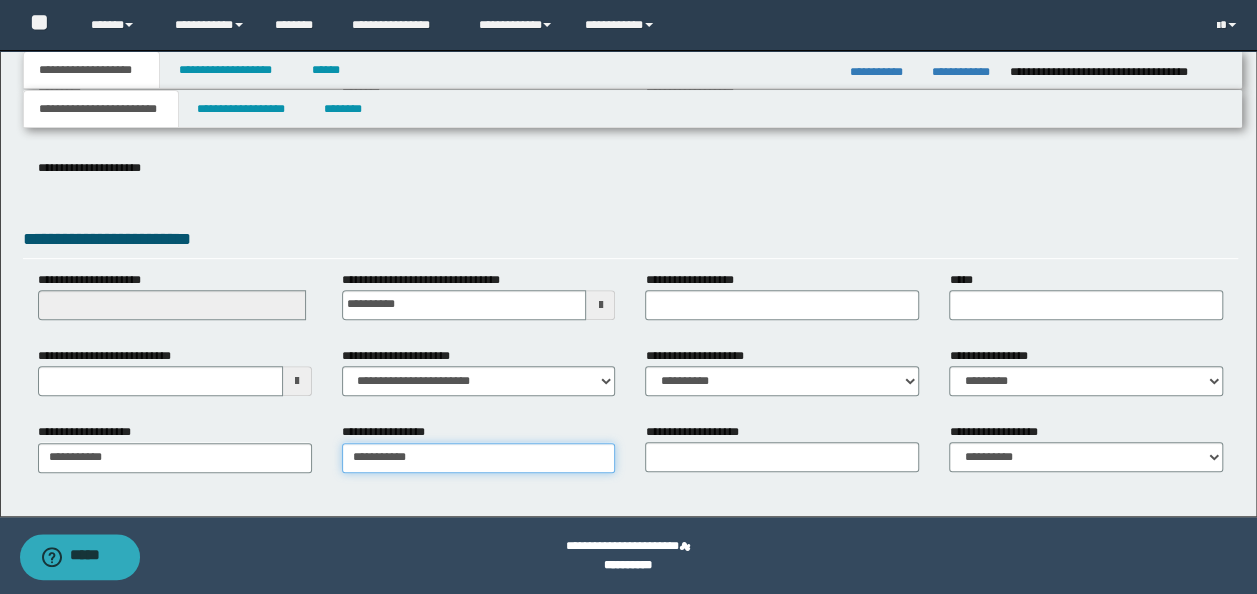 type on "**********" 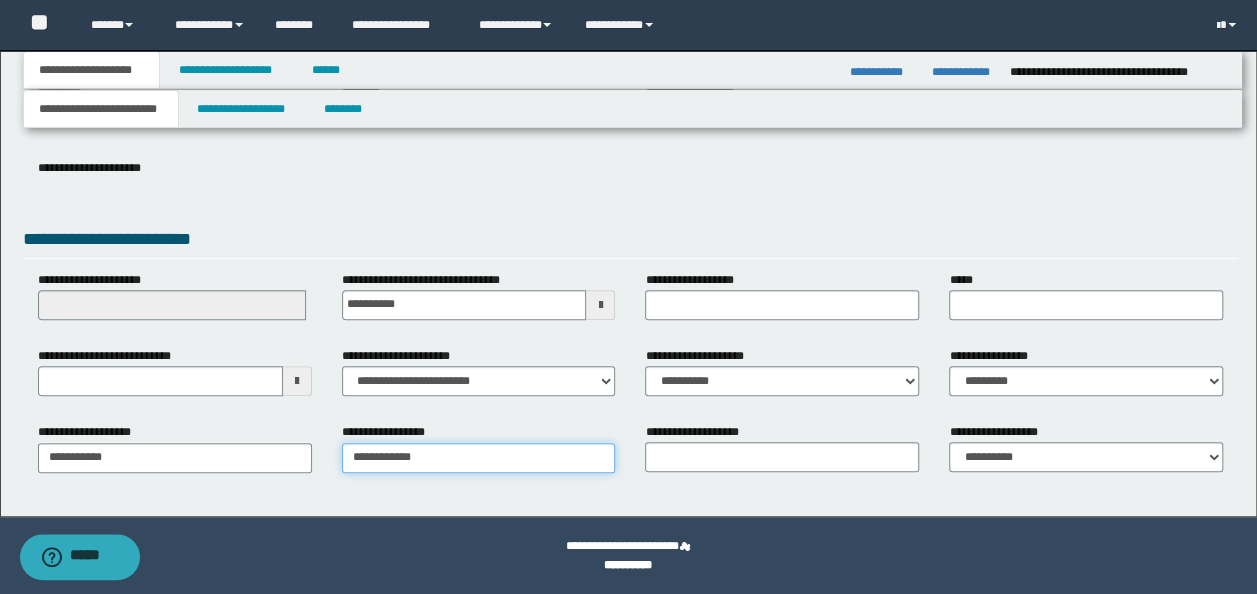 type on "**********" 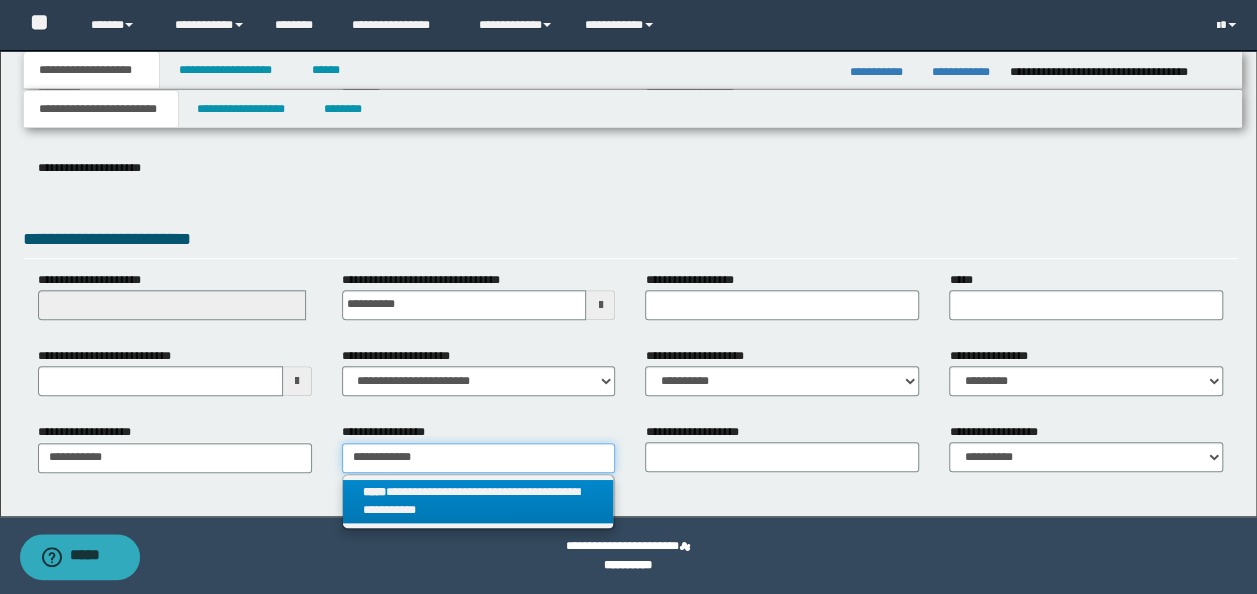 type on "**********" 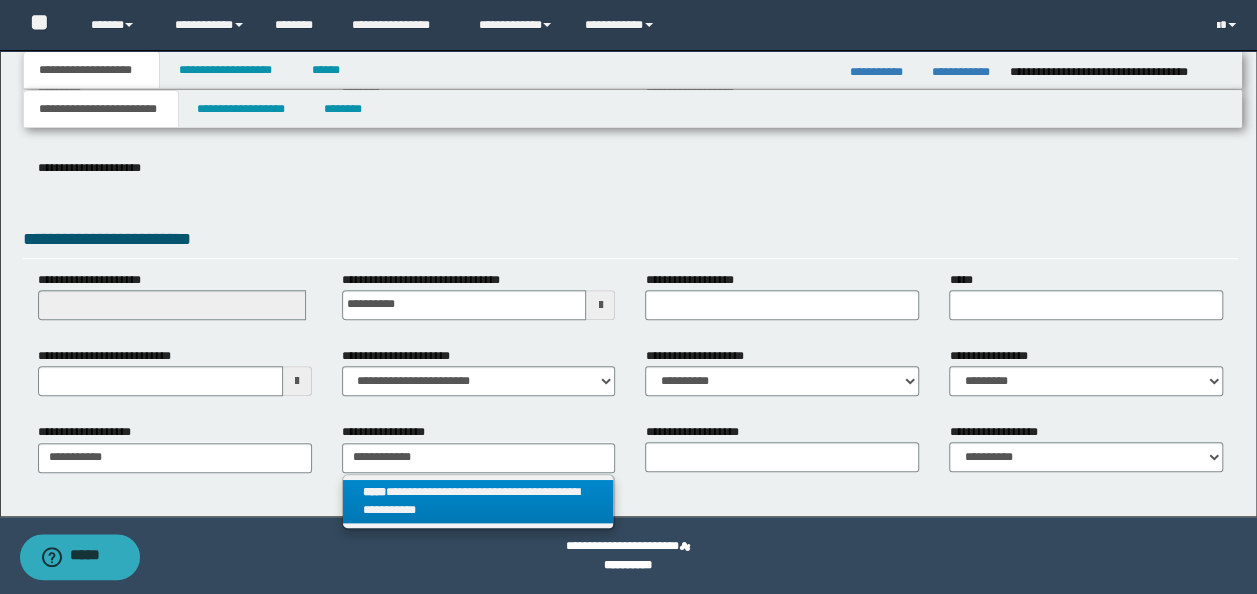 click on "**********" at bounding box center (478, 502) 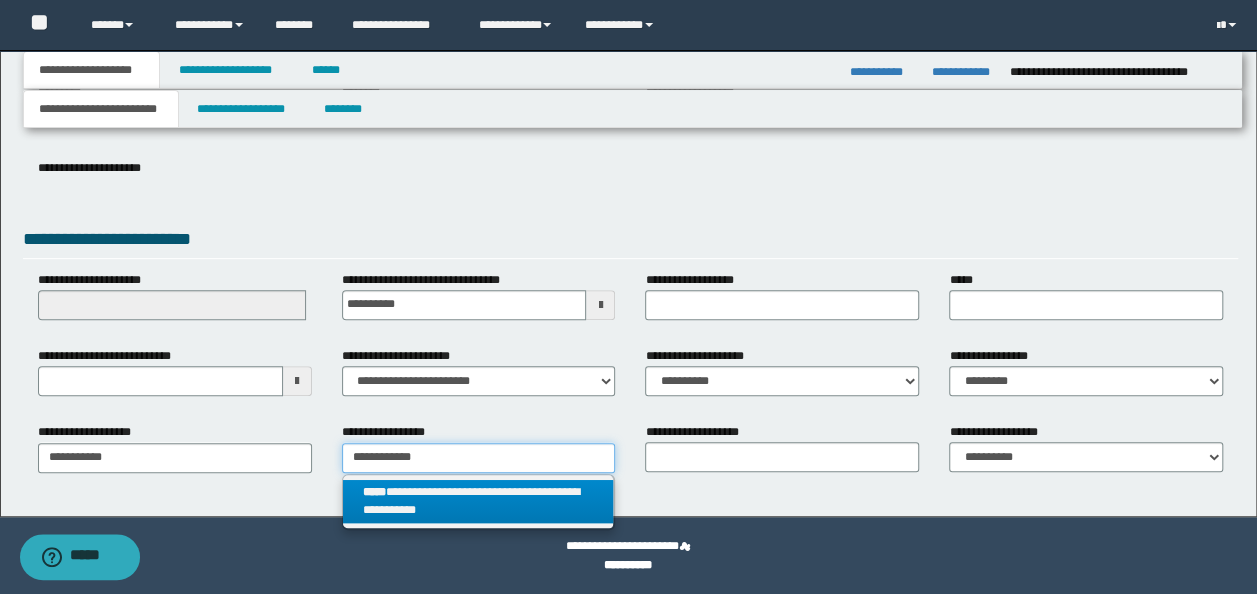 type 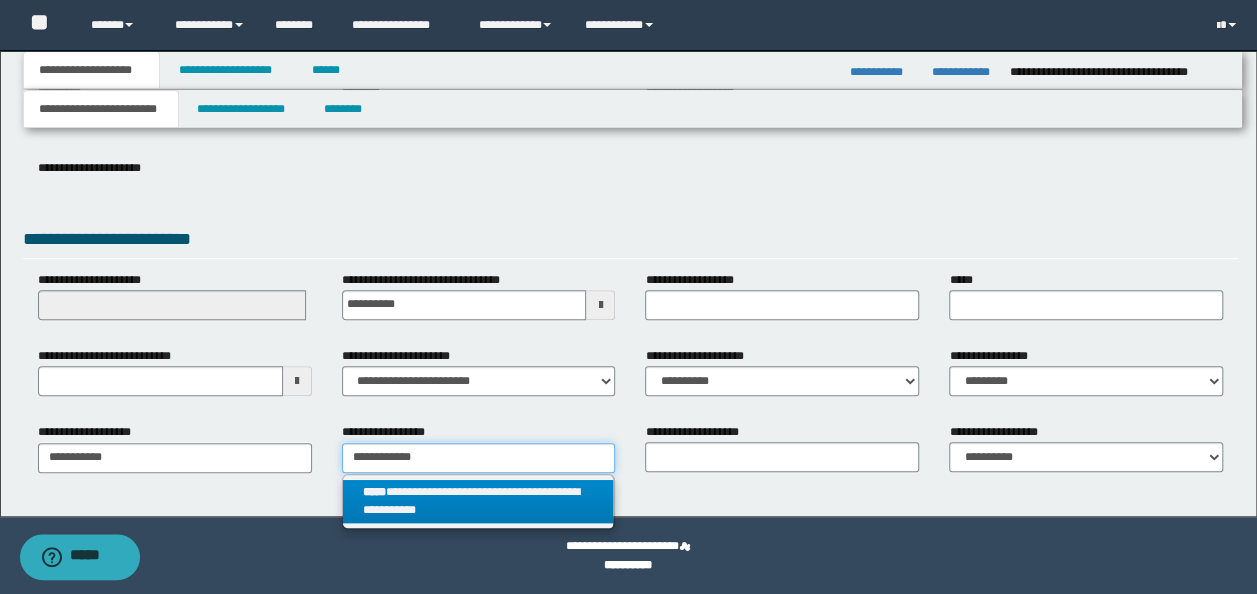 type on "**********" 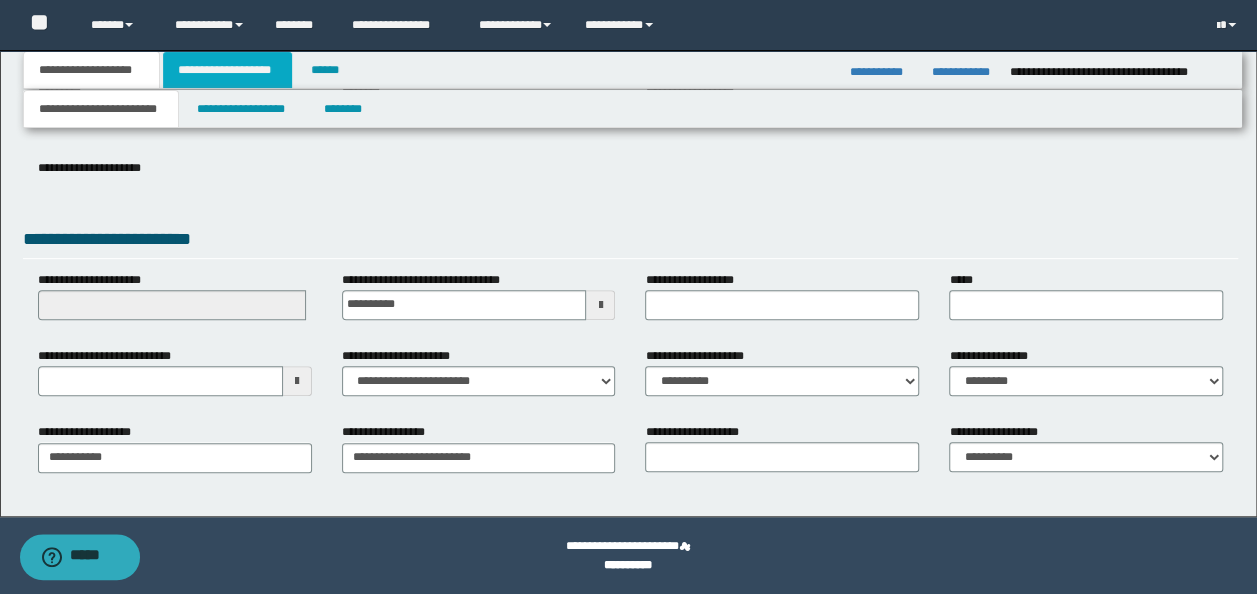 click on "**********" at bounding box center [227, 70] 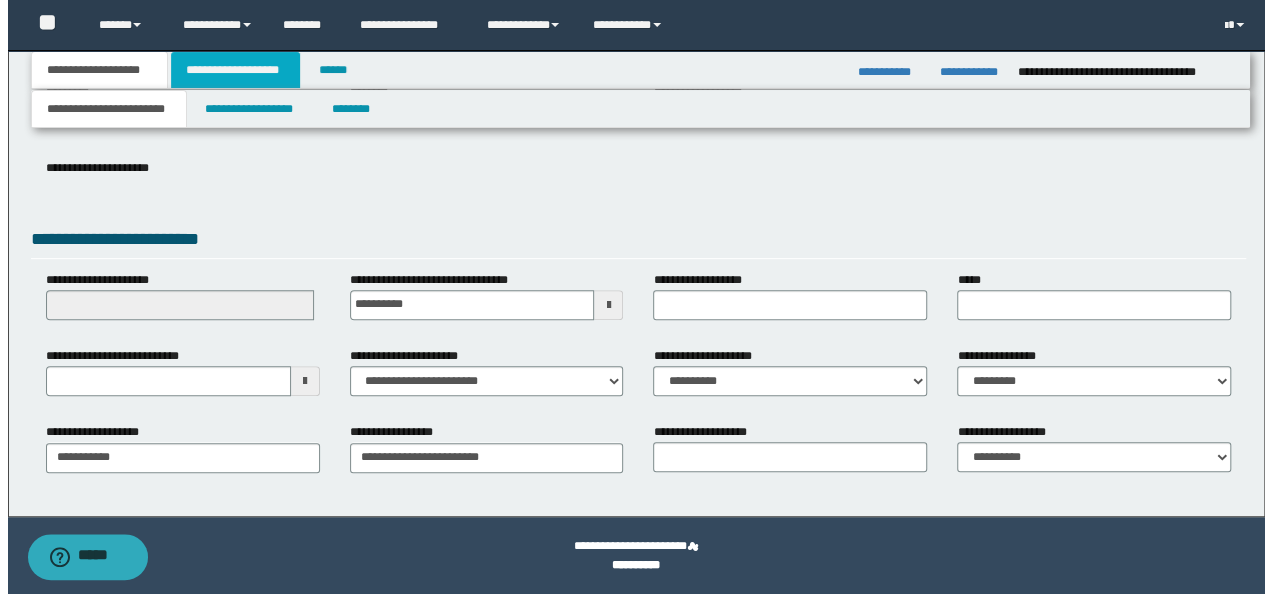 scroll, scrollTop: 0, scrollLeft: 0, axis: both 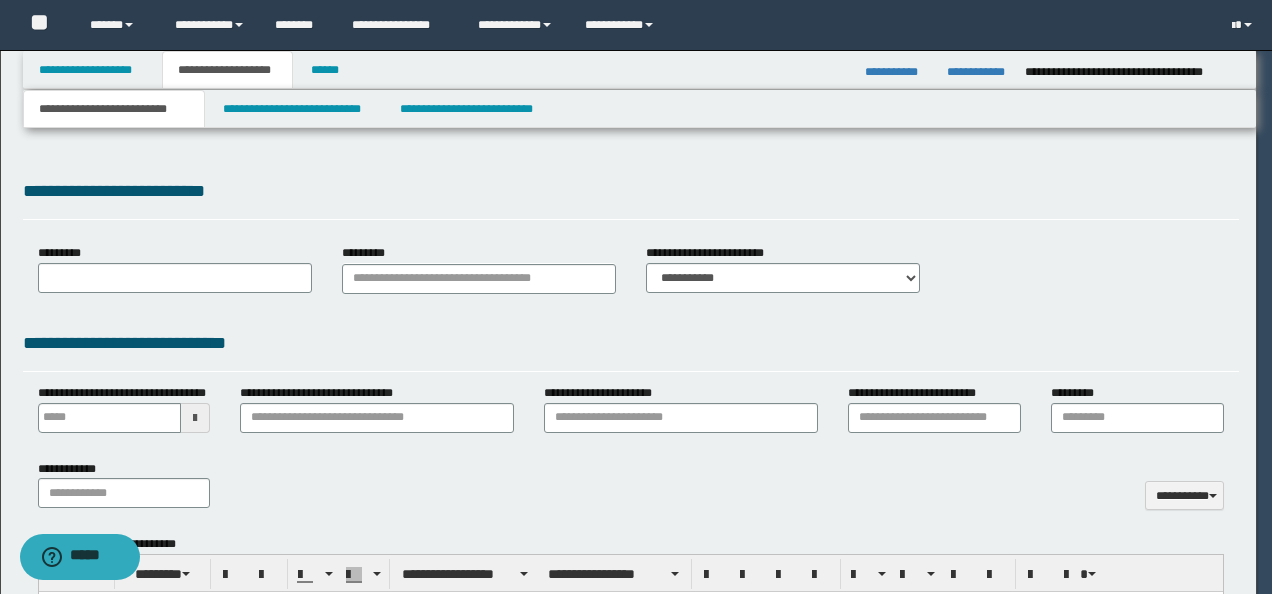 type 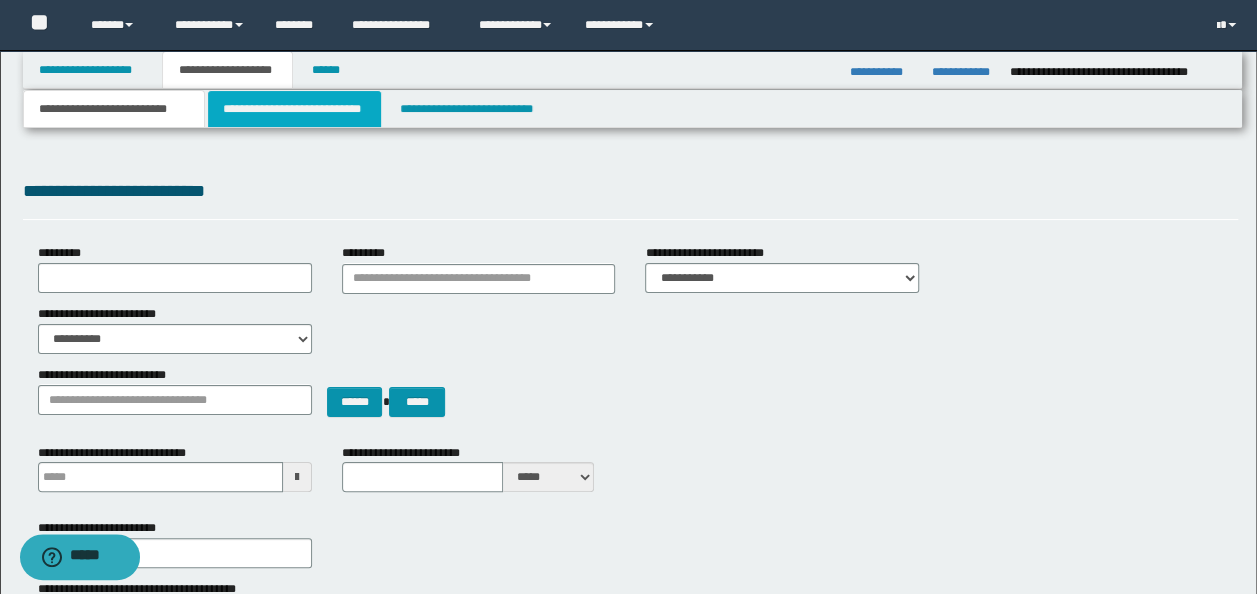 click on "**********" at bounding box center (294, 109) 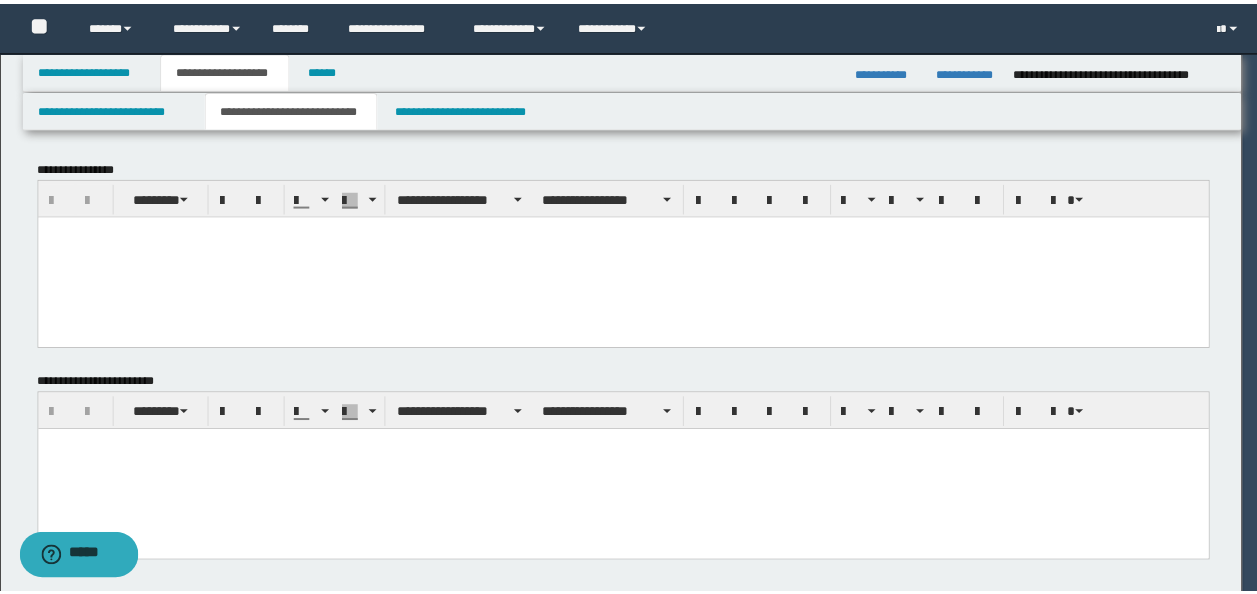 scroll, scrollTop: 0, scrollLeft: 0, axis: both 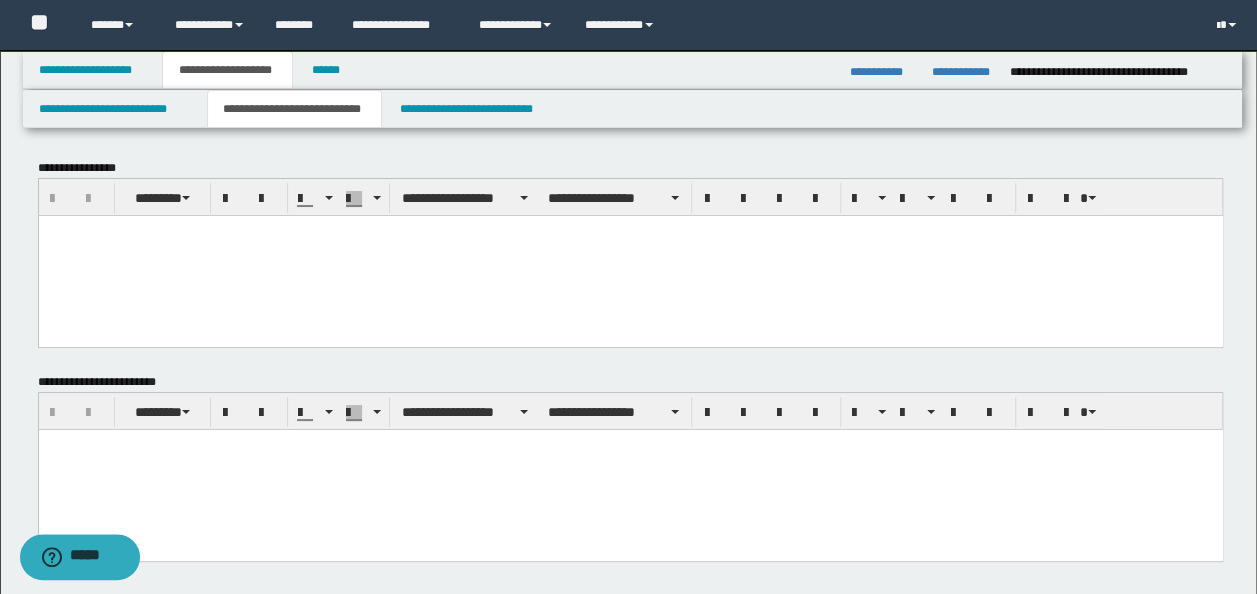 click at bounding box center [630, 255] 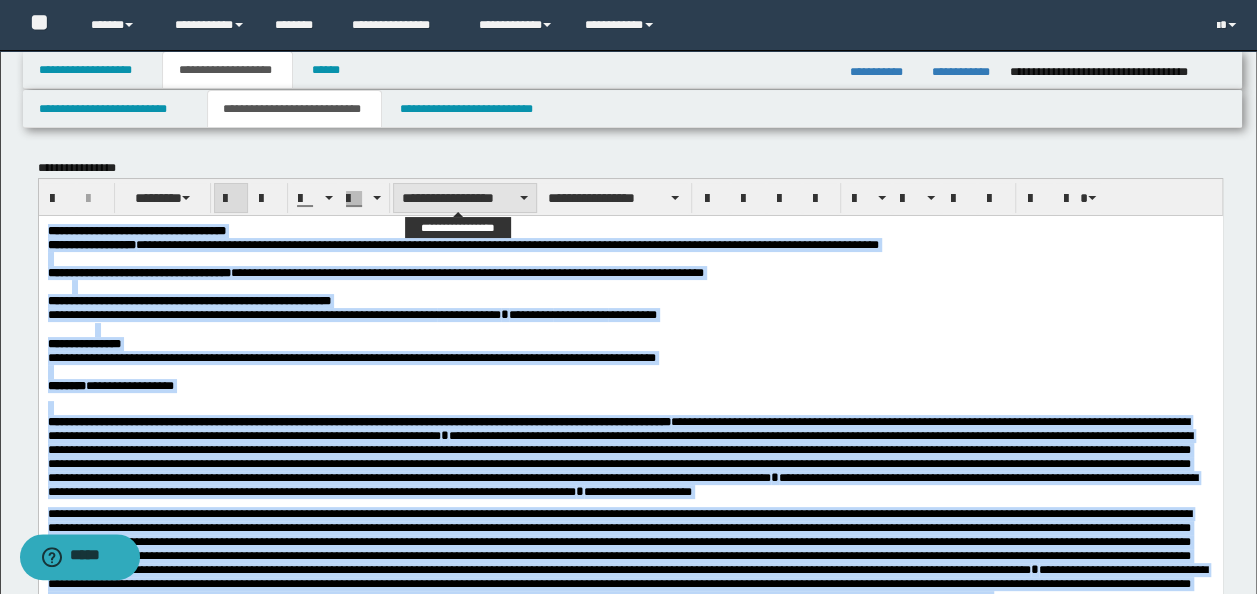 click on "**********" at bounding box center (465, 198) 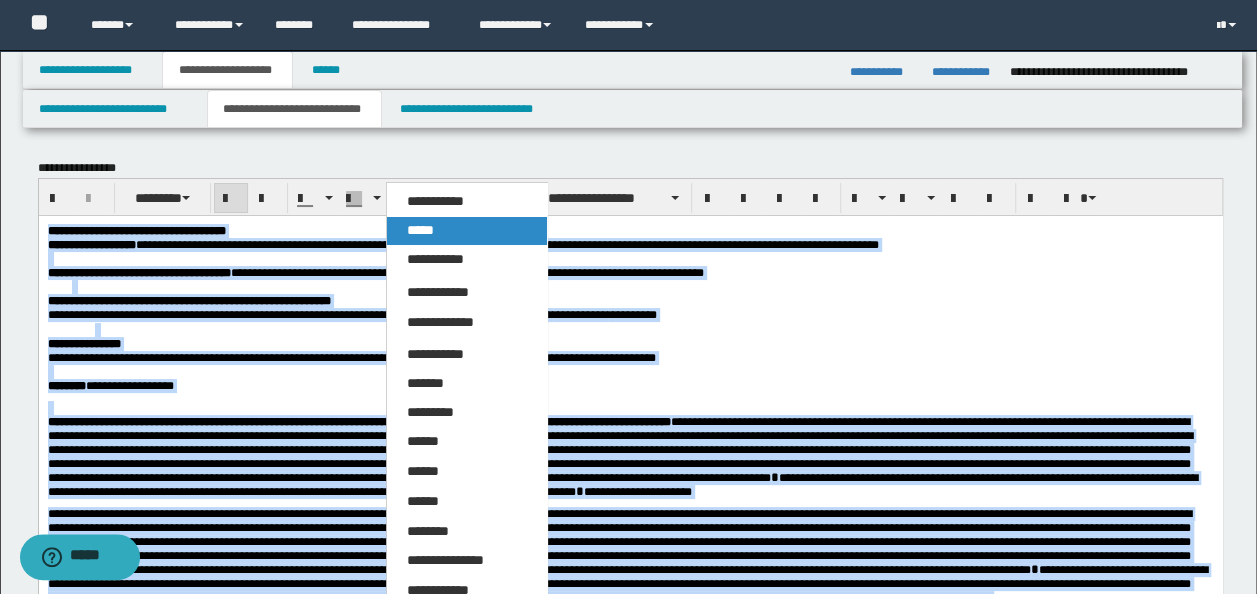 drag, startPoint x: 470, startPoint y: 232, endPoint x: 531, endPoint y: 8, distance: 232.15727 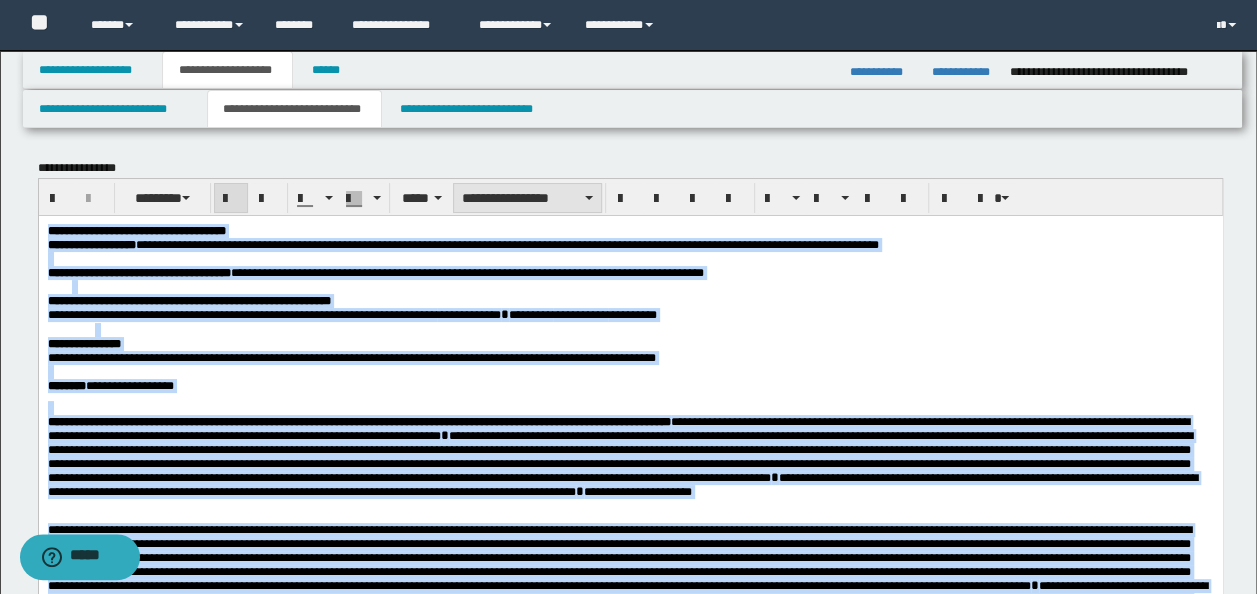 click on "**********" at bounding box center (527, 198) 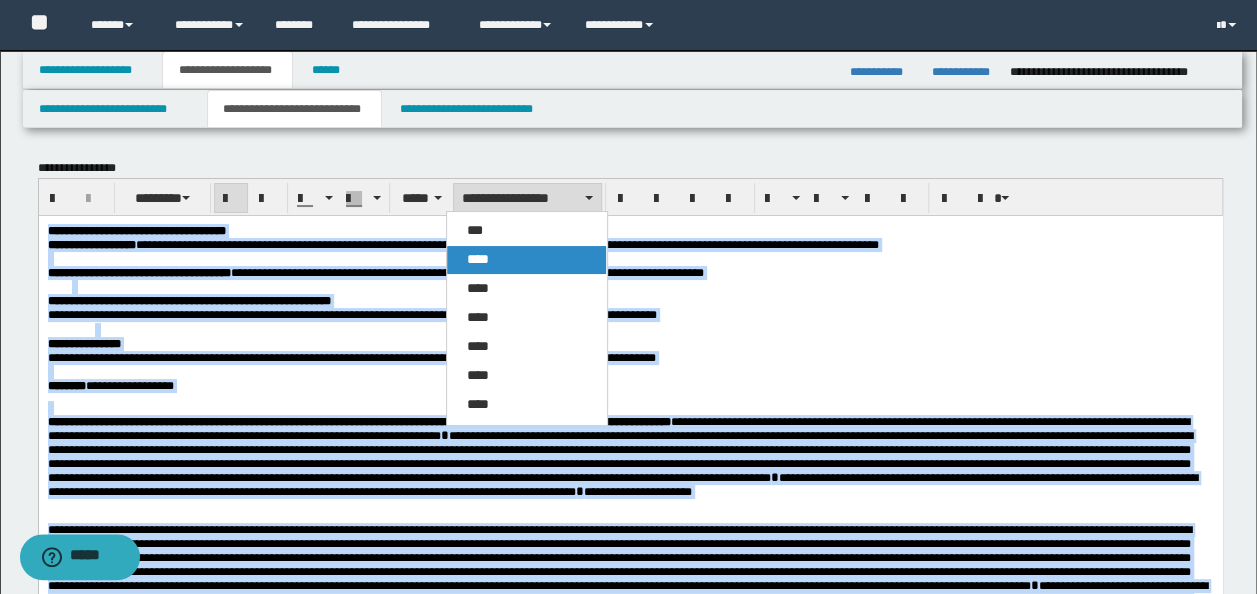 click on "****" at bounding box center [526, 260] 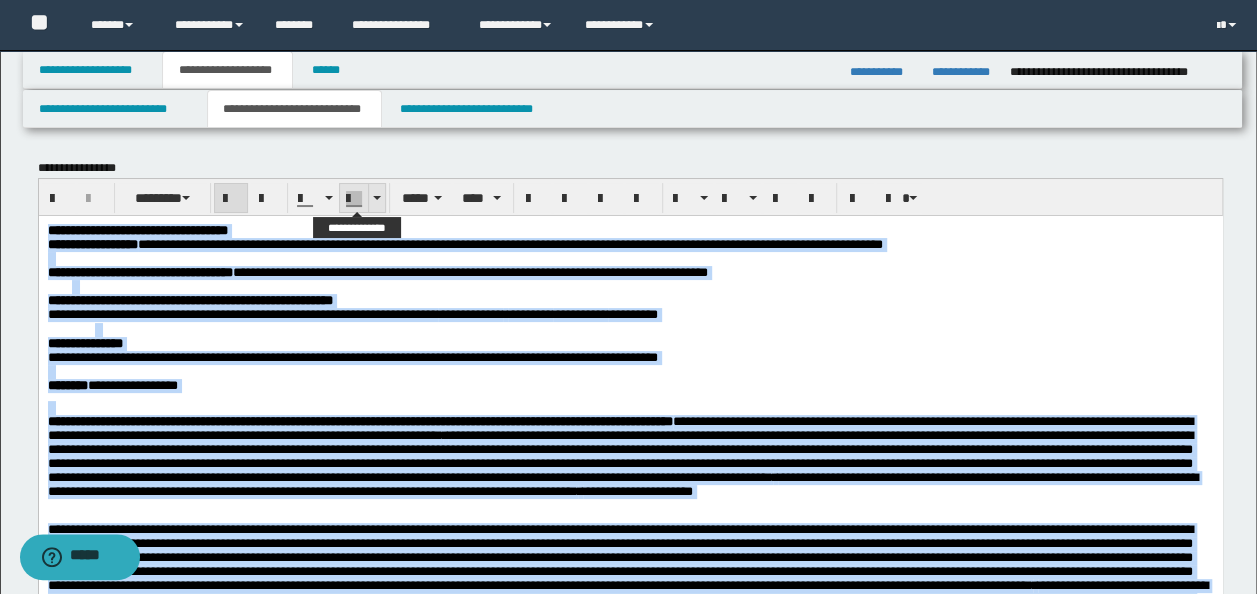 click at bounding box center [376, 198] 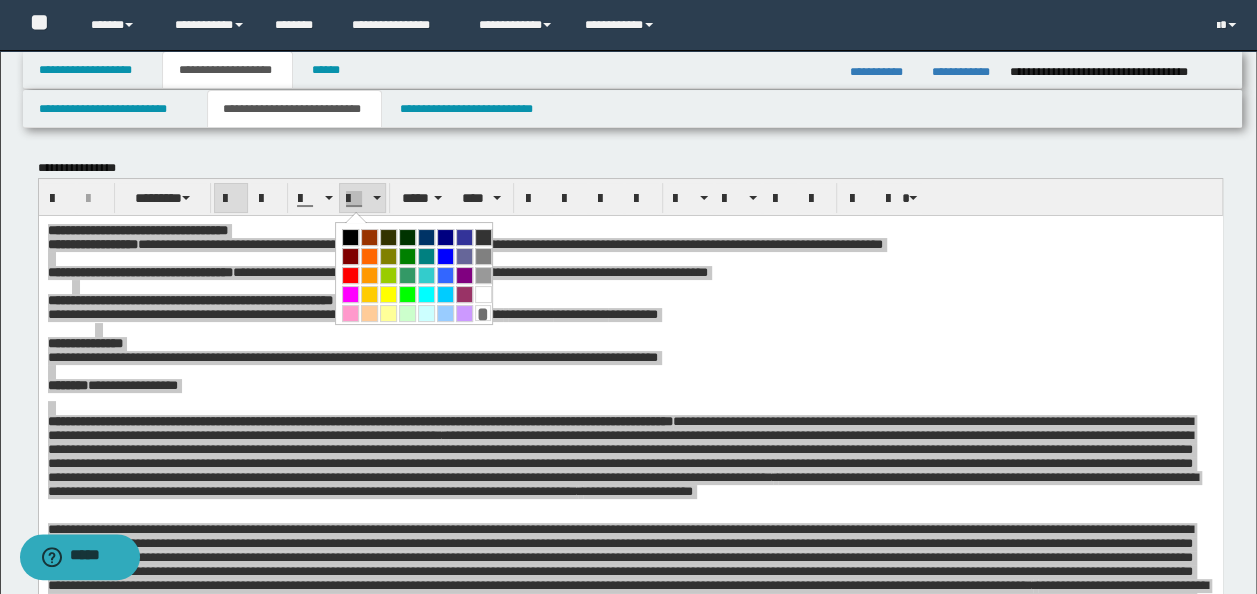 click on "*" at bounding box center (483, 313) 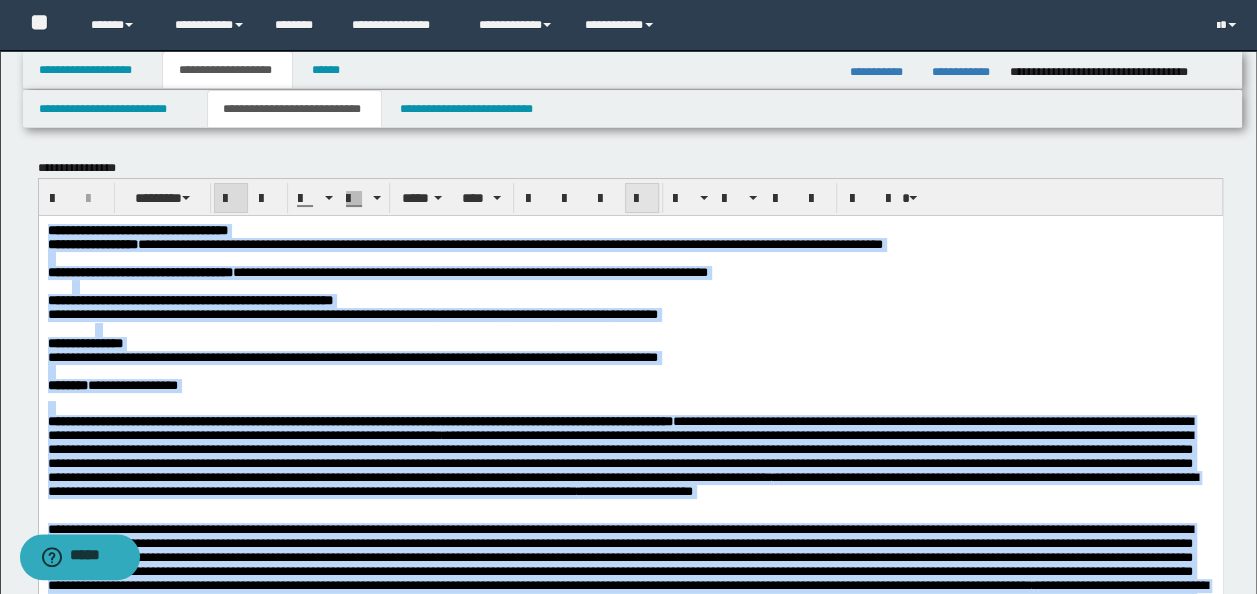 click at bounding box center [642, 199] 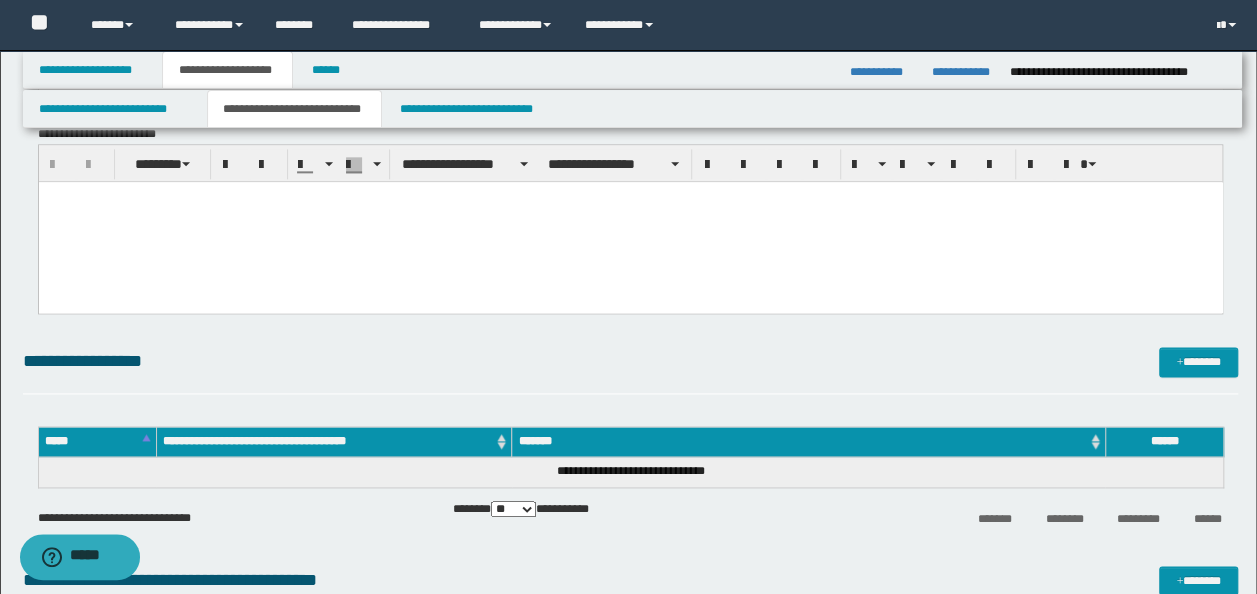 scroll, scrollTop: 1100, scrollLeft: 0, axis: vertical 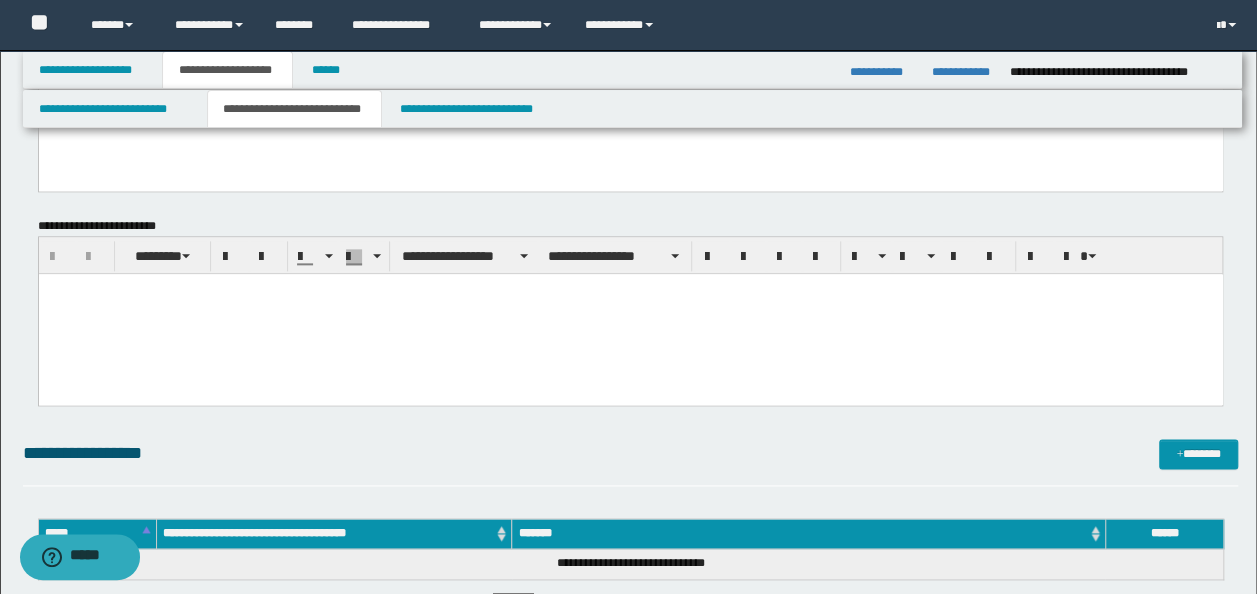 click at bounding box center (630, 314) 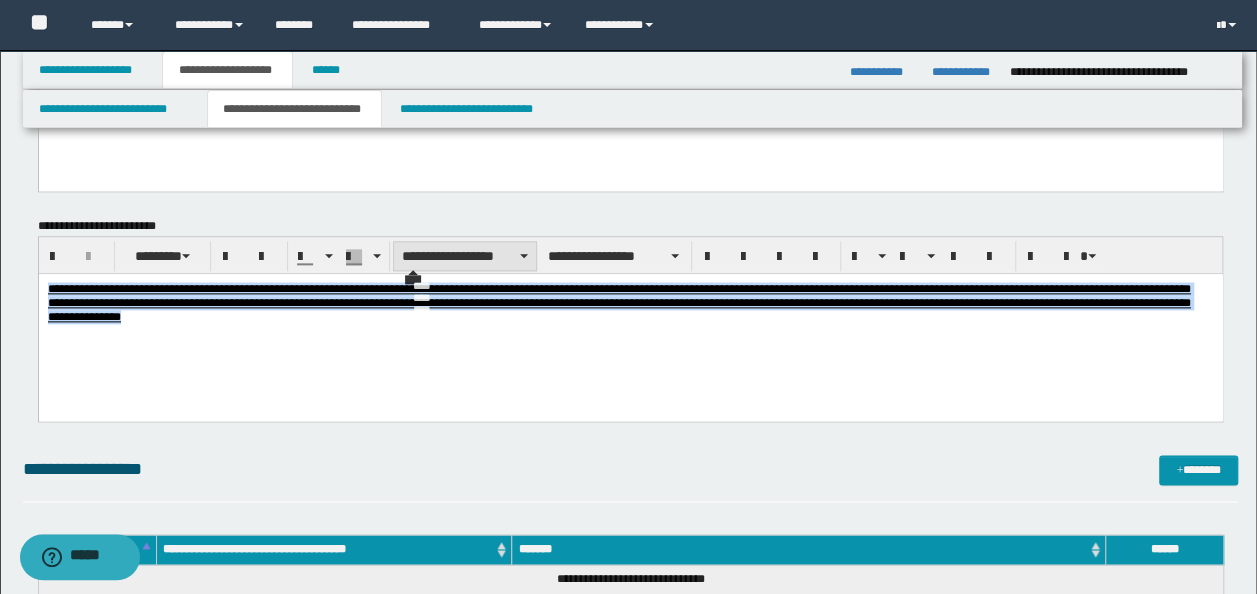 click on "**********" at bounding box center [465, 256] 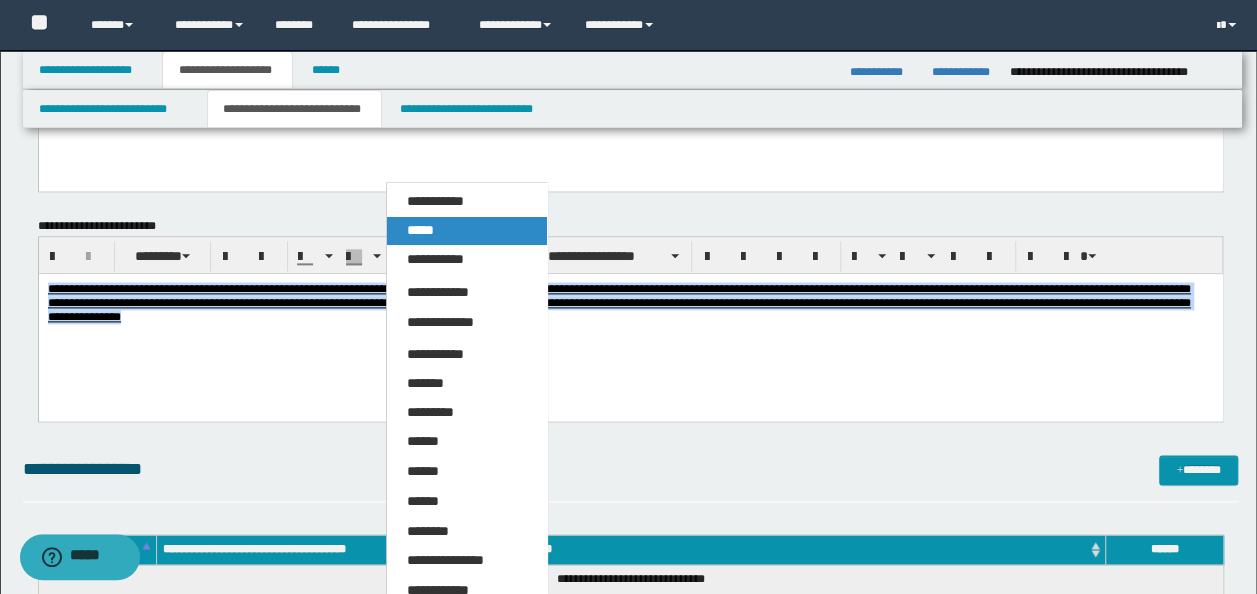 click on "*****" at bounding box center (466, 231) 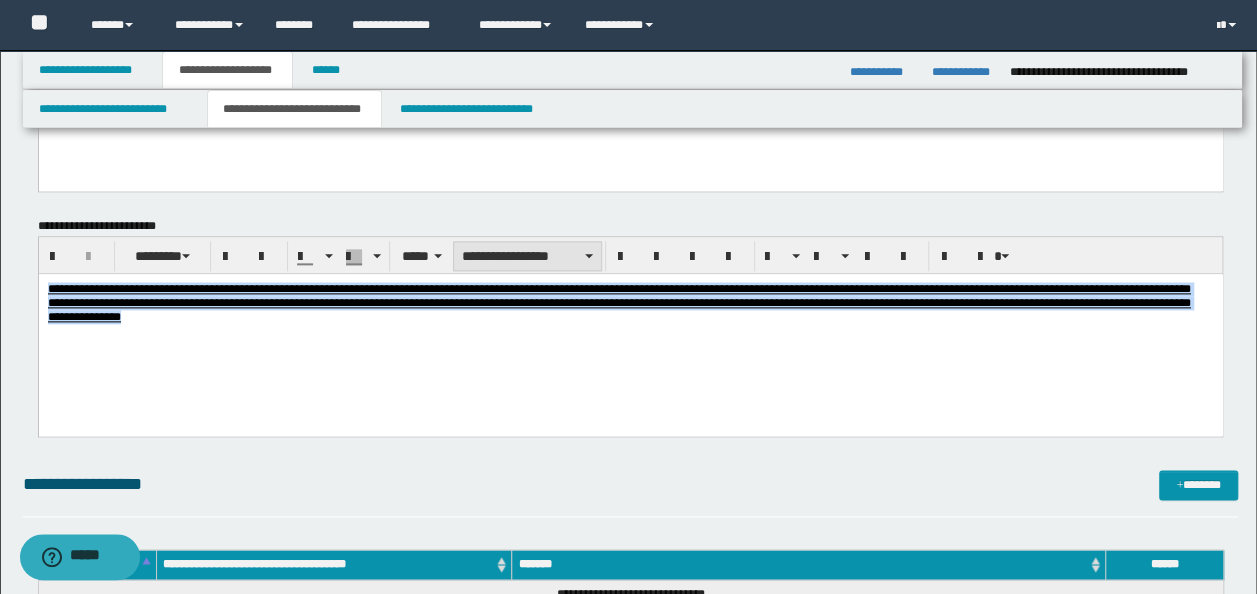 click on "**********" at bounding box center [527, 256] 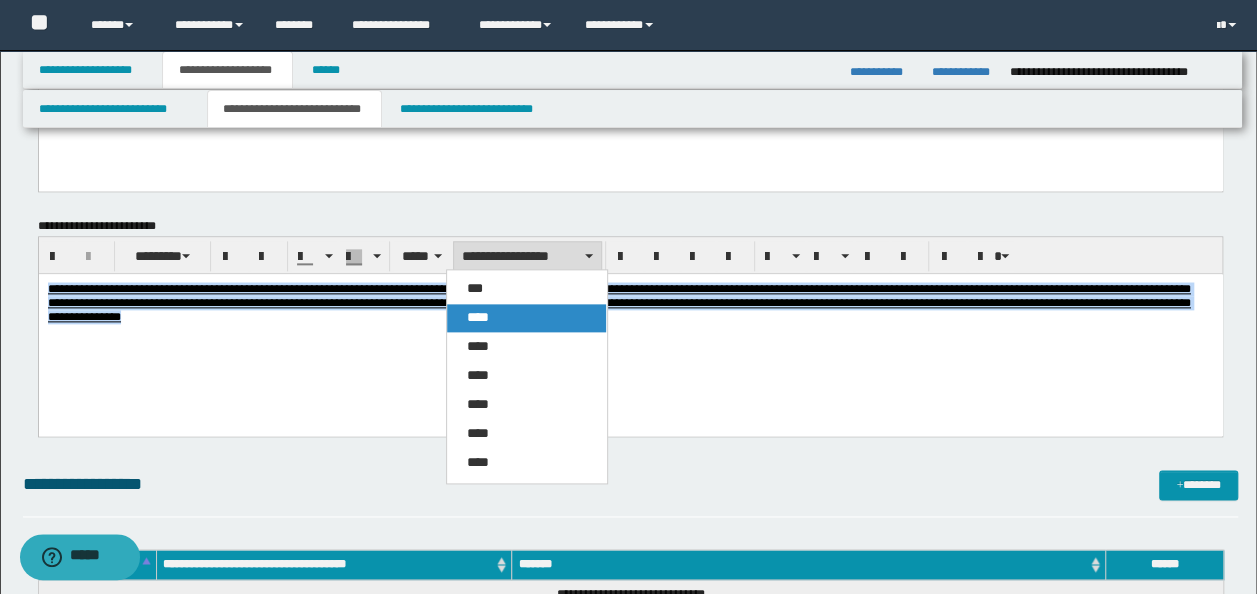 click on "****" at bounding box center [526, 318] 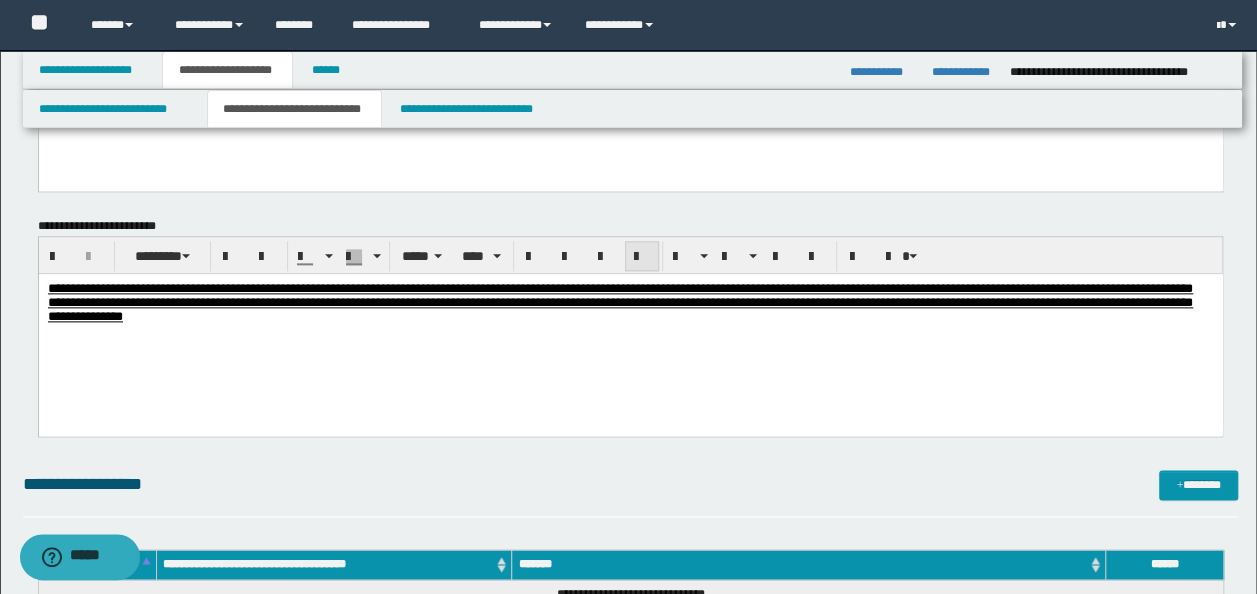 click at bounding box center [642, 256] 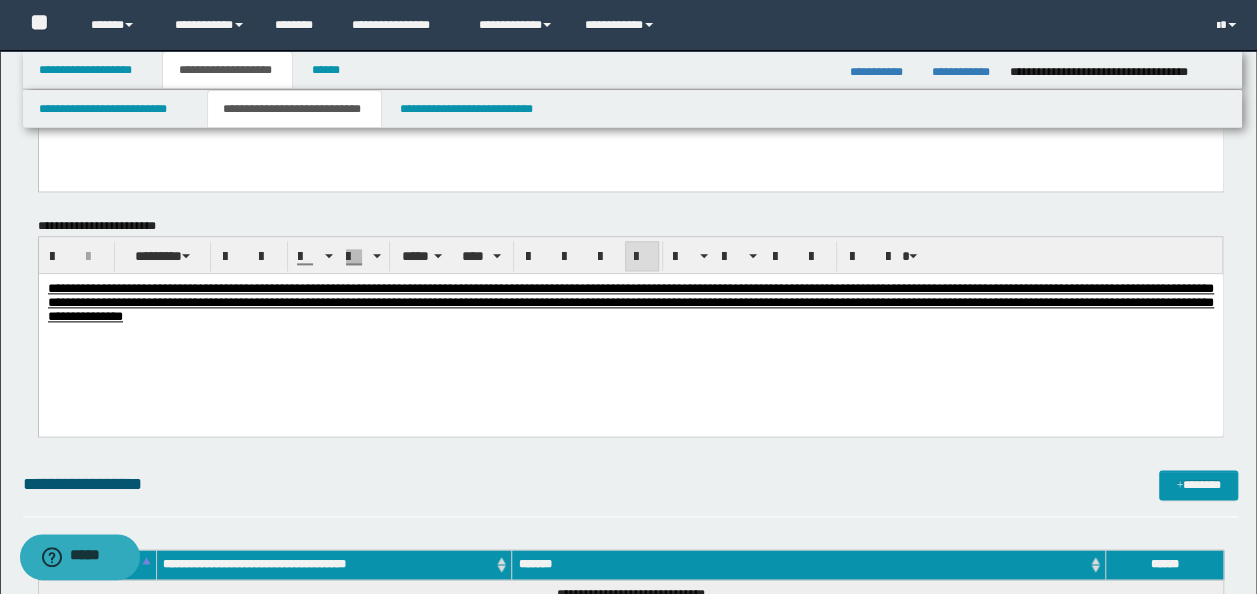 click on "**********" at bounding box center [630, 328] 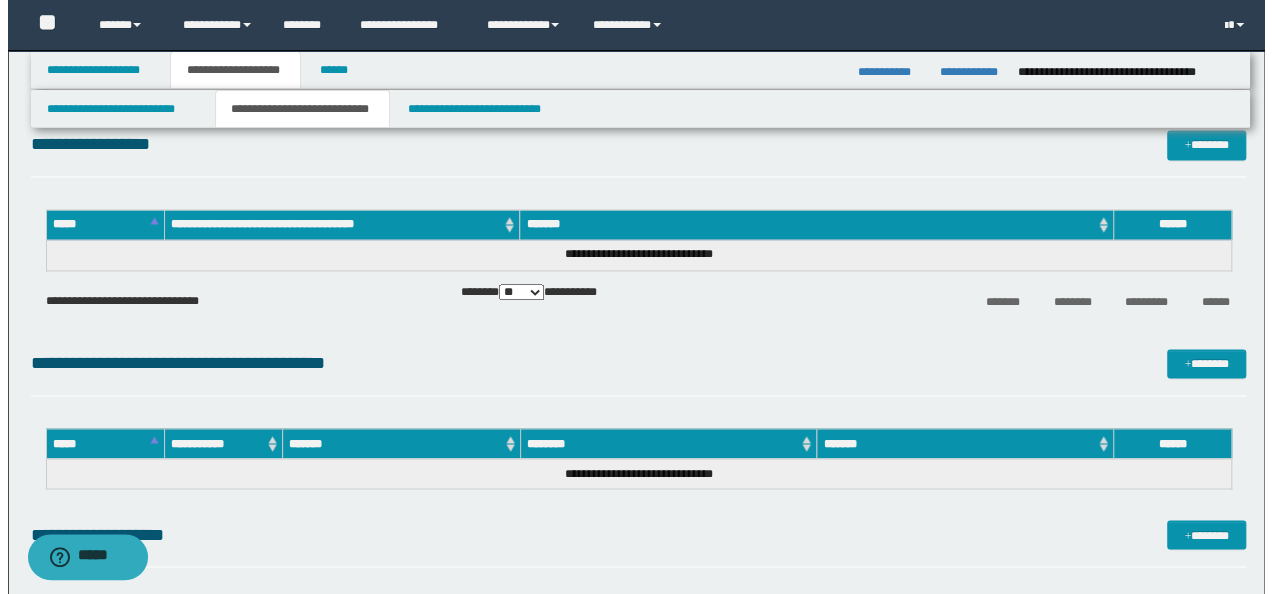 scroll, scrollTop: 1400, scrollLeft: 0, axis: vertical 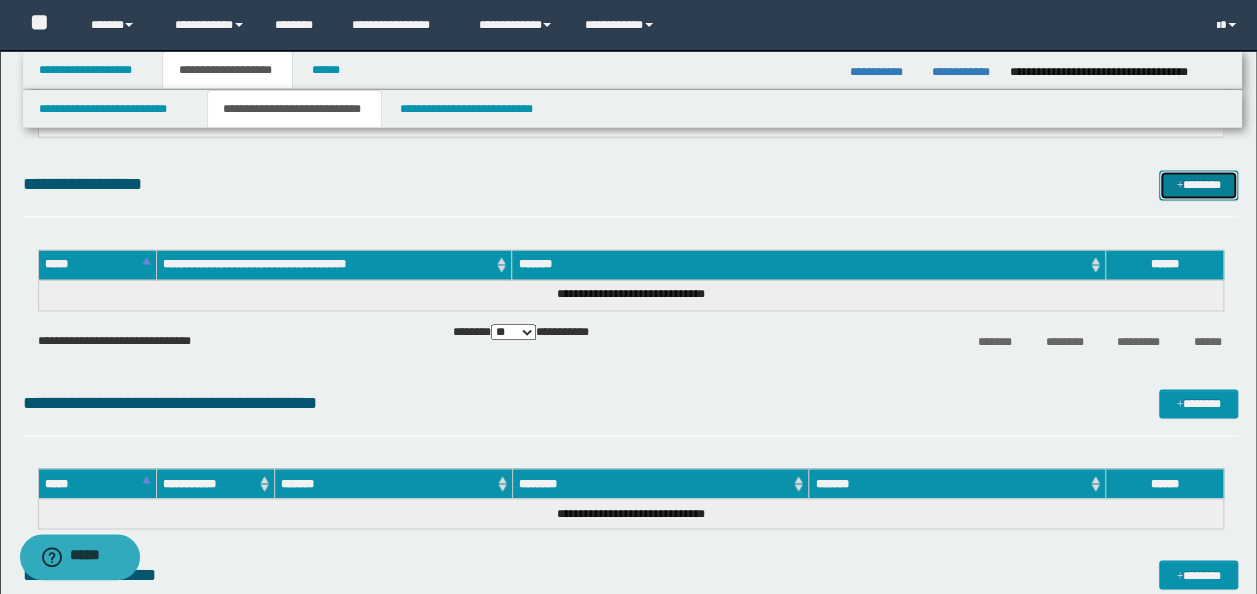 click on "*******" at bounding box center [1198, 184] 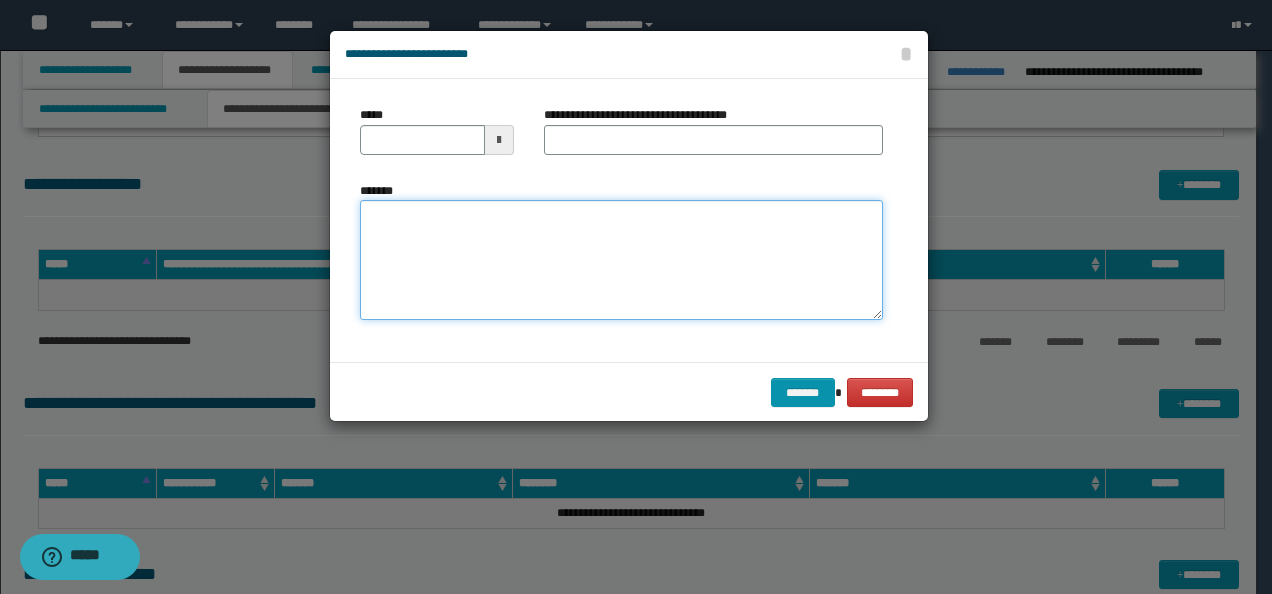 click on "*******" at bounding box center (621, 260) 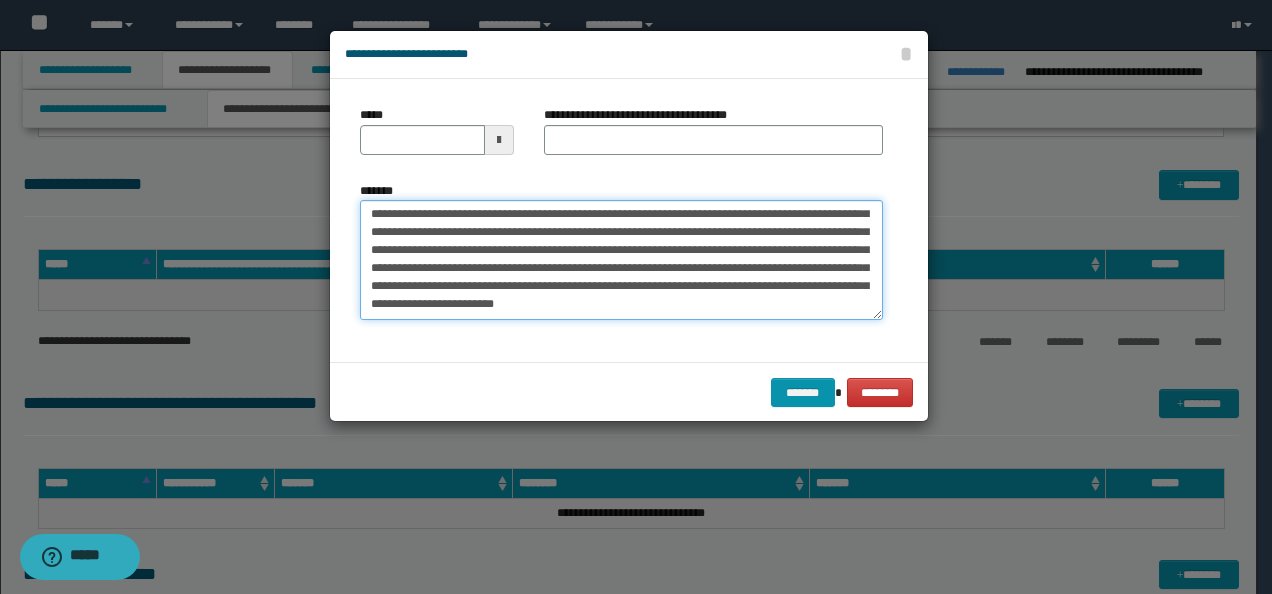 scroll, scrollTop: 0, scrollLeft: 0, axis: both 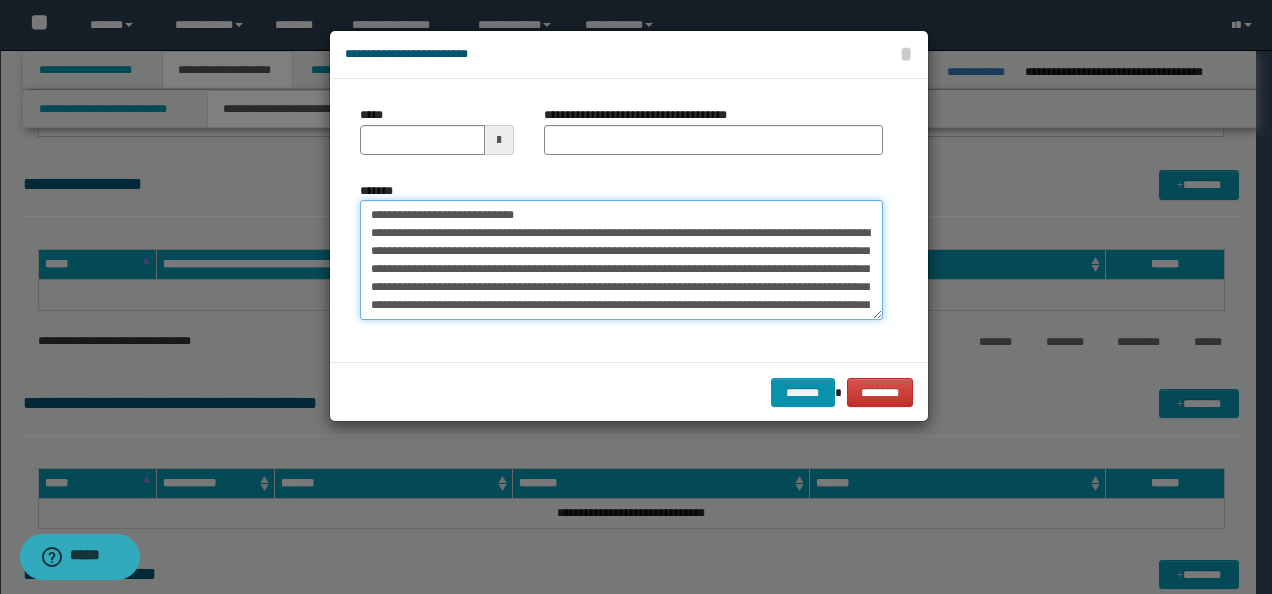 drag, startPoint x: 432, startPoint y: 217, endPoint x: 244, endPoint y: 199, distance: 188.85974 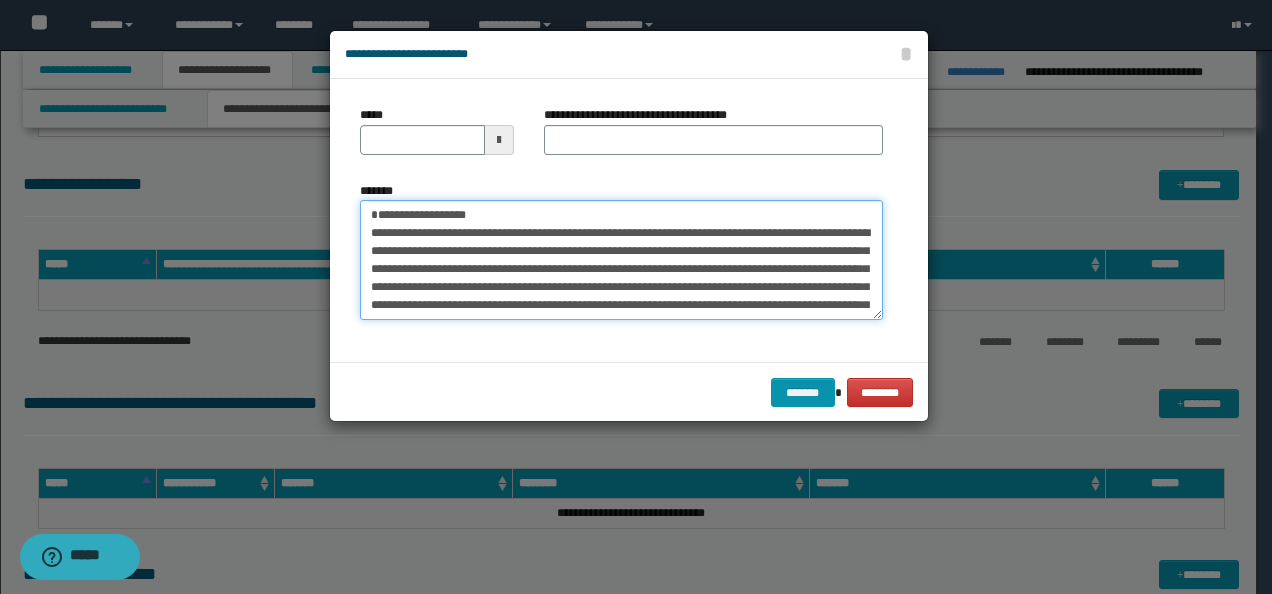 type 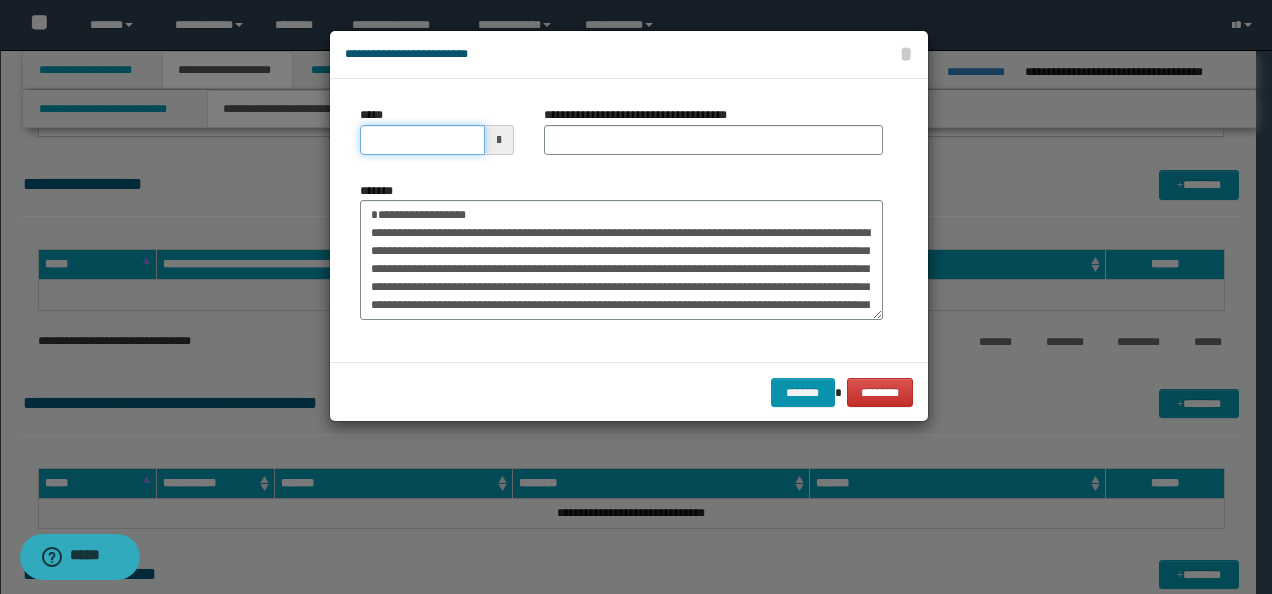 click on "*****" at bounding box center [422, 140] 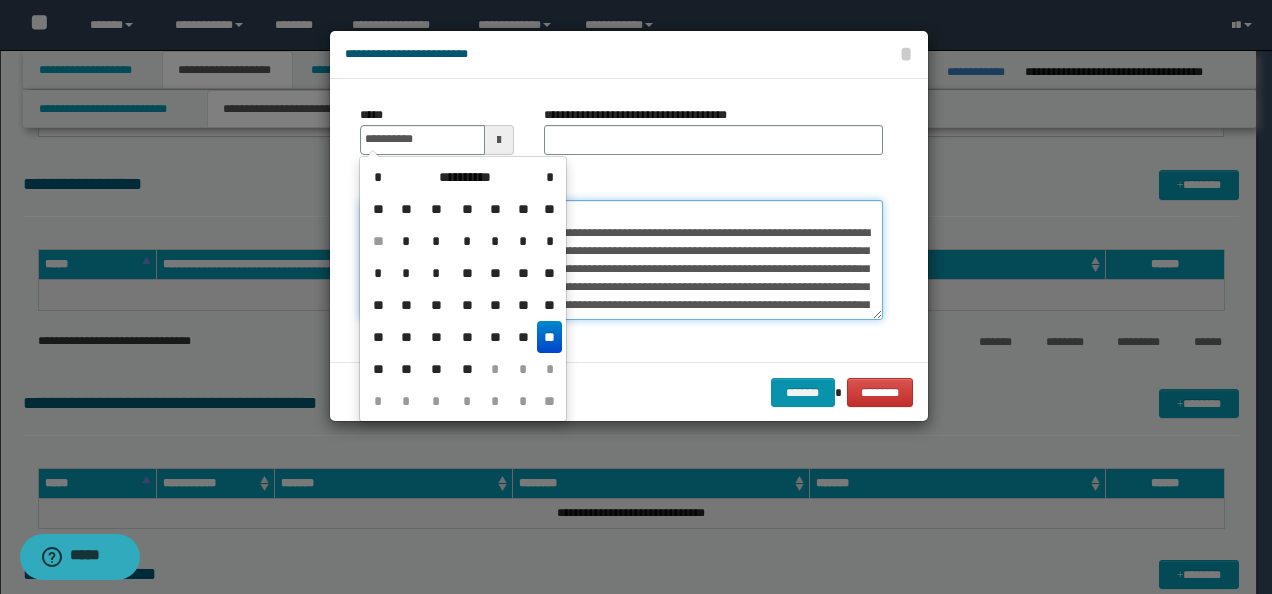 type on "**********" 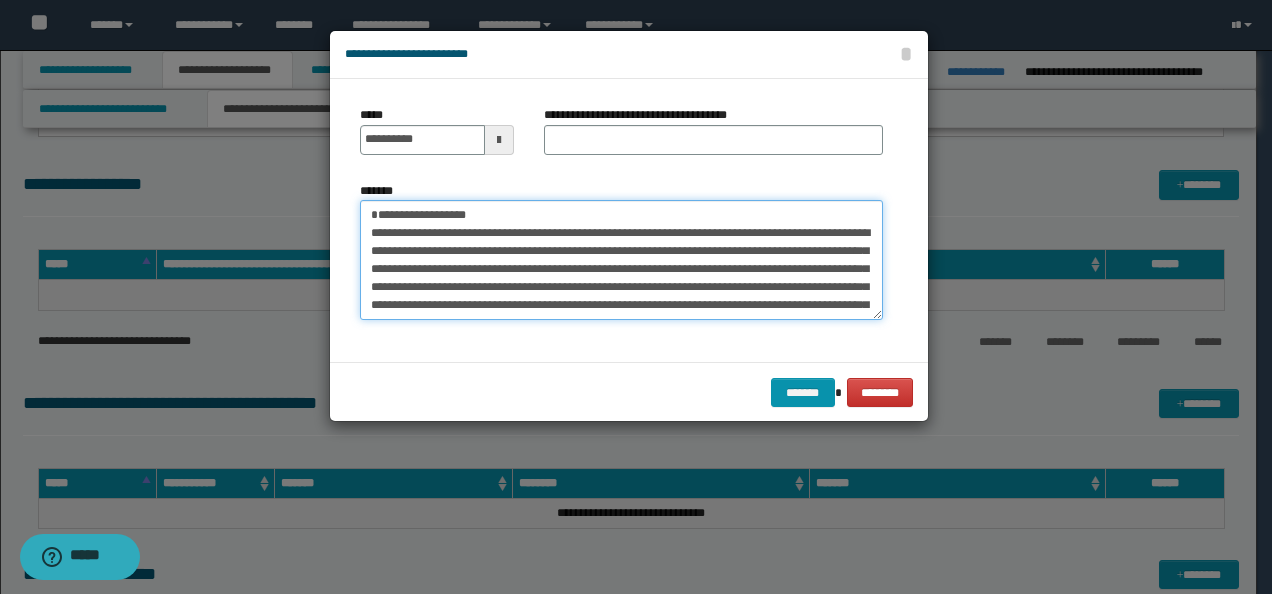 drag, startPoint x: 640, startPoint y: 204, endPoint x: 108, endPoint y: 204, distance: 532 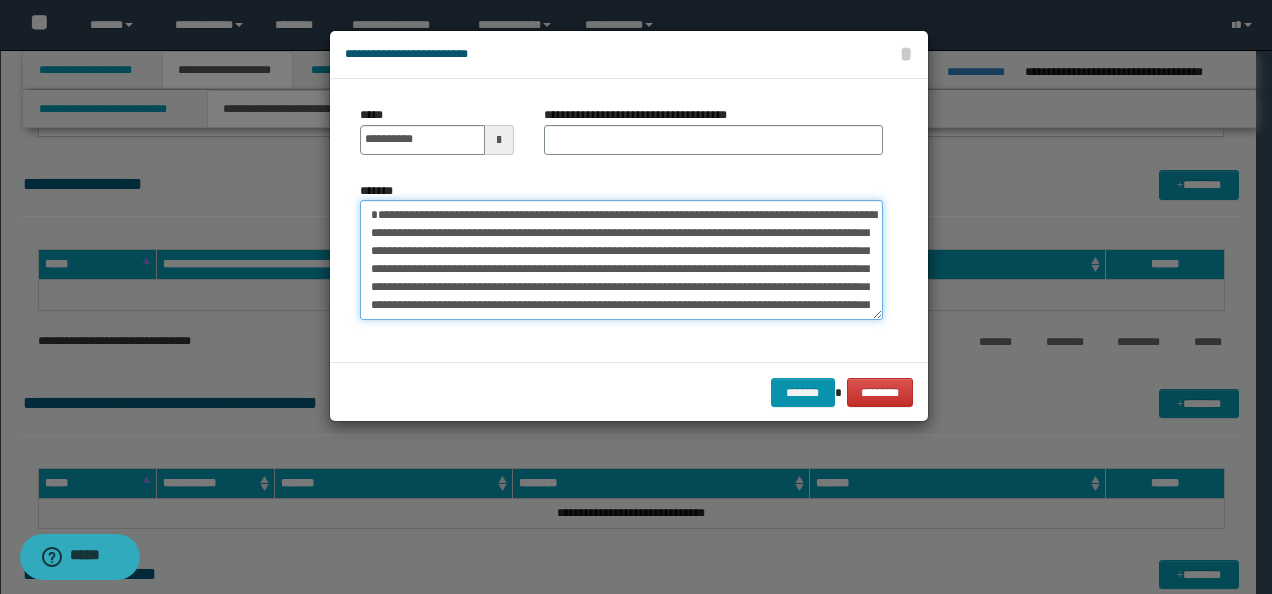 type on "**********" 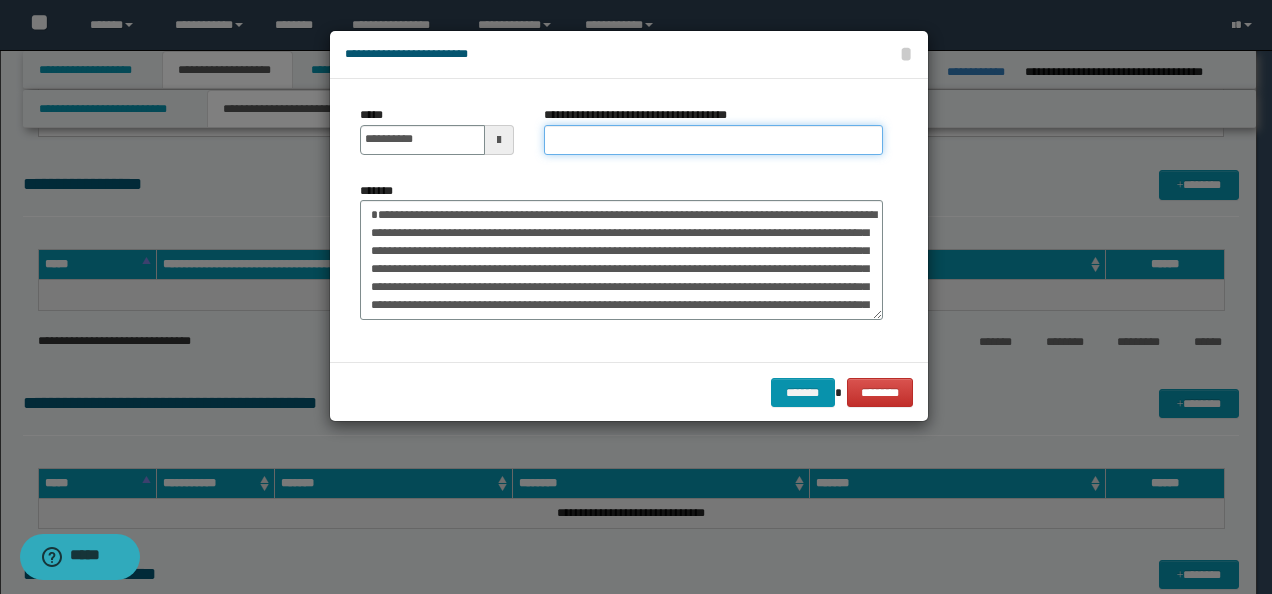 click on "**********" at bounding box center (713, 140) 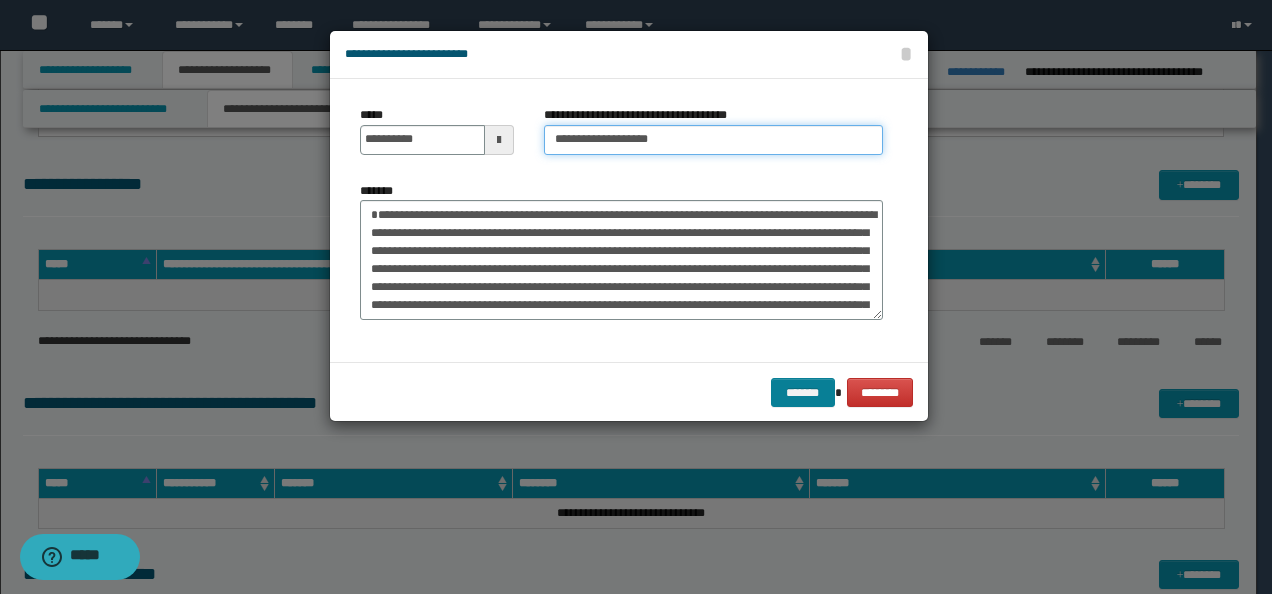 type on "**********" 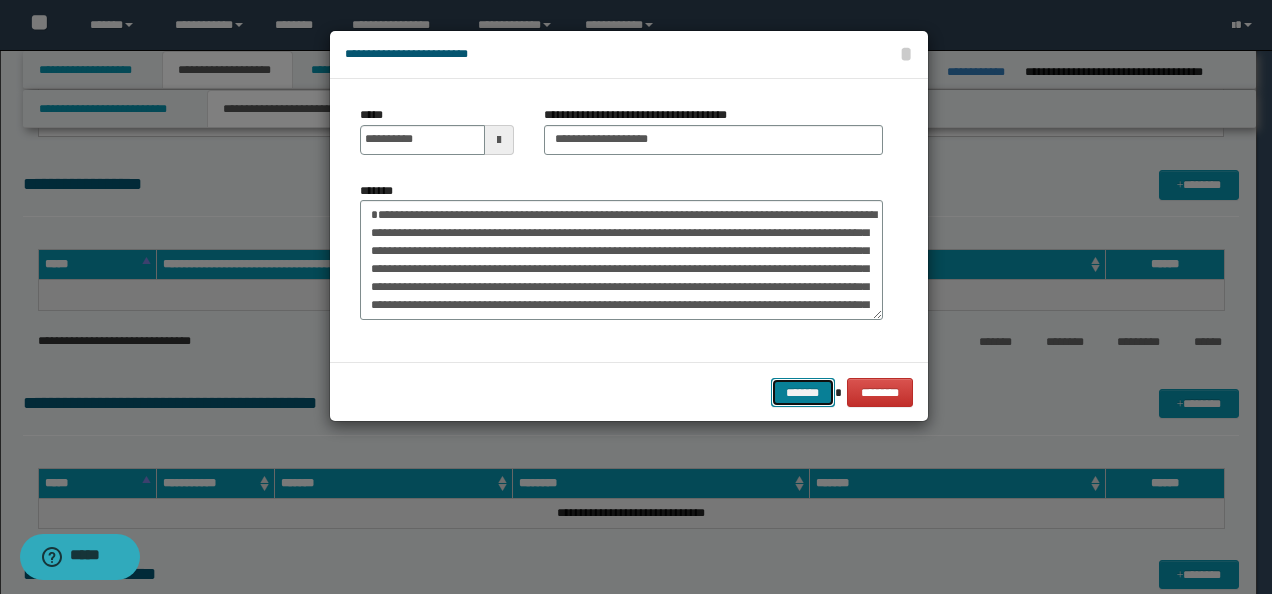 click on "*******" at bounding box center [803, 392] 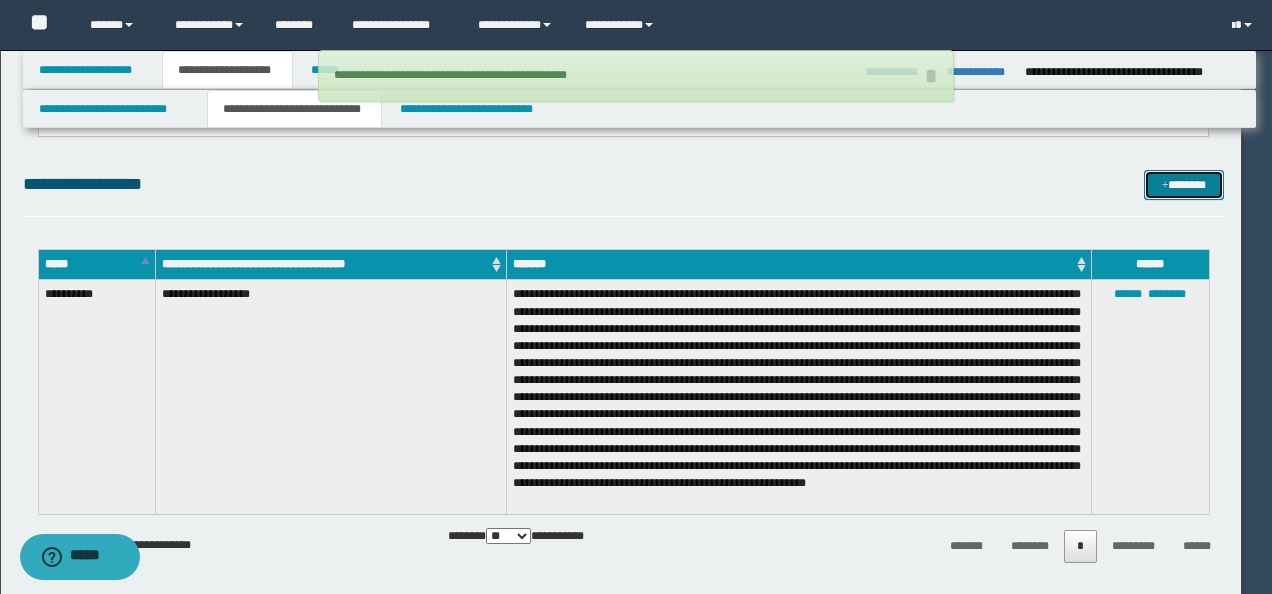 type 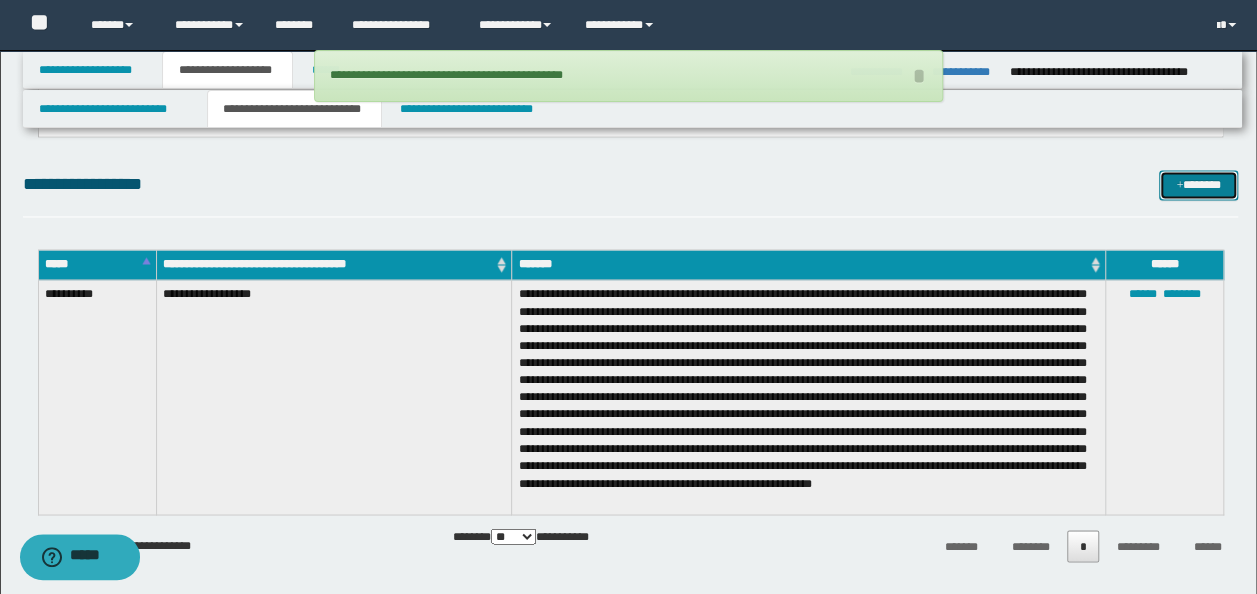 click on "*******" at bounding box center [1198, 184] 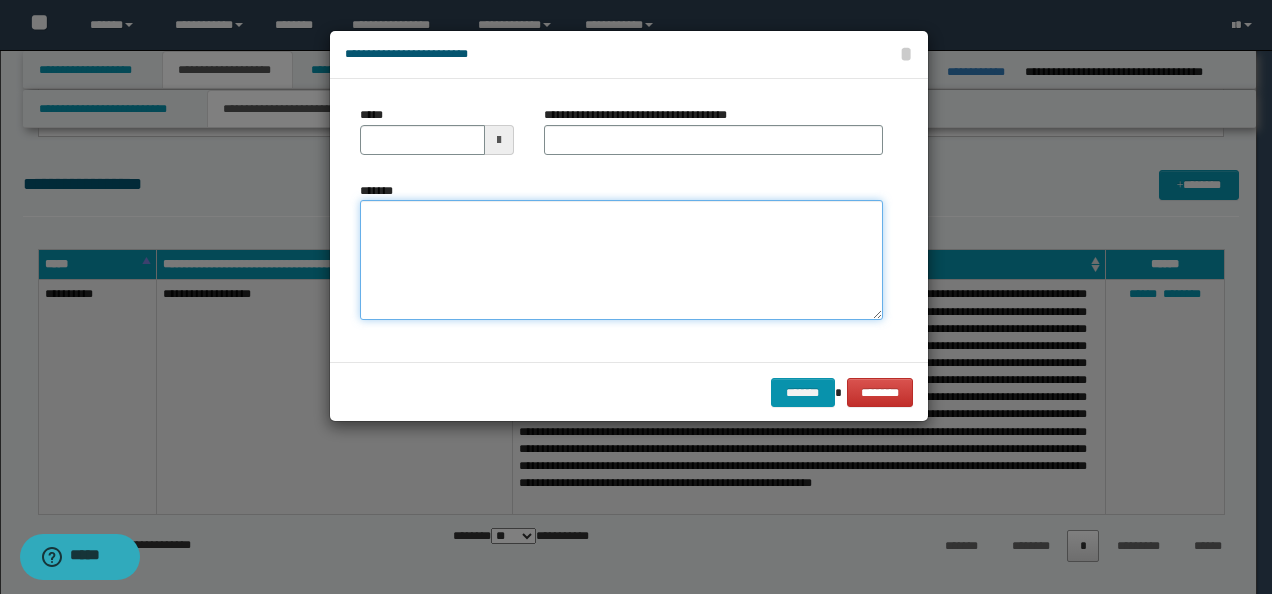 click on "*******" at bounding box center [621, 259] 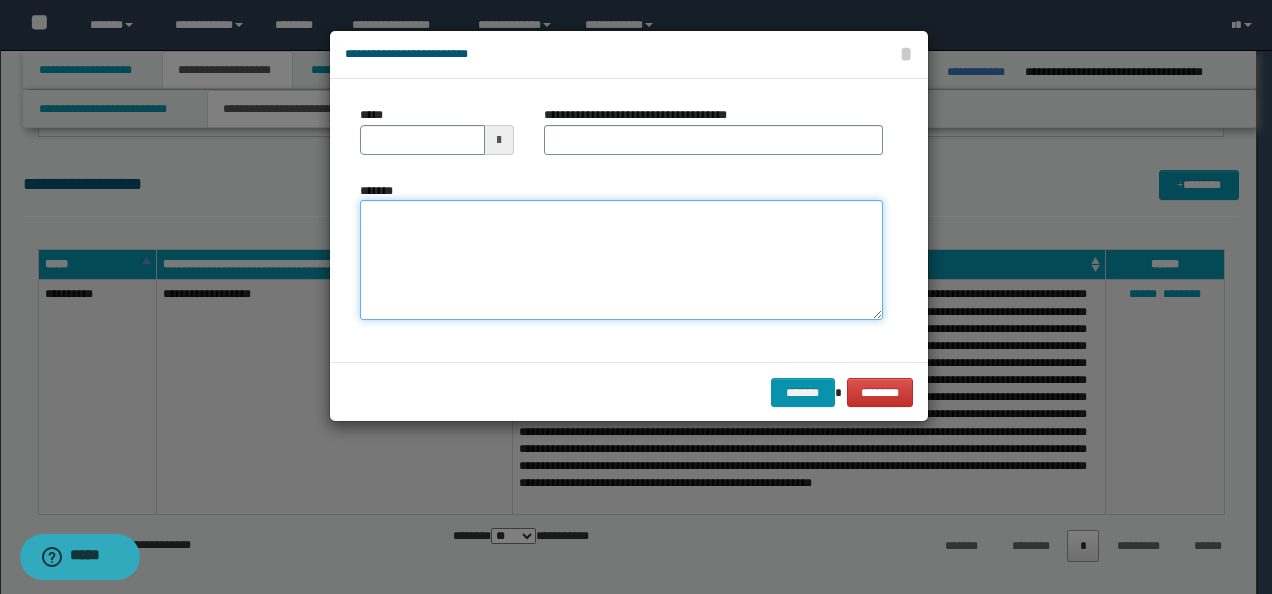 paste on "**********" 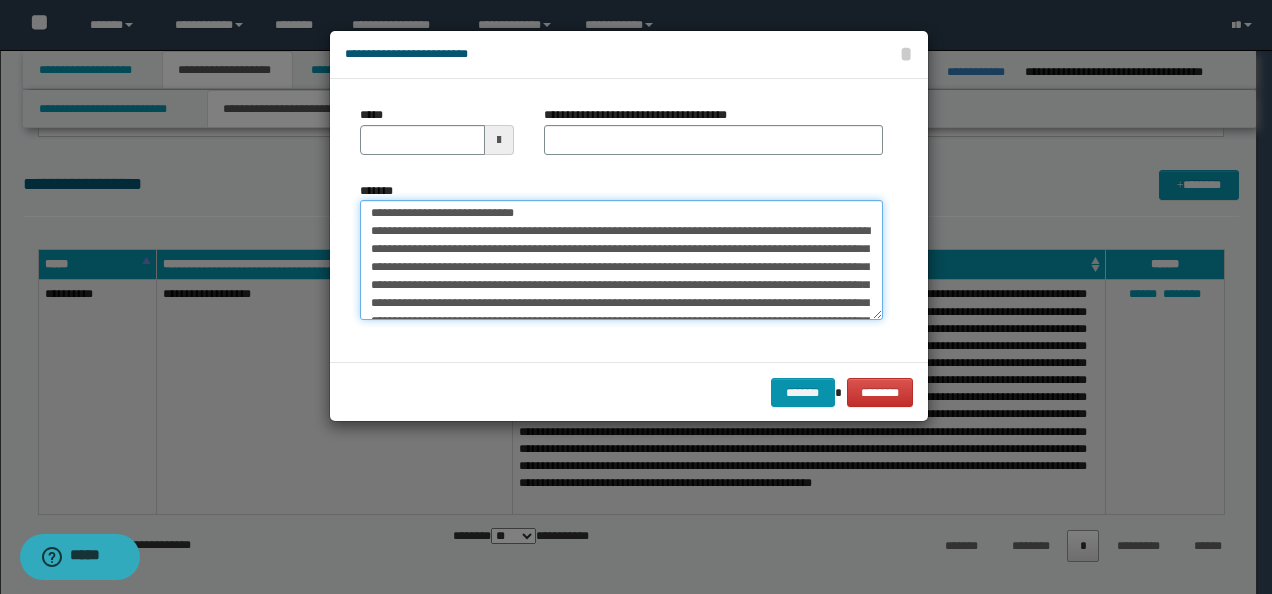 scroll, scrollTop: 0, scrollLeft: 0, axis: both 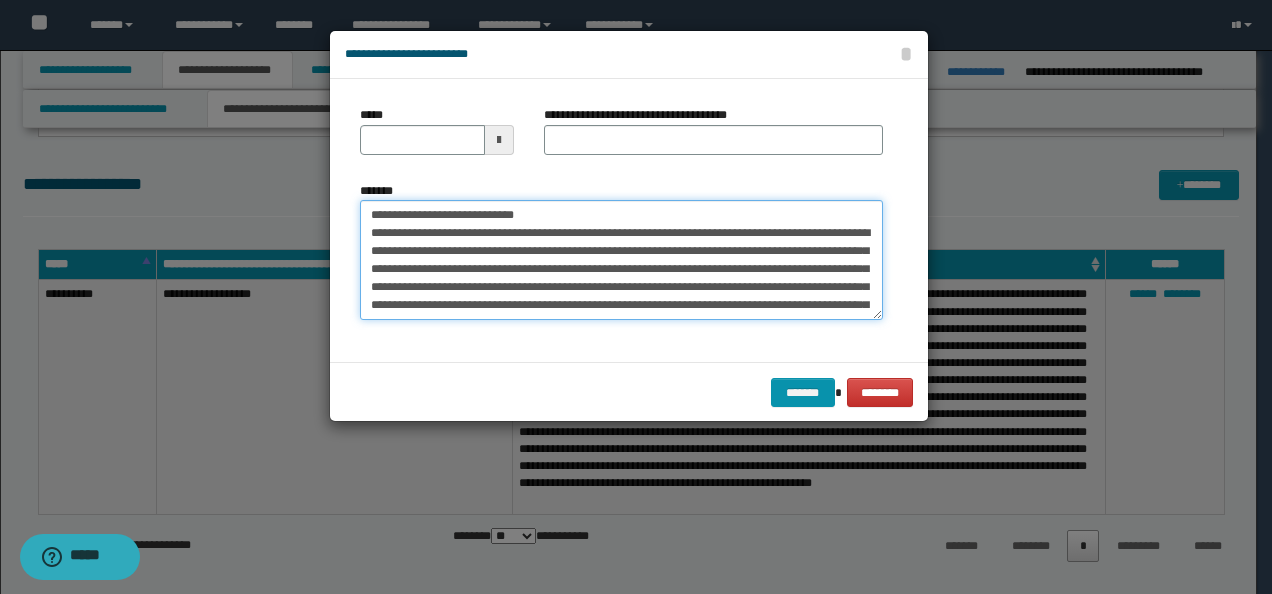 drag, startPoint x: 436, startPoint y: 220, endPoint x: 252, endPoint y: 180, distance: 188.29764 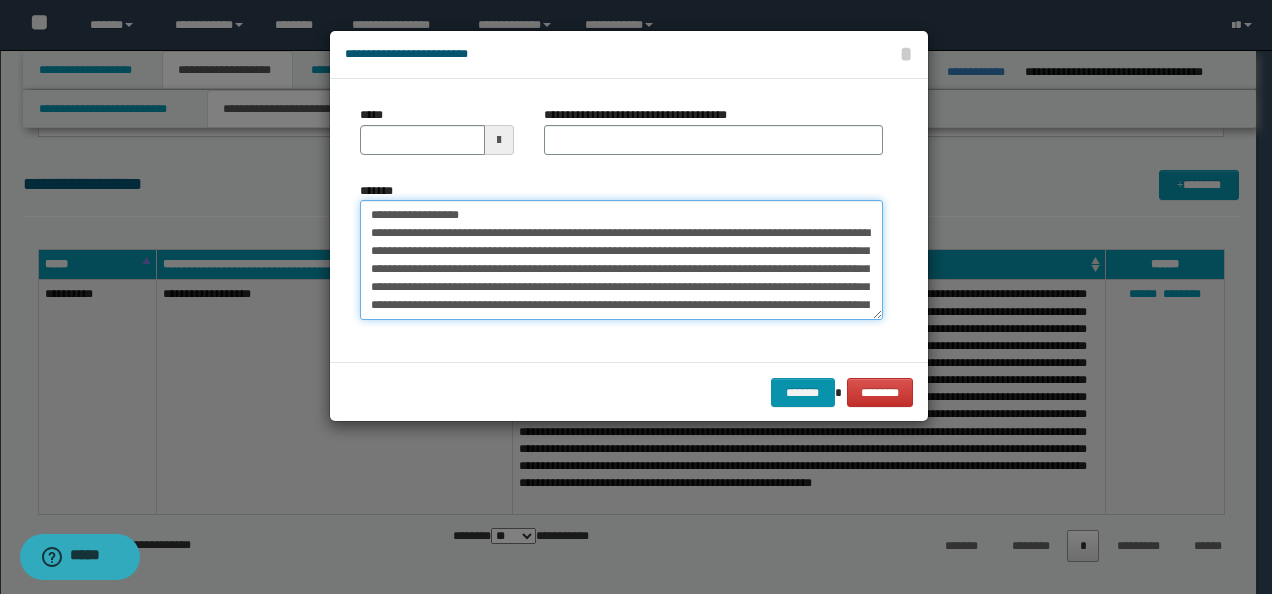 type 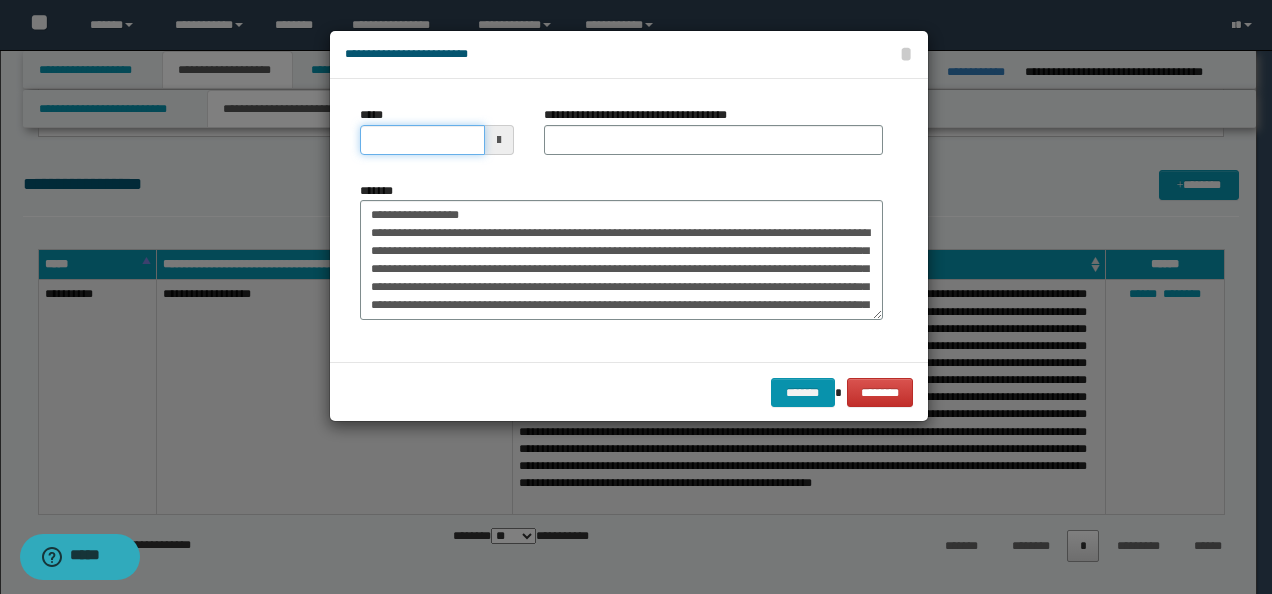 click on "*****" at bounding box center (422, 140) 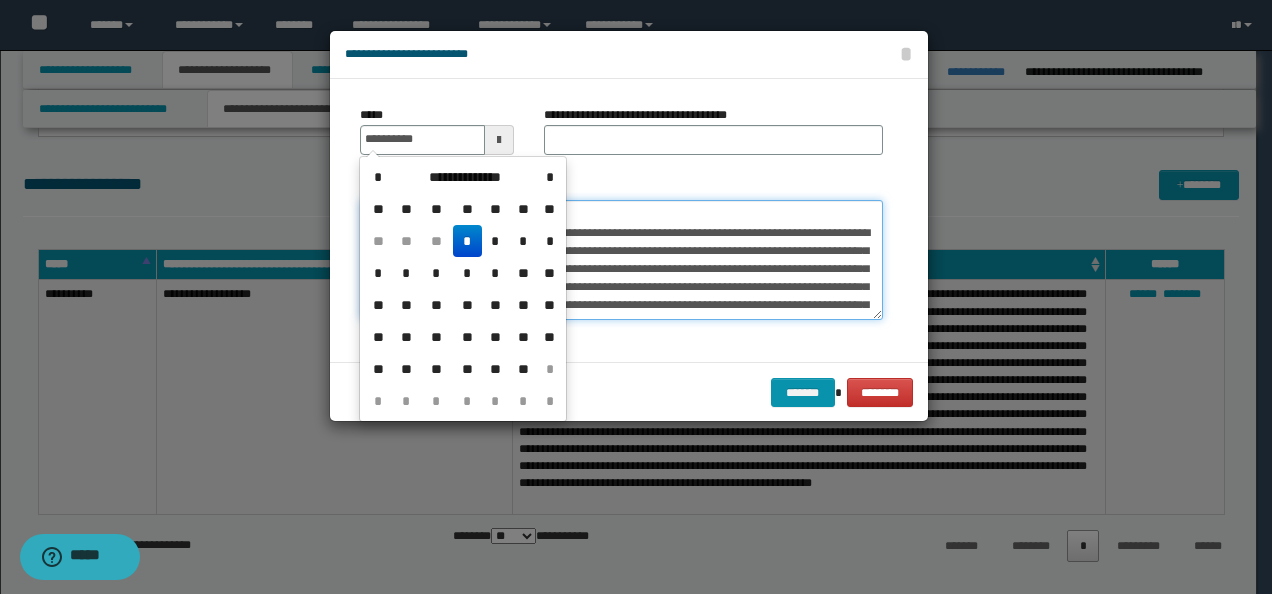 type on "**********" 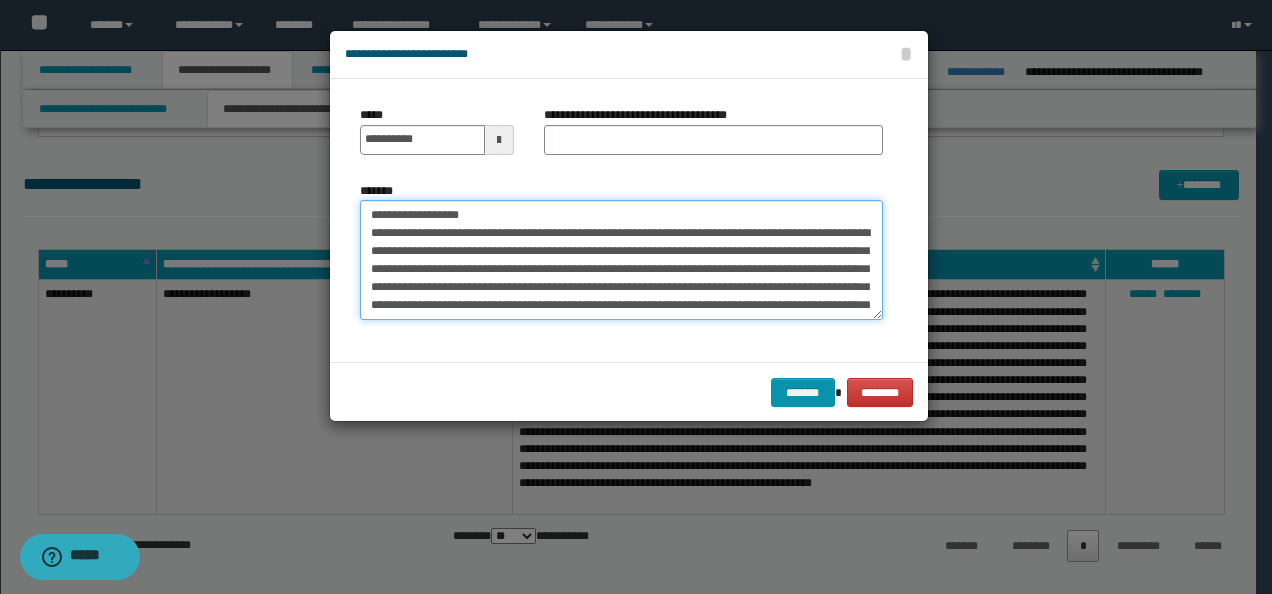 drag, startPoint x: 614, startPoint y: 218, endPoint x: 216, endPoint y: 218, distance: 398 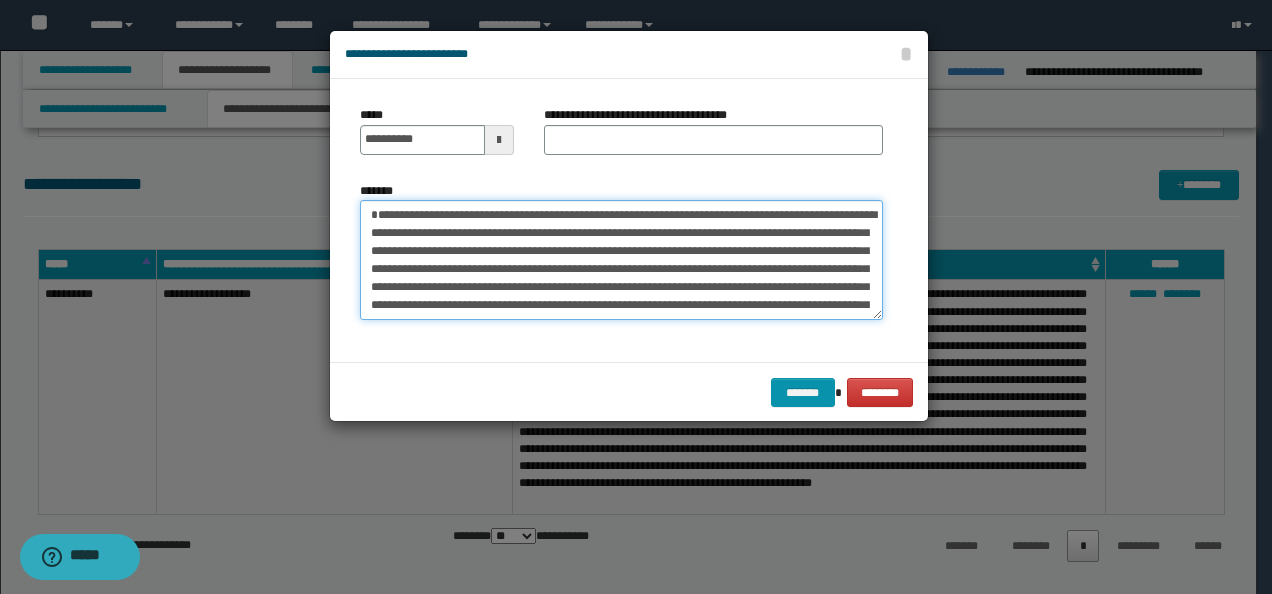type on "**********" 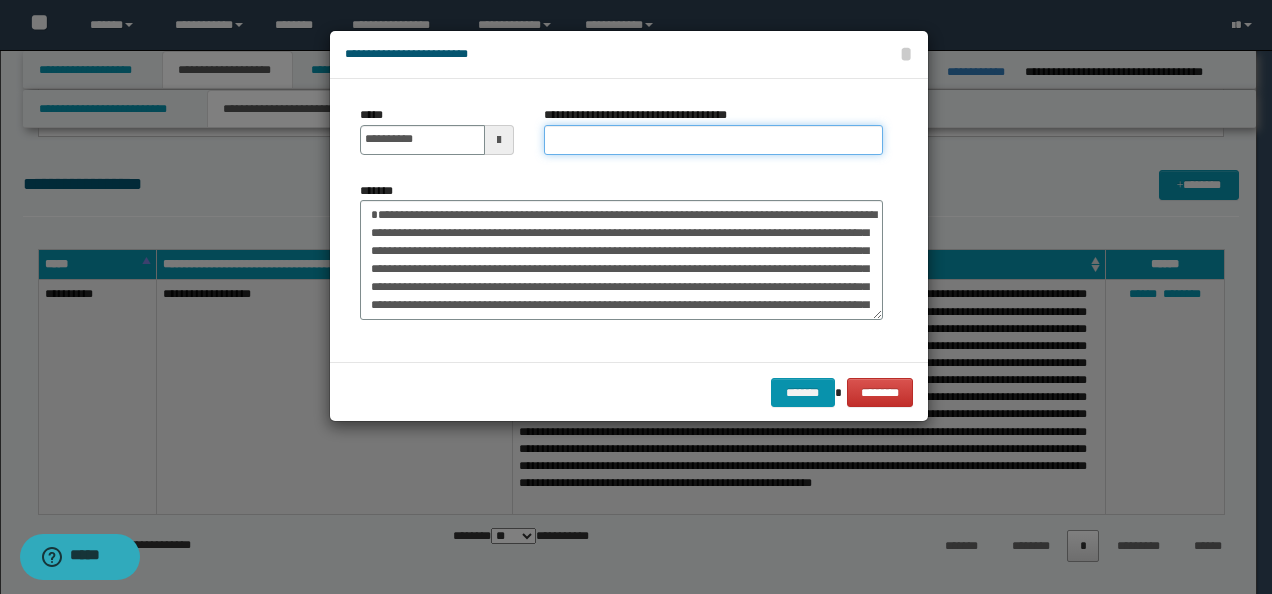 click on "**********" at bounding box center (713, 140) 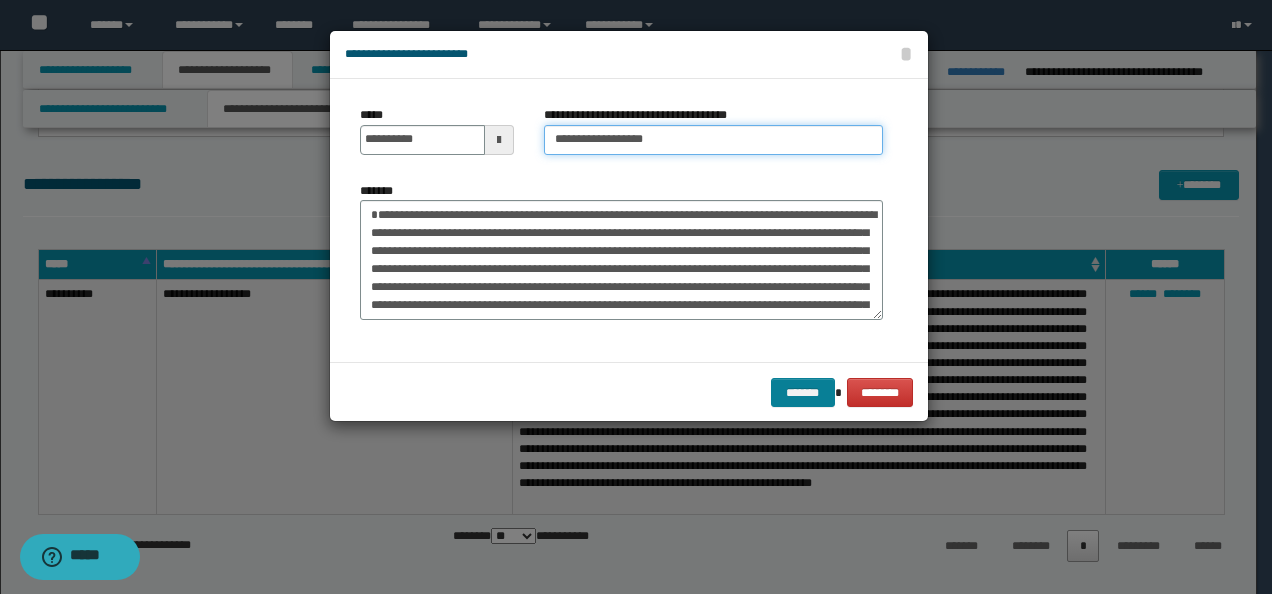 type on "**********" 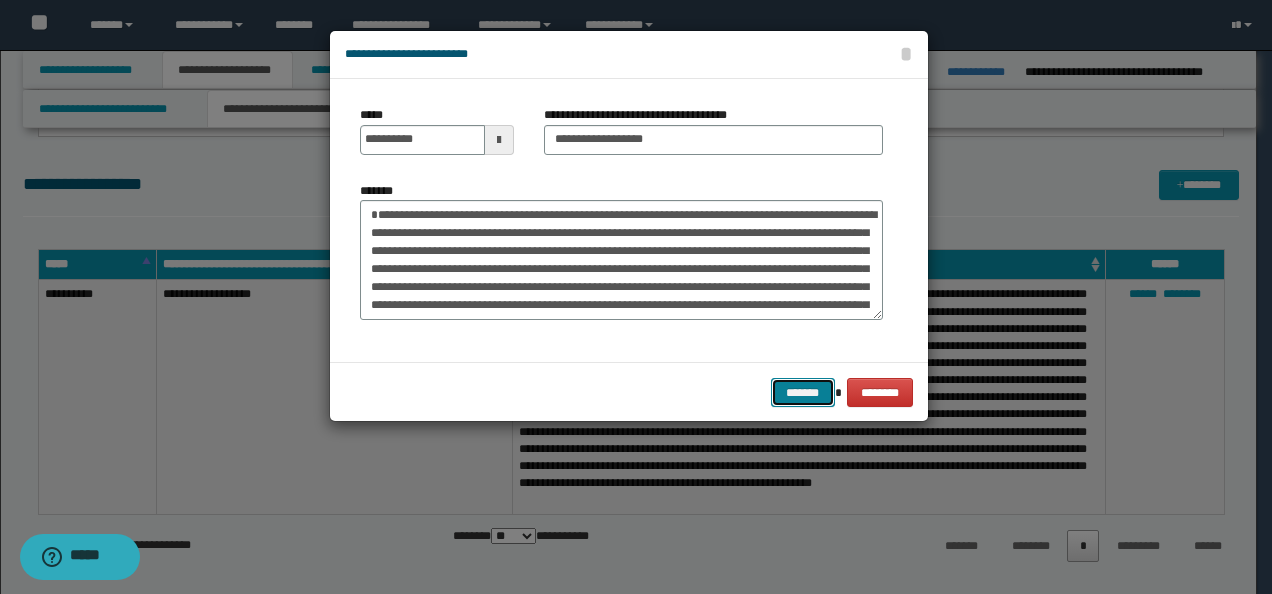 click on "*******" at bounding box center [803, 392] 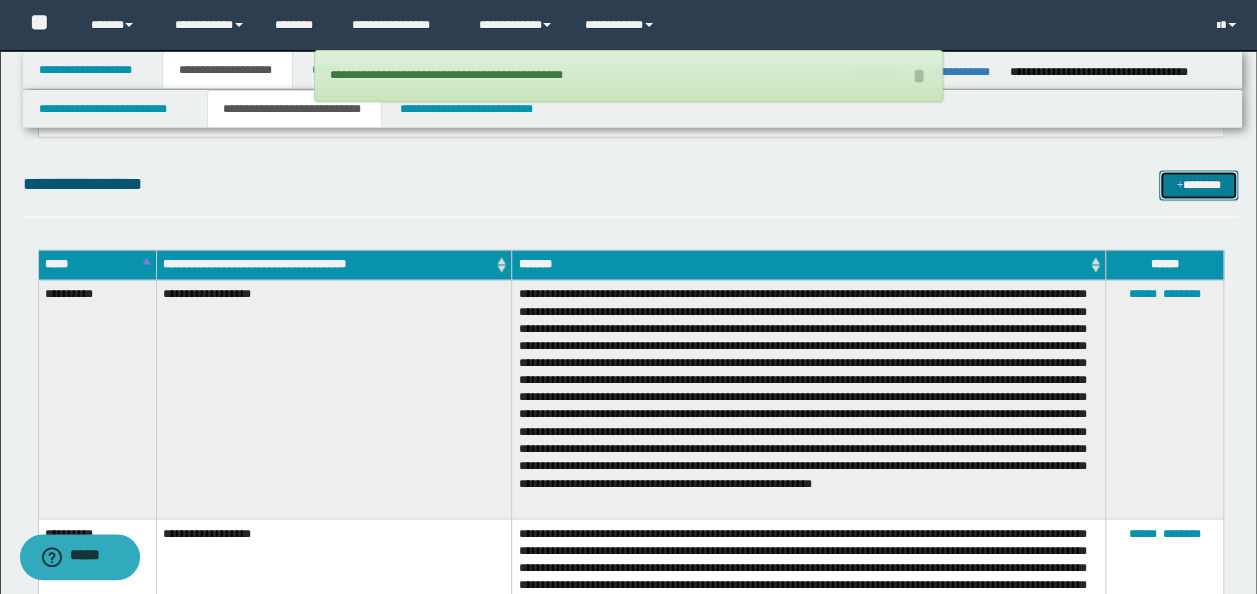 click on "*******" at bounding box center (1198, 184) 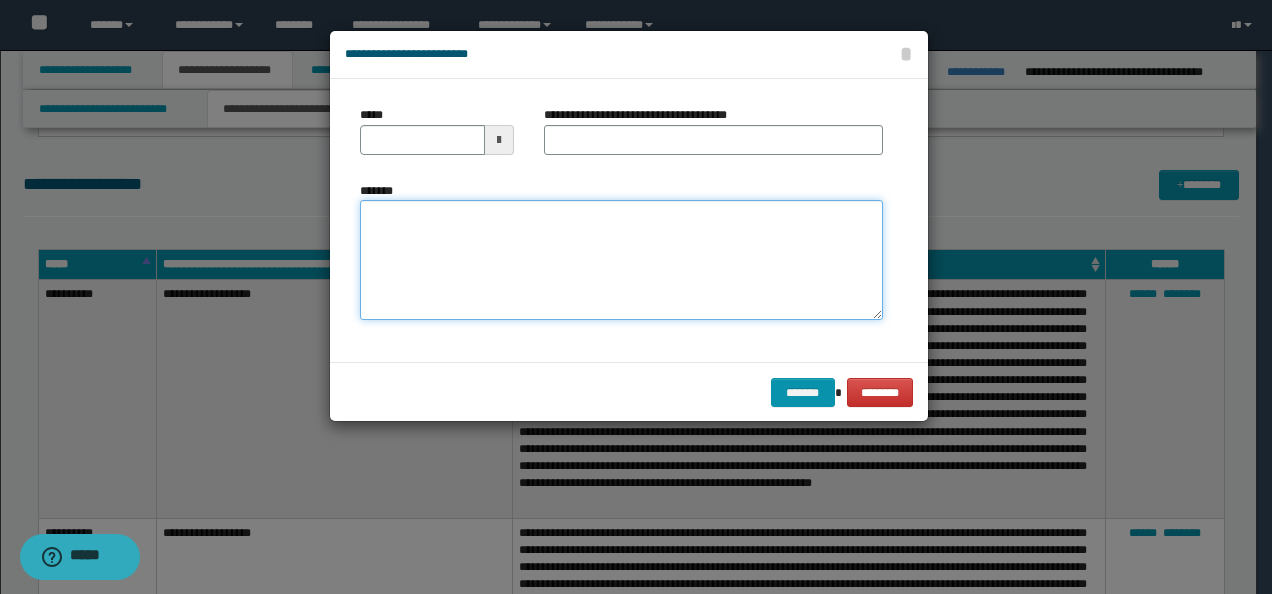 click on "*******" at bounding box center [621, 259] 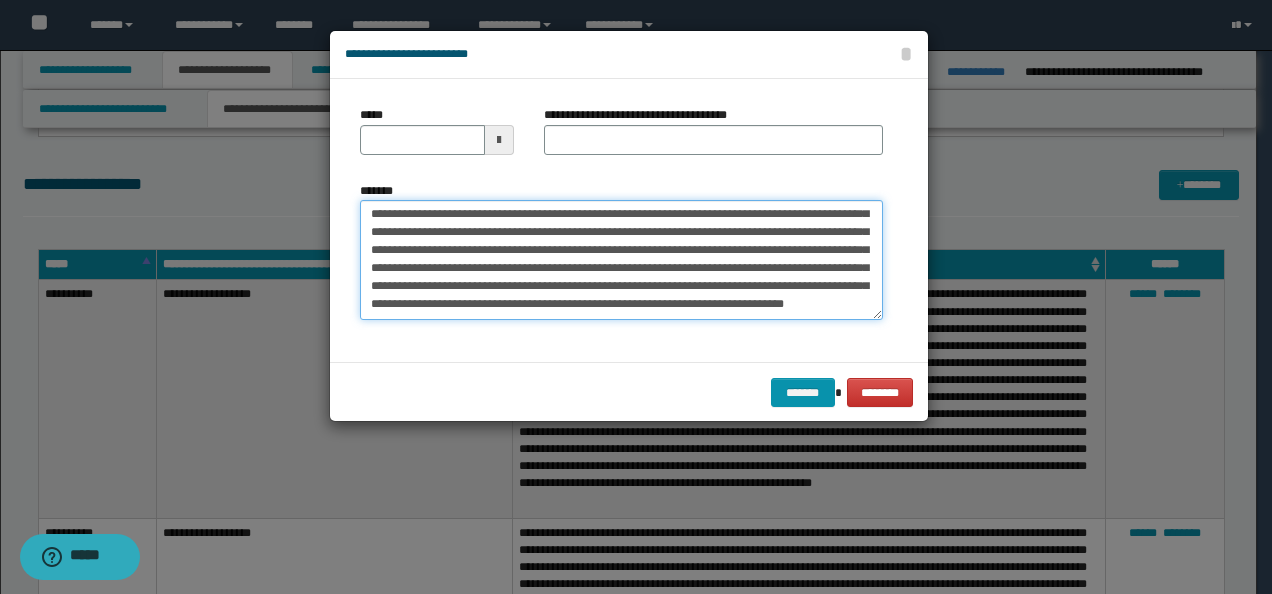 scroll, scrollTop: 0, scrollLeft: 0, axis: both 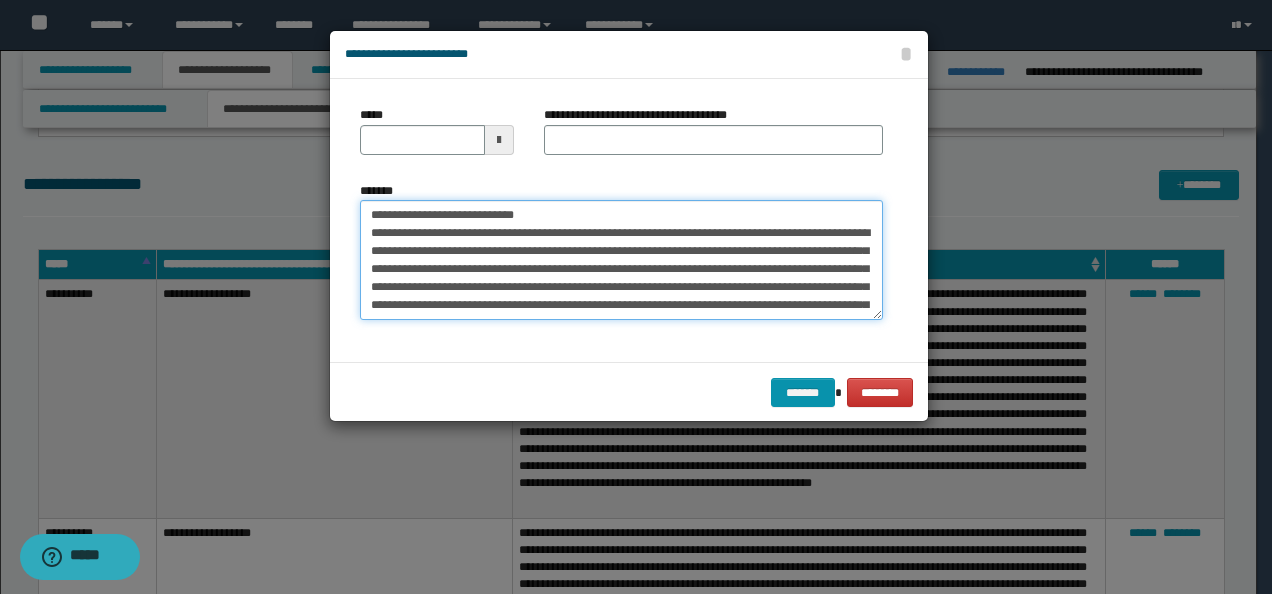 drag, startPoint x: 429, startPoint y: 210, endPoint x: 224, endPoint y: 204, distance: 205.08778 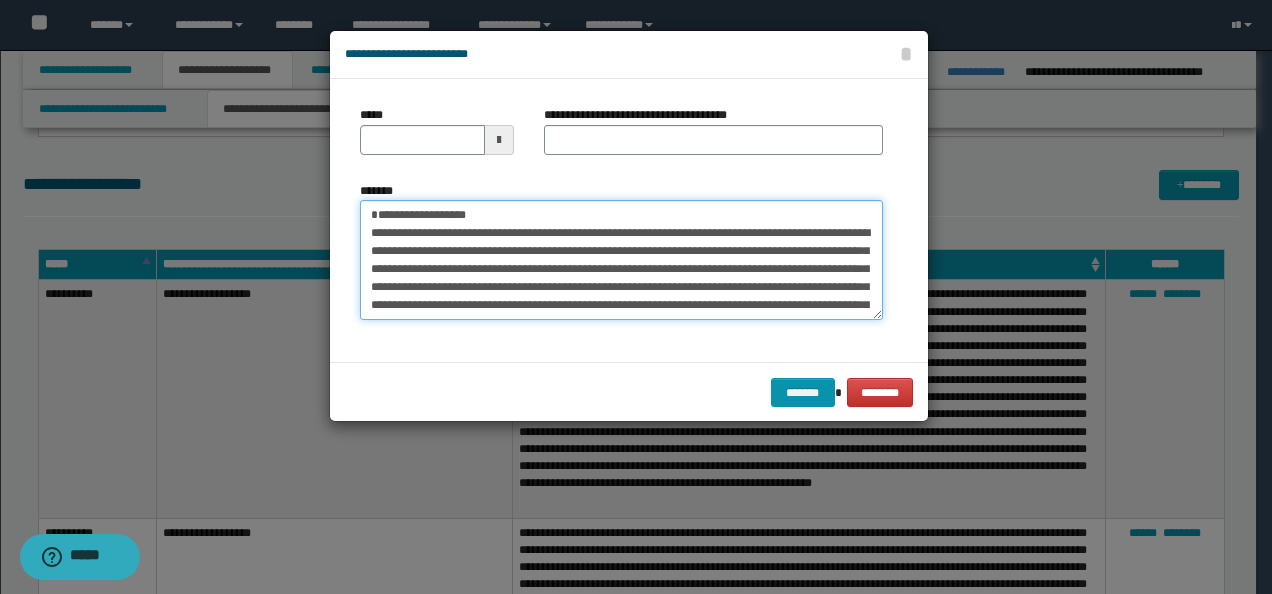 type 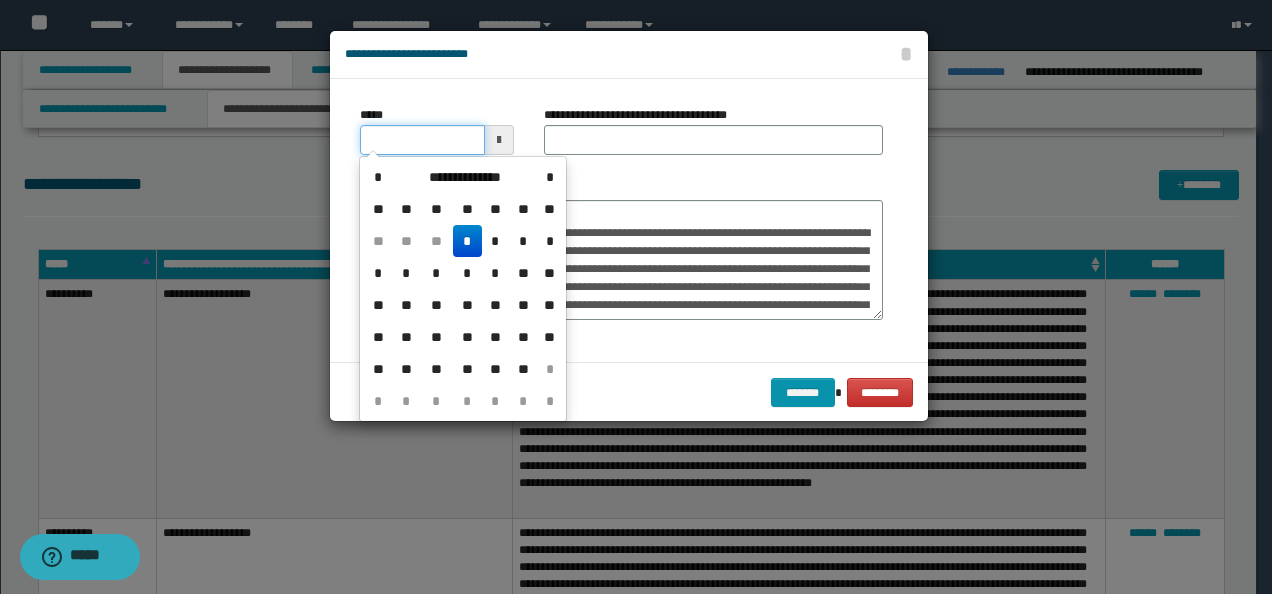 click on "*****" at bounding box center [422, 140] 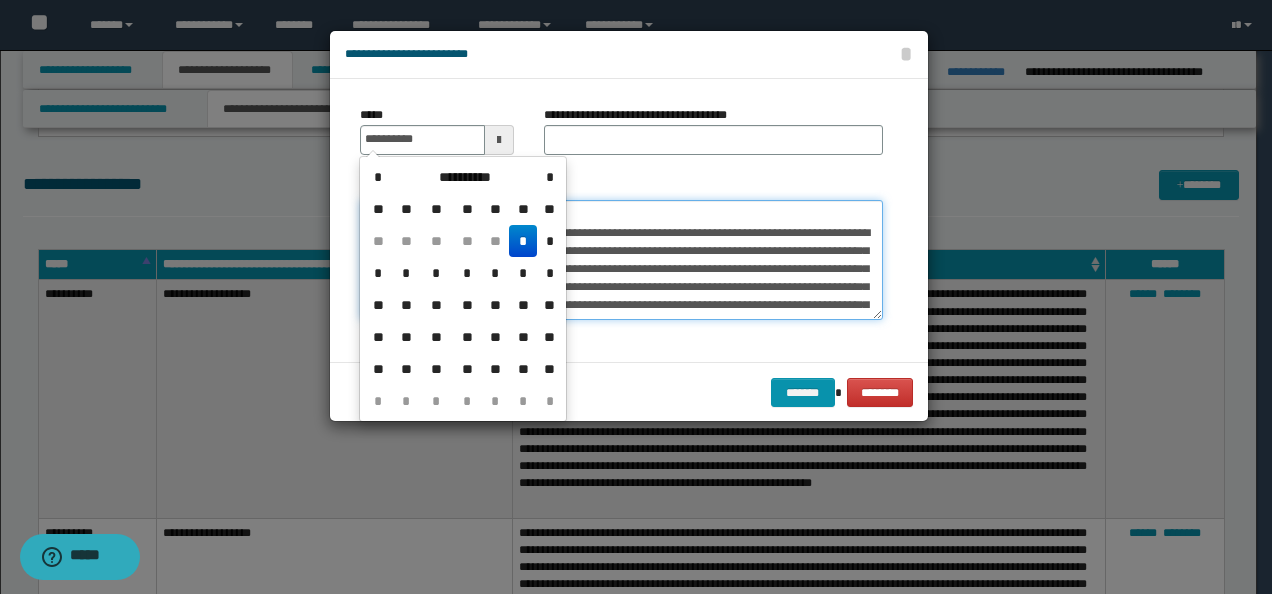 type on "**********" 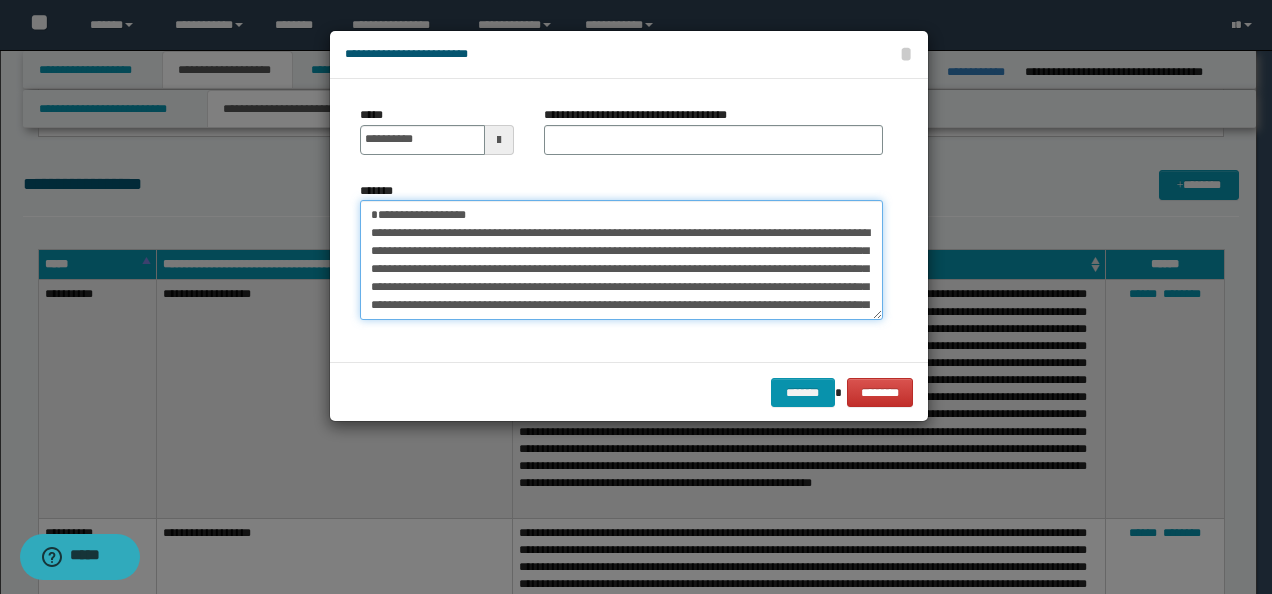 drag, startPoint x: 590, startPoint y: 208, endPoint x: 96, endPoint y: 204, distance: 494.0162 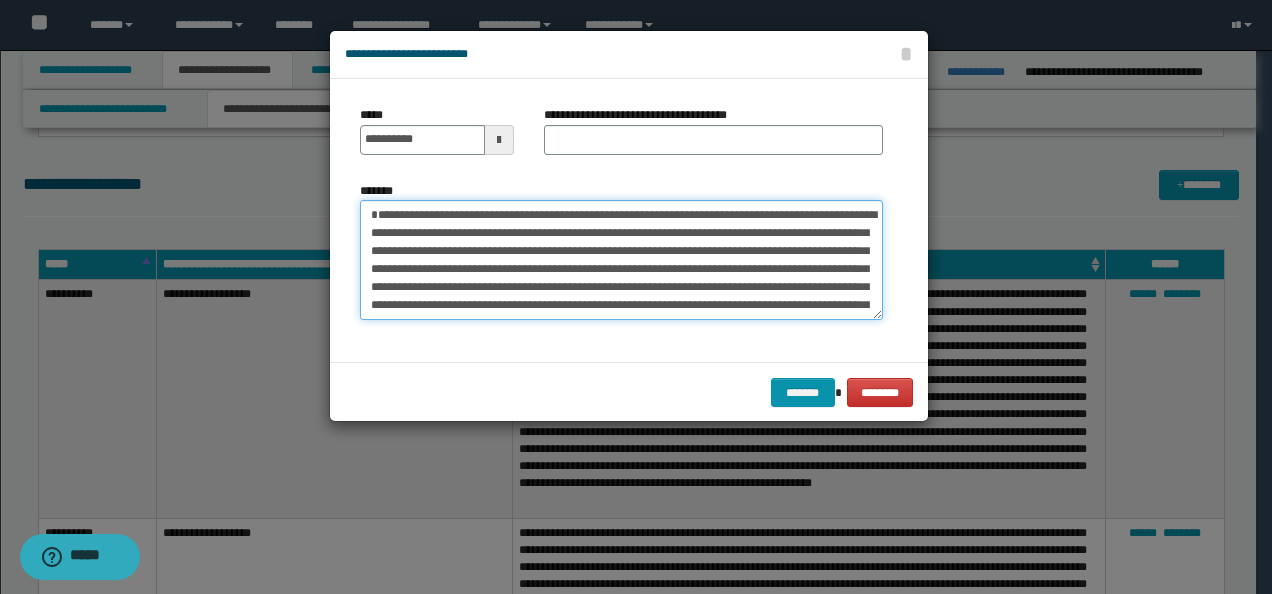 type on "**********" 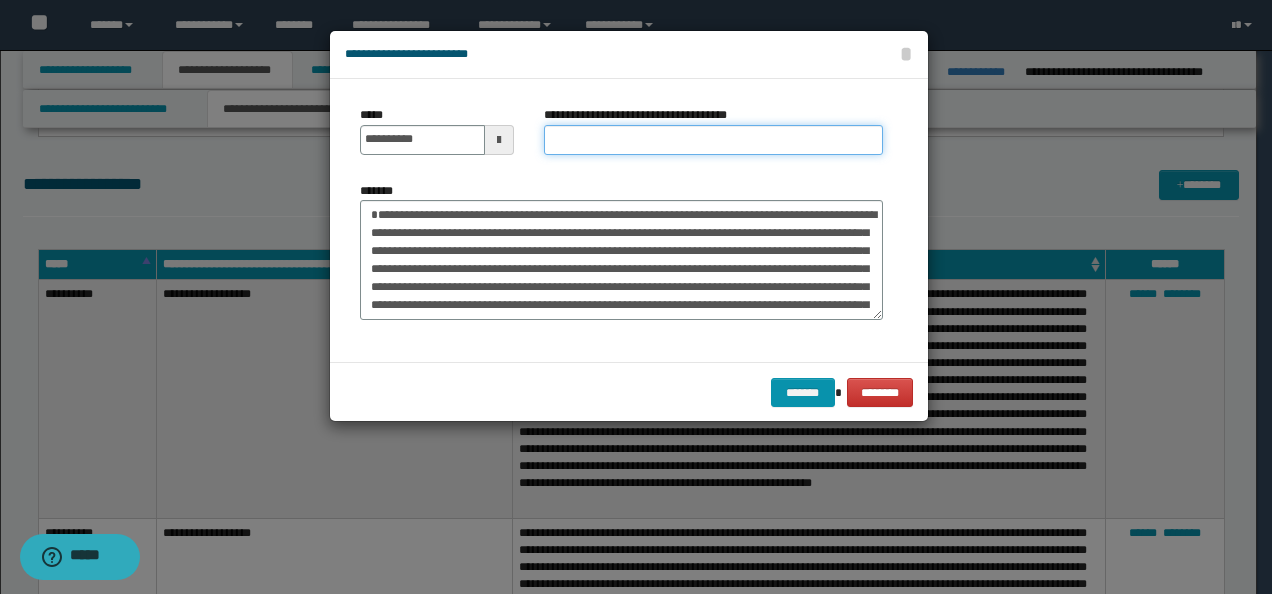 click on "**********" at bounding box center (713, 140) 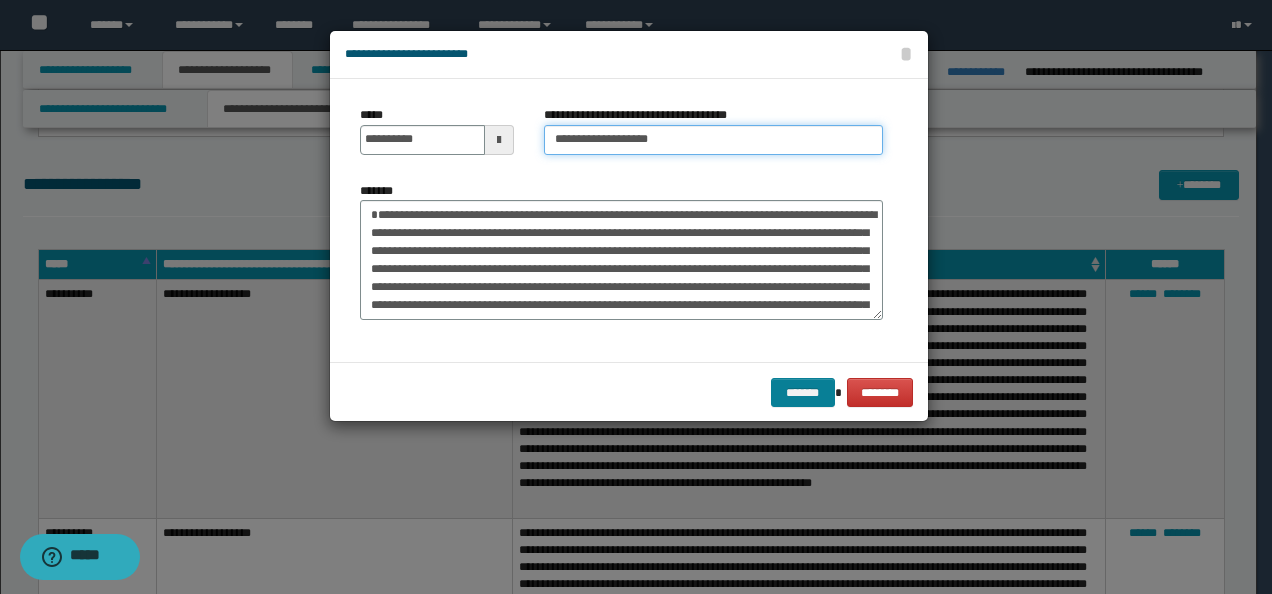 type on "**********" 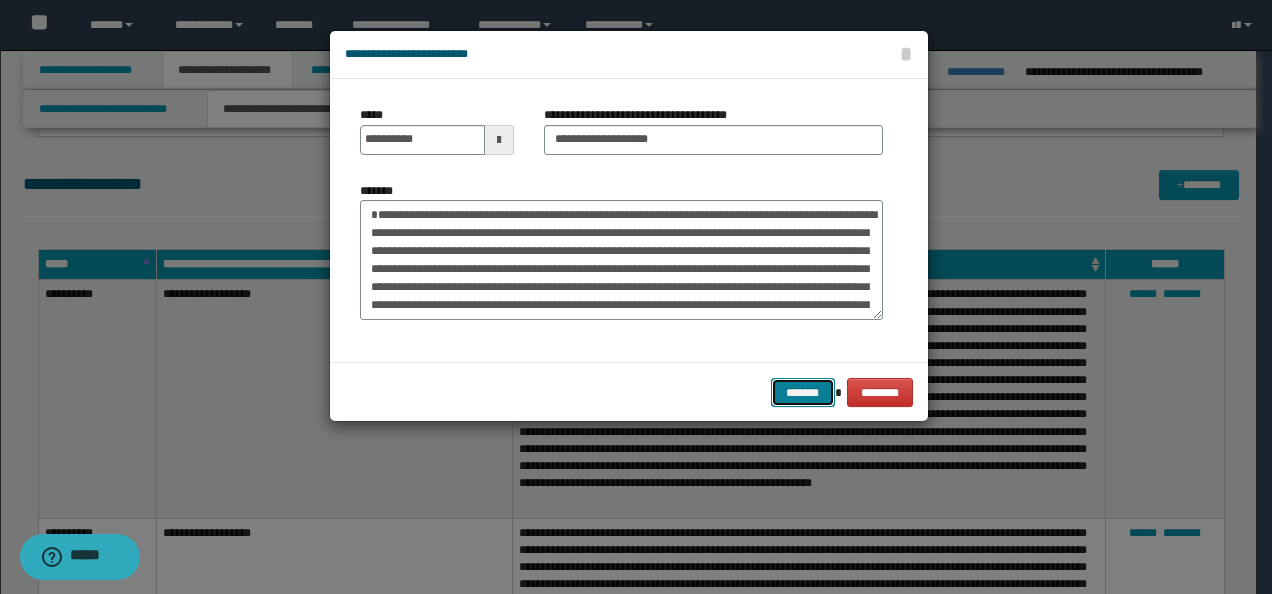 click on "*******" at bounding box center (803, 392) 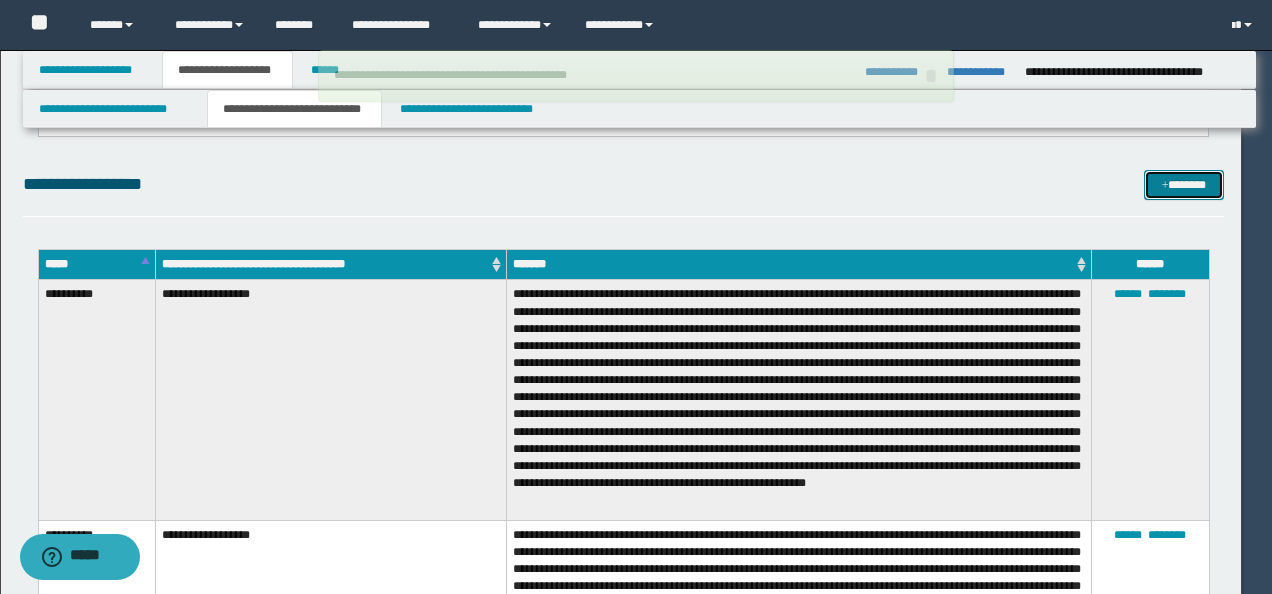 type 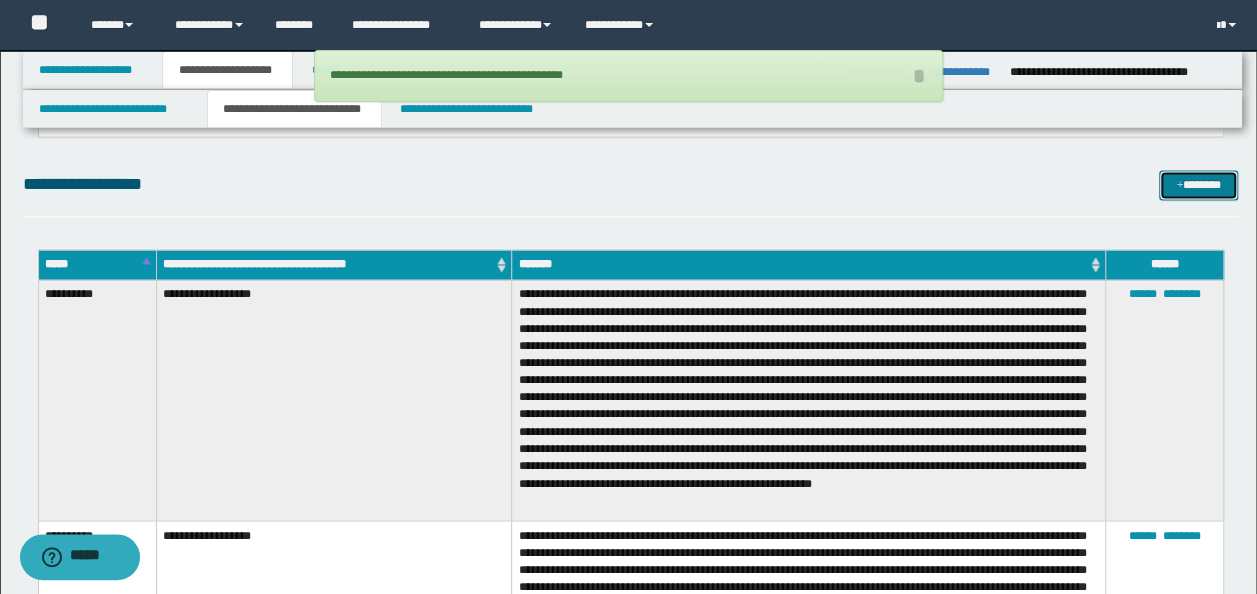 click on "*******" at bounding box center (1198, 184) 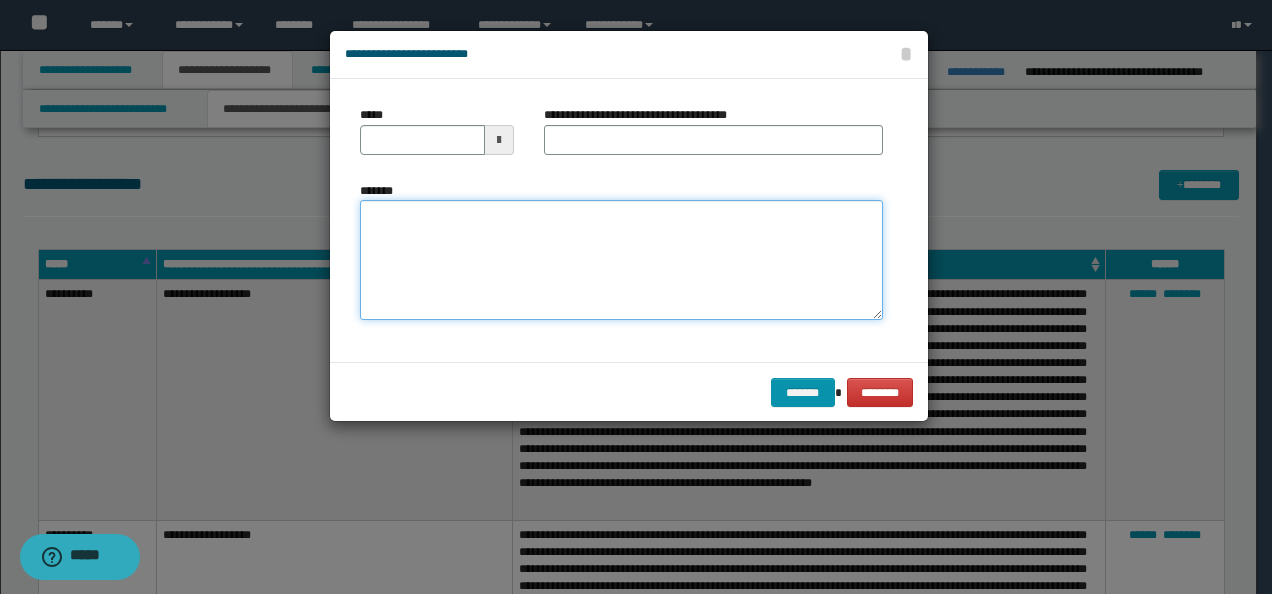 click on "*******" at bounding box center [621, 259] 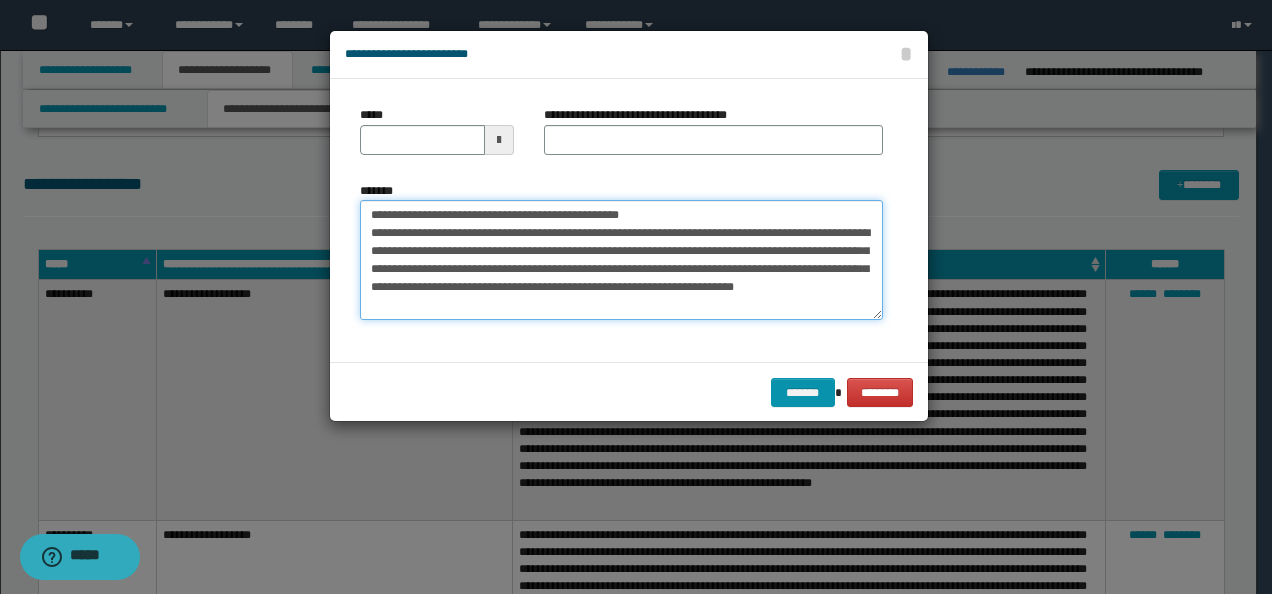 scroll, scrollTop: 0, scrollLeft: 0, axis: both 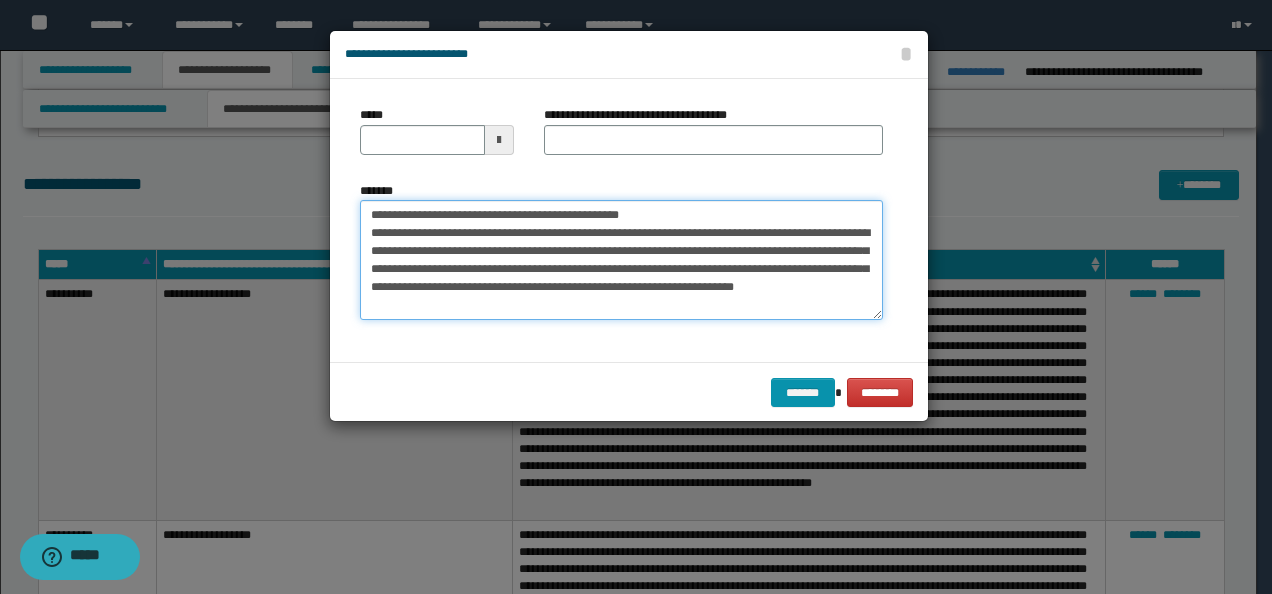 drag, startPoint x: 432, startPoint y: 215, endPoint x: 219, endPoint y: 175, distance: 216.72333 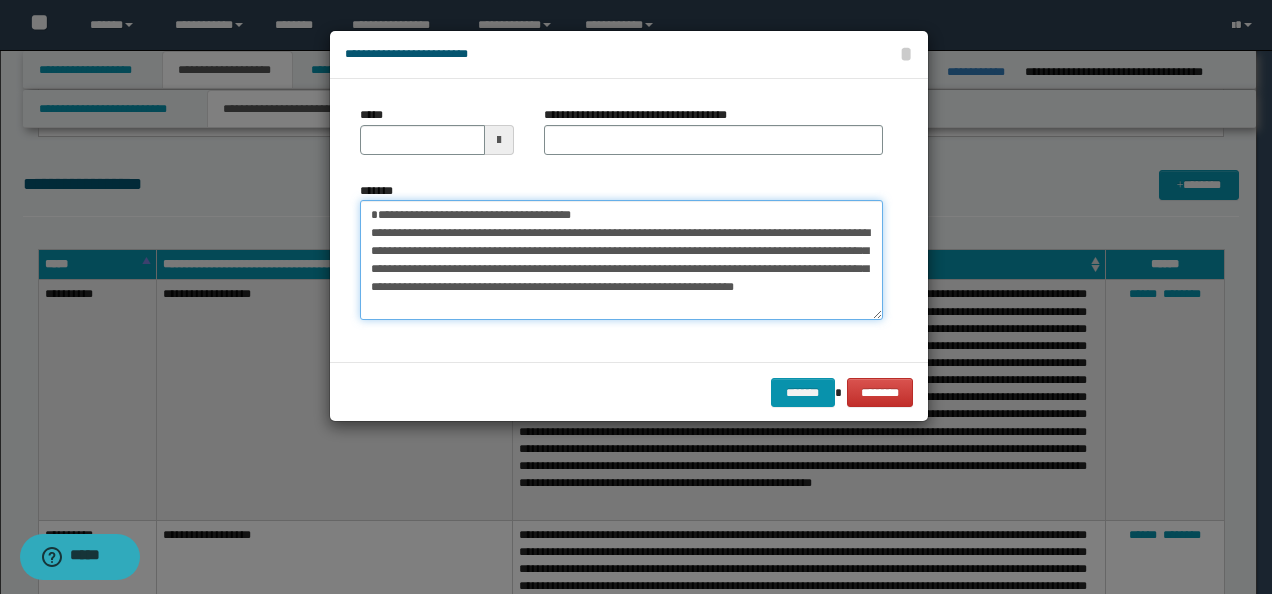 type 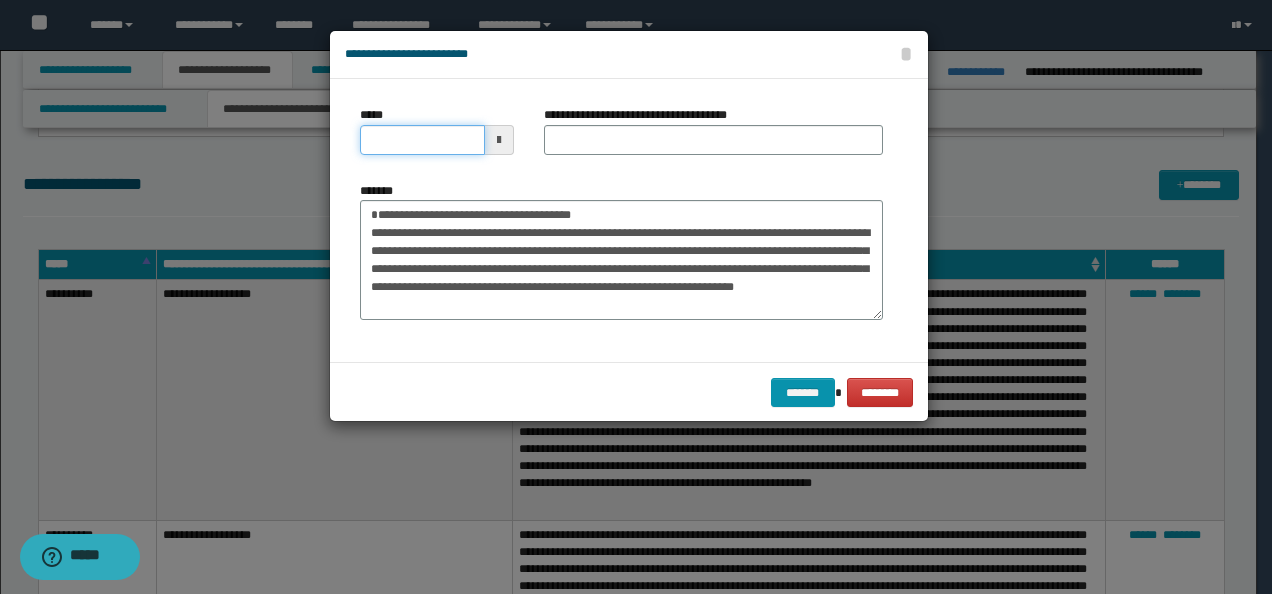 click on "*****" at bounding box center (422, 140) 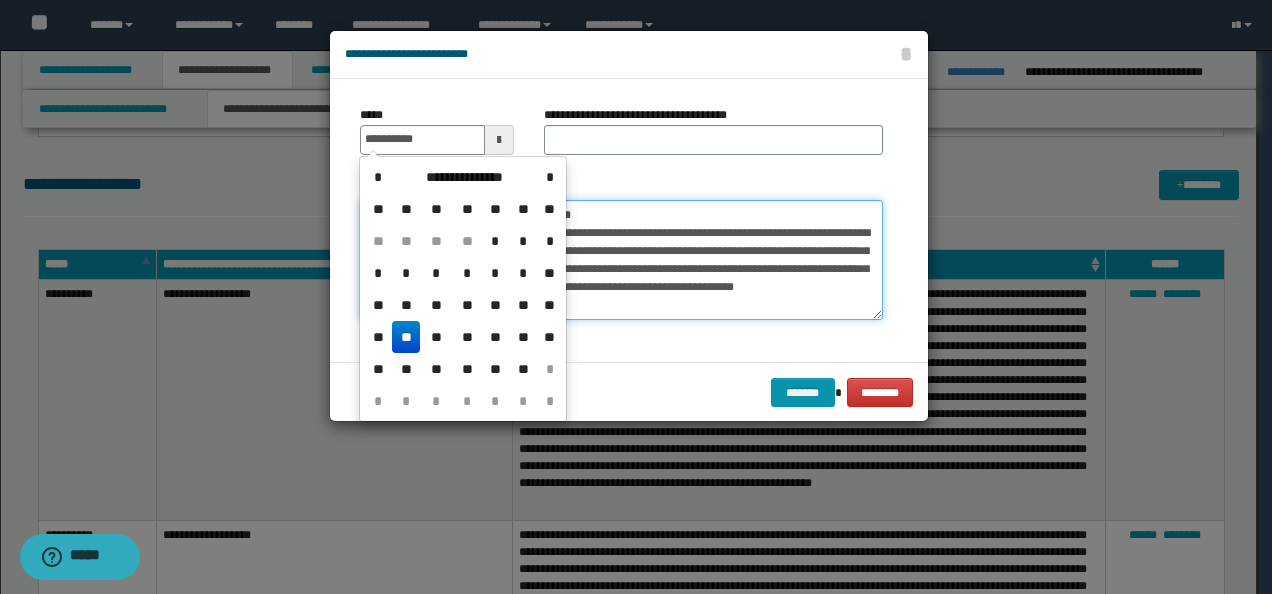 type on "**********" 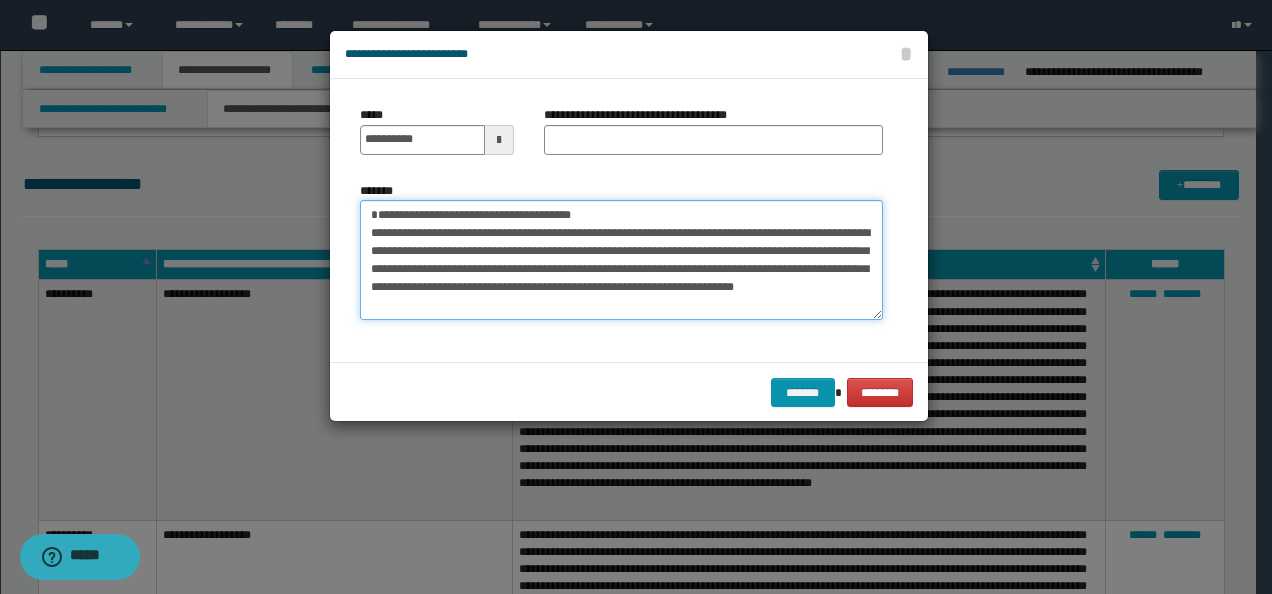 drag, startPoint x: 592, startPoint y: 212, endPoint x: 100, endPoint y: 206, distance: 492.0366 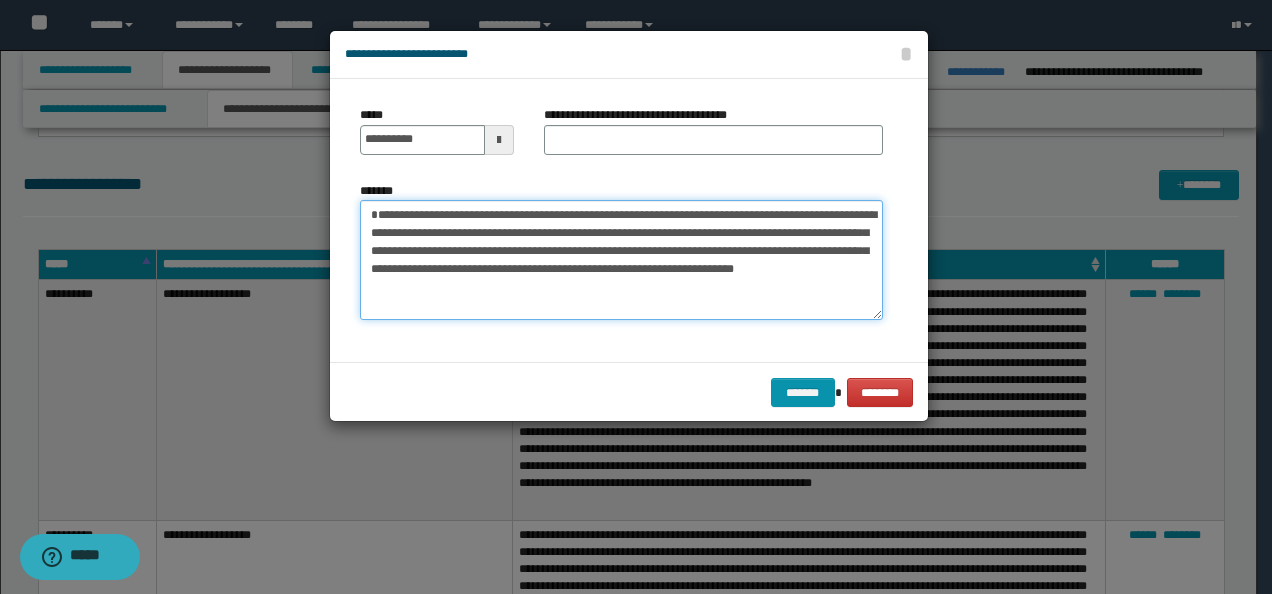 type on "**********" 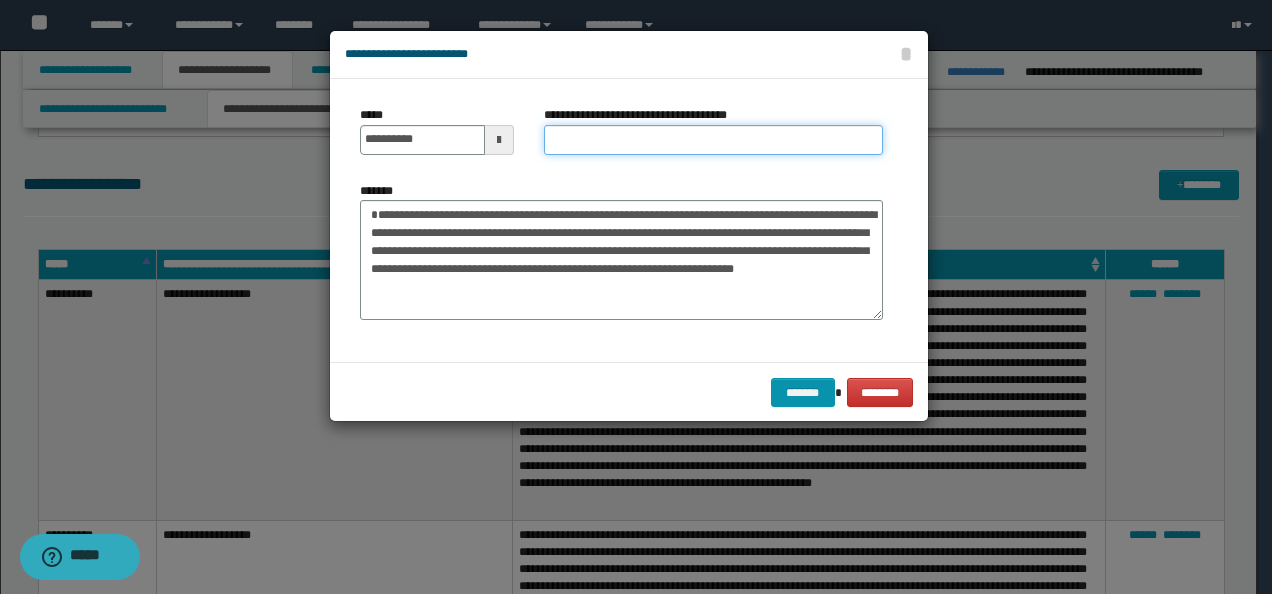 click on "**********" at bounding box center (713, 140) 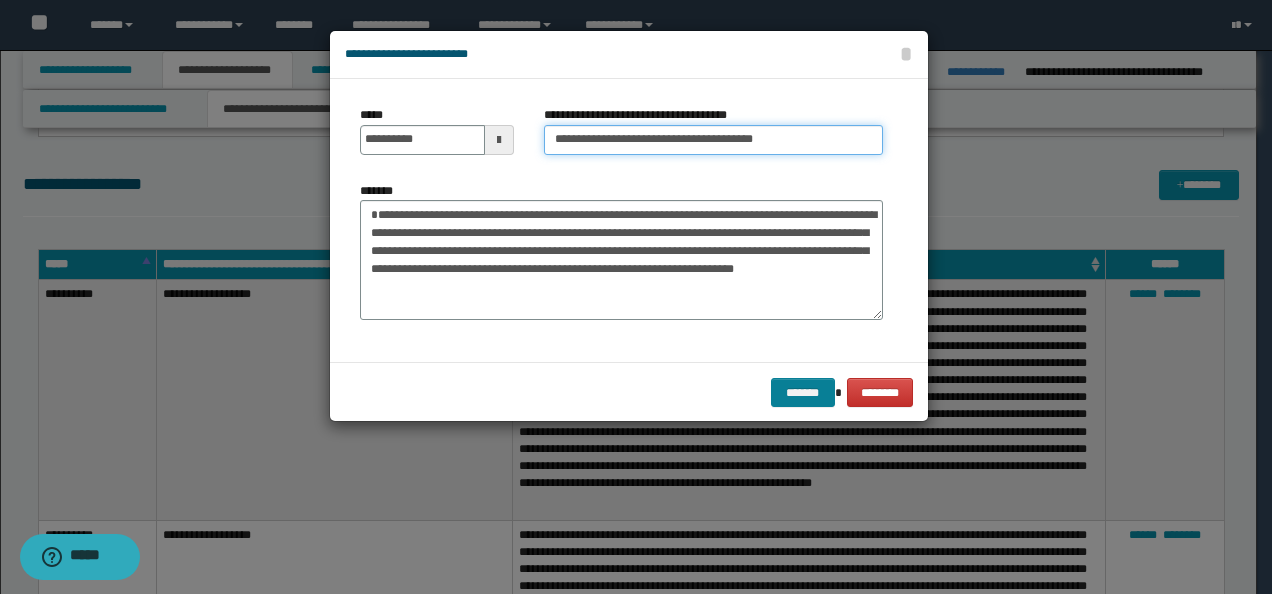type on "**********" 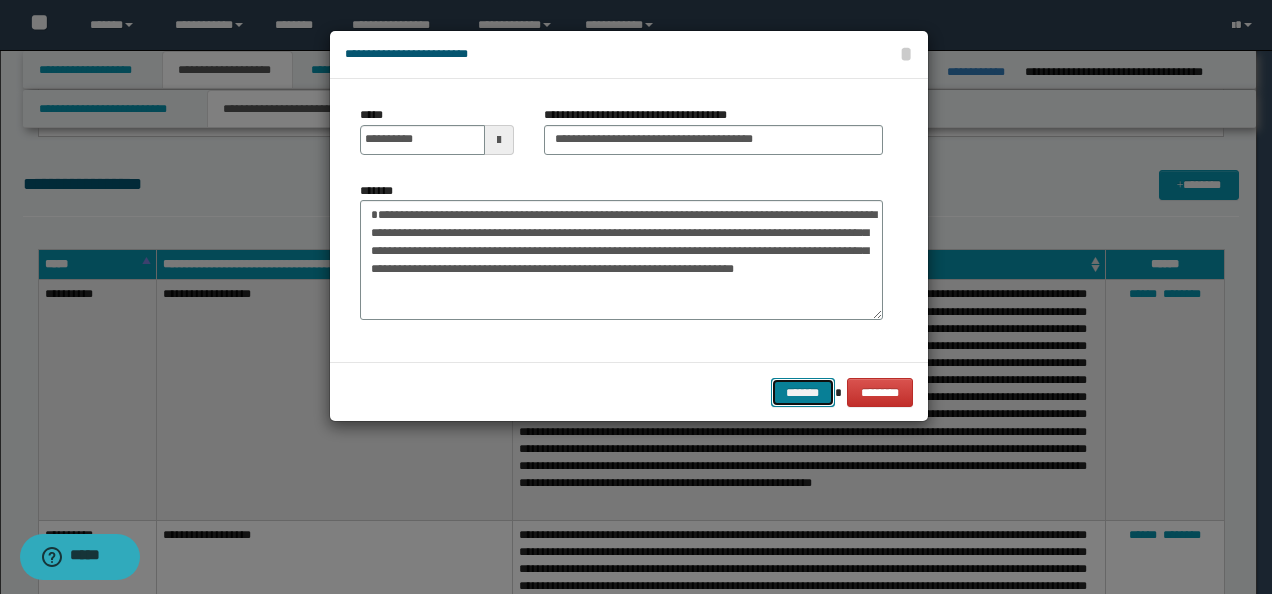 click on "*******" at bounding box center [803, 392] 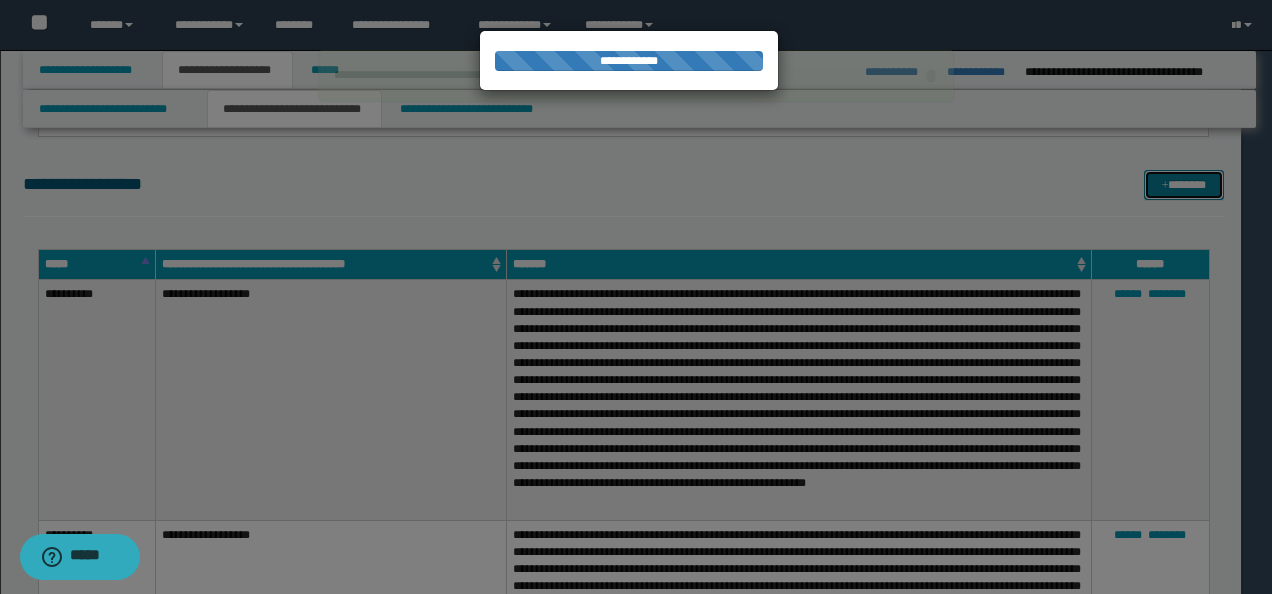 type 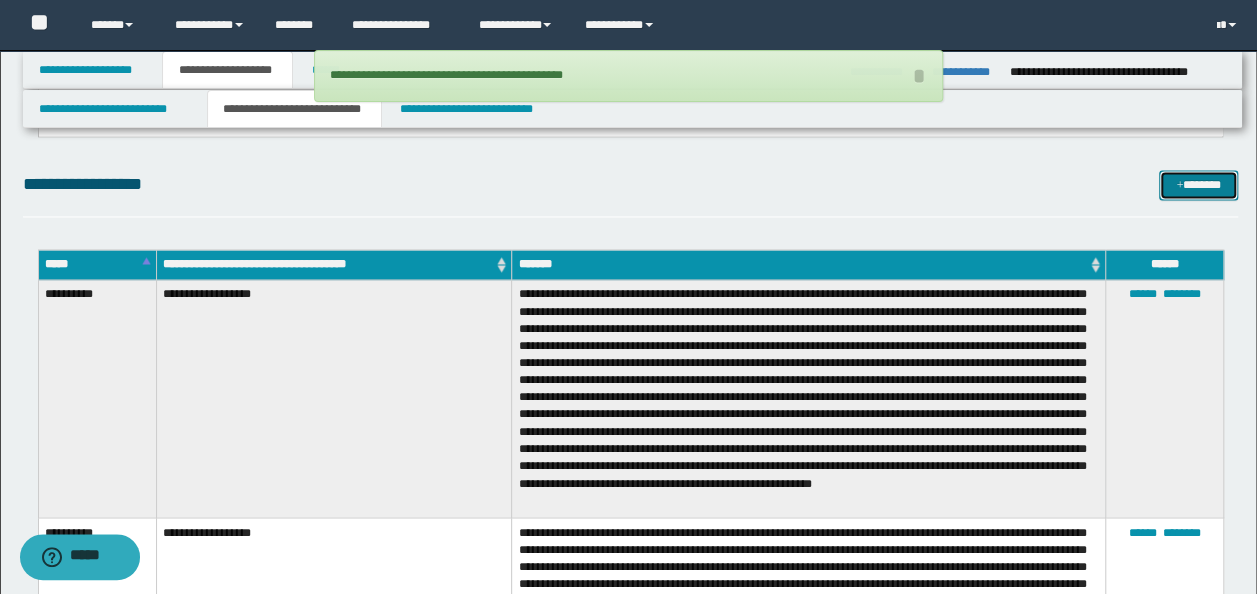 click on "*******" at bounding box center (1198, 184) 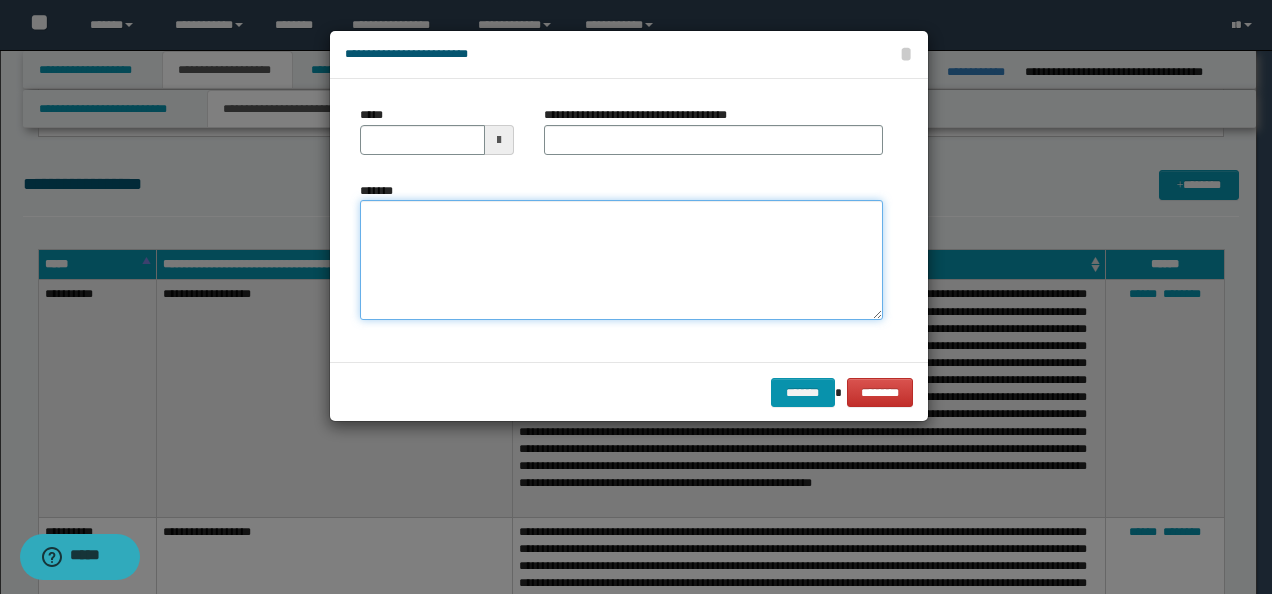 click on "*******" at bounding box center (621, 259) 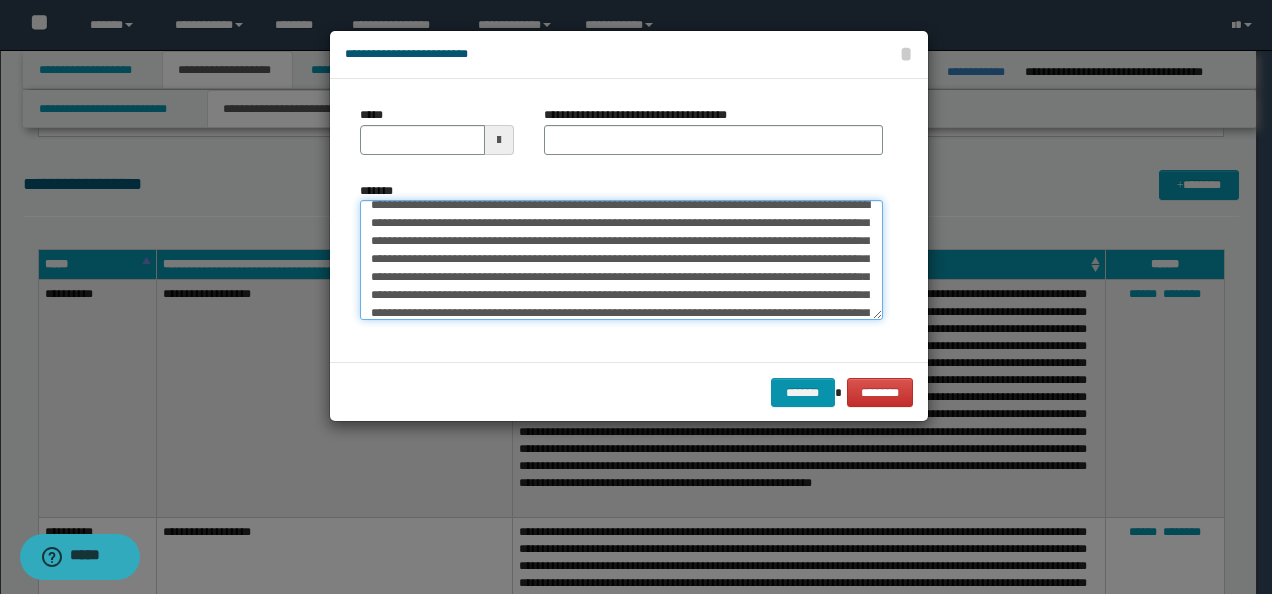 scroll, scrollTop: 0, scrollLeft: 0, axis: both 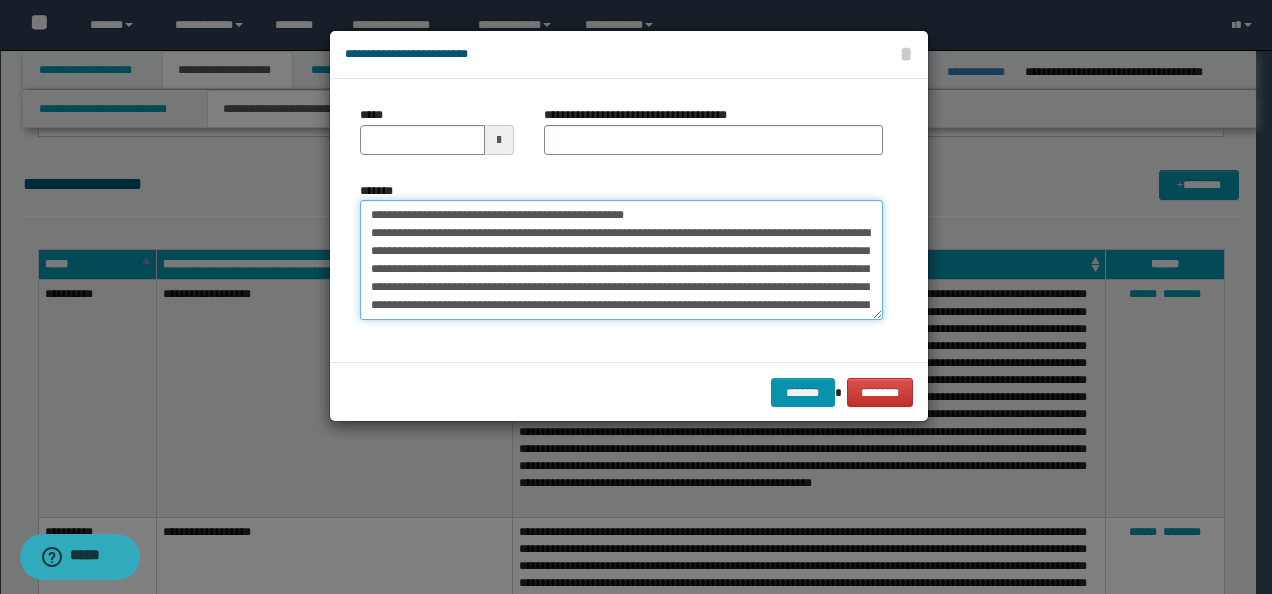 drag, startPoint x: 297, startPoint y: 209, endPoint x: 234, endPoint y: 209, distance: 63 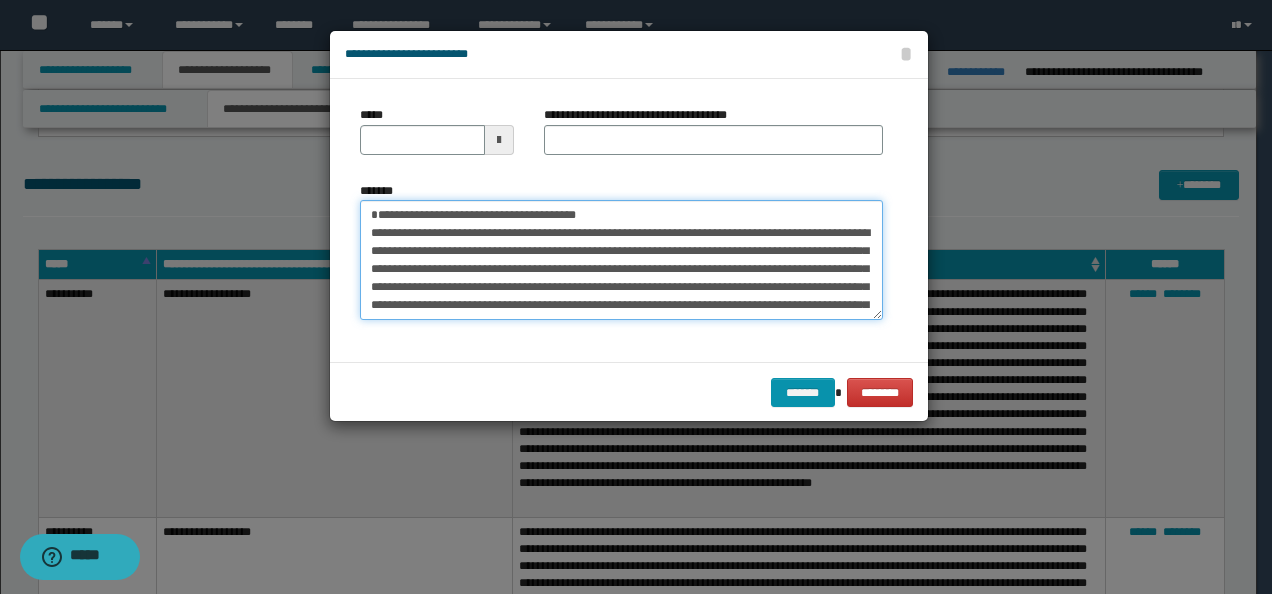 type 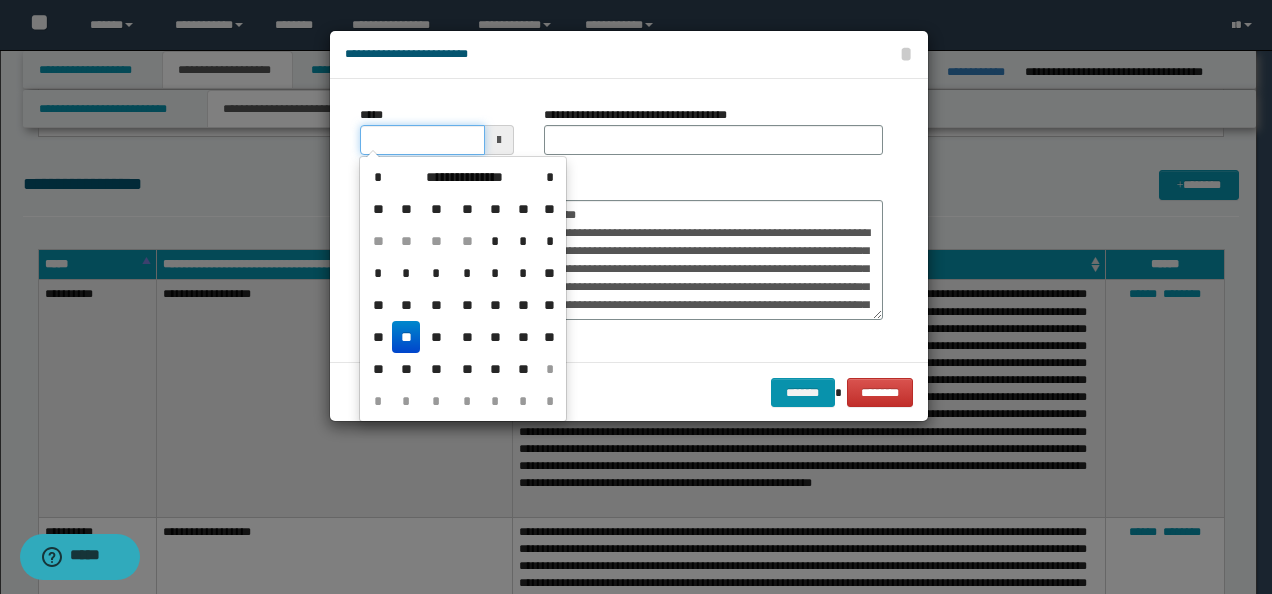click on "*****" at bounding box center [422, 140] 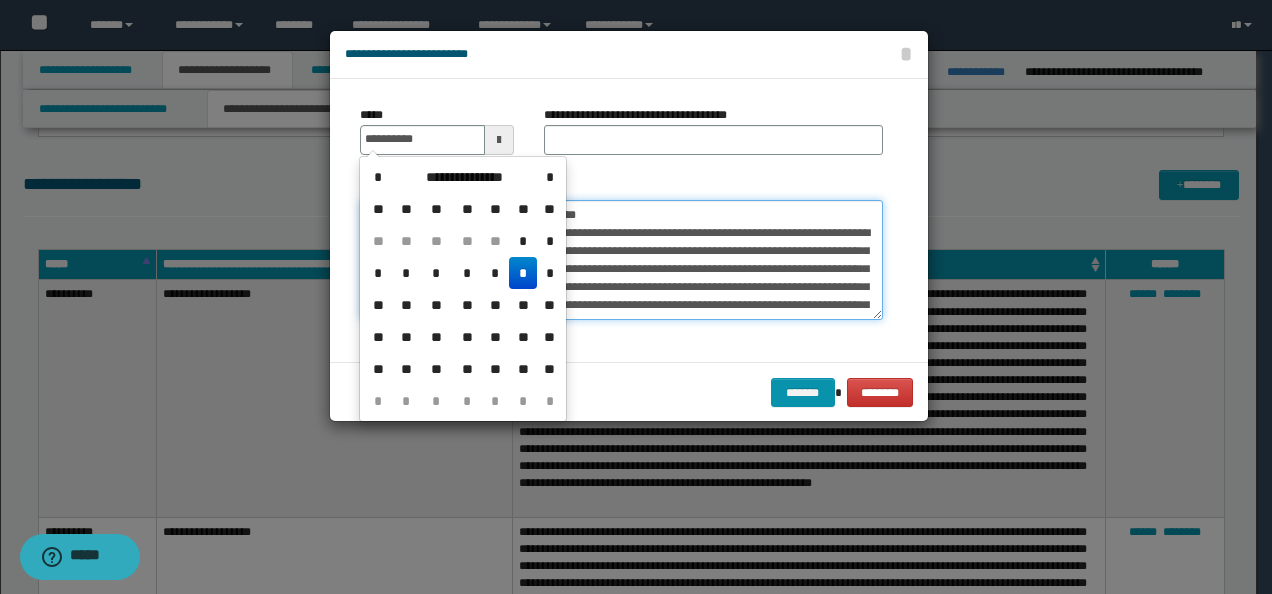 type on "**********" 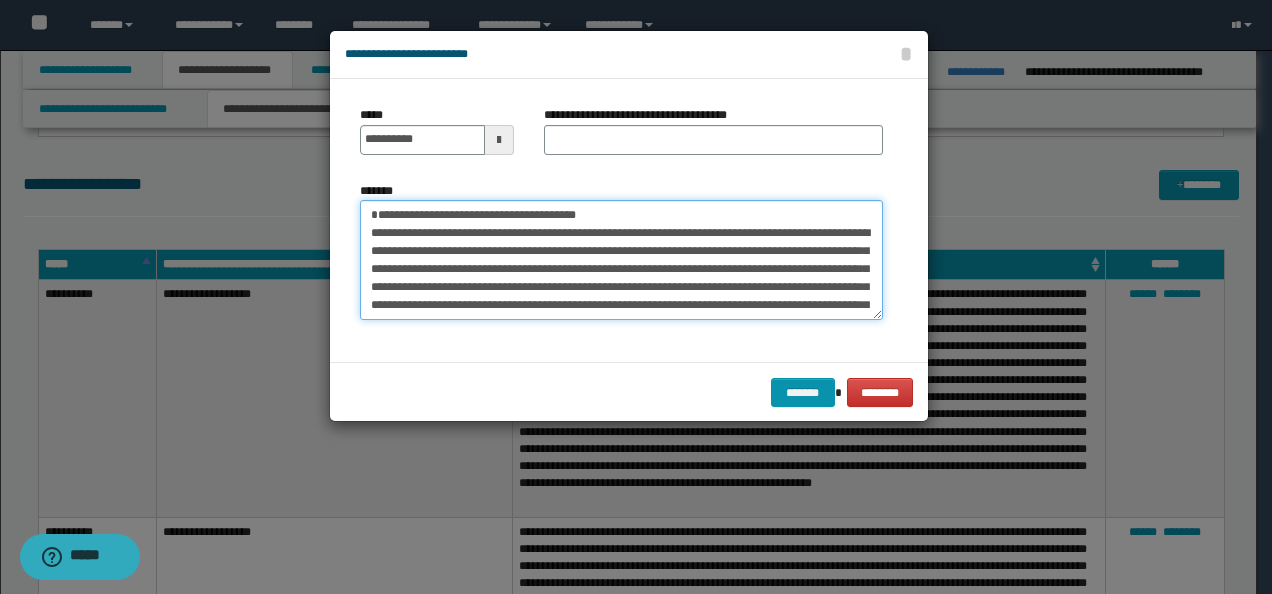 drag, startPoint x: 646, startPoint y: 209, endPoint x: 162, endPoint y: 215, distance: 484.0372 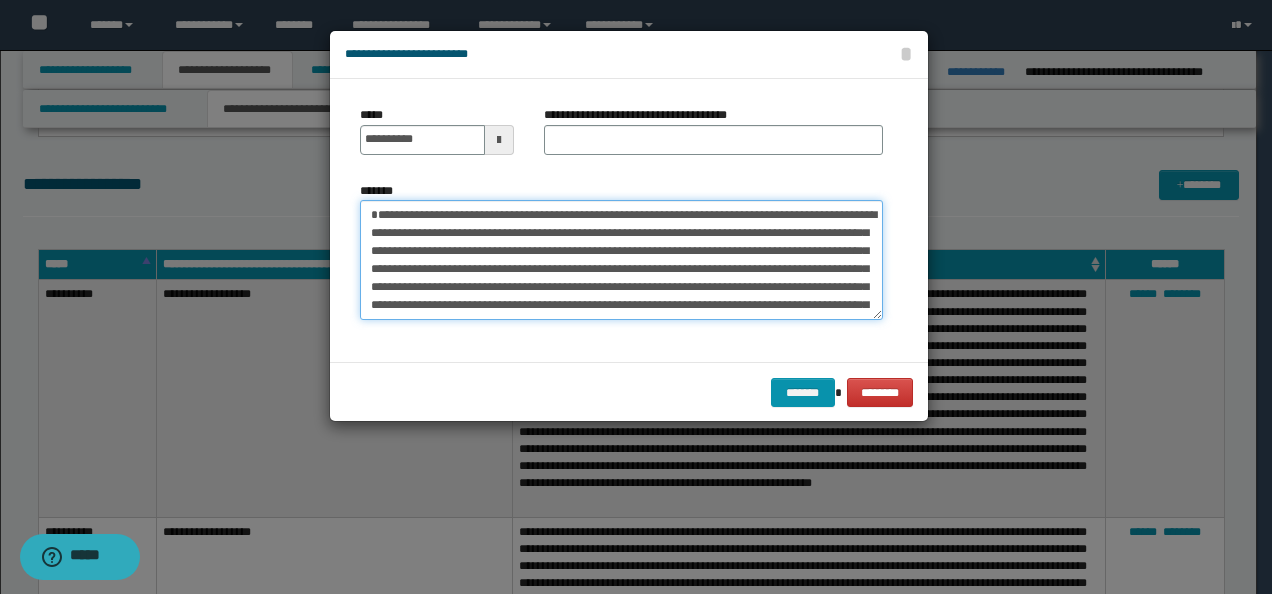 type on "**********" 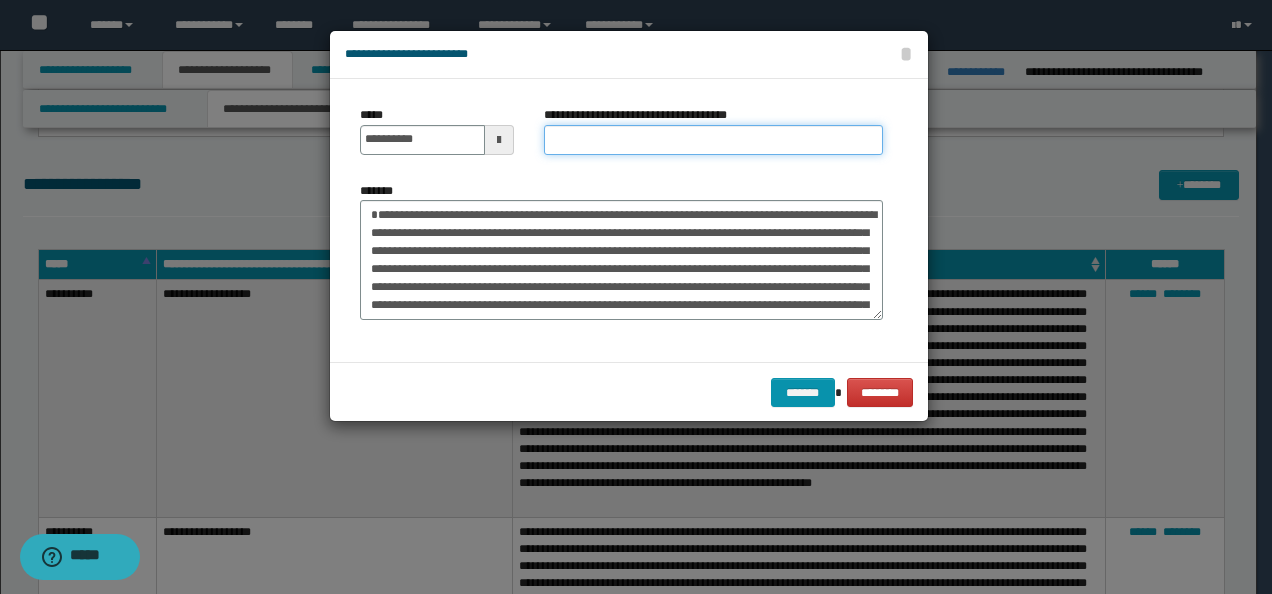 click on "**********" at bounding box center [713, 140] 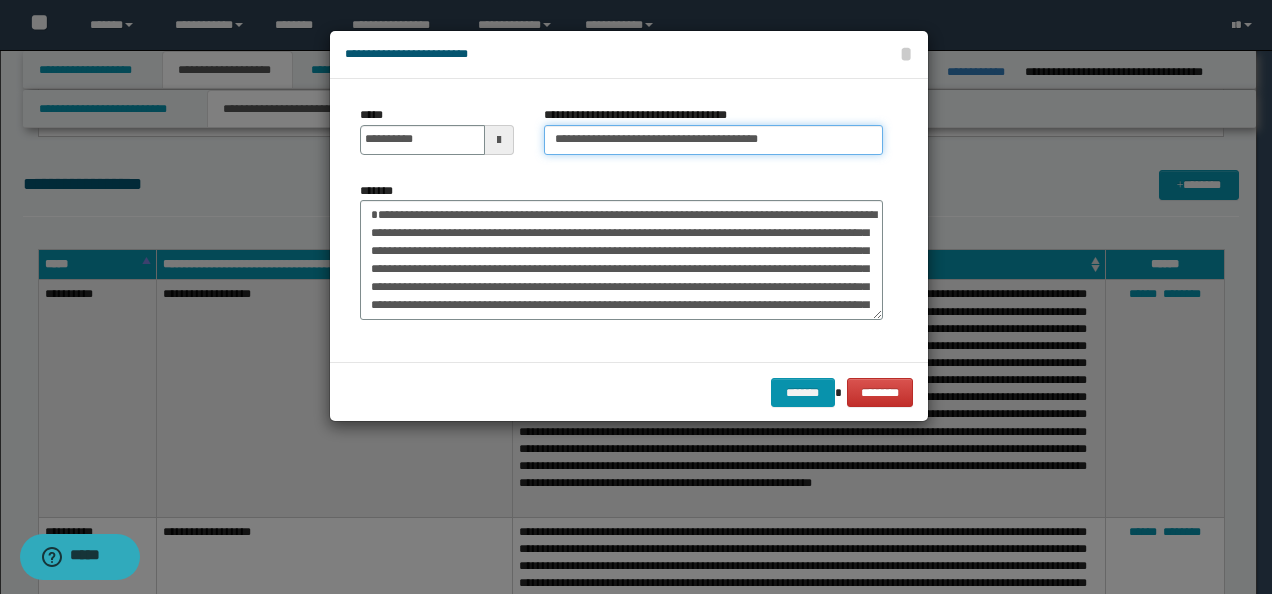 type on "**********" 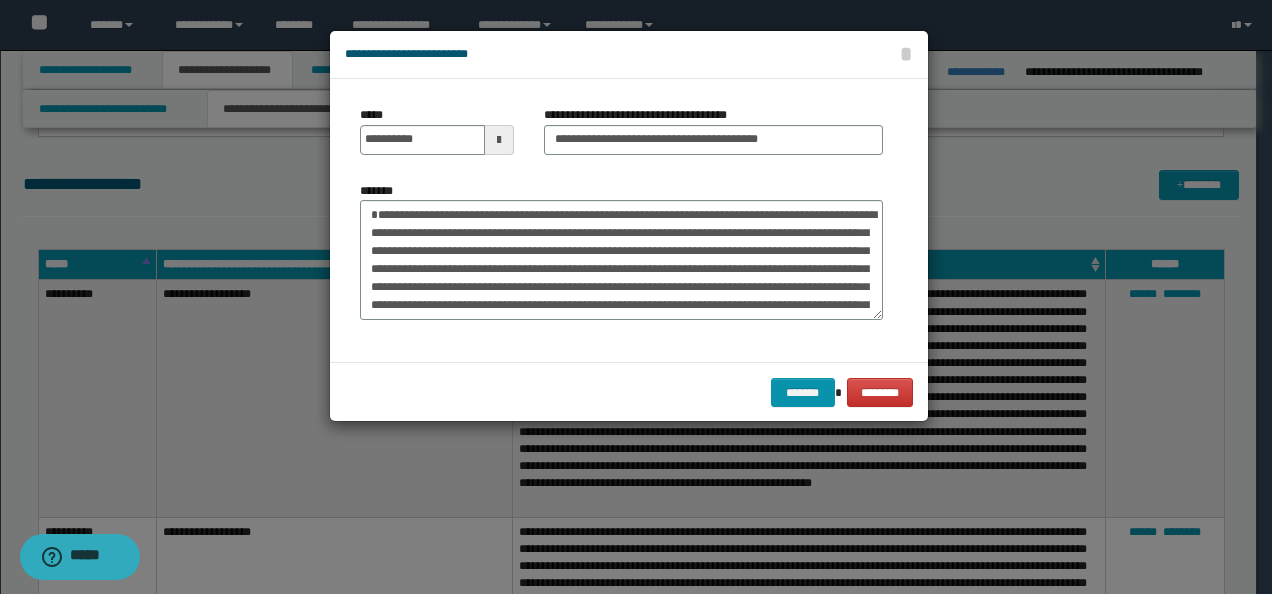 click on "*******
********" at bounding box center (629, 392) 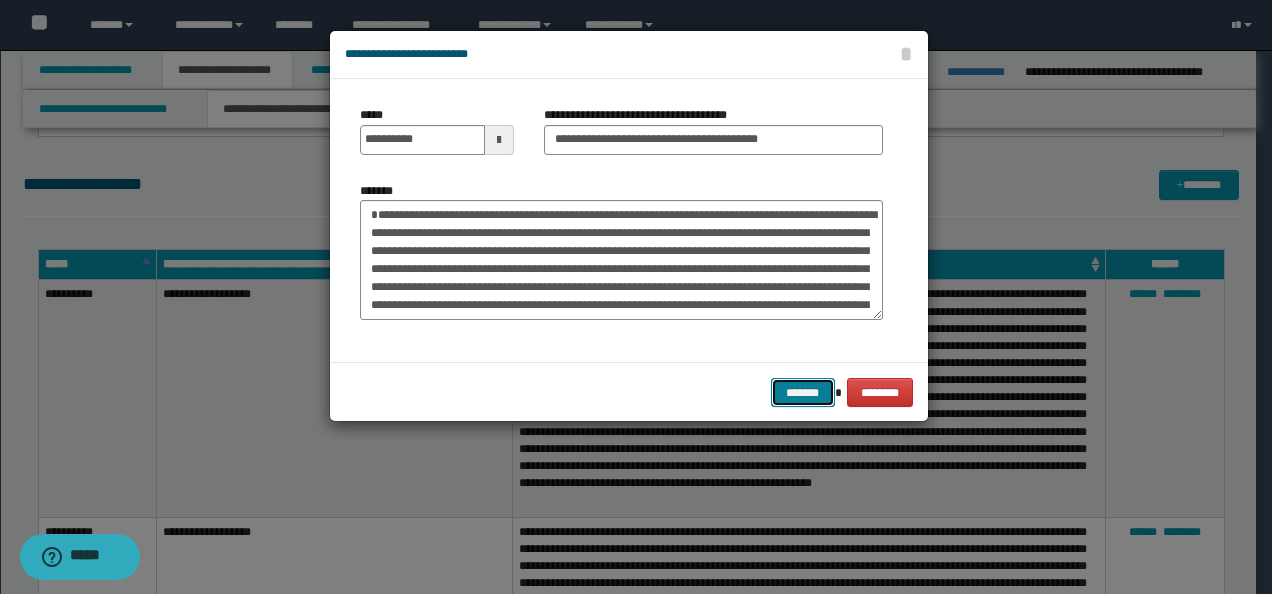 click on "*******" at bounding box center (803, 392) 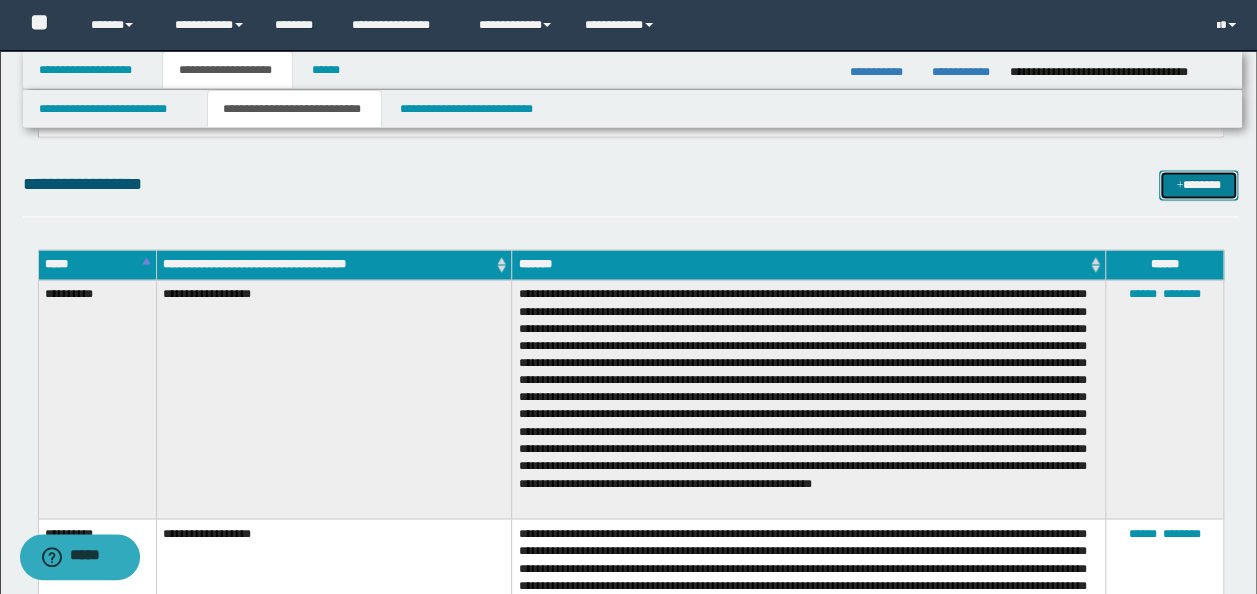 click on "*******" at bounding box center (1198, 184) 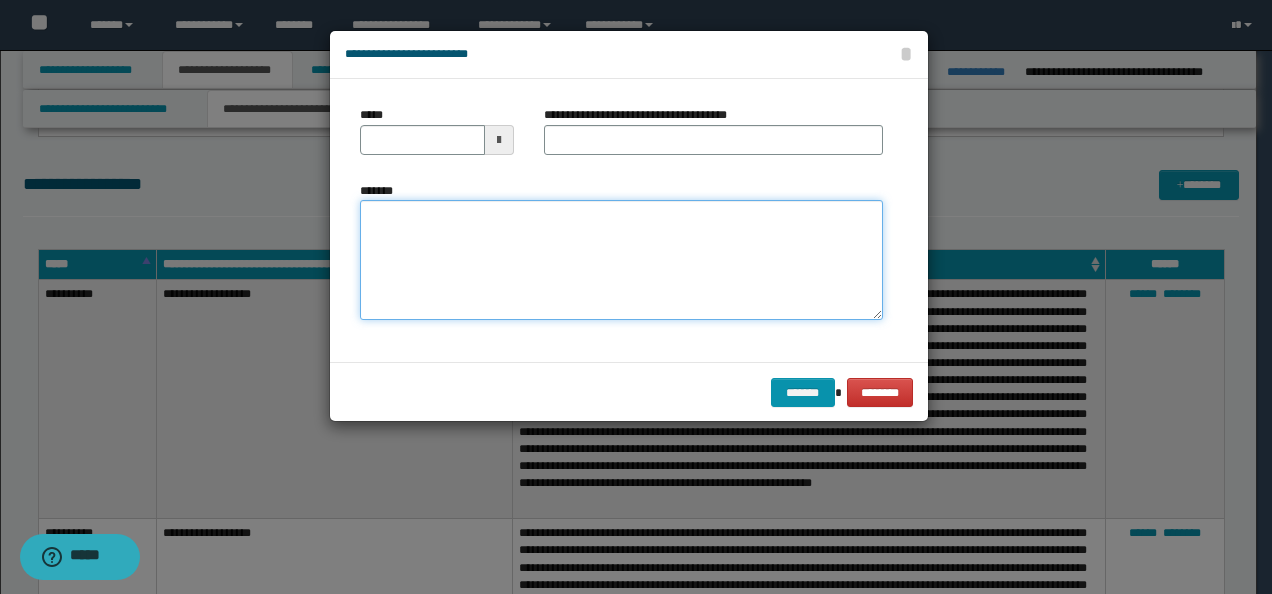 click on "*******" at bounding box center (621, 259) 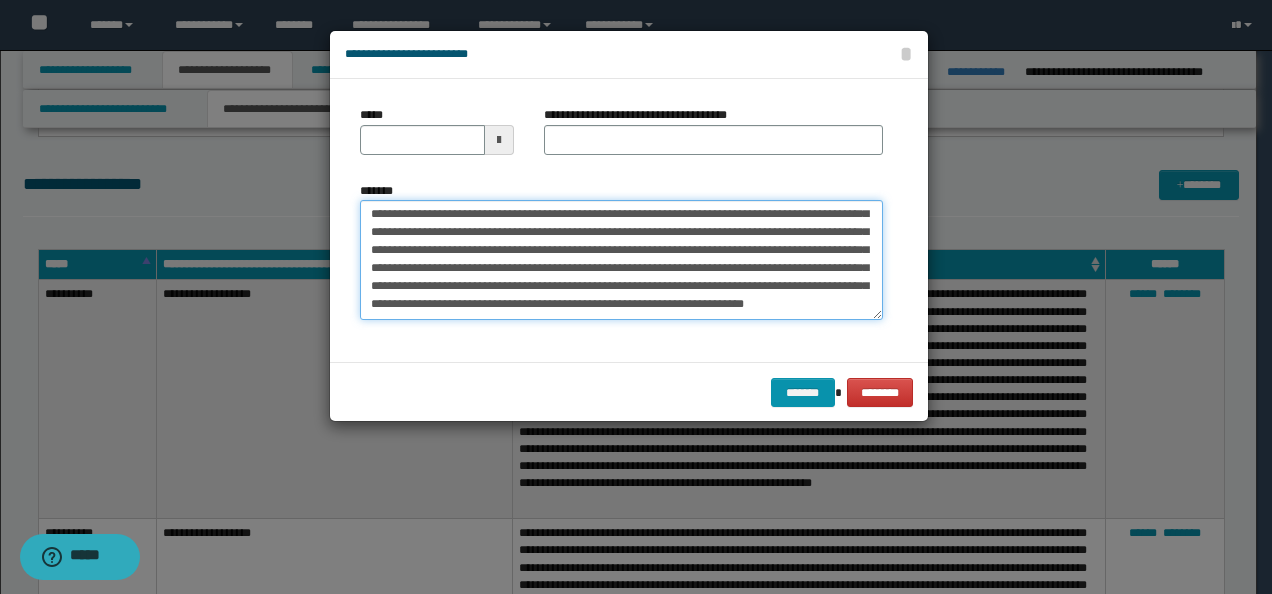 scroll, scrollTop: 0, scrollLeft: 0, axis: both 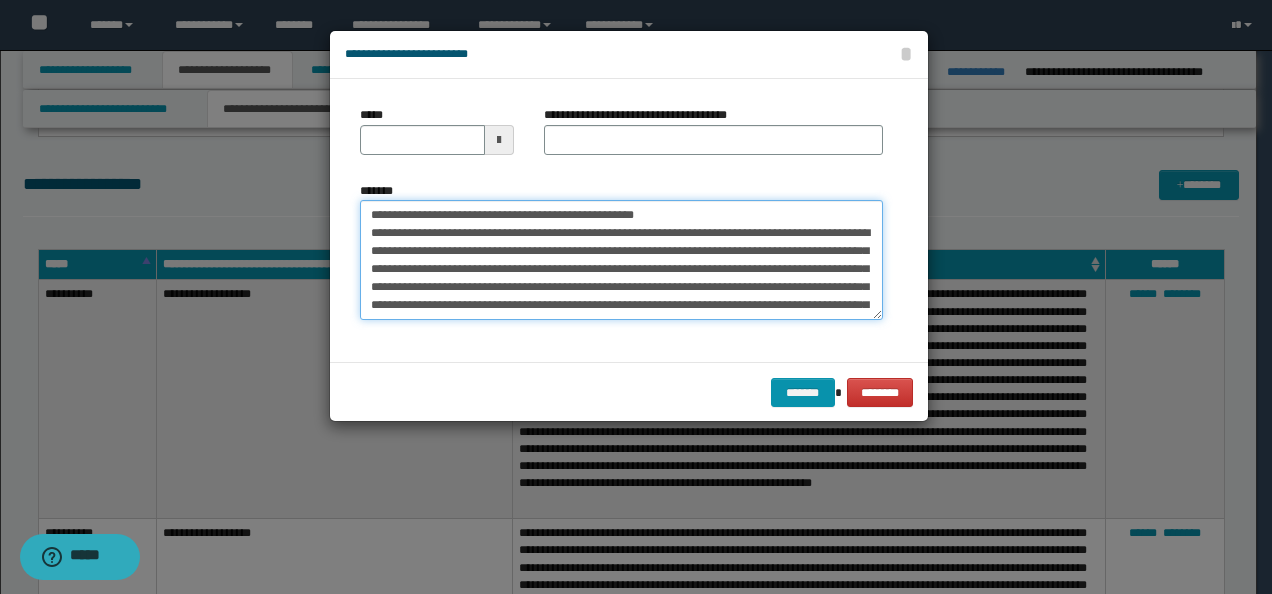 drag, startPoint x: 427, startPoint y: 216, endPoint x: 186, endPoint y: 209, distance: 241.10164 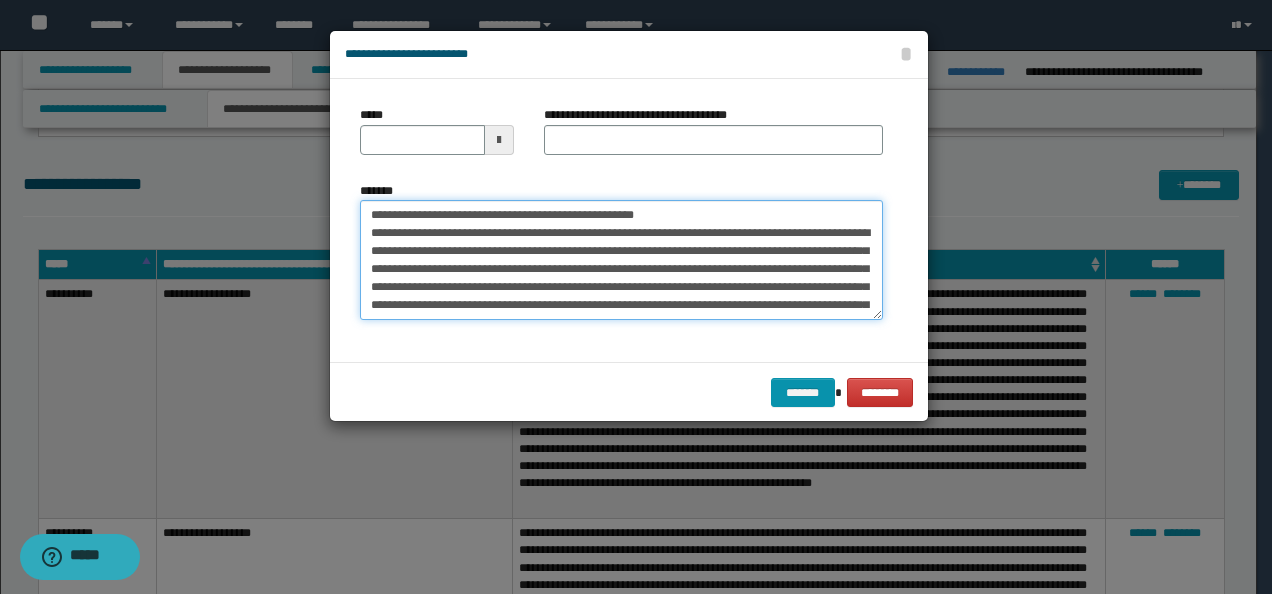 drag, startPoint x: 432, startPoint y: 214, endPoint x: 168, endPoint y: 213, distance: 264.0019 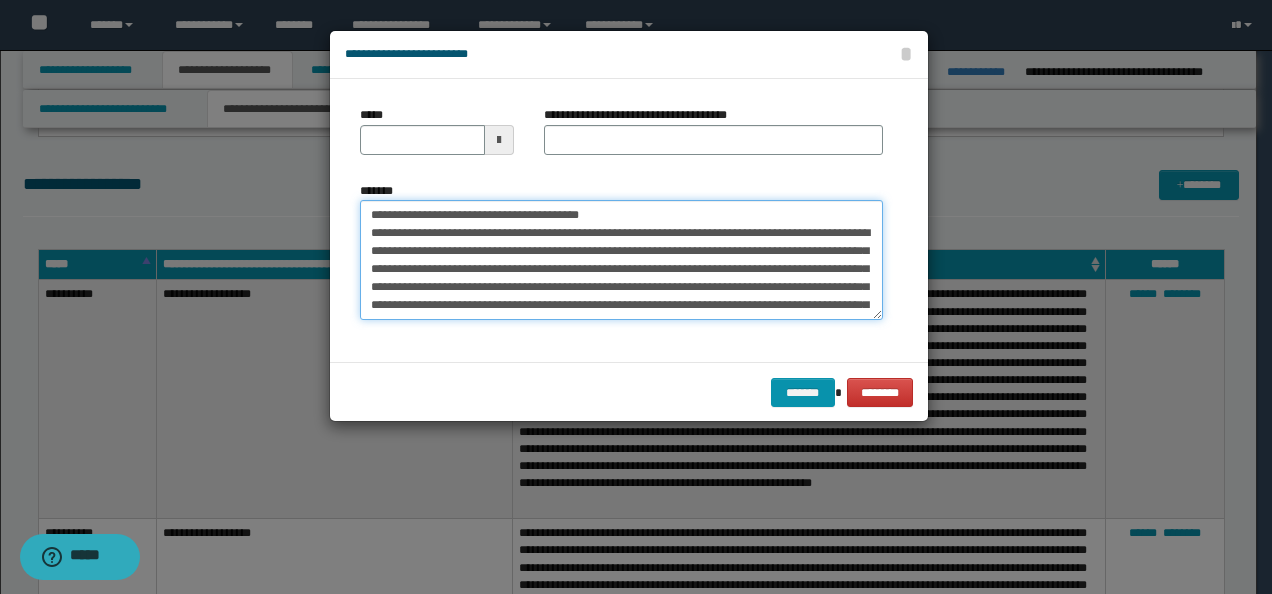 type 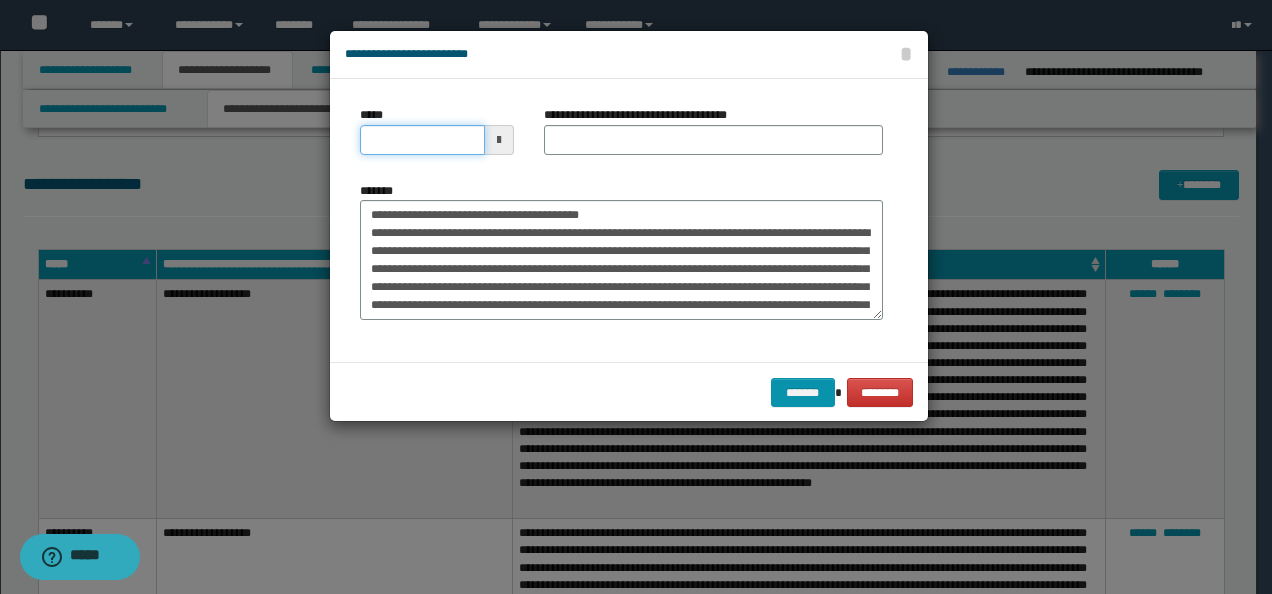 click on "*****" at bounding box center (422, 140) 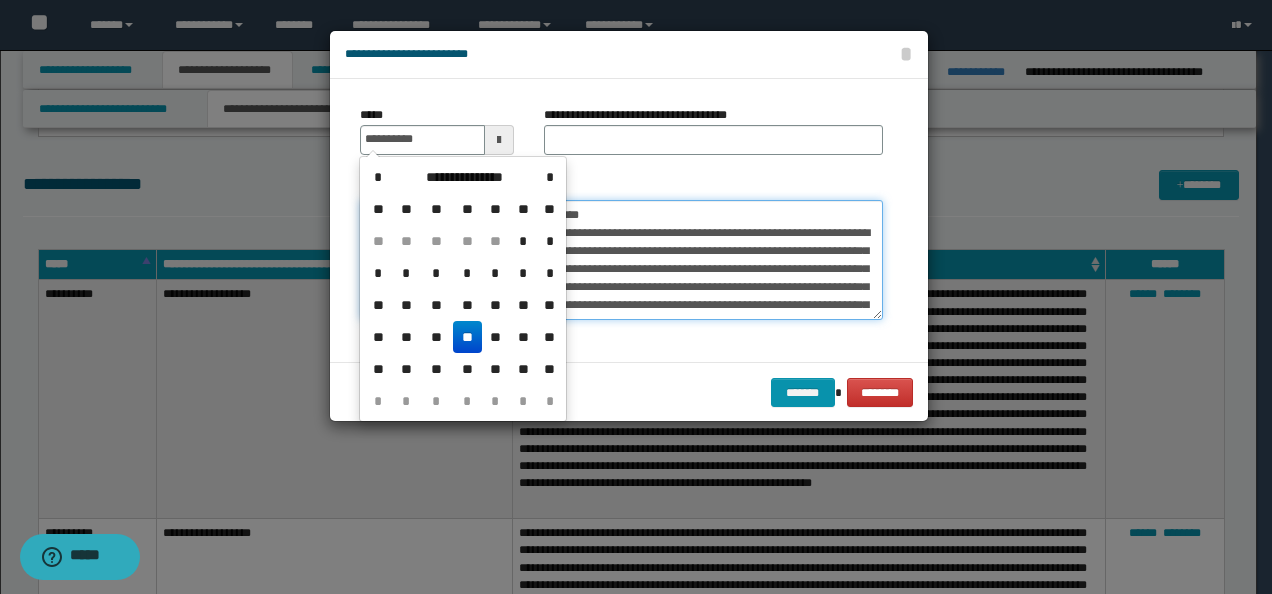 type on "**********" 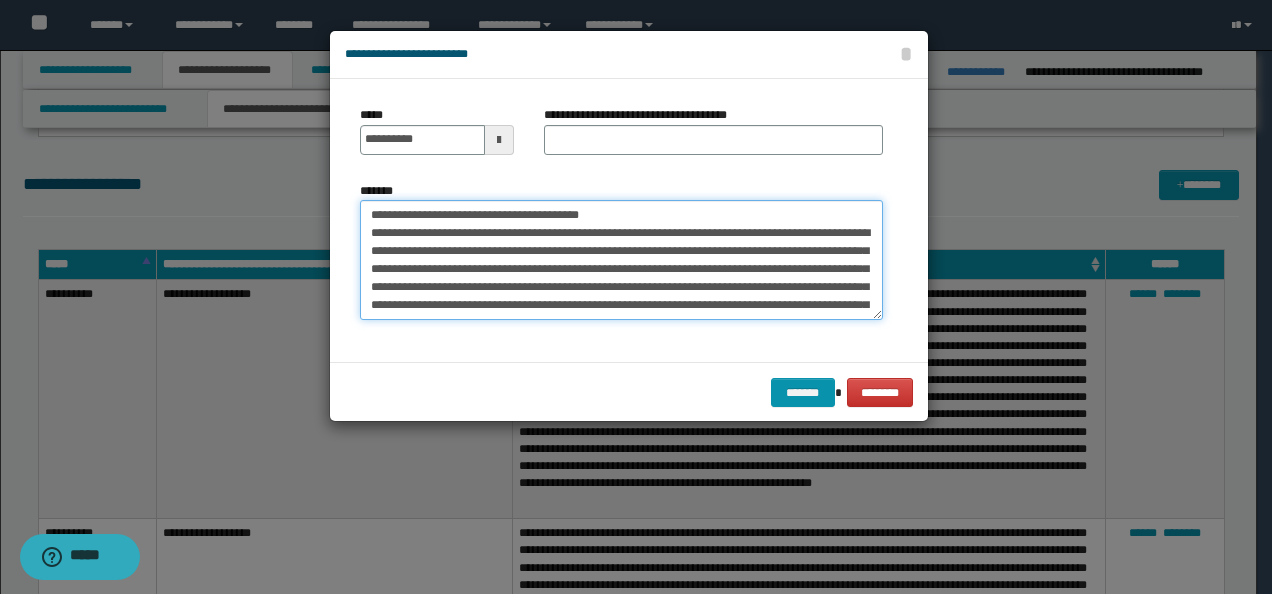 drag, startPoint x: 596, startPoint y: 218, endPoint x: 194, endPoint y: 218, distance: 402 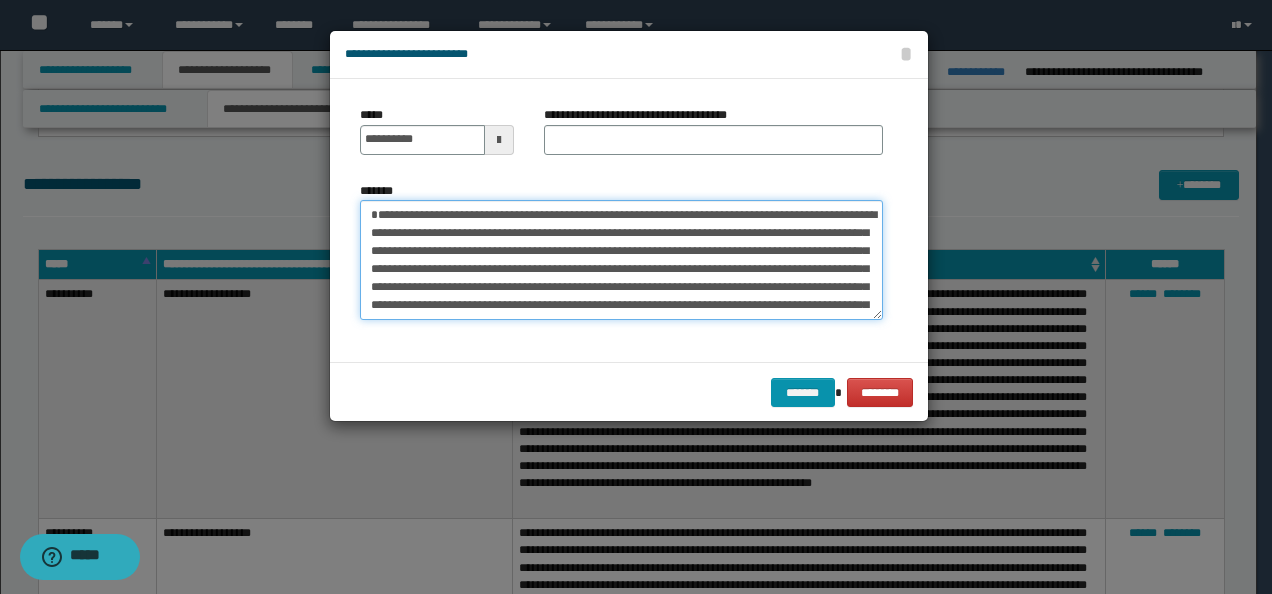 type on "**********" 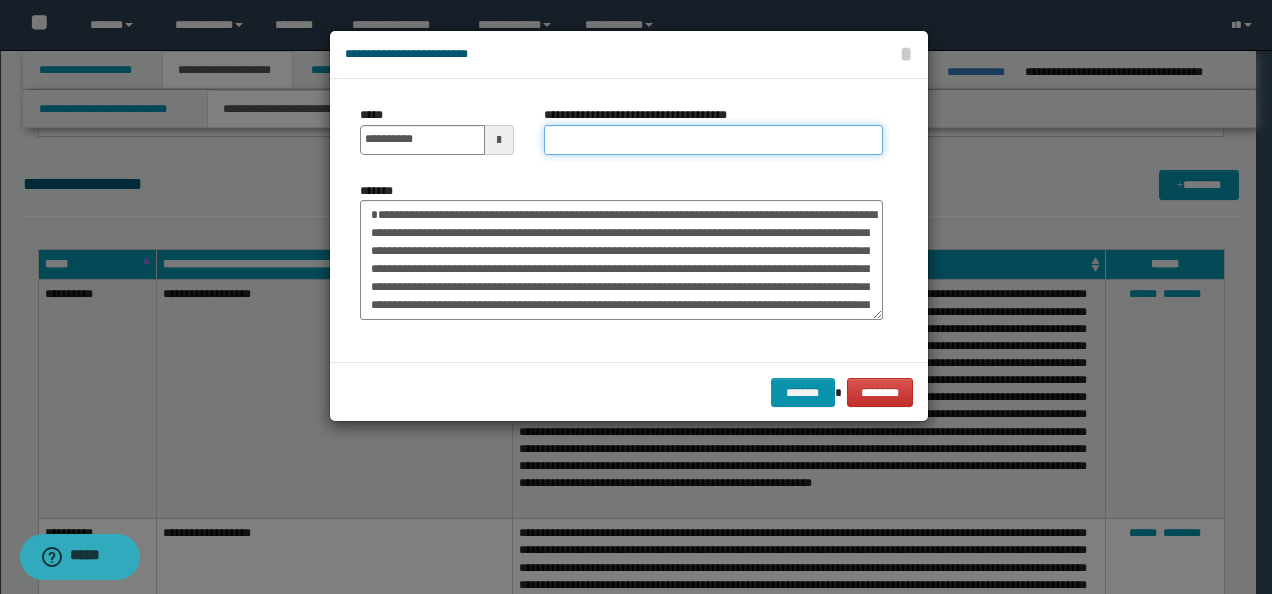 click on "**********" at bounding box center (713, 140) 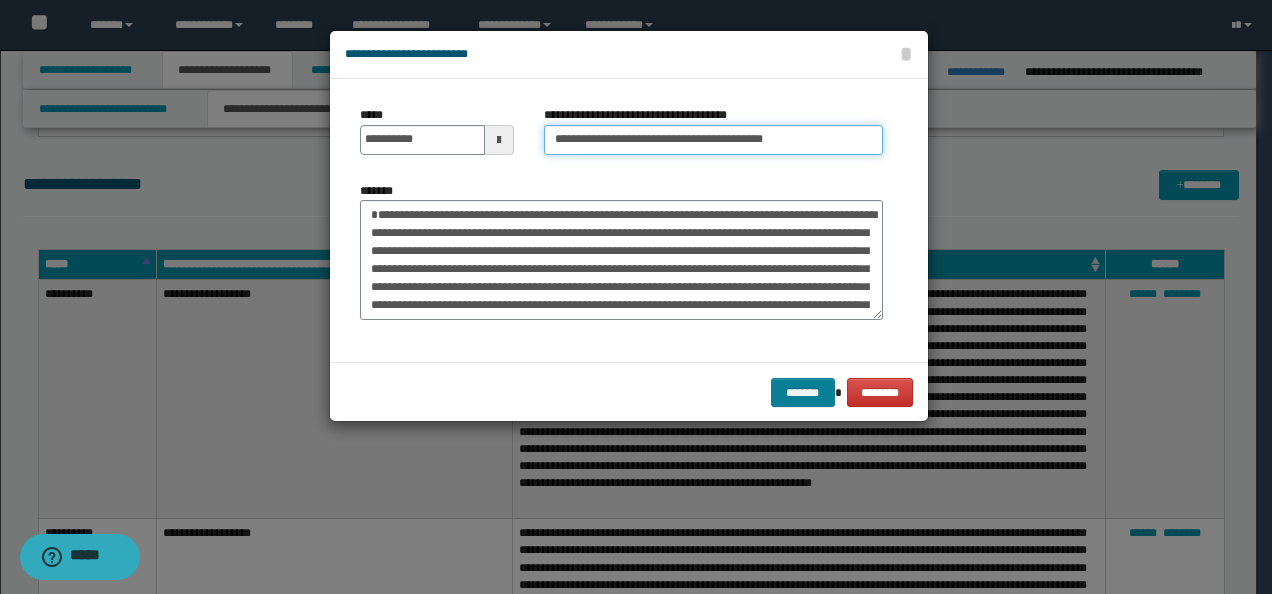 type on "**********" 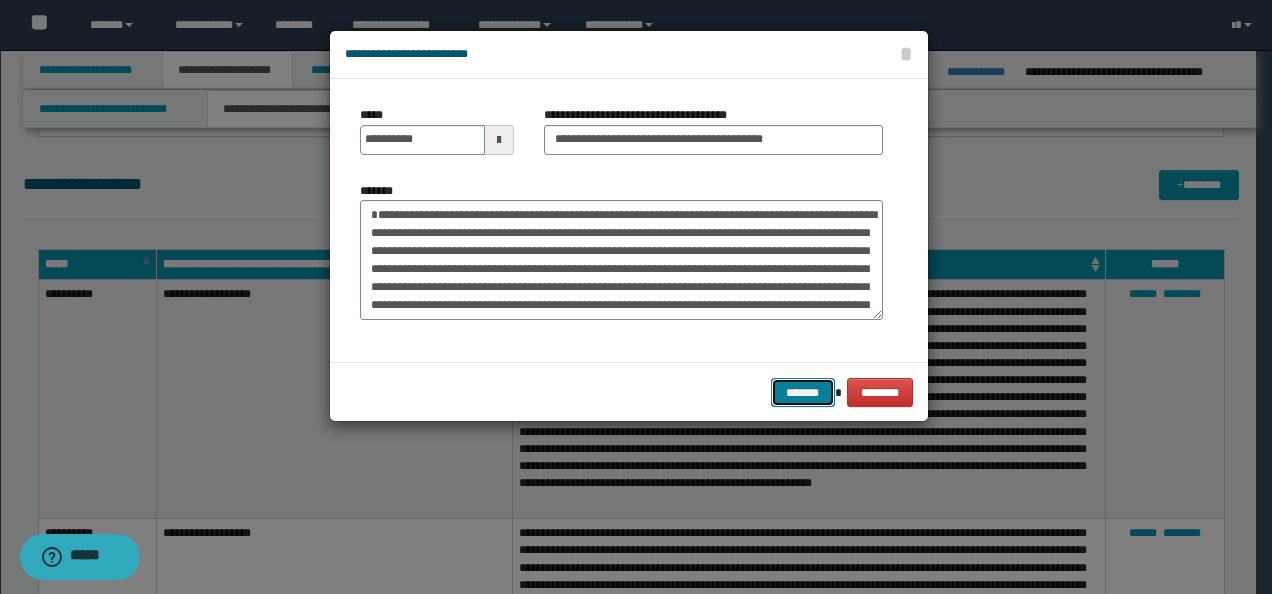 click on "*******" at bounding box center [803, 392] 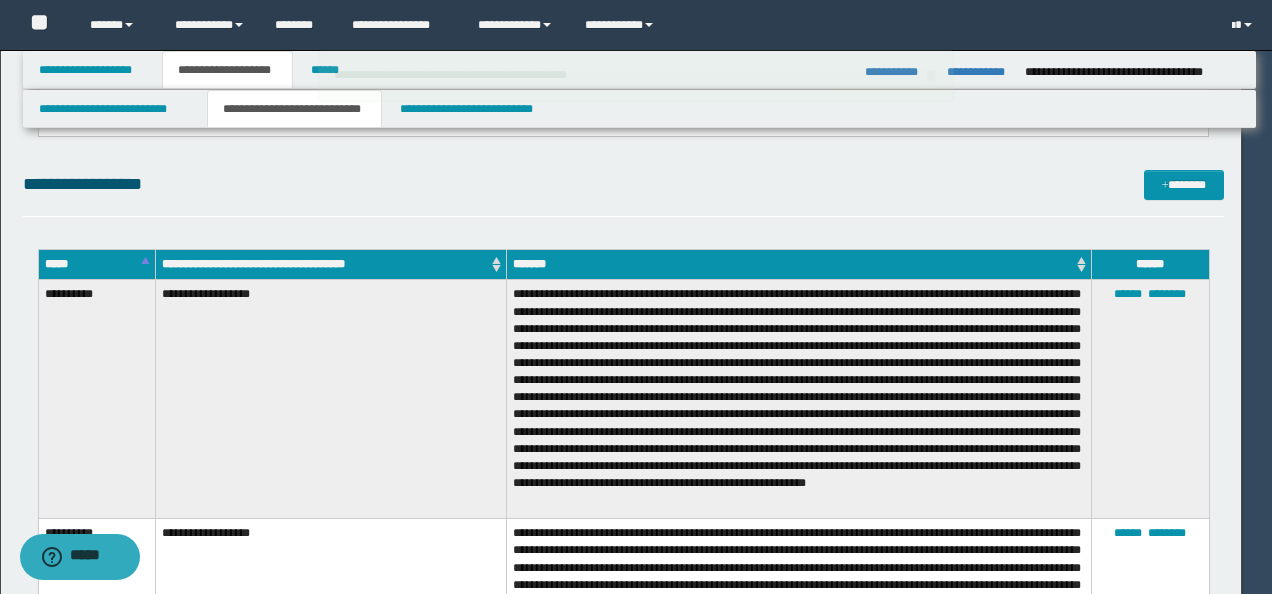 type 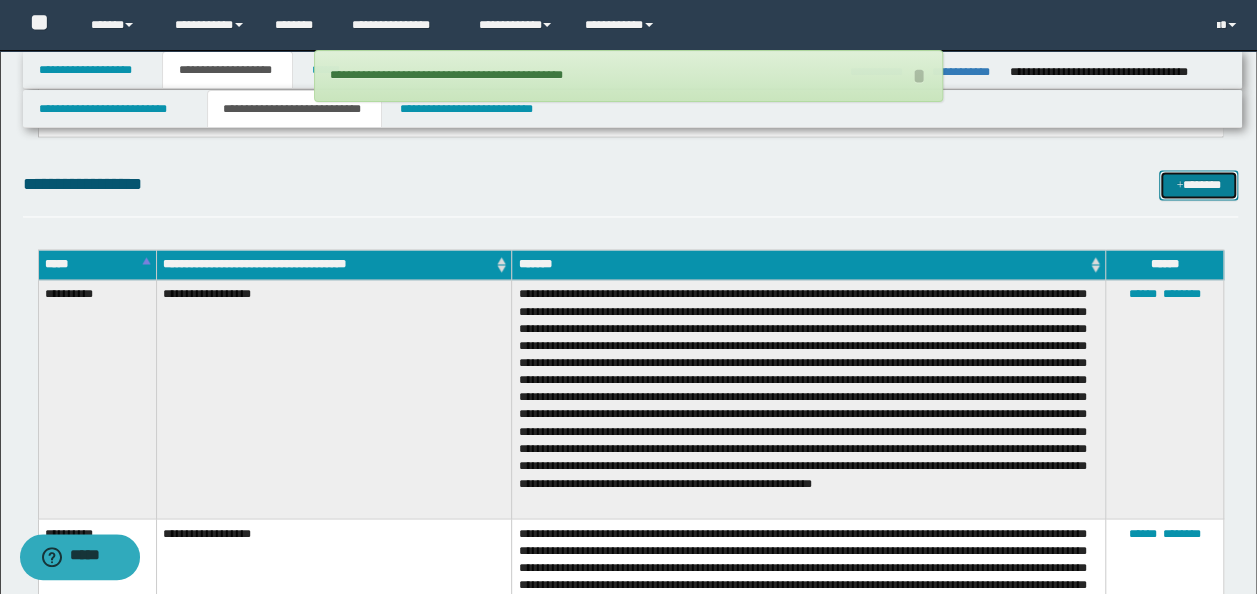 click on "*******" at bounding box center (1198, 184) 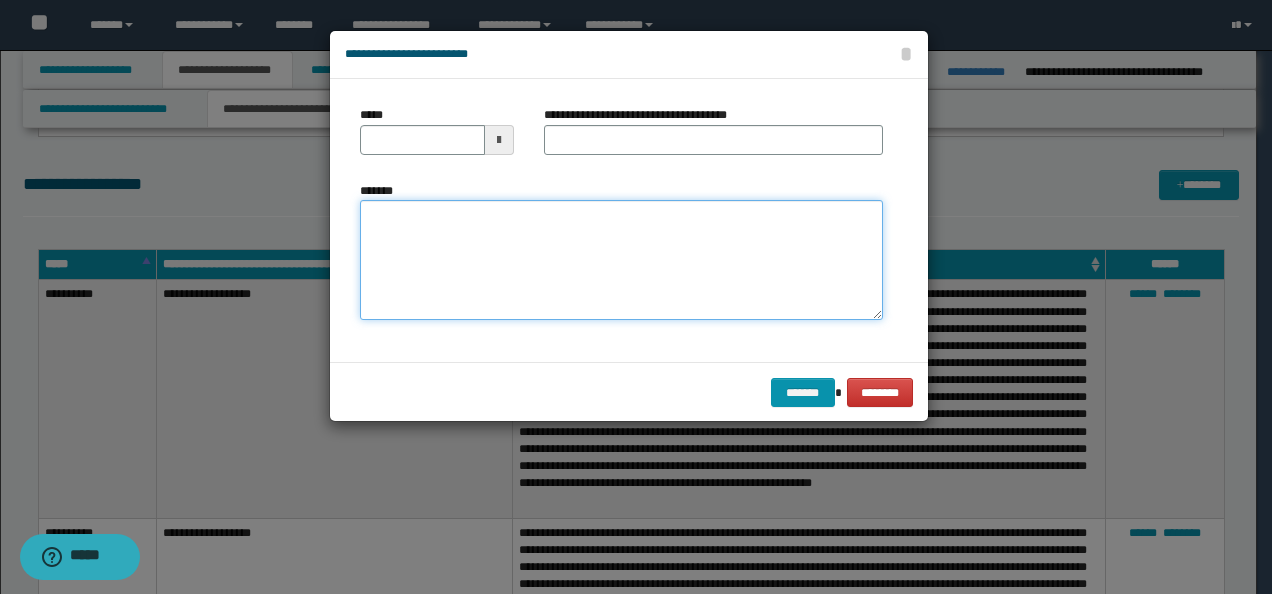 click on "*******" at bounding box center (621, 259) 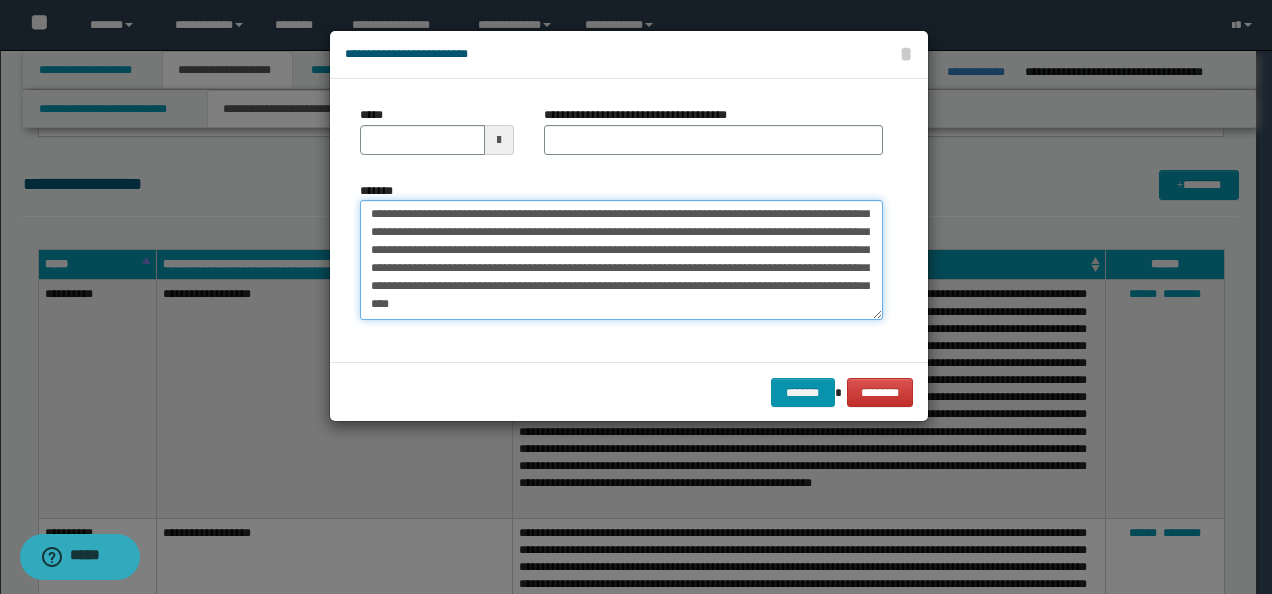scroll, scrollTop: 0, scrollLeft: 0, axis: both 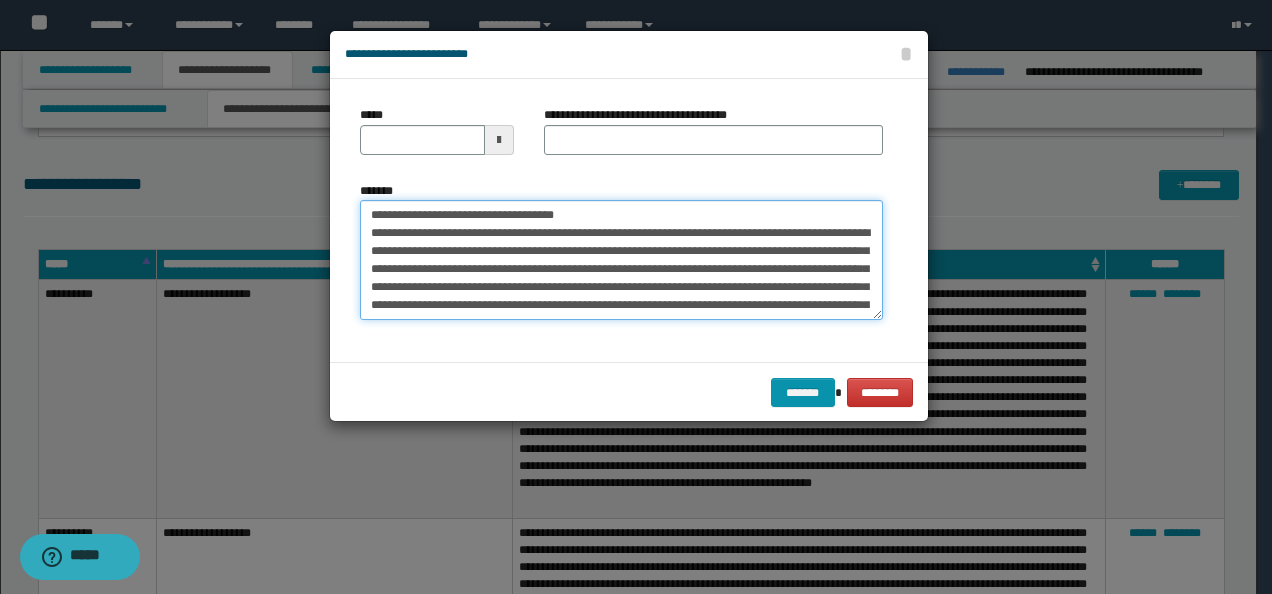 drag, startPoint x: 434, startPoint y: 212, endPoint x: 14, endPoint y: 211, distance: 420.0012 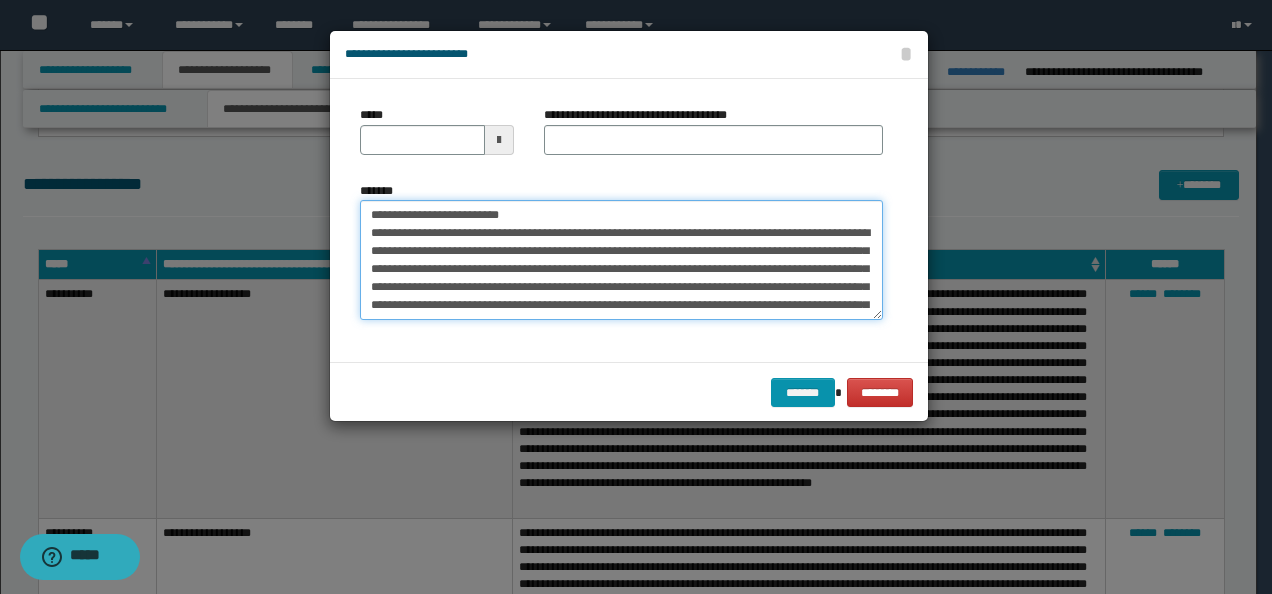 type 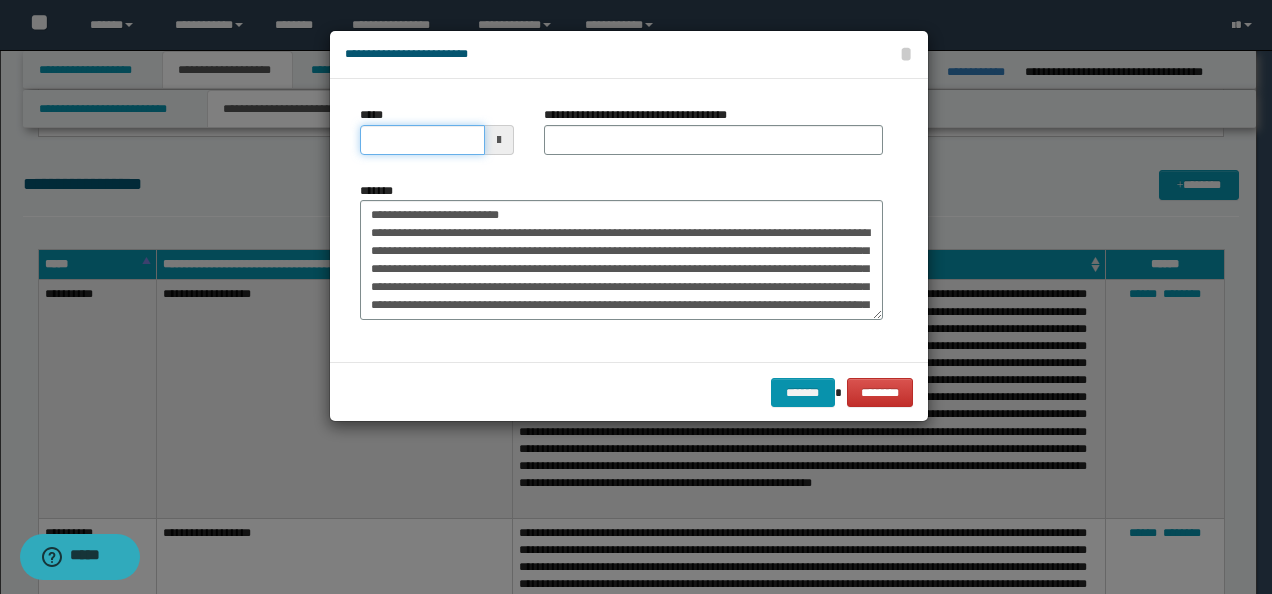 click on "*****" at bounding box center (422, 140) 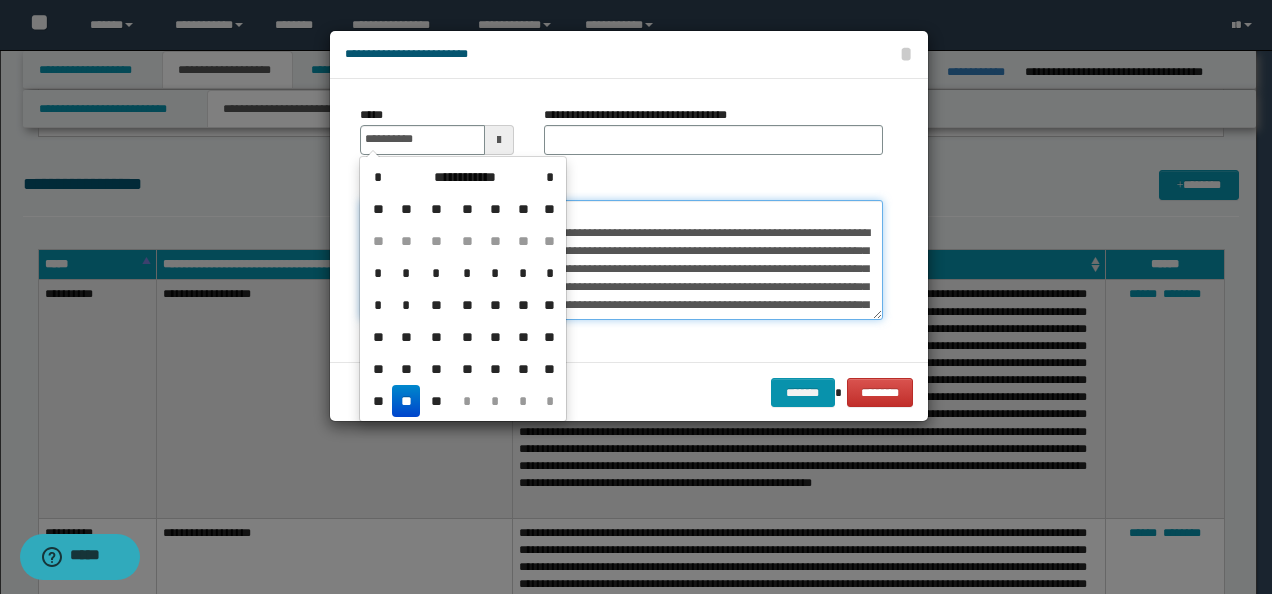 type on "**********" 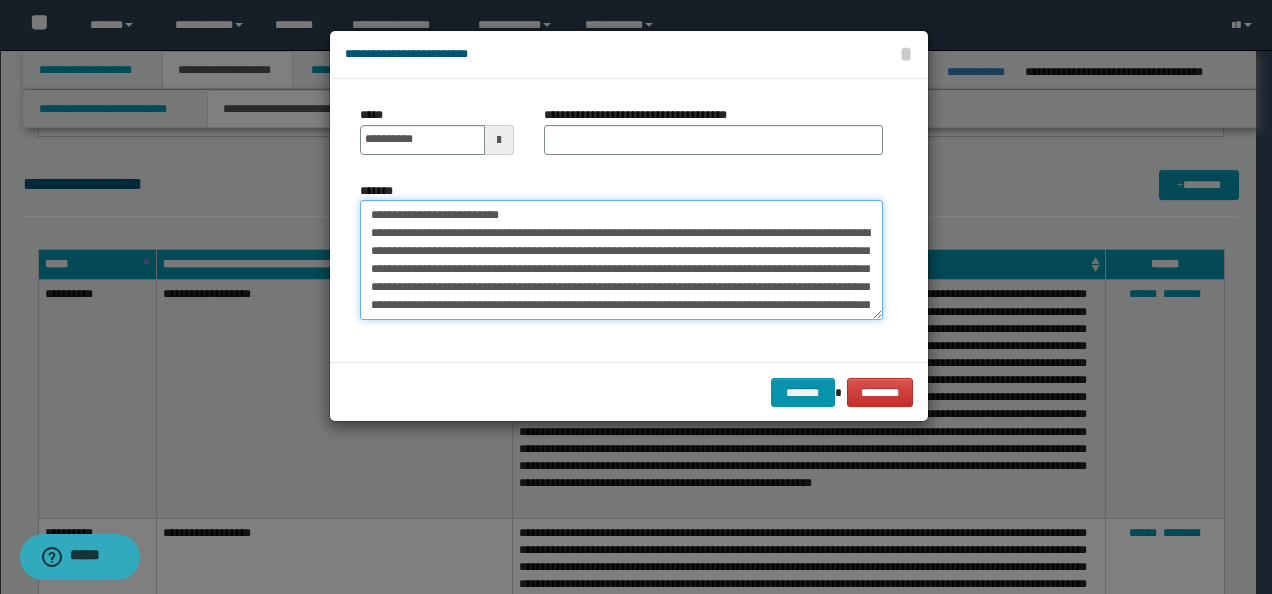 drag, startPoint x: 643, startPoint y: 220, endPoint x: -4, endPoint y: 220, distance: 647 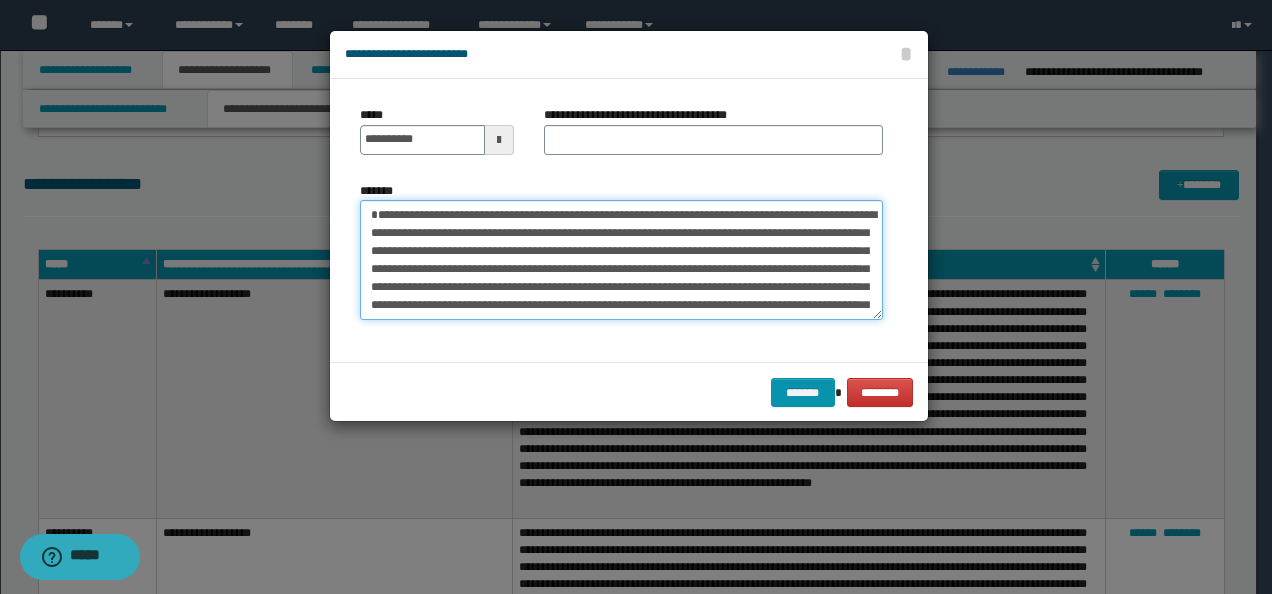 type on "**********" 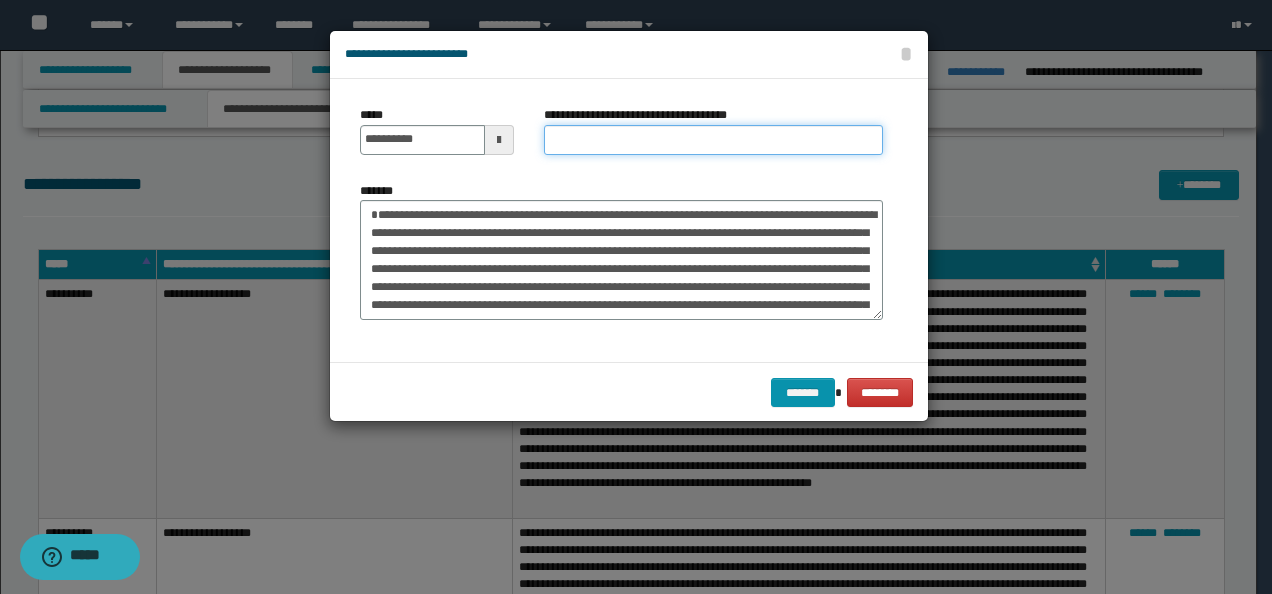 click on "**********" at bounding box center [713, 140] 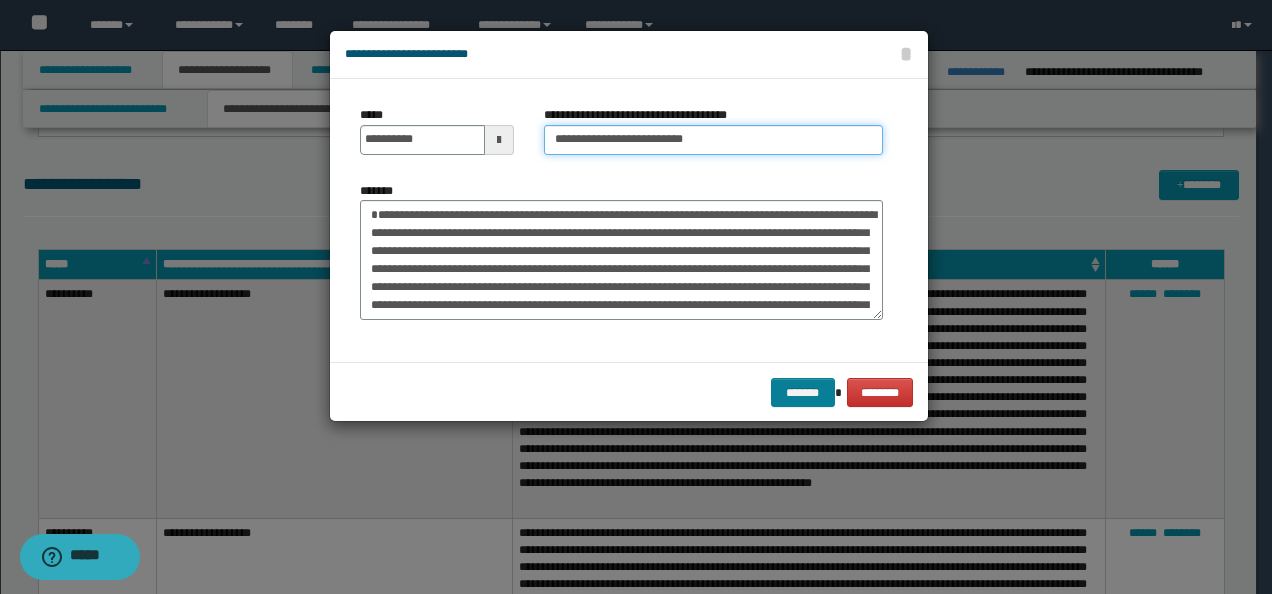 type on "**********" 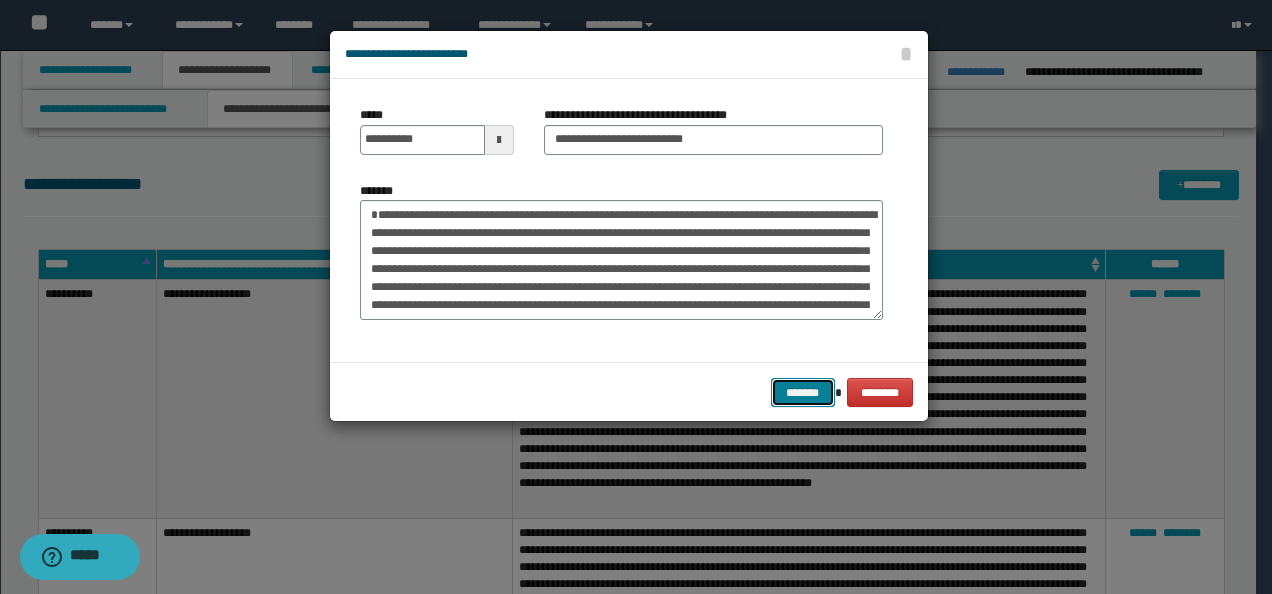 click on "*******" at bounding box center (803, 392) 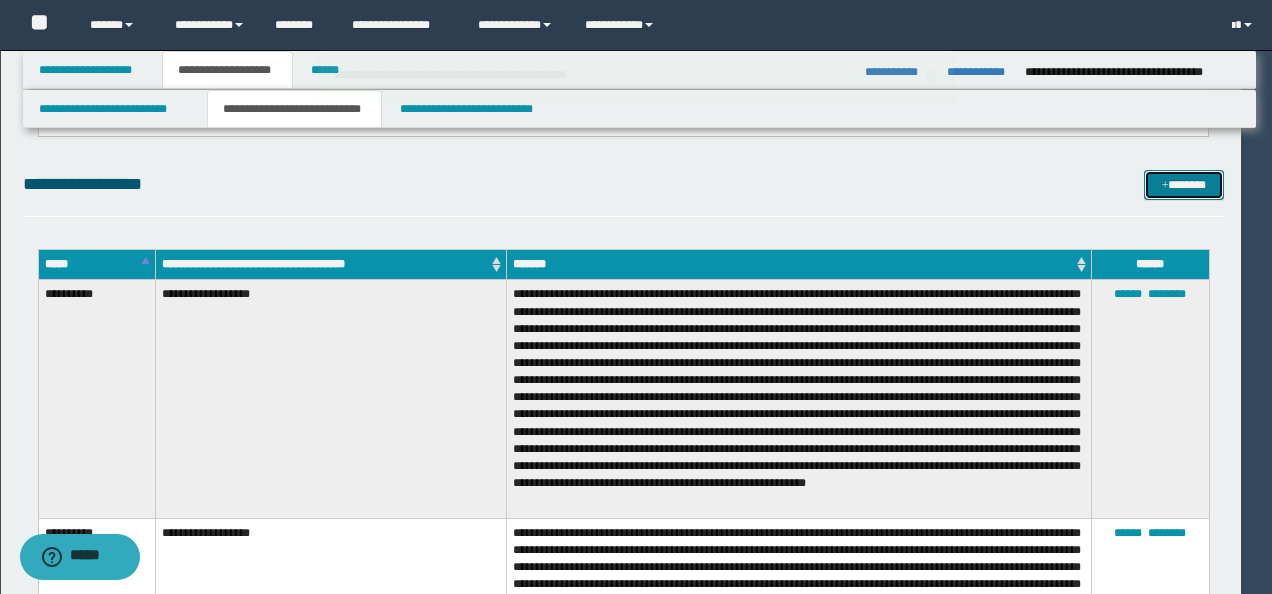 type 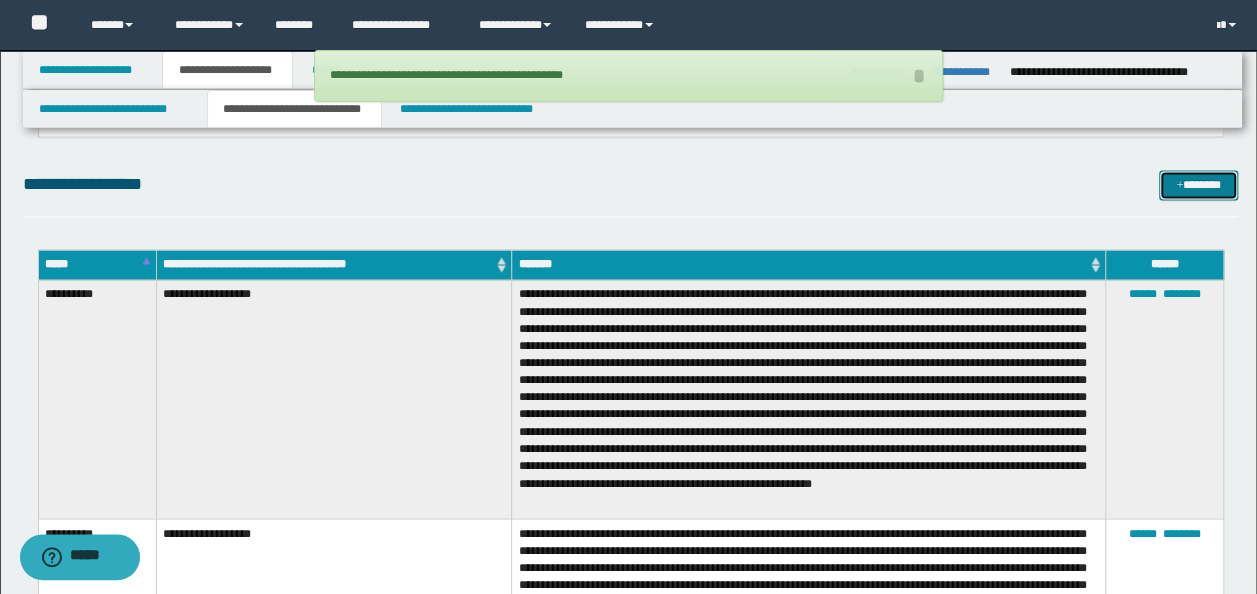 click on "*******" at bounding box center [1198, 184] 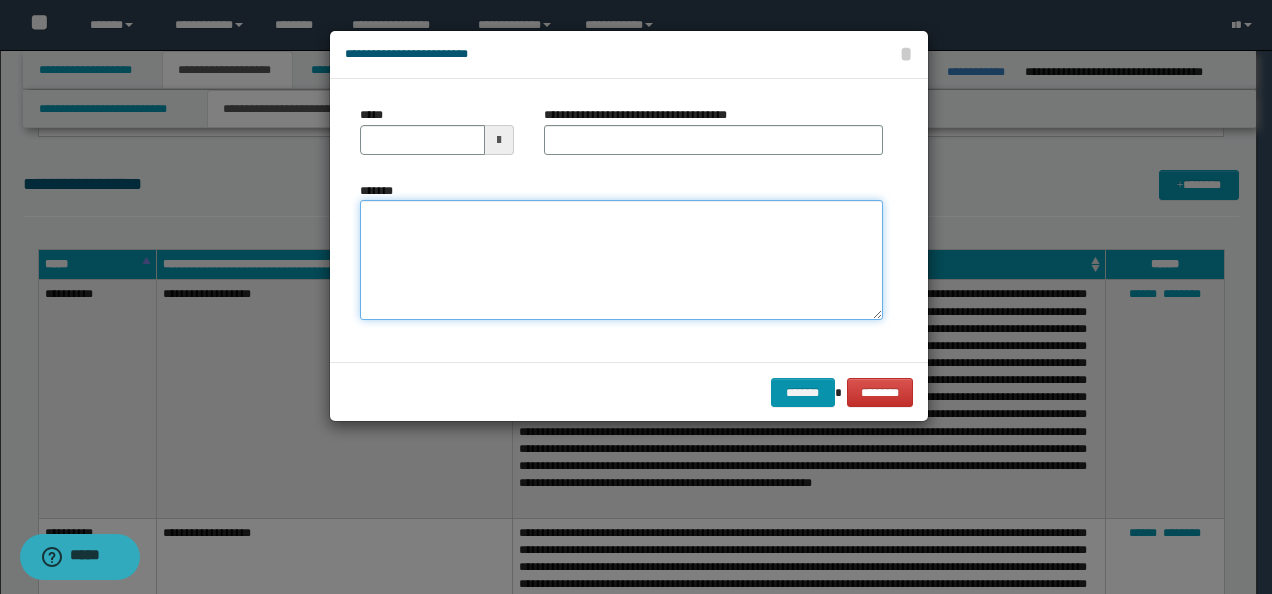 click on "*******" at bounding box center [621, 259] 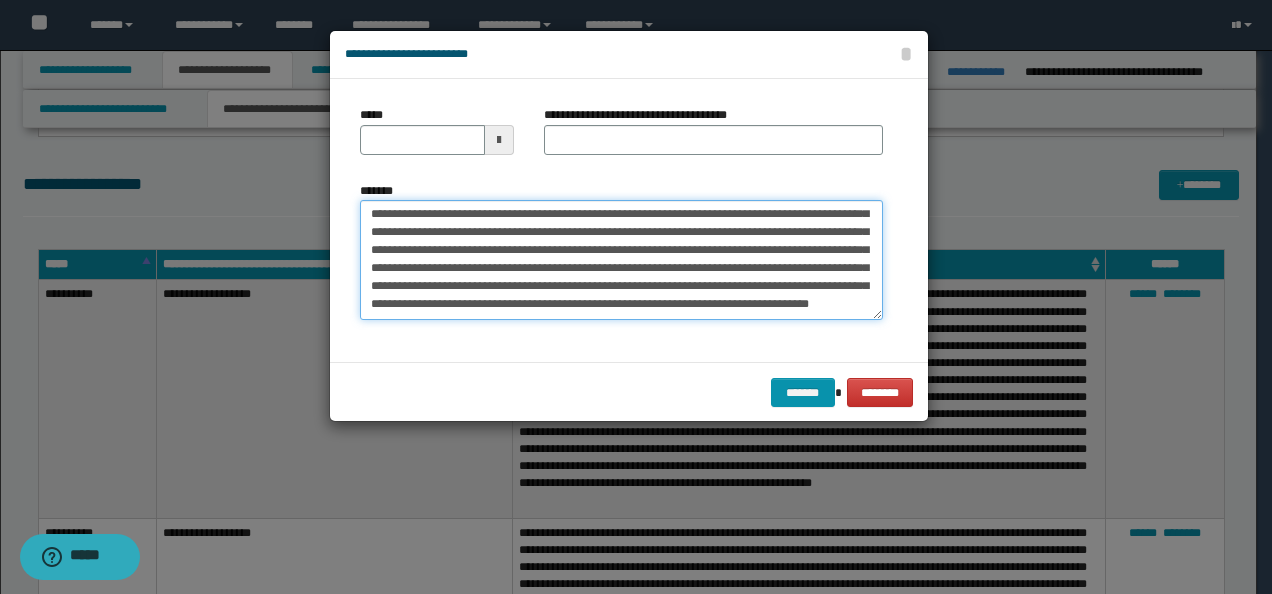 scroll, scrollTop: 0, scrollLeft: 0, axis: both 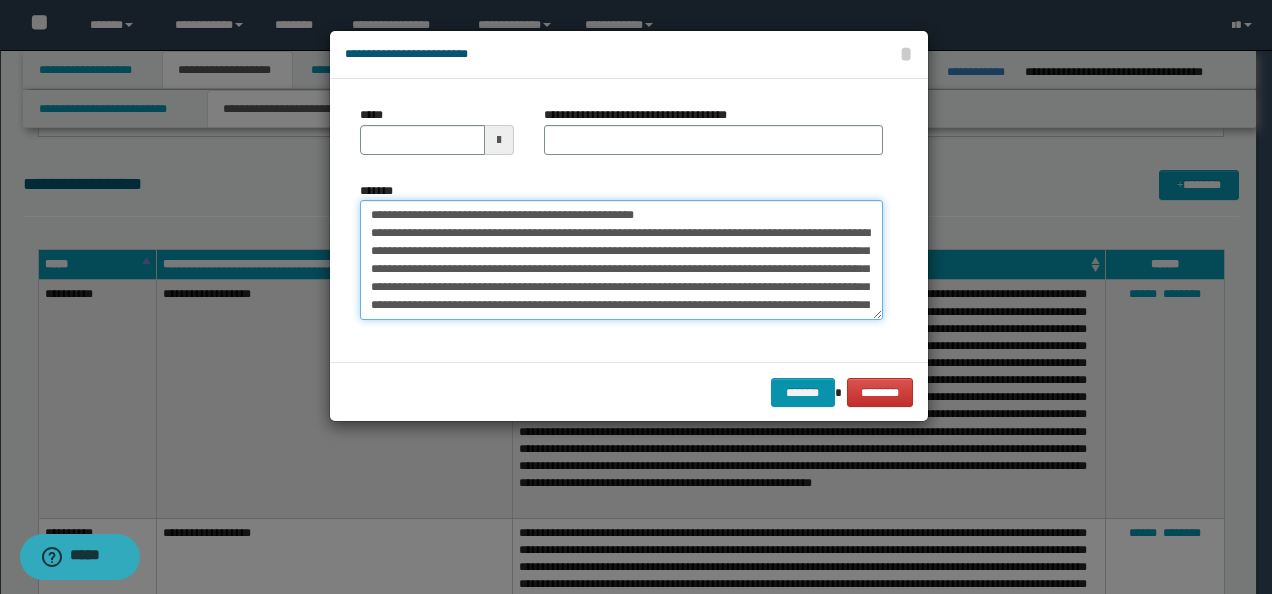 drag, startPoint x: 430, startPoint y: 215, endPoint x: 173, endPoint y: 150, distance: 265.09244 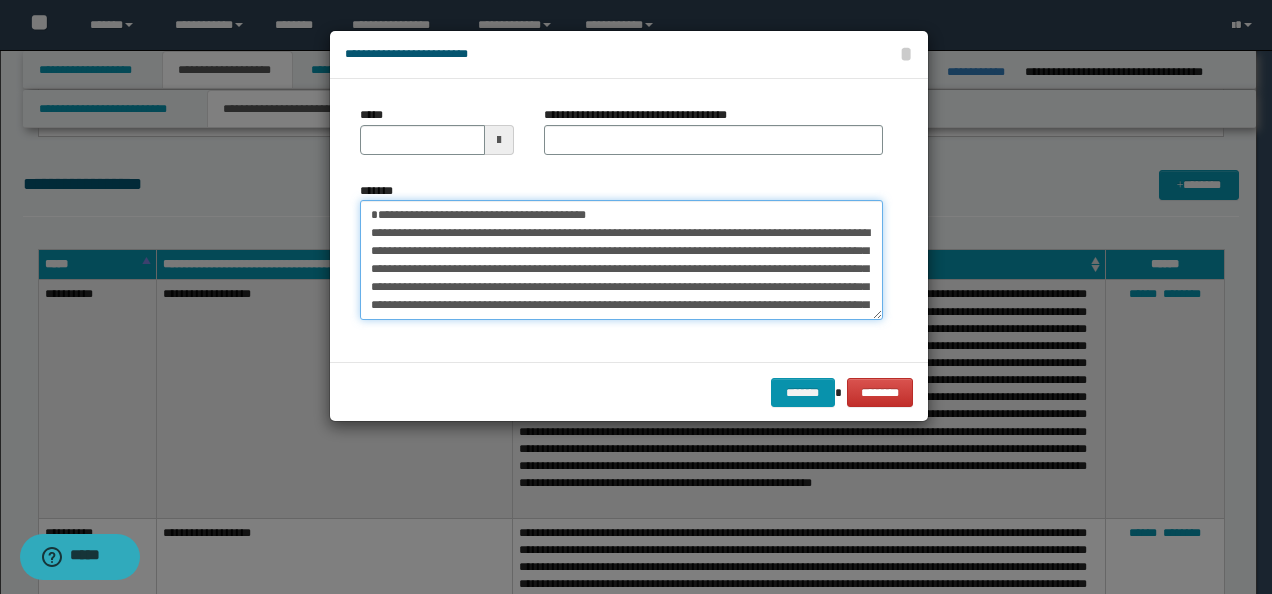 type 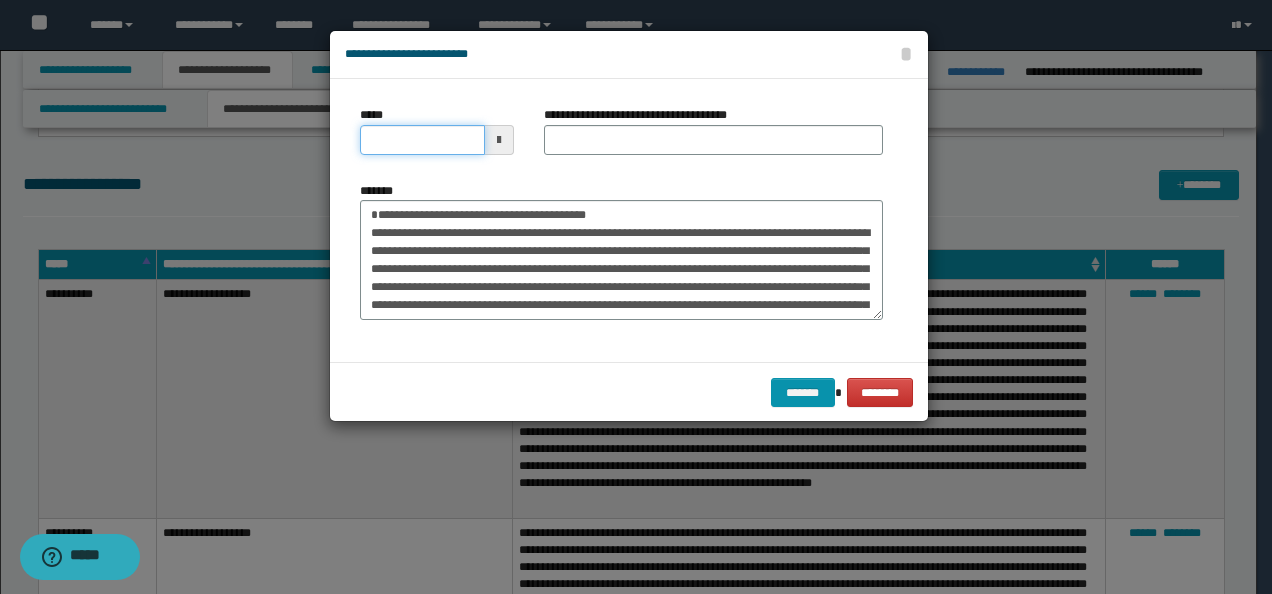click on "*****" at bounding box center [422, 140] 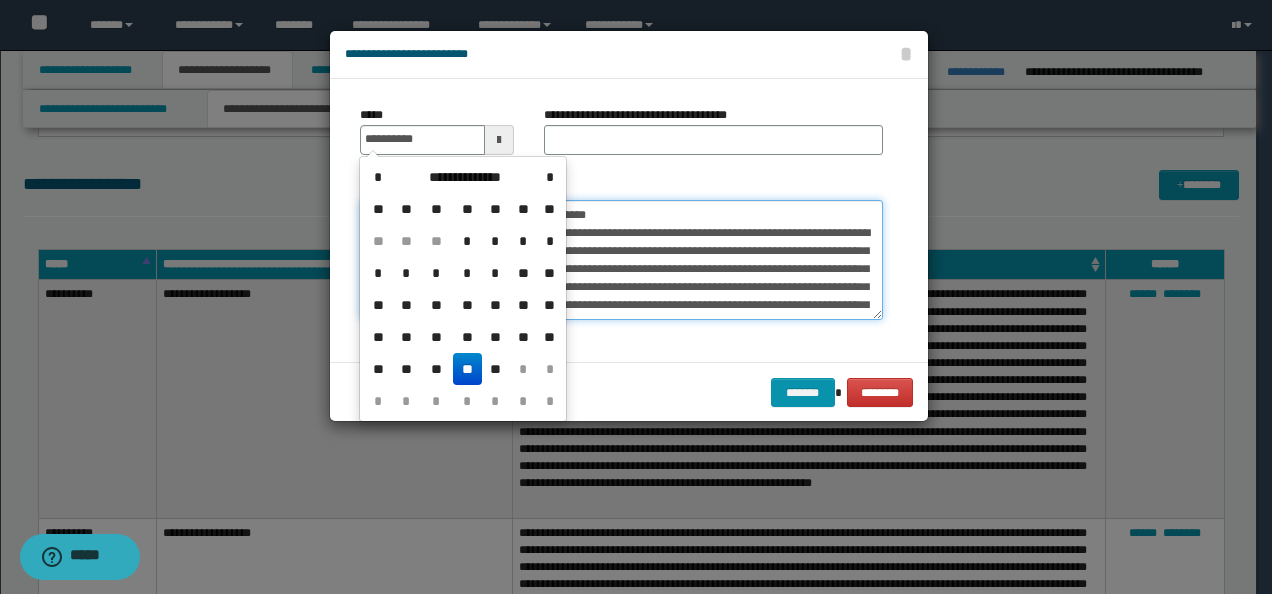 type on "**********" 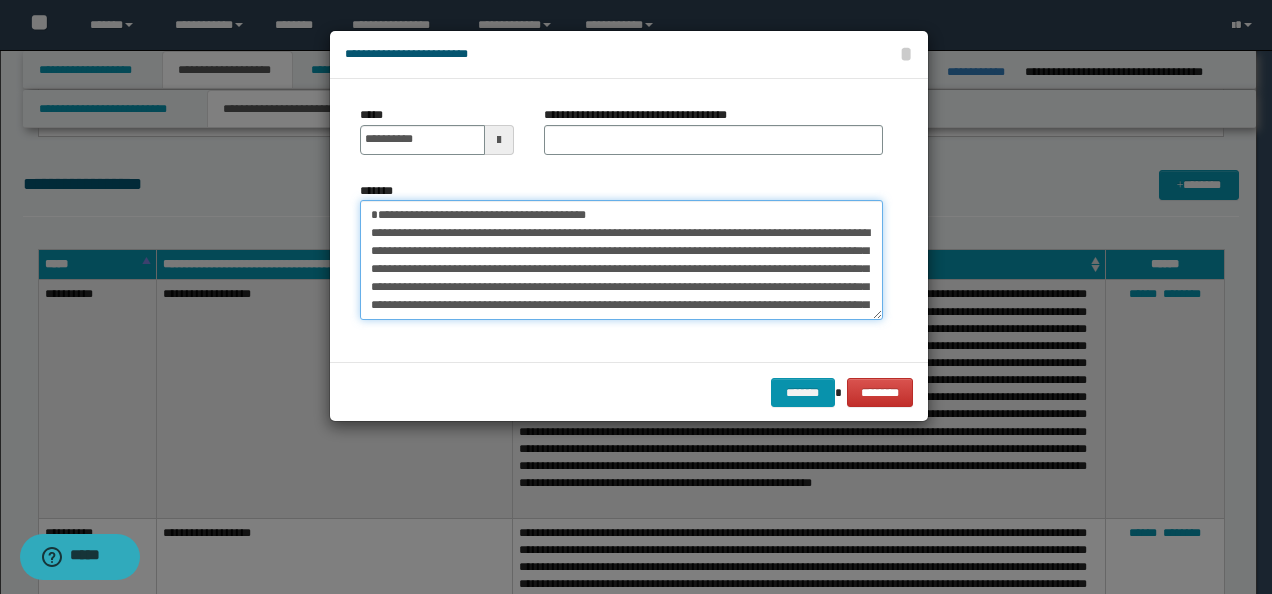 drag, startPoint x: 628, startPoint y: 214, endPoint x: 15, endPoint y: 207, distance: 613.04 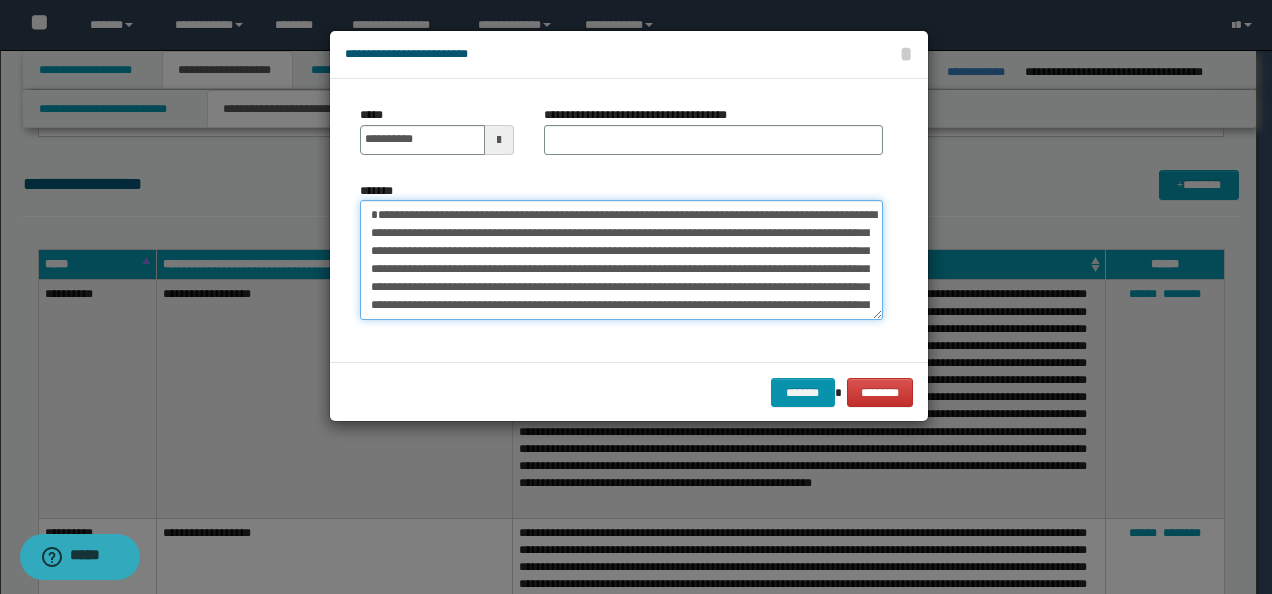 type on "**********" 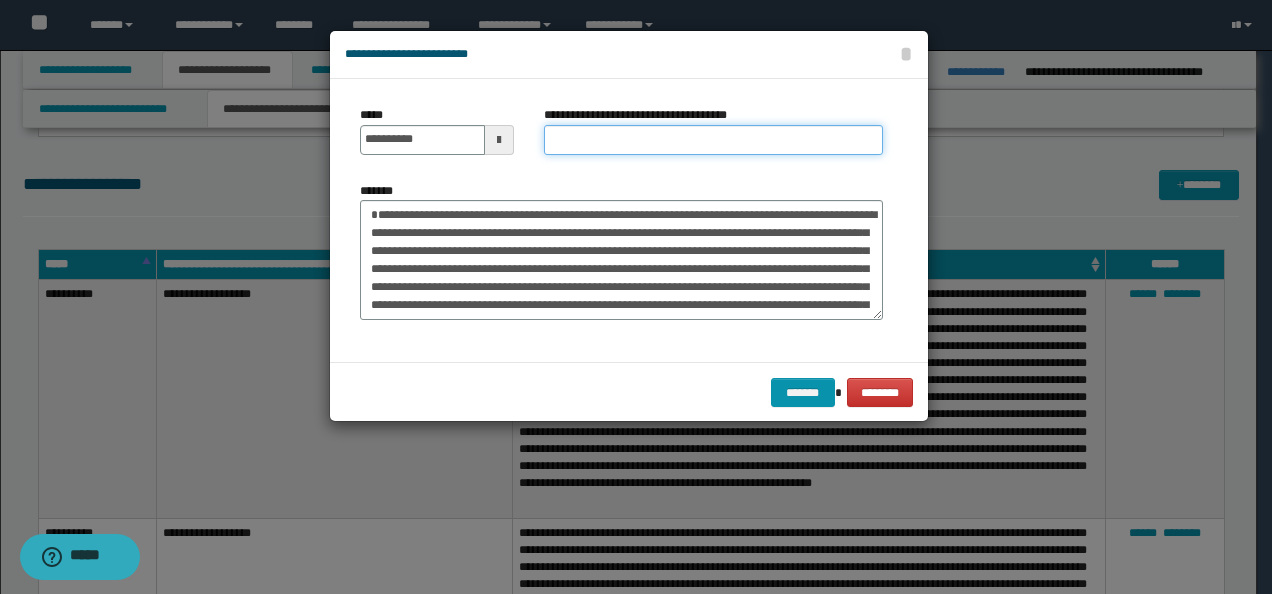 click on "**********" at bounding box center [713, 140] 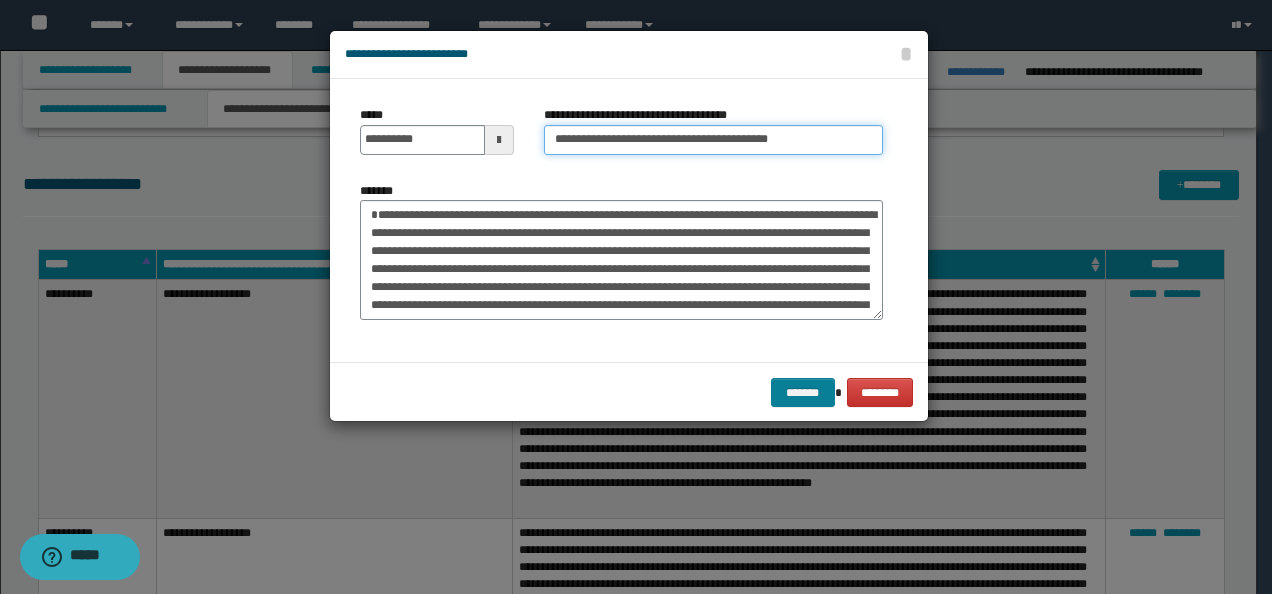 type on "**********" 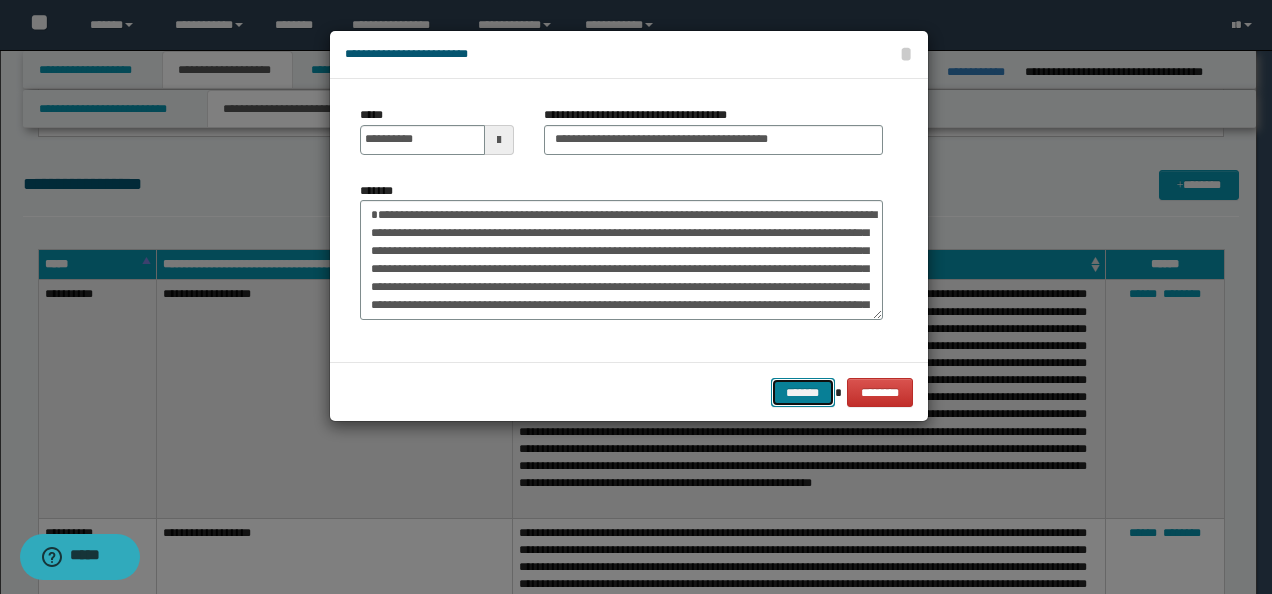 click on "*******" at bounding box center (803, 392) 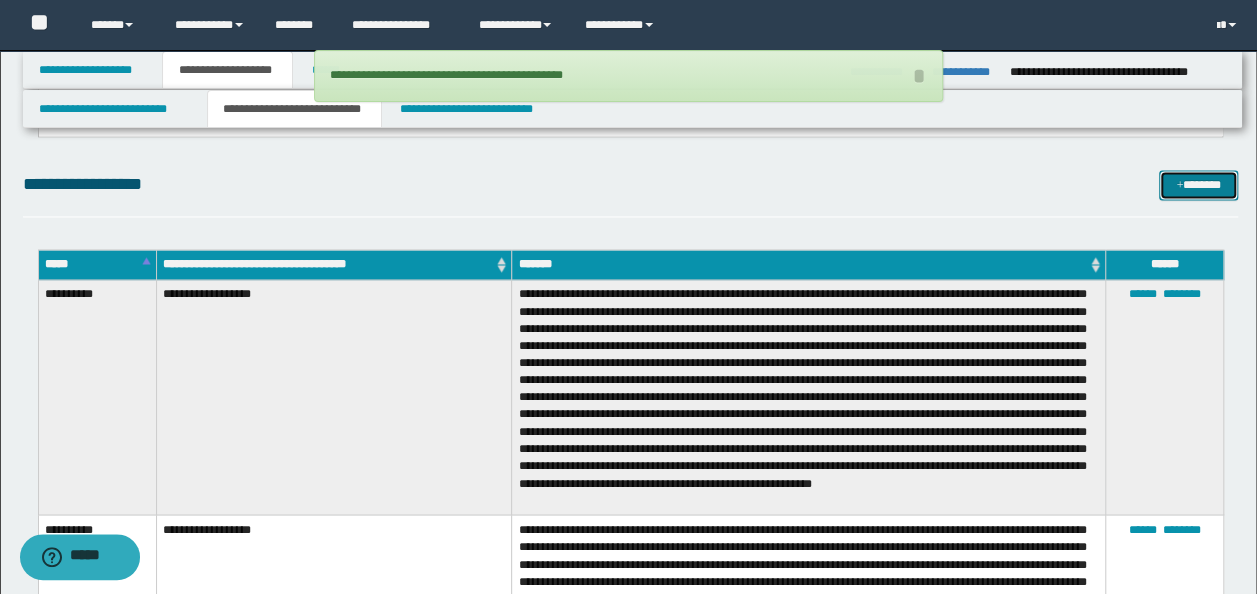 click on "*******" at bounding box center (1198, 184) 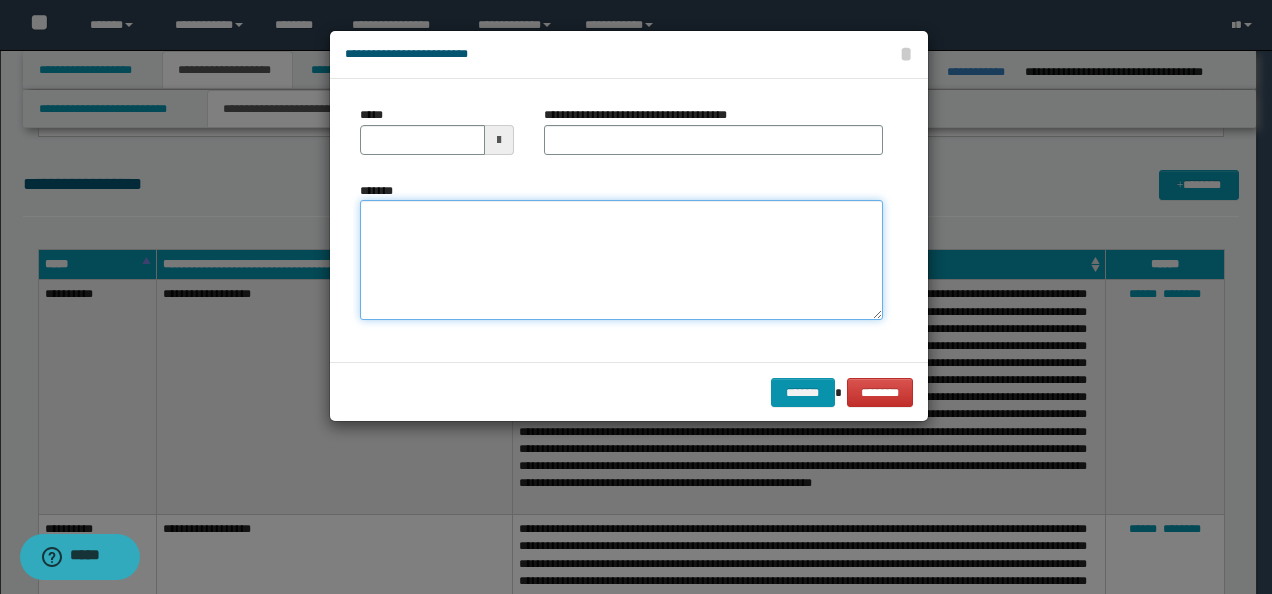 click on "*******" at bounding box center (621, 259) 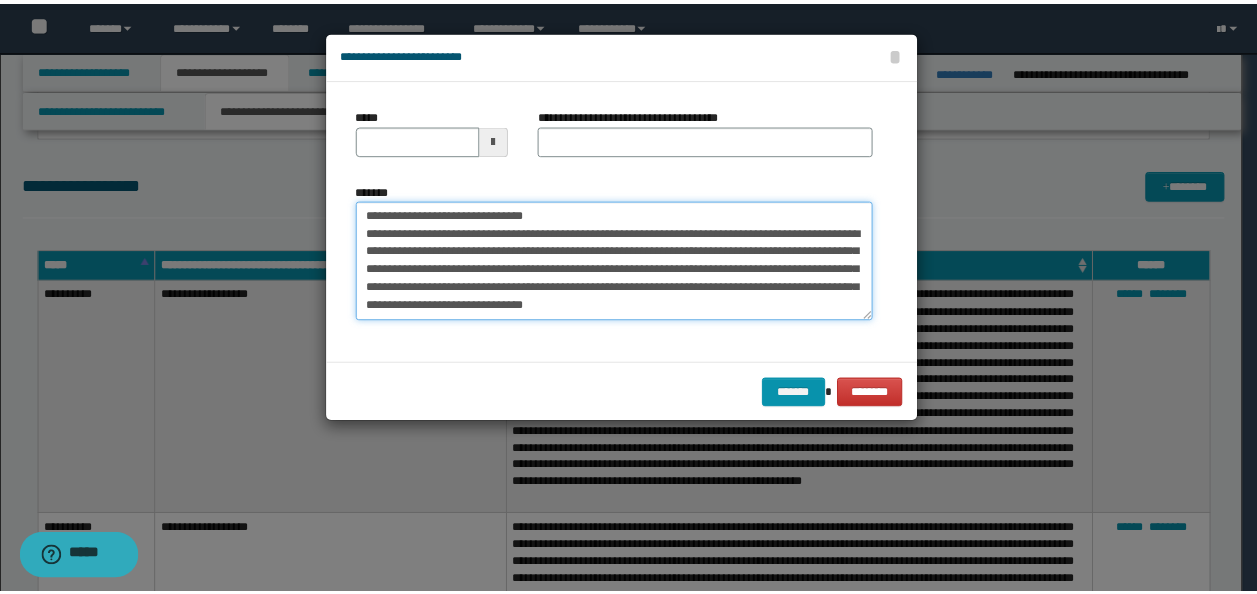 scroll, scrollTop: 0, scrollLeft: 0, axis: both 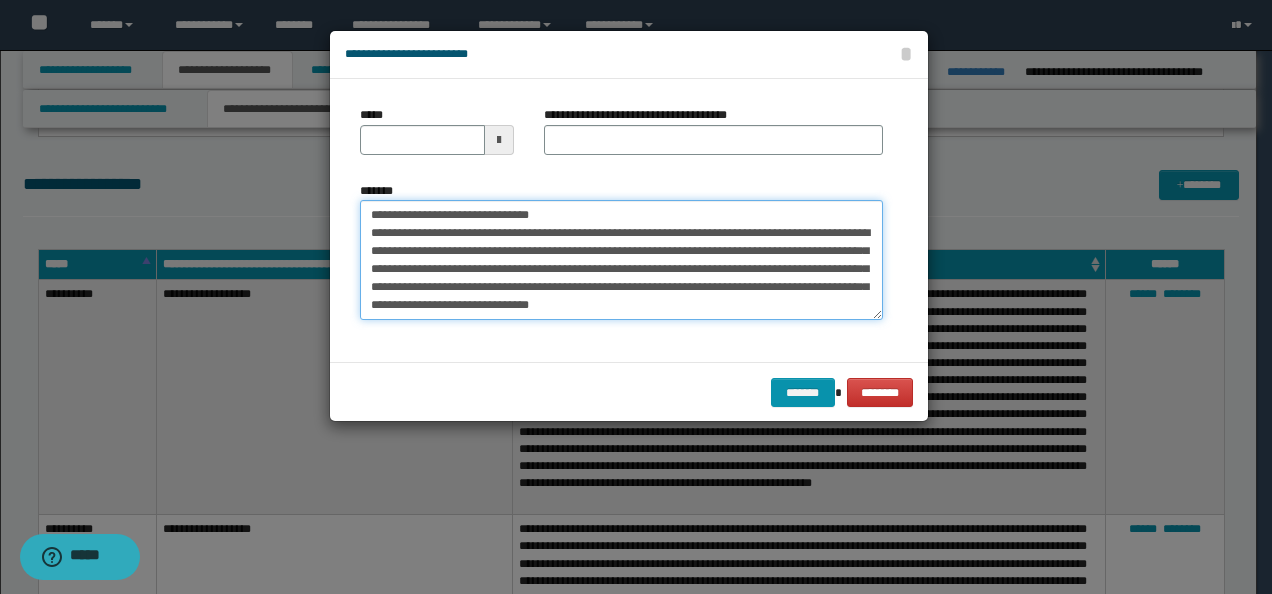 drag, startPoint x: 431, startPoint y: 214, endPoint x: 167, endPoint y: 196, distance: 264.6129 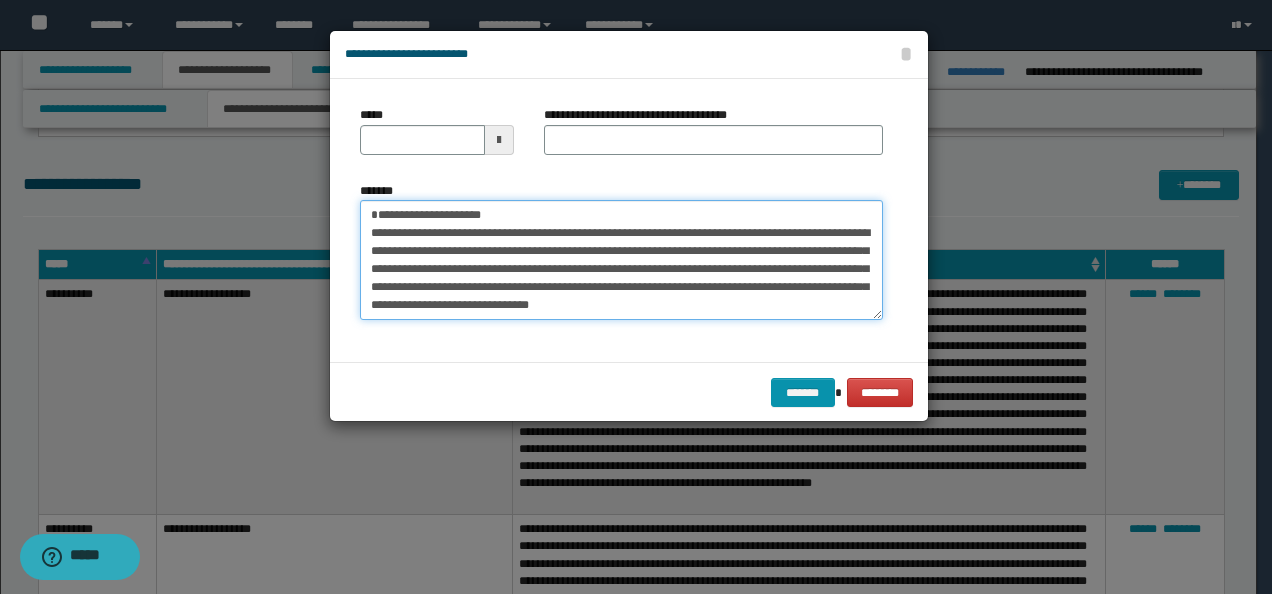 type 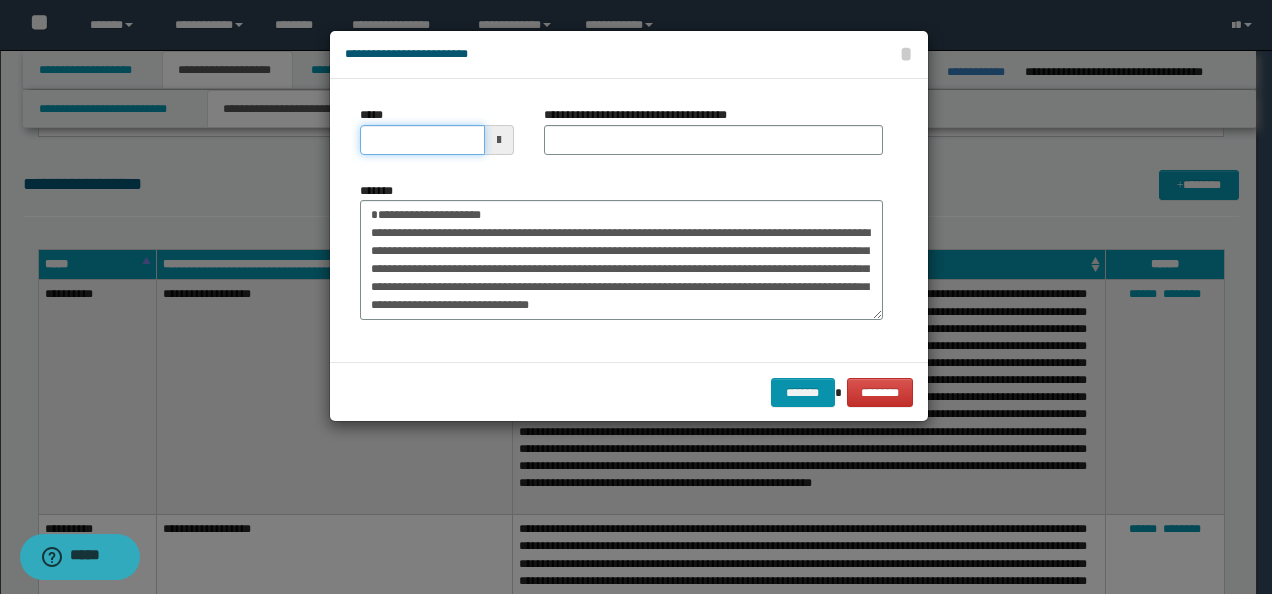 click on "*****" at bounding box center [422, 140] 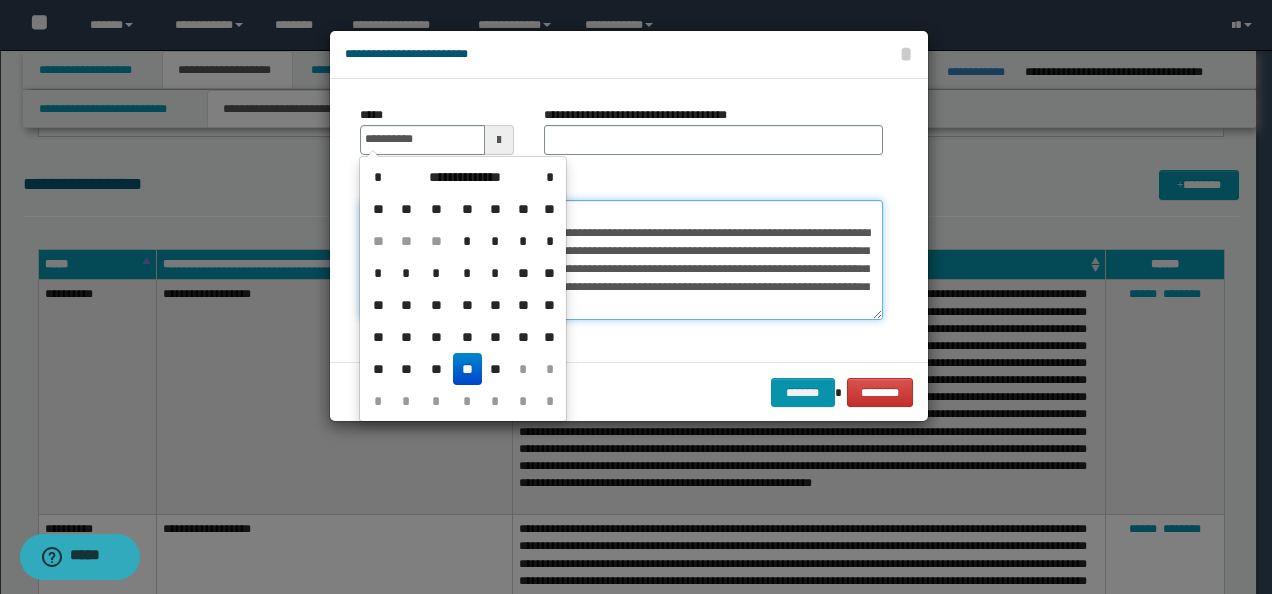 type on "**********" 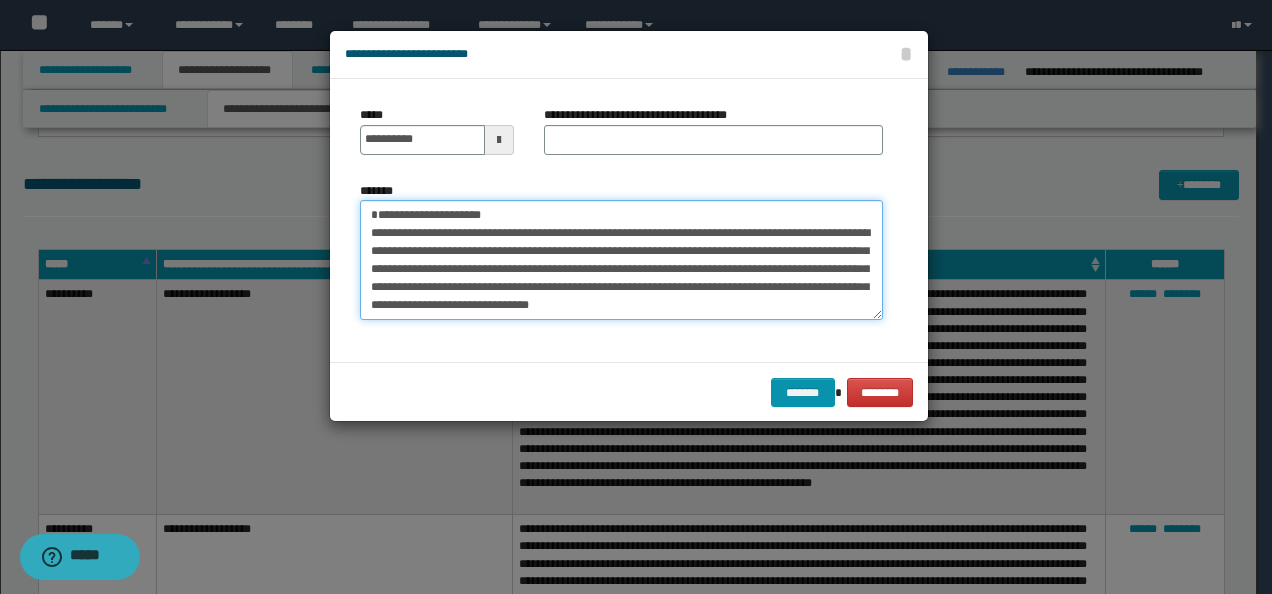 drag, startPoint x: 600, startPoint y: 214, endPoint x: 171, endPoint y: 200, distance: 429.22836 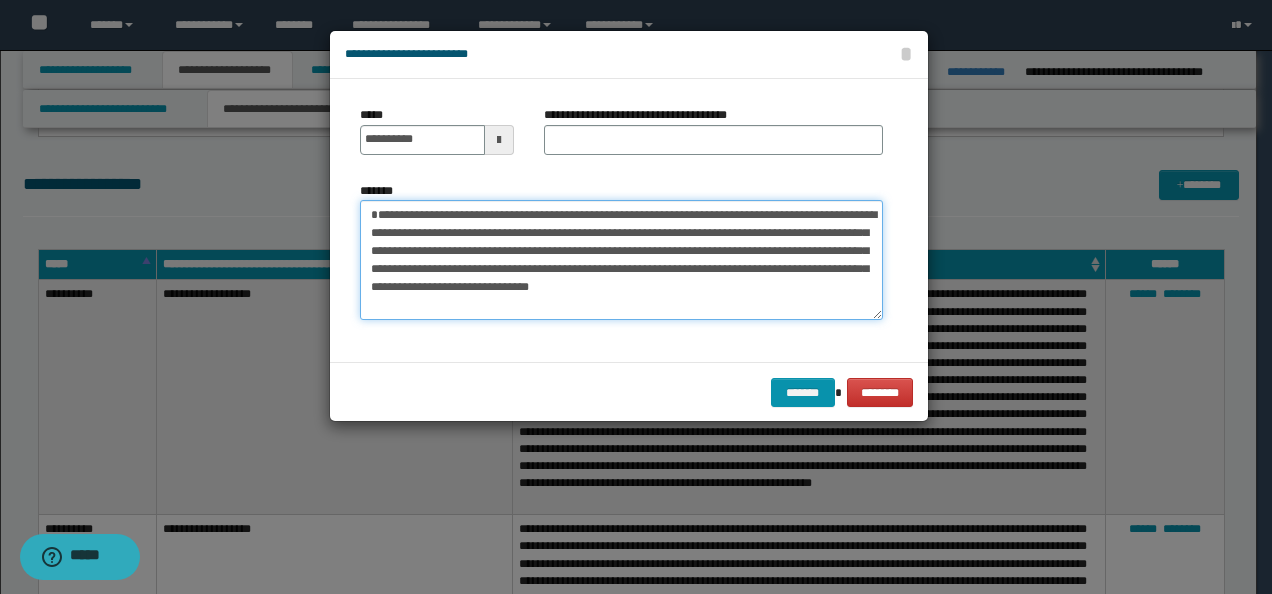 type on "**********" 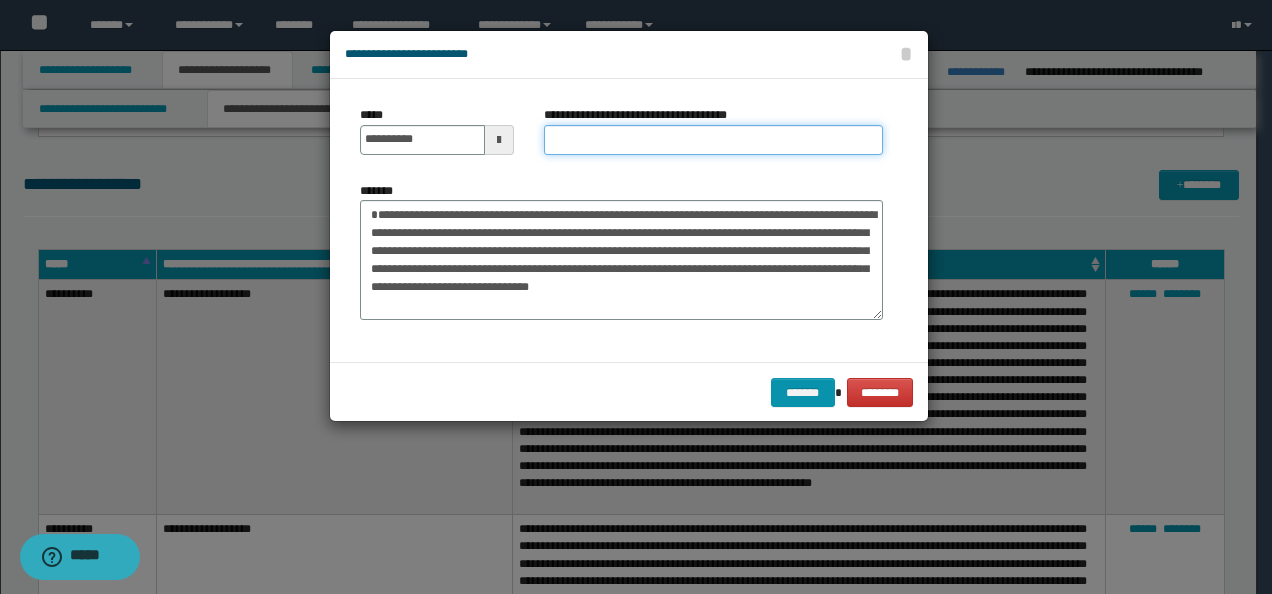 click on "**********" at bounding box center (713, 140) 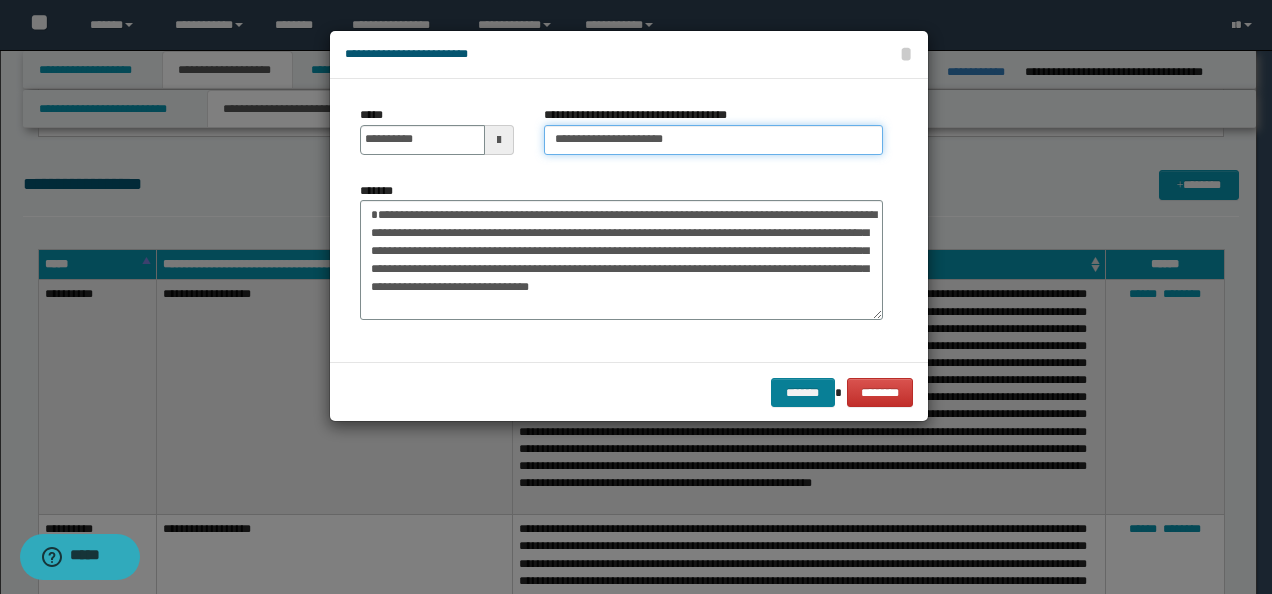 type on "**********" 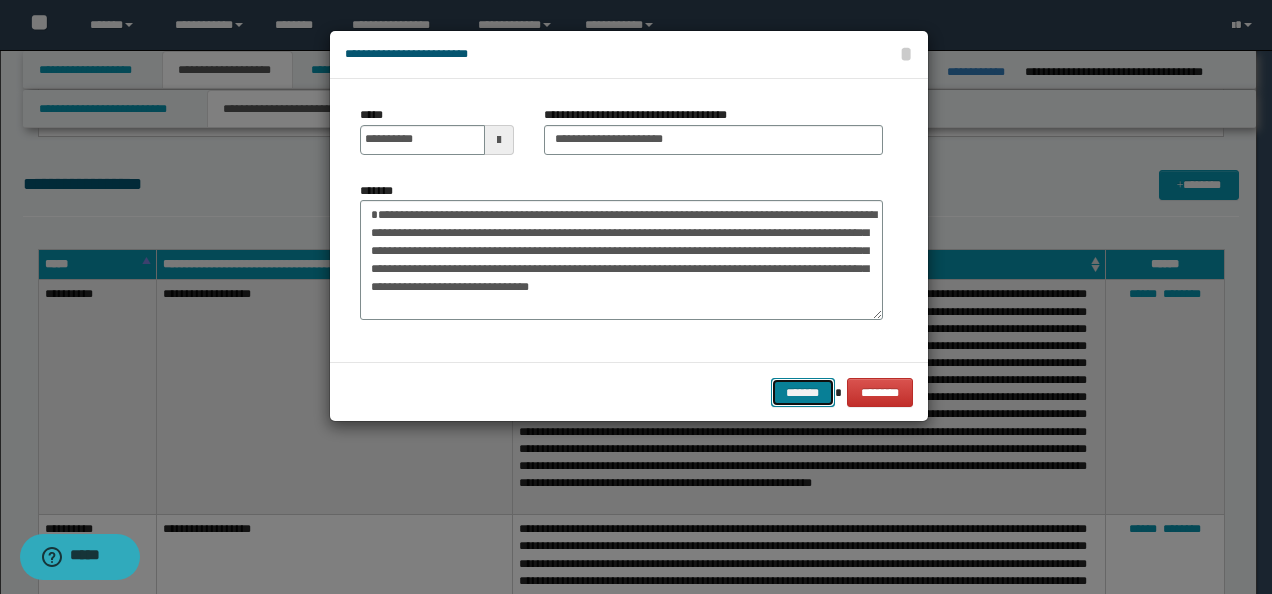 click on "*******" at bounding box center (803, 392) 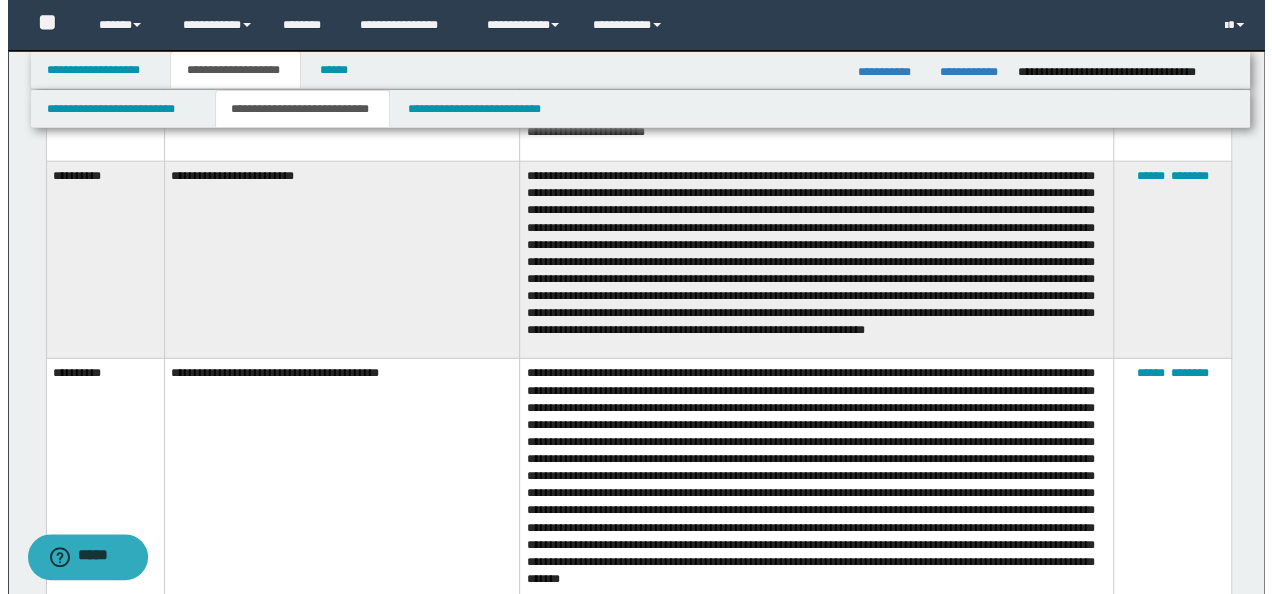 scroll, scrollTop: 3300, scrollLeft: 0, axis: vertical 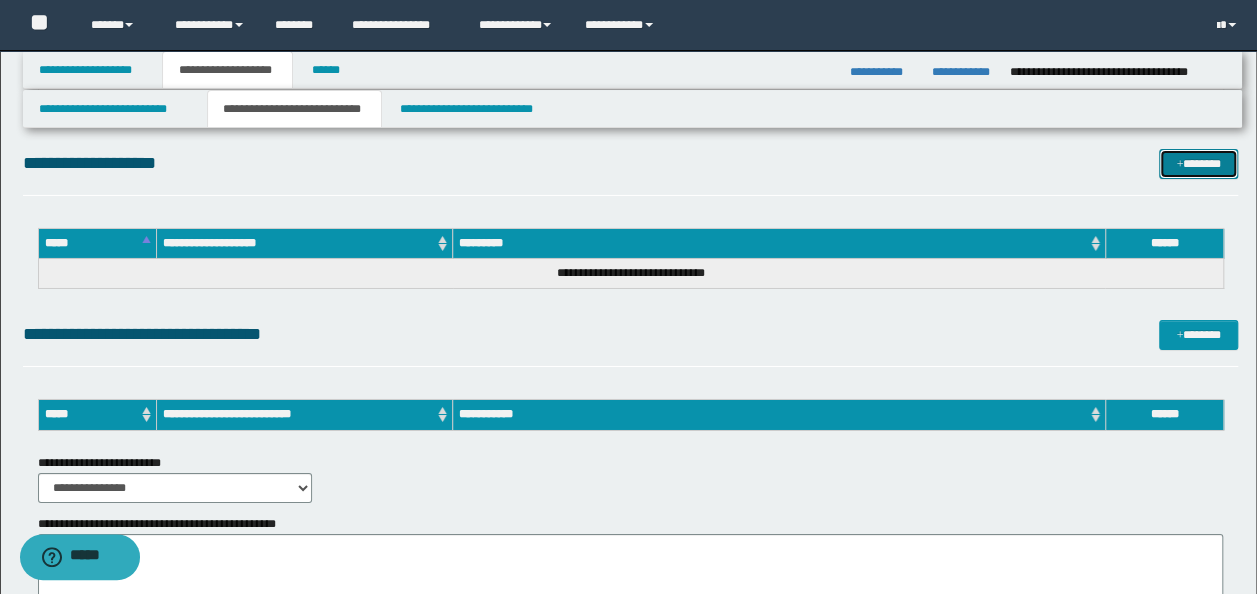 click on "*******" at bounding box center [1198, 163] 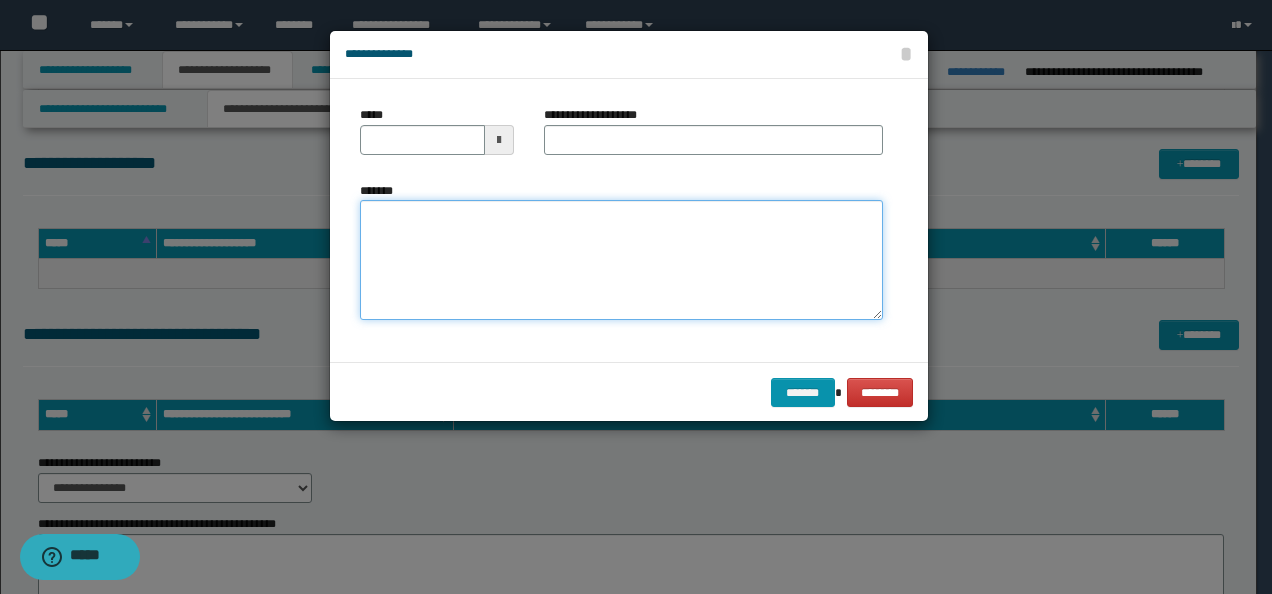 click on "*******" at bounding box center (621, 260) 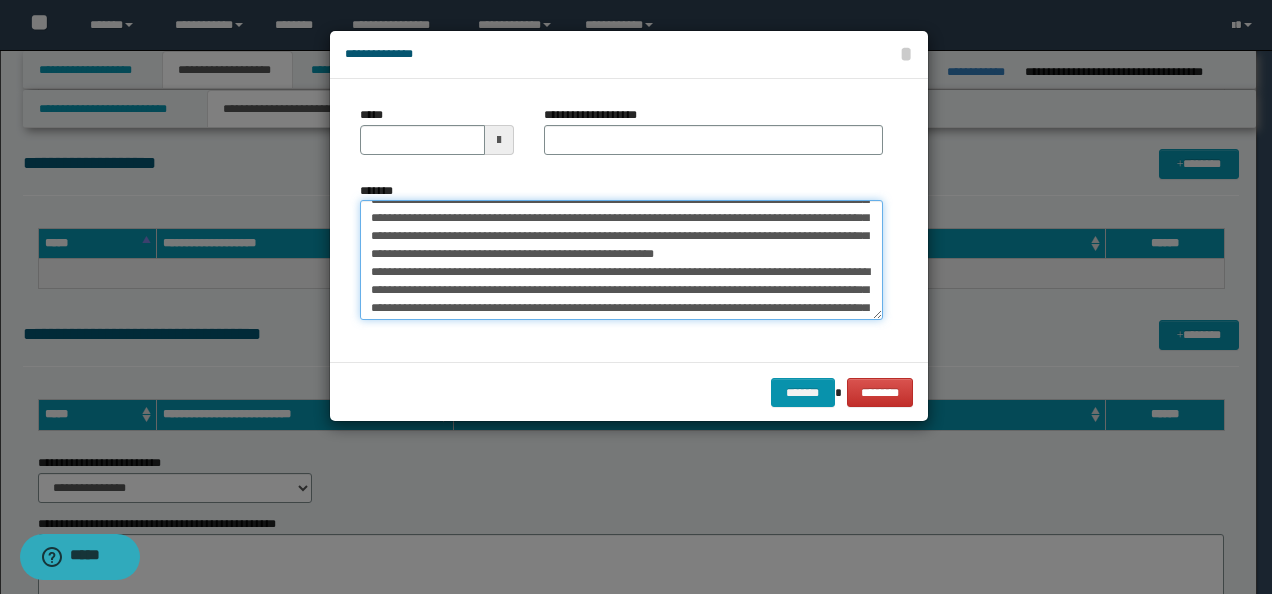 scroll, scrollTop: 0, scrollLeft: 0, axis: both 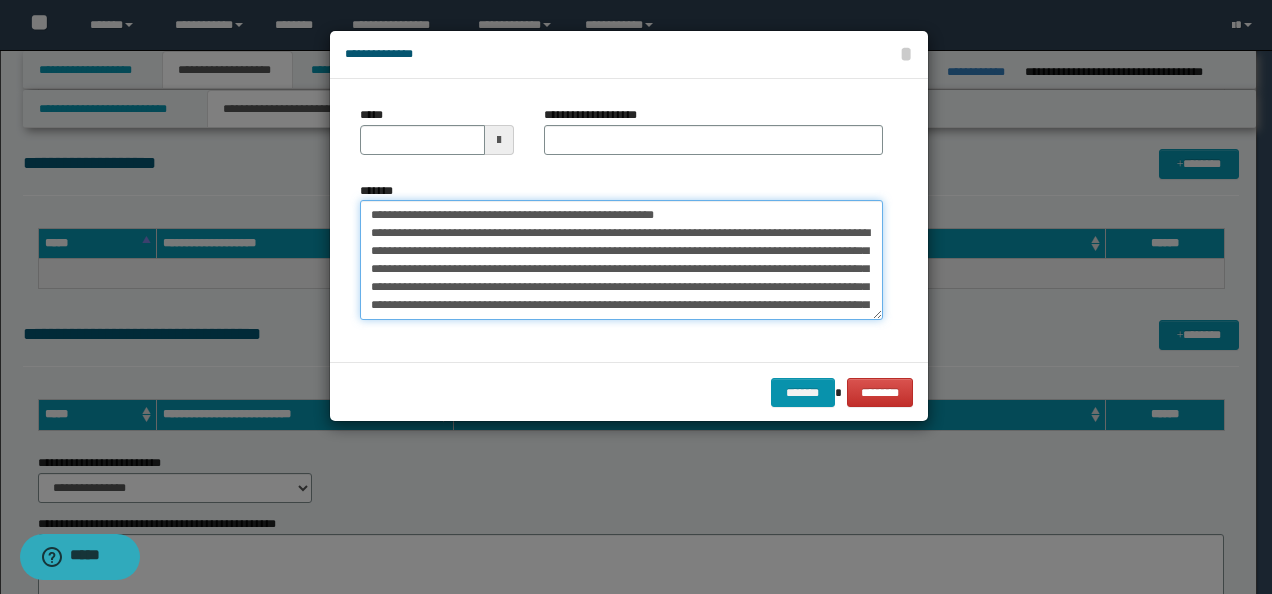 drag, startPoint x: 432, startPoint y: 212, endPoint x: 240, endPoint y: 191, distance: 193.14502 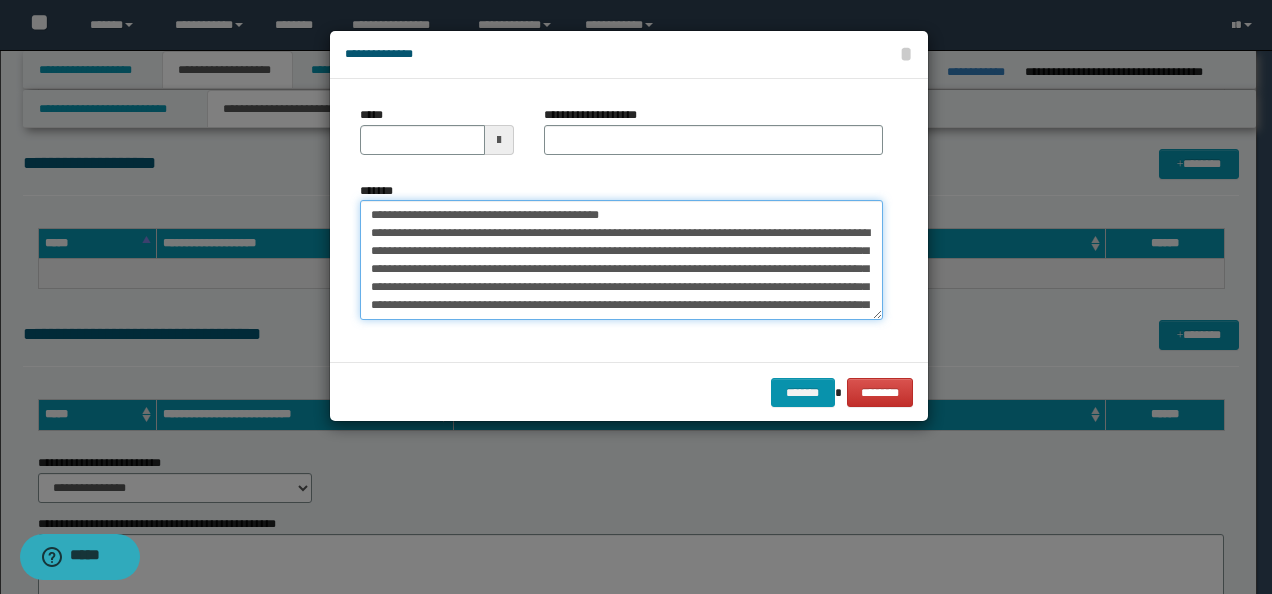 type 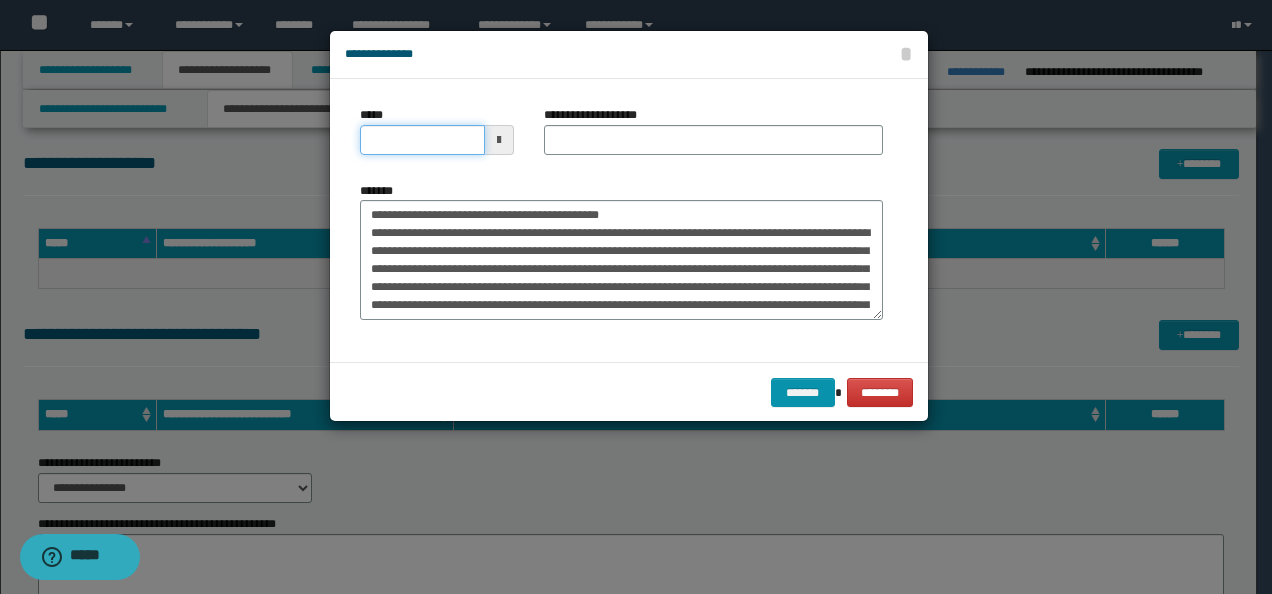 click on "*****" at bounding box center [422, 140] 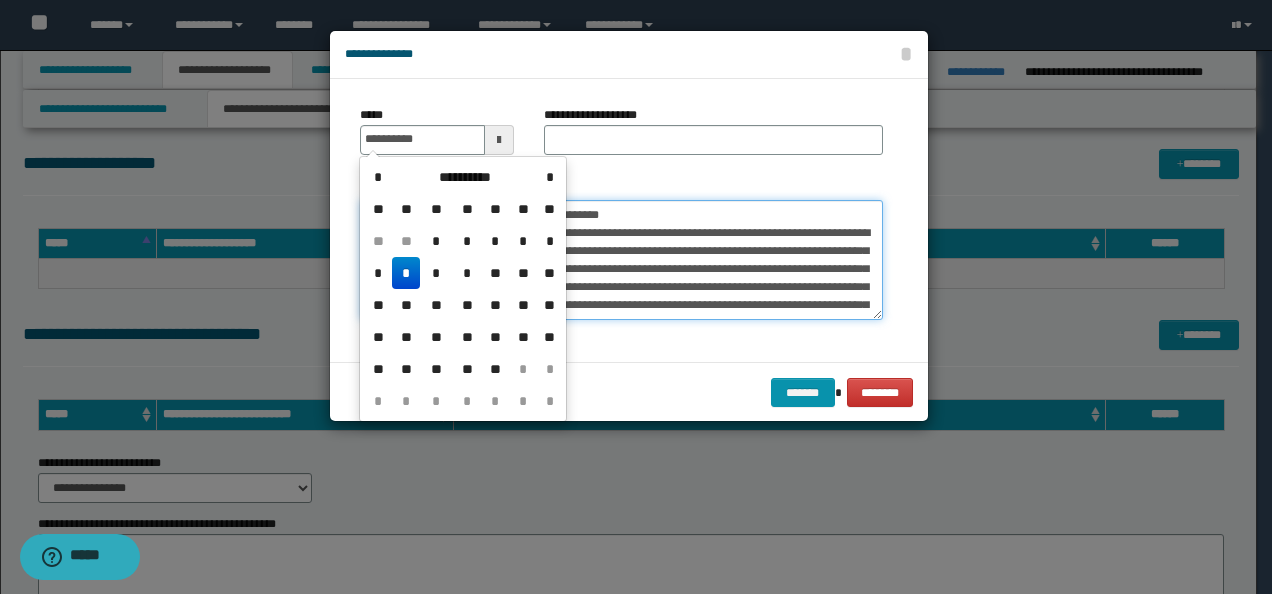 type on "**********" 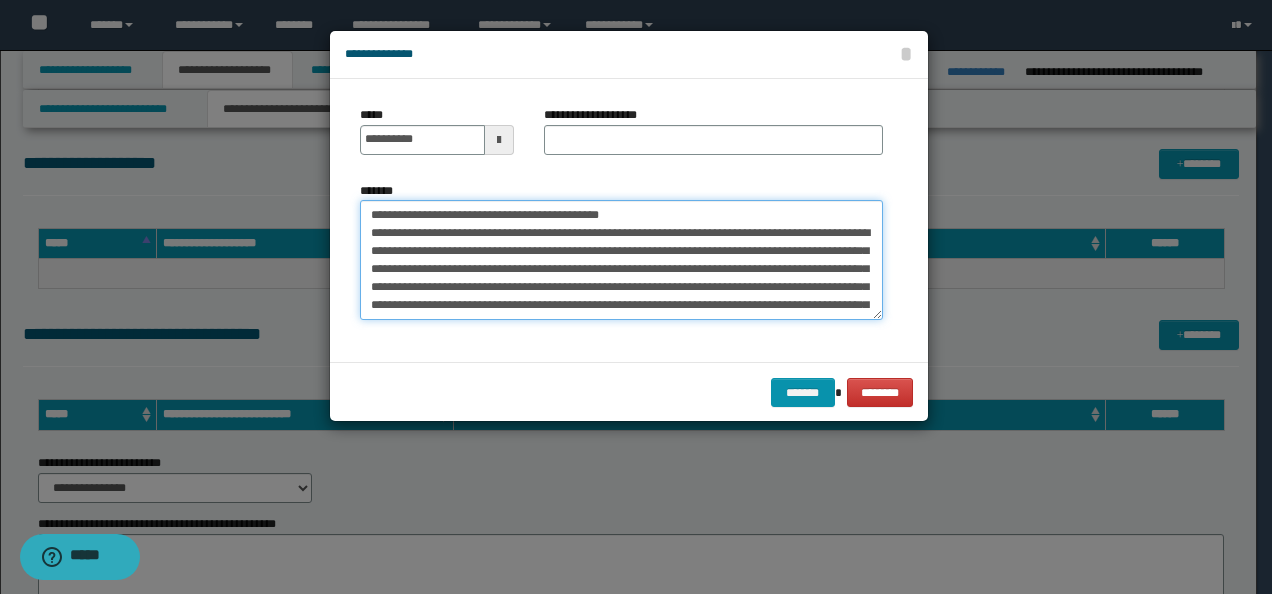 drag, startPoint x: 560, startPoint y: 218, endPoint x: 56, endPoint y: 213, distance: 504.0248 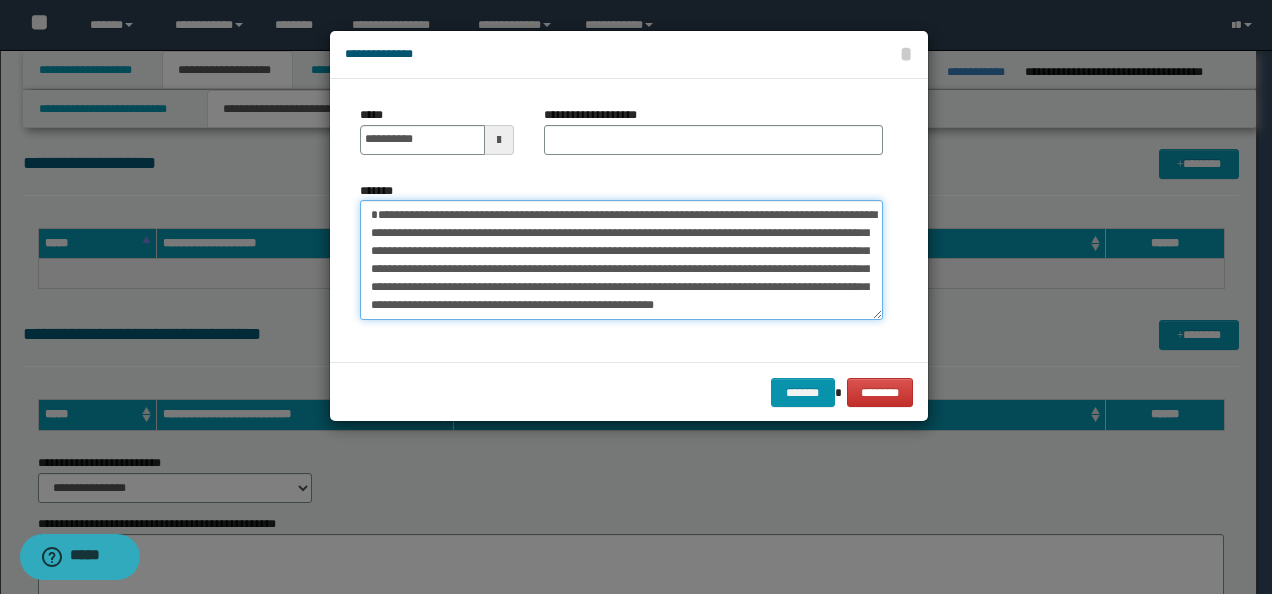 type on "**********" 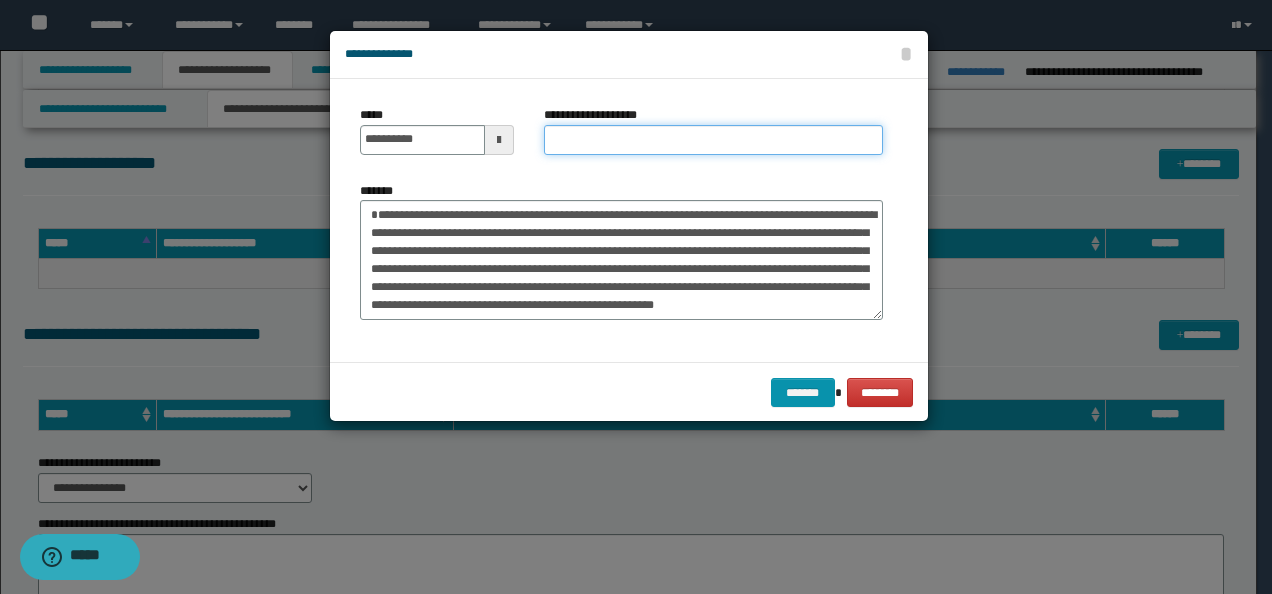 click on "**********" at bounding box center (713, 140) 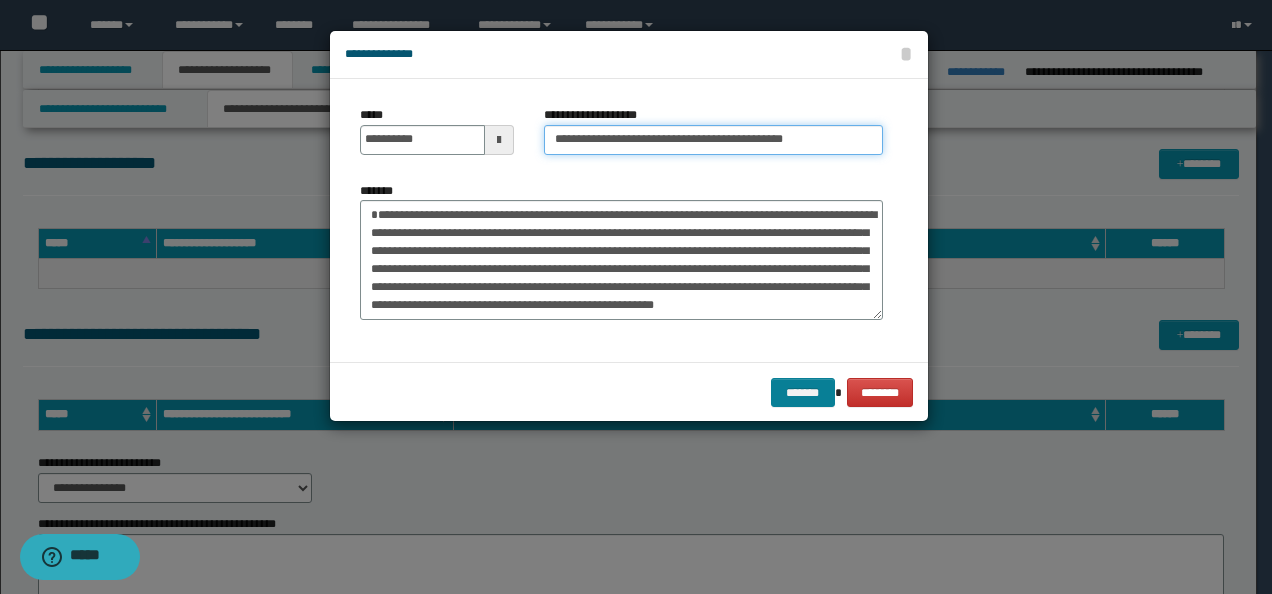 type on "**********" 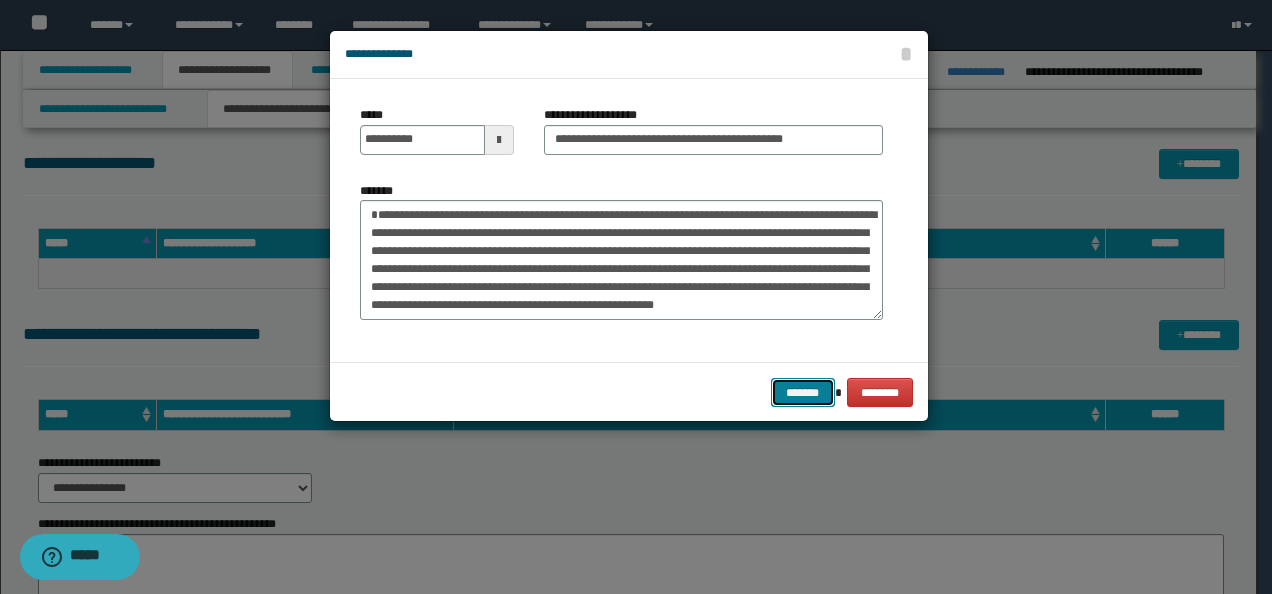 click on "*******" at bounding box center (803, 392) 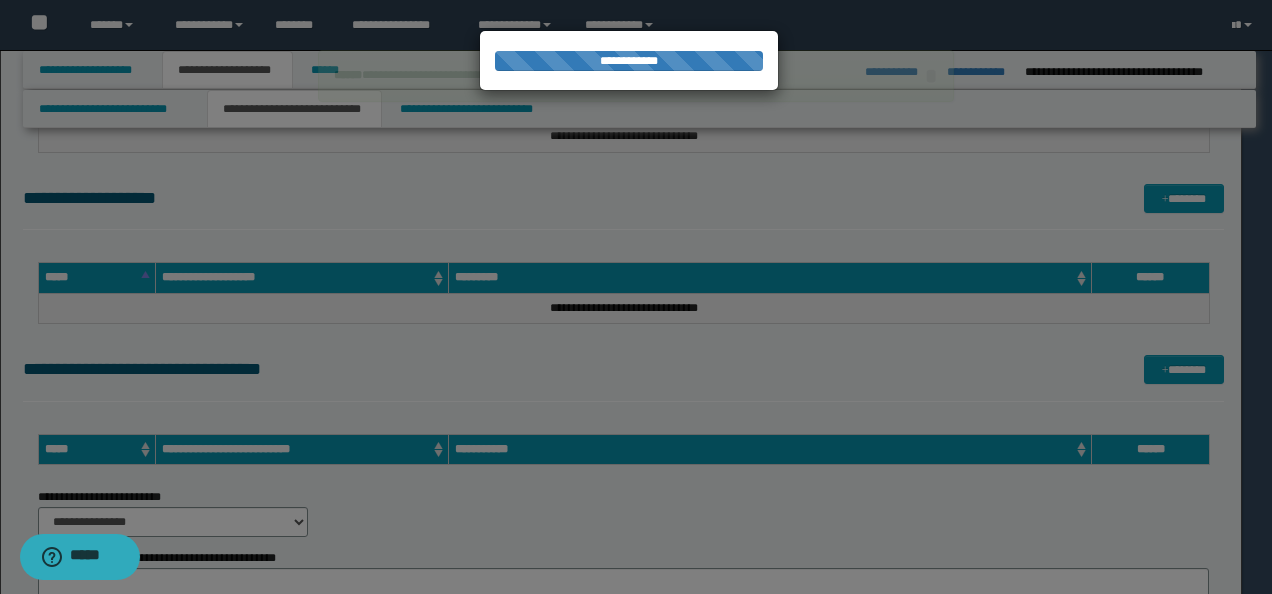 type 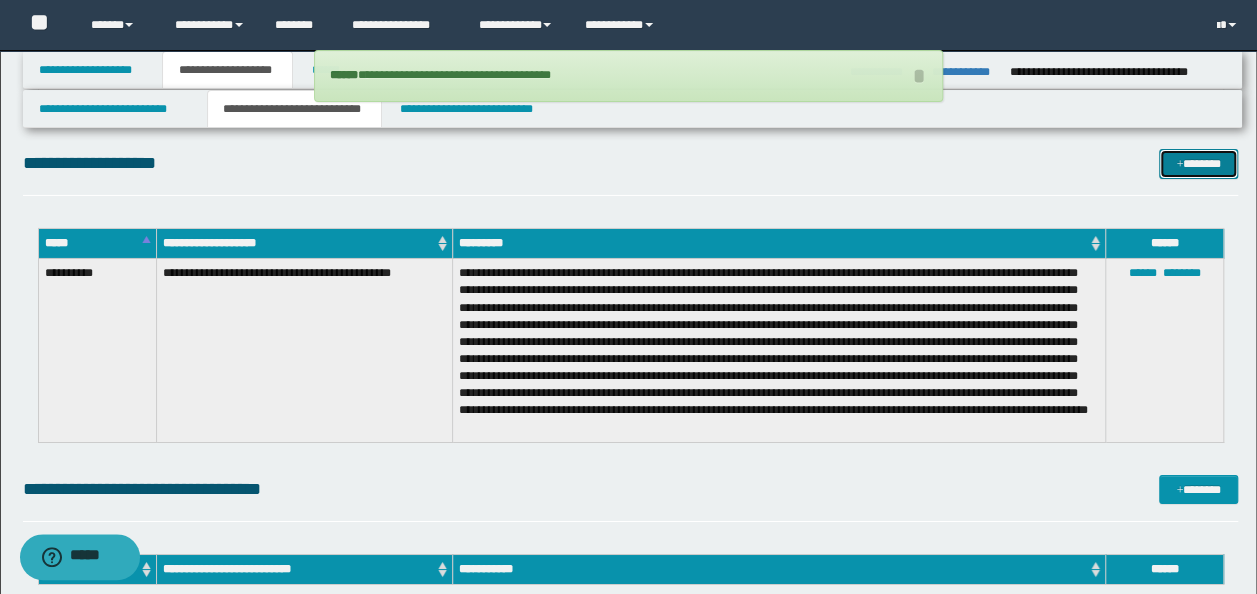 click on "*******" at bounding box center (1198, 163) 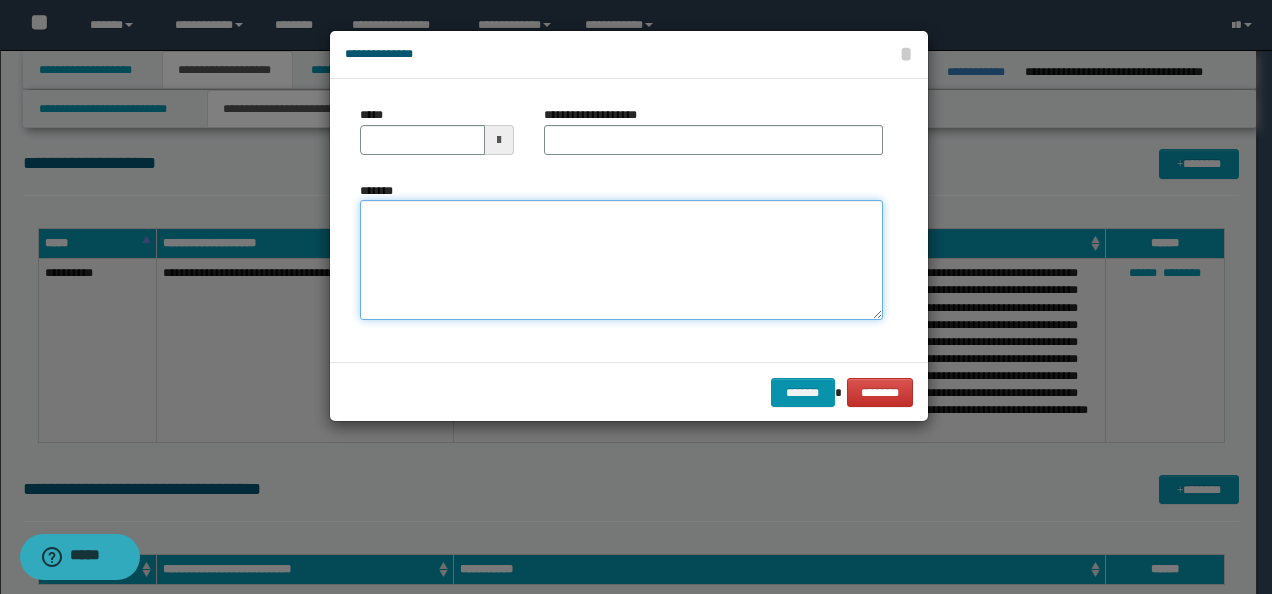 click on "*******" at bounding box center (621, 259) 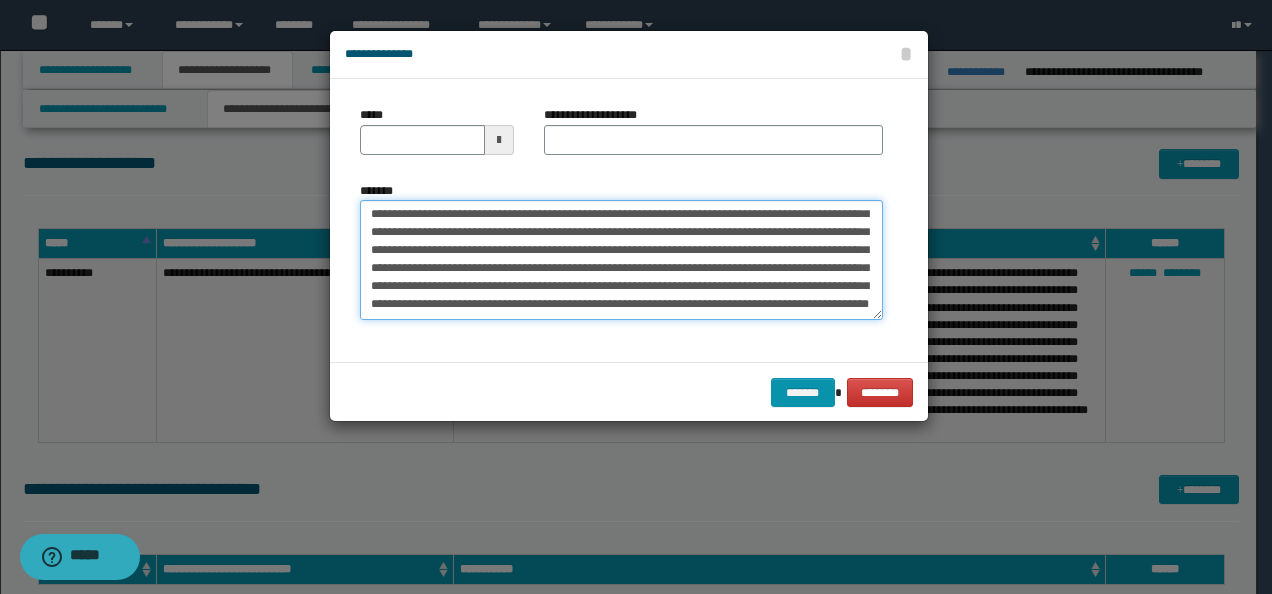 scroll, scrollTop: 0, scrollLeft: 0, axis: both 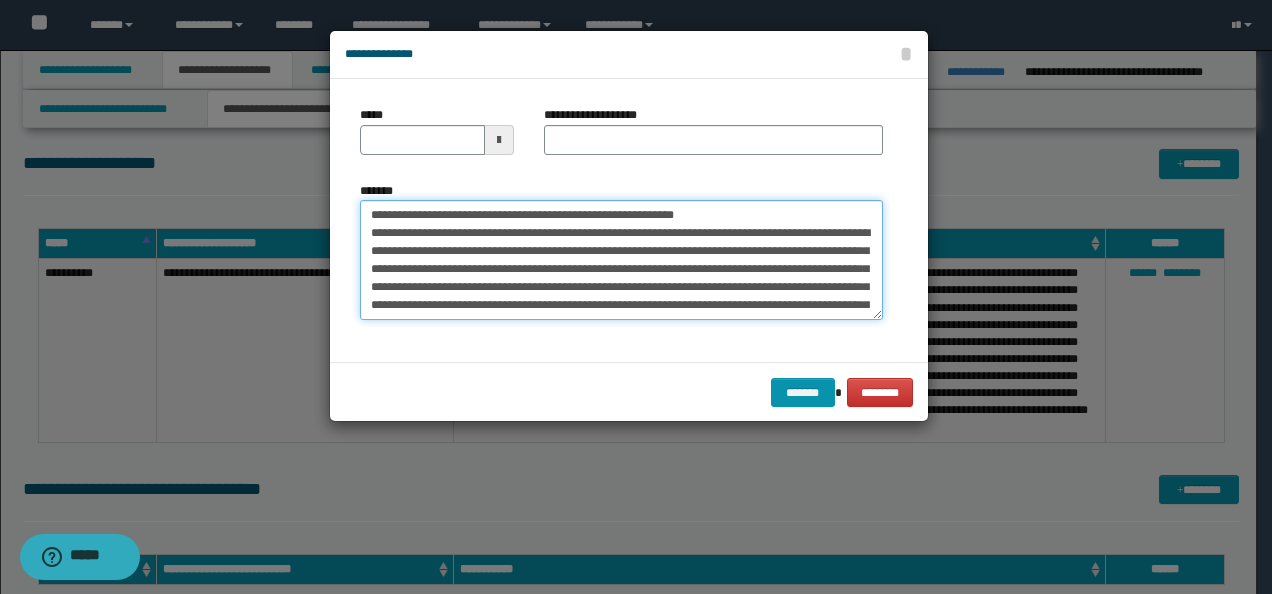 drag, startPoint x: 369, startPoint y: 210, endPoint x: 181, endPoint y: 187, distance: 189.40169 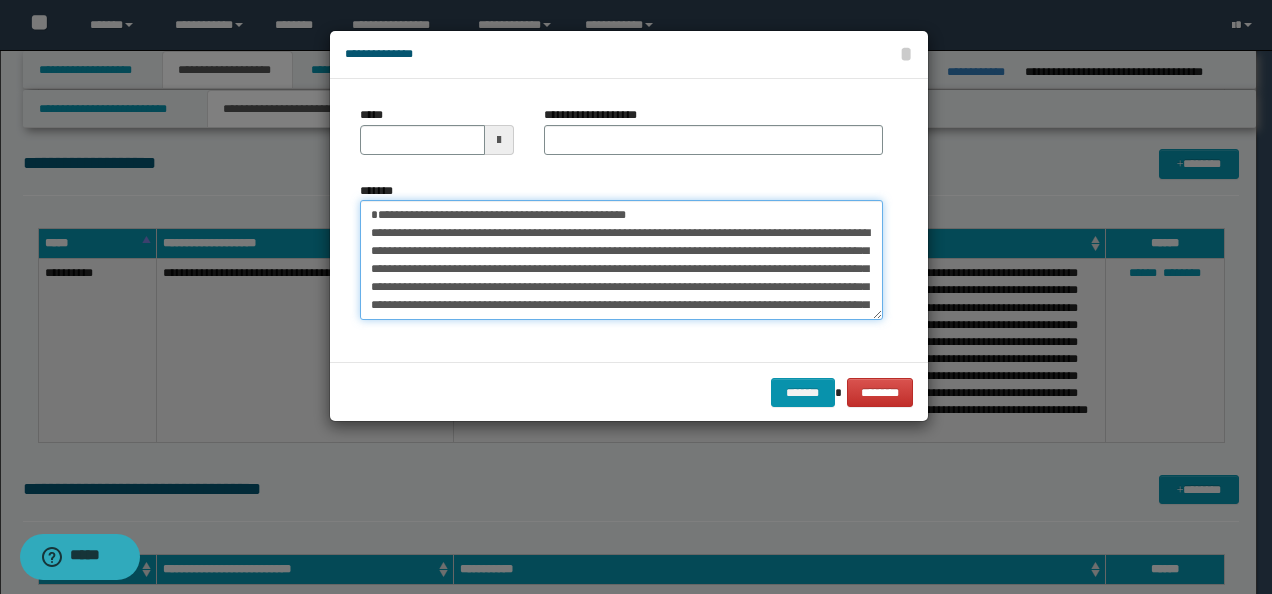 type 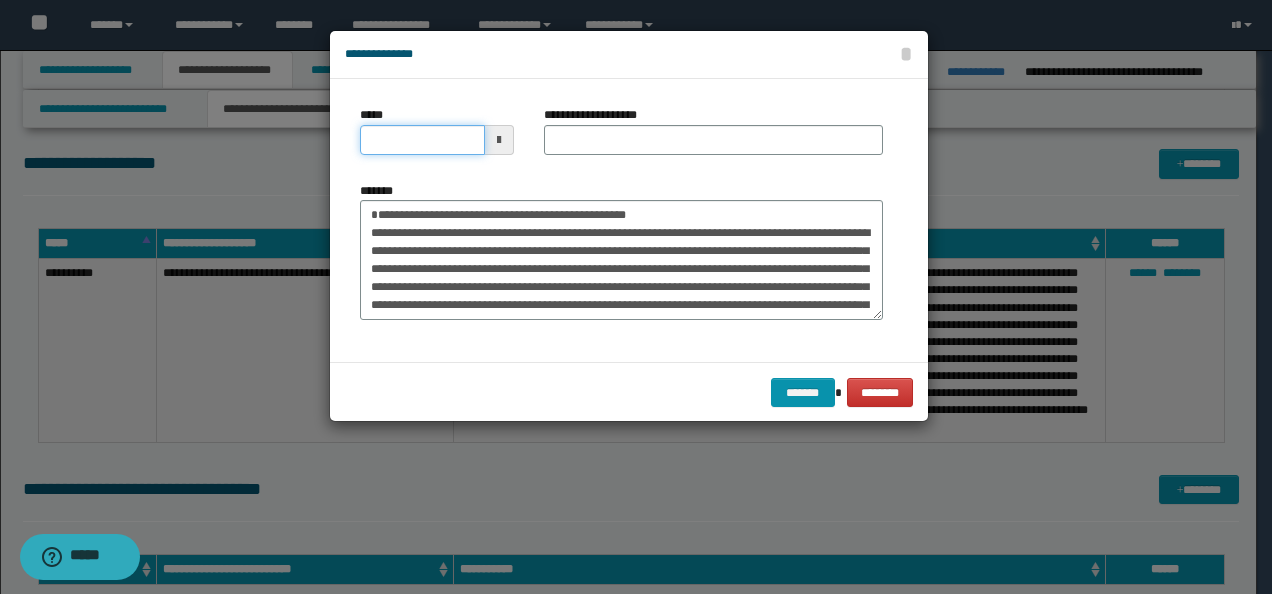 click on "*****" at bounding box center (422, 140) 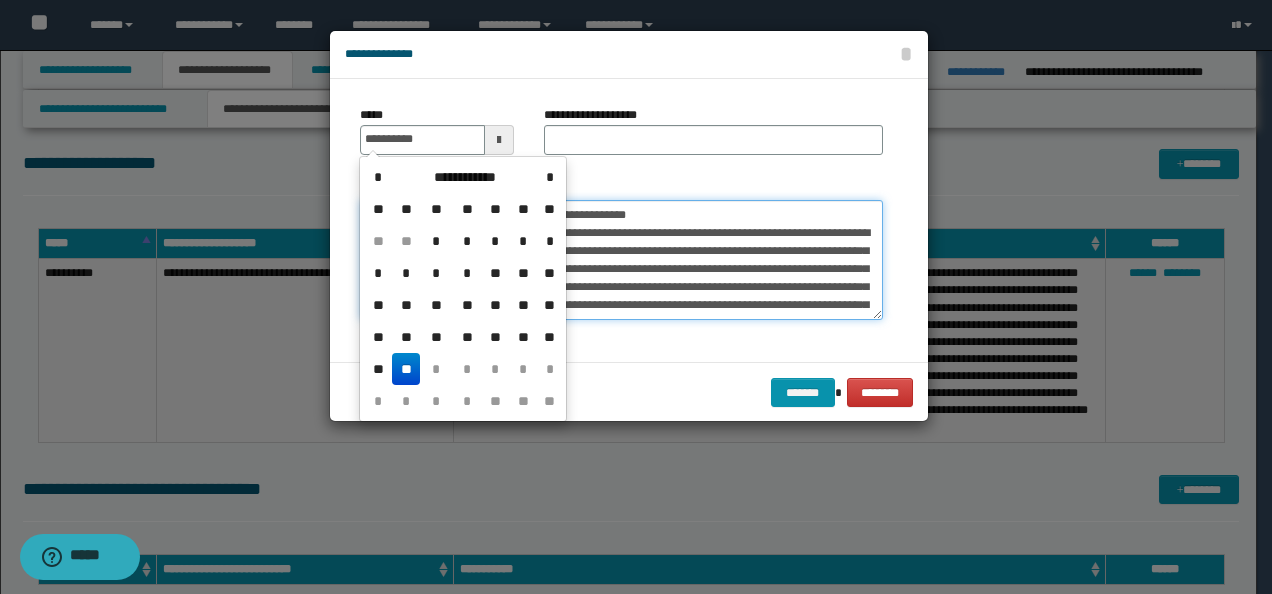 type on "**********" 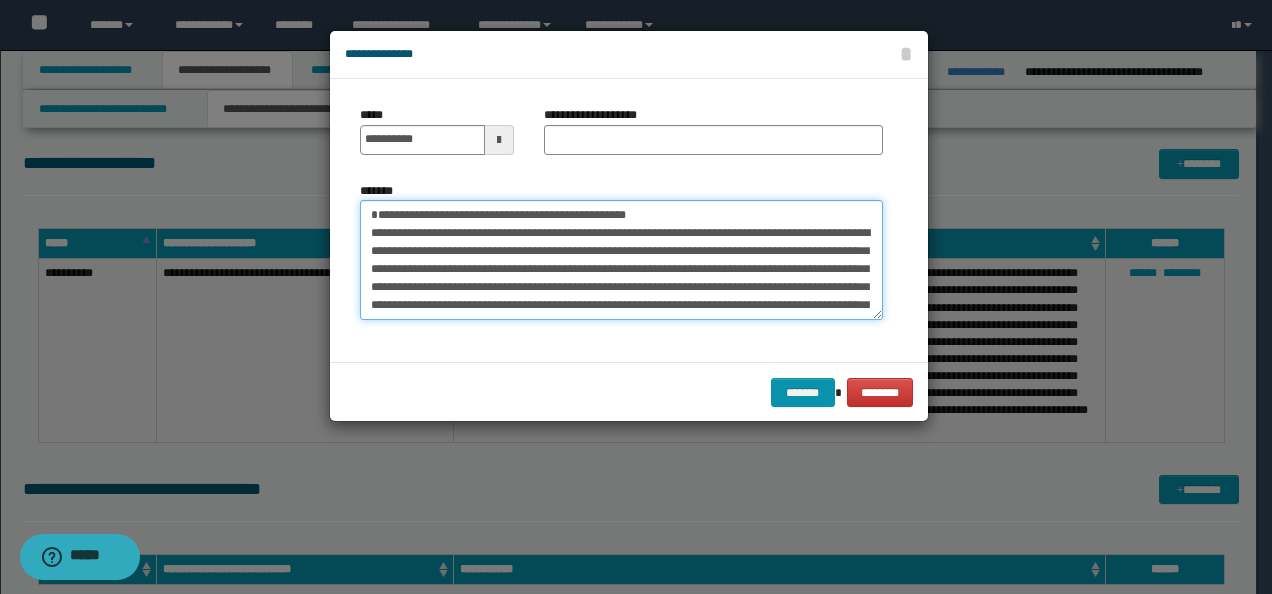 drag, startPoint x: 672, startPoint y: 214, endPoint x: 127, endPoint y: 210, distance: 545.01465 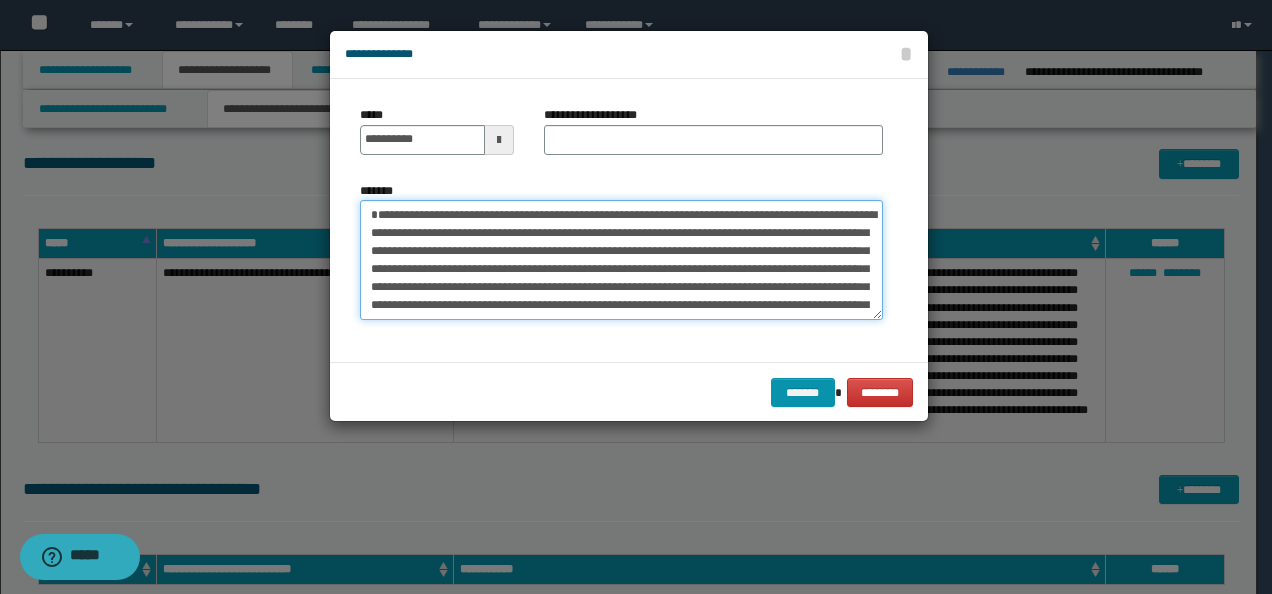 type on "**********" 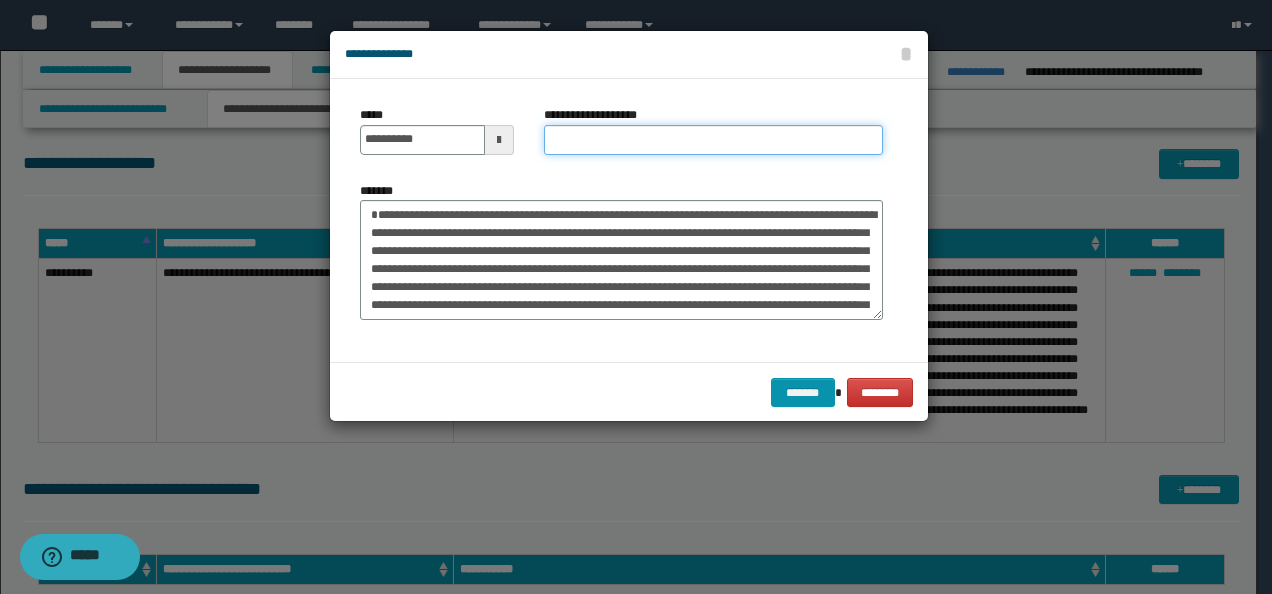 click on "**********" at bounding box center (713, 140) 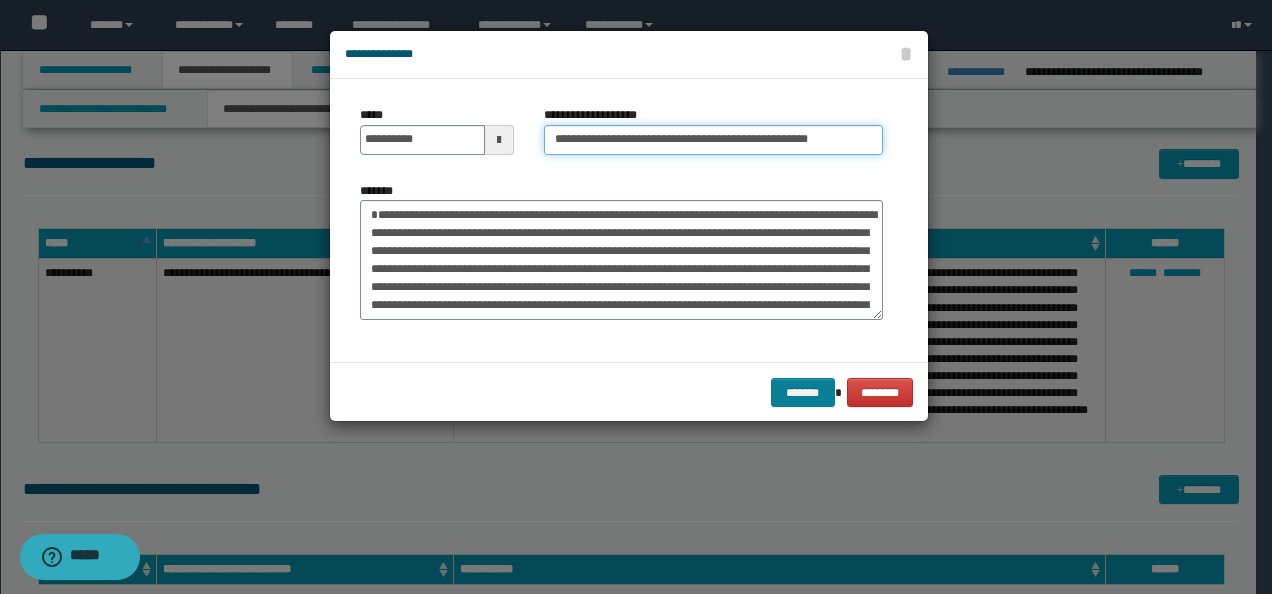 type on "**********" 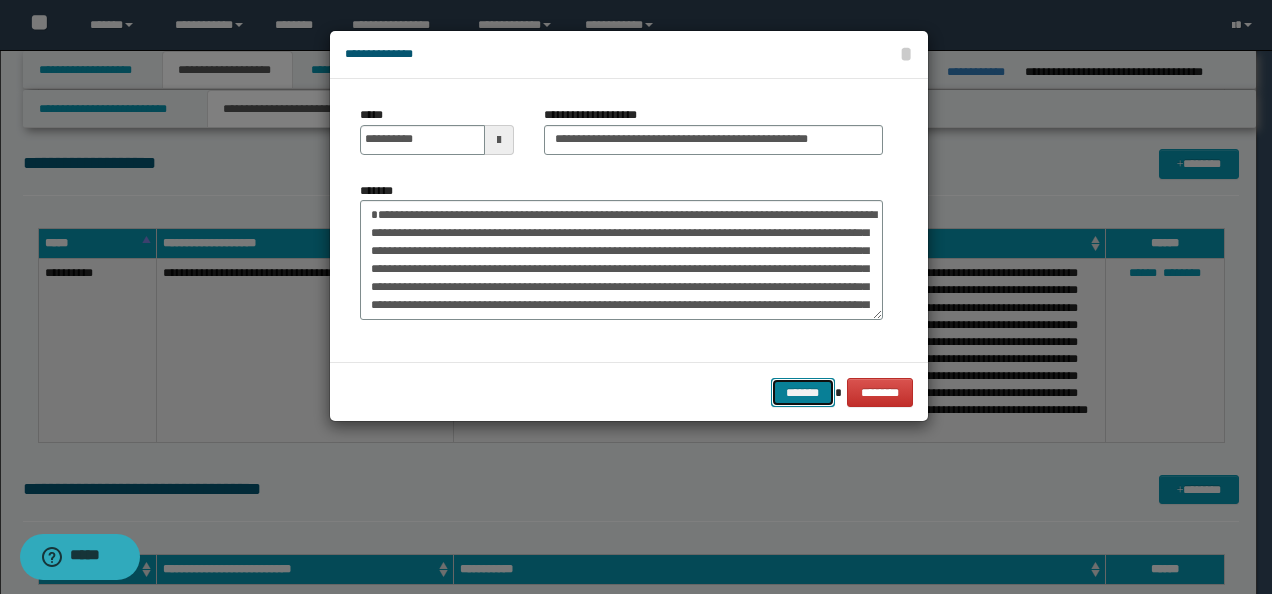 click on "*******" at bounding box center [803, 392] 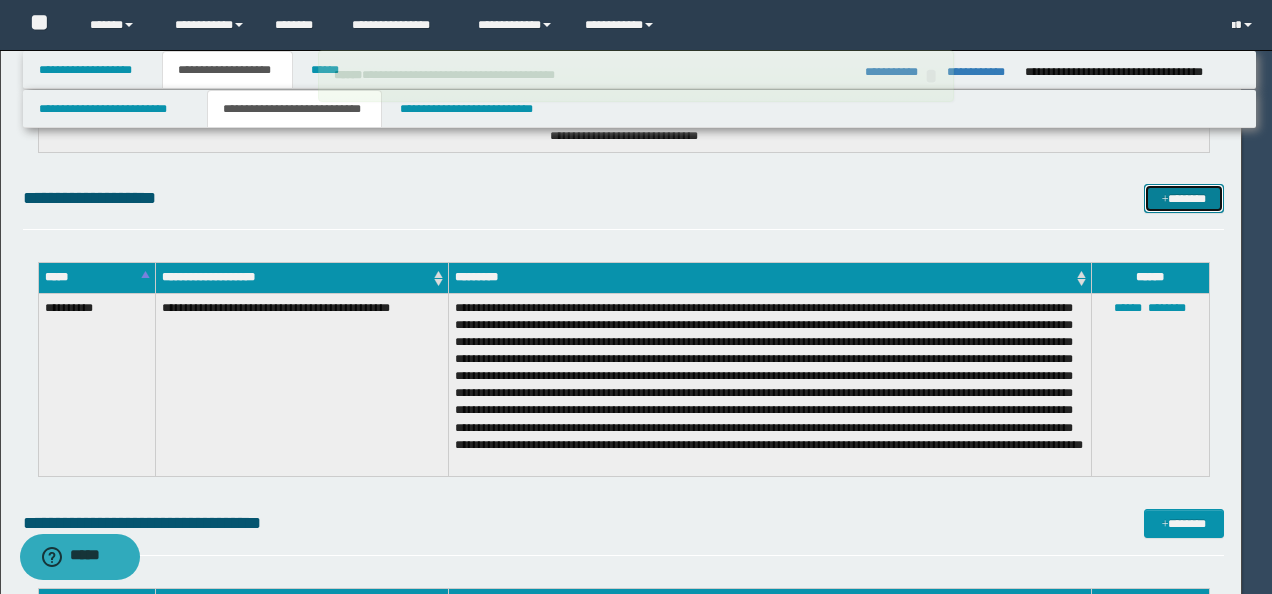 type 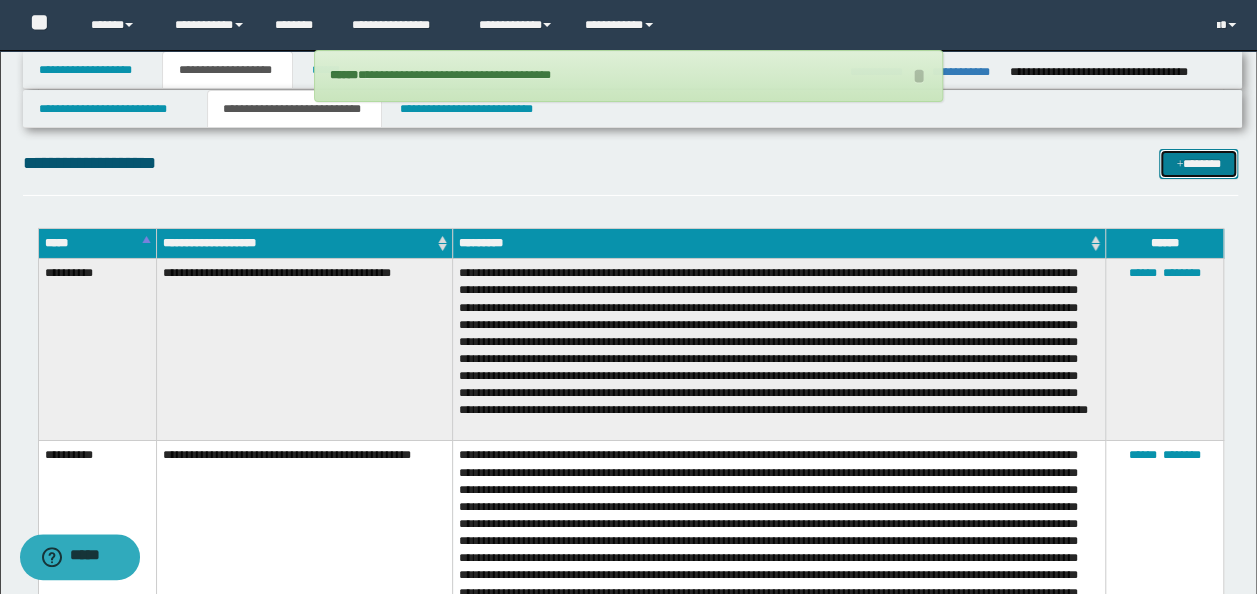 click on "*******" at bounding box center [1198, 163] 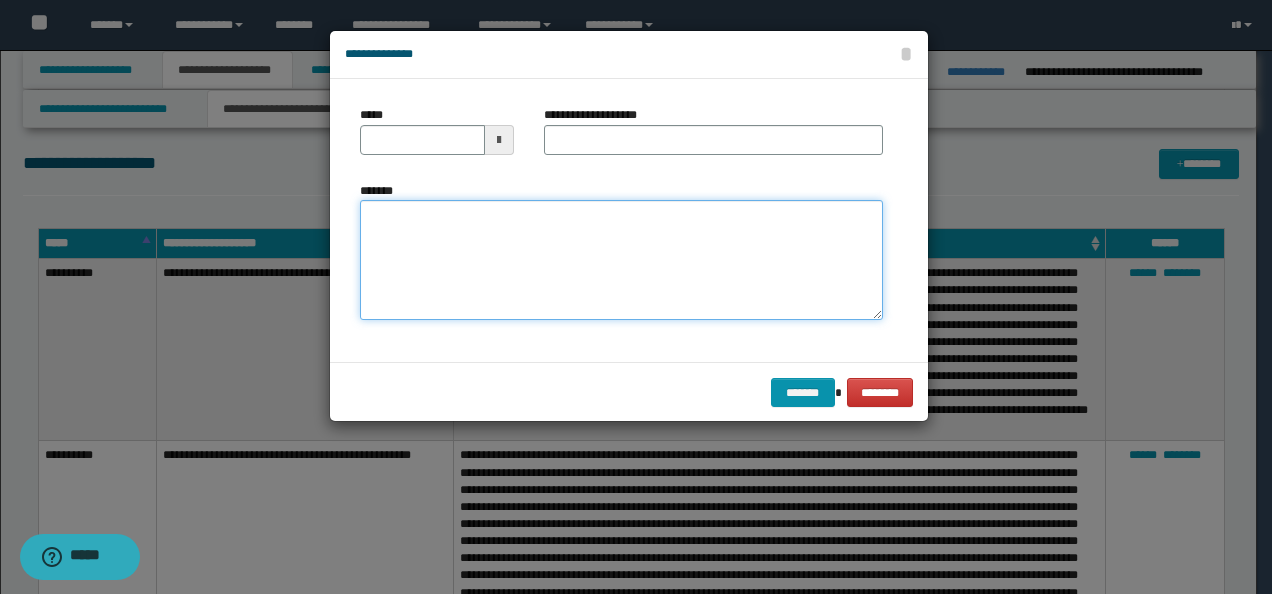 click on "*******" at bounding box center (621, 259) 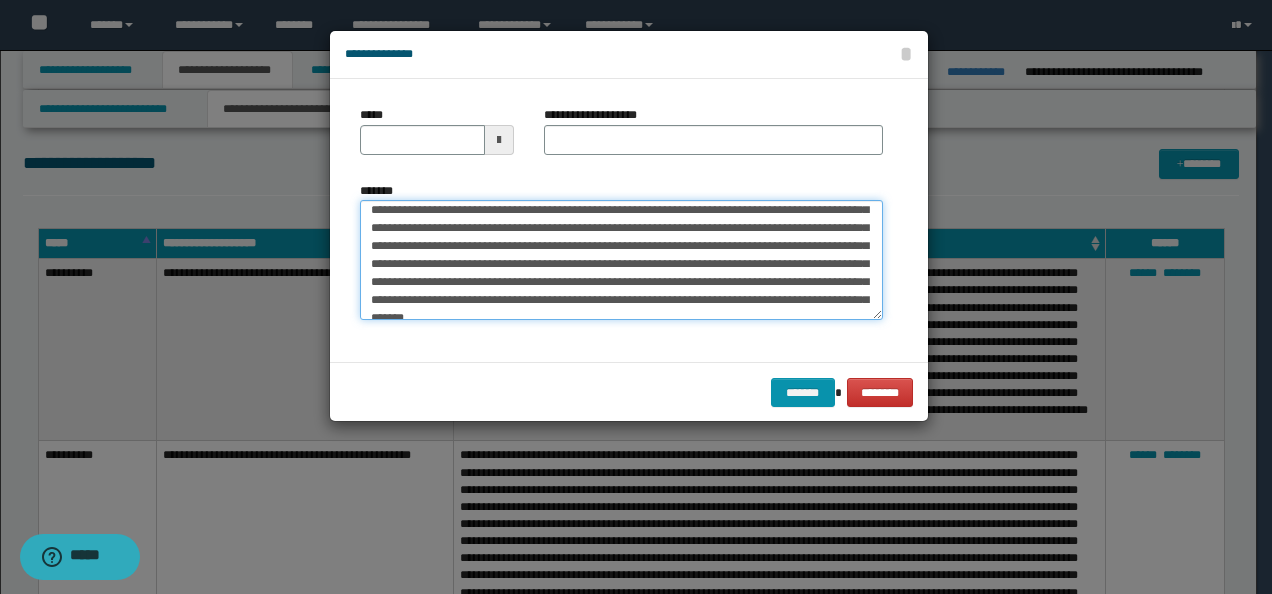 scroll, scrollTop: 0, scrollLeft: 0, axis: both 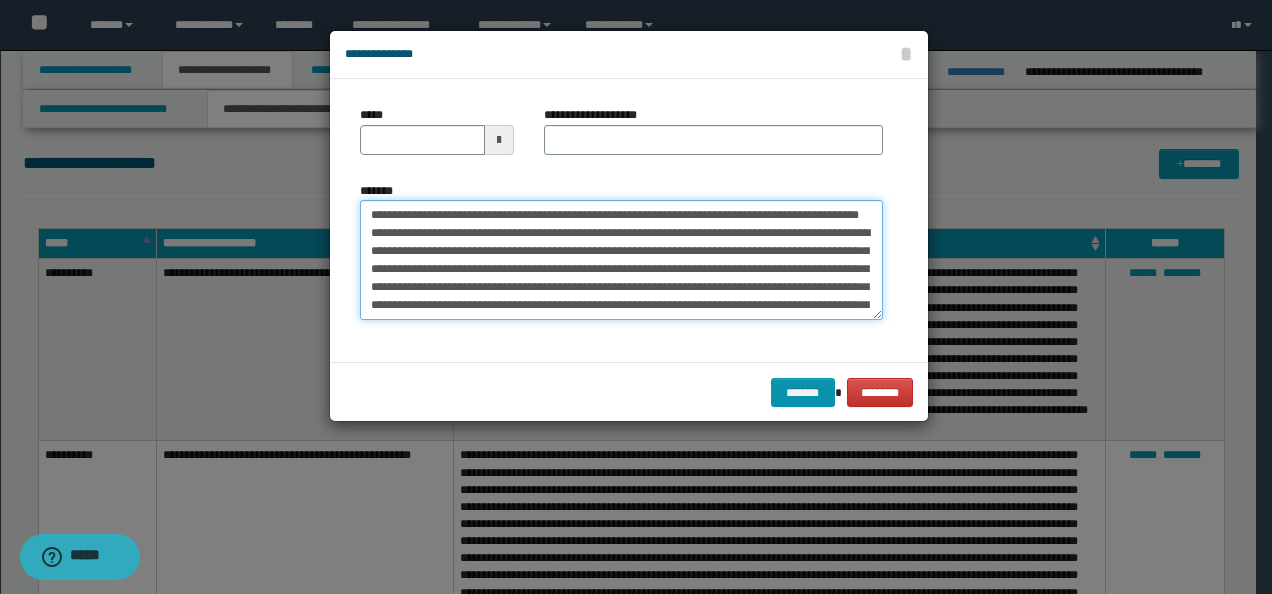 drag, startPoint x: 434, startPoint y: 216, endPoint x: 202, endPoint y: 196, distance: 232.86047 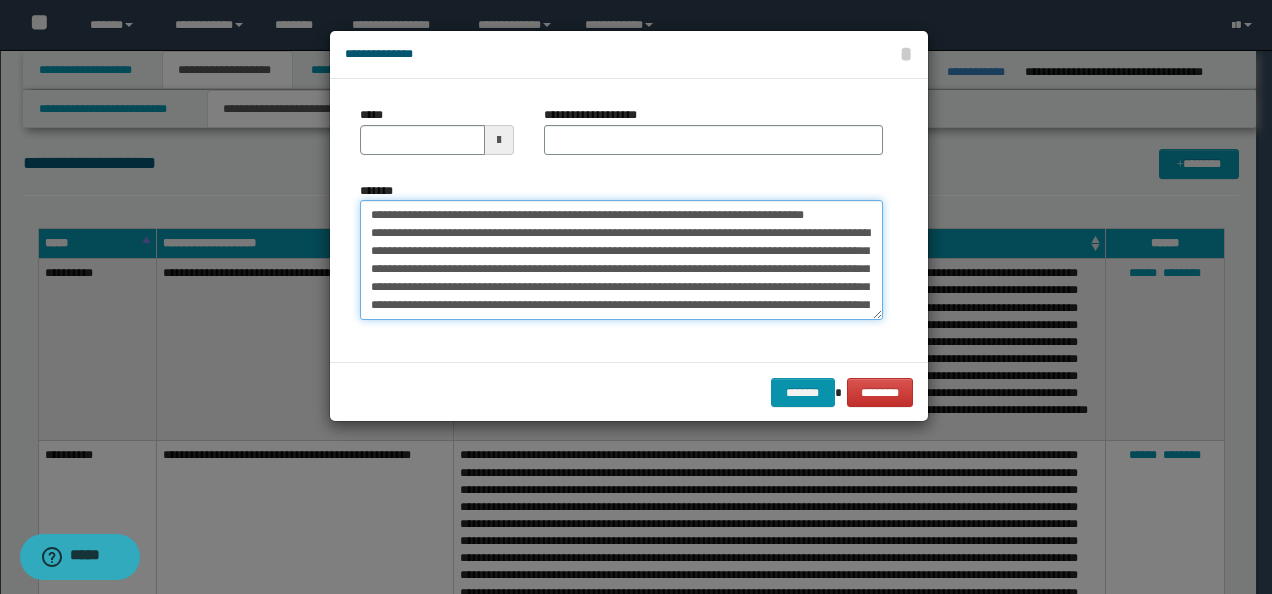 type 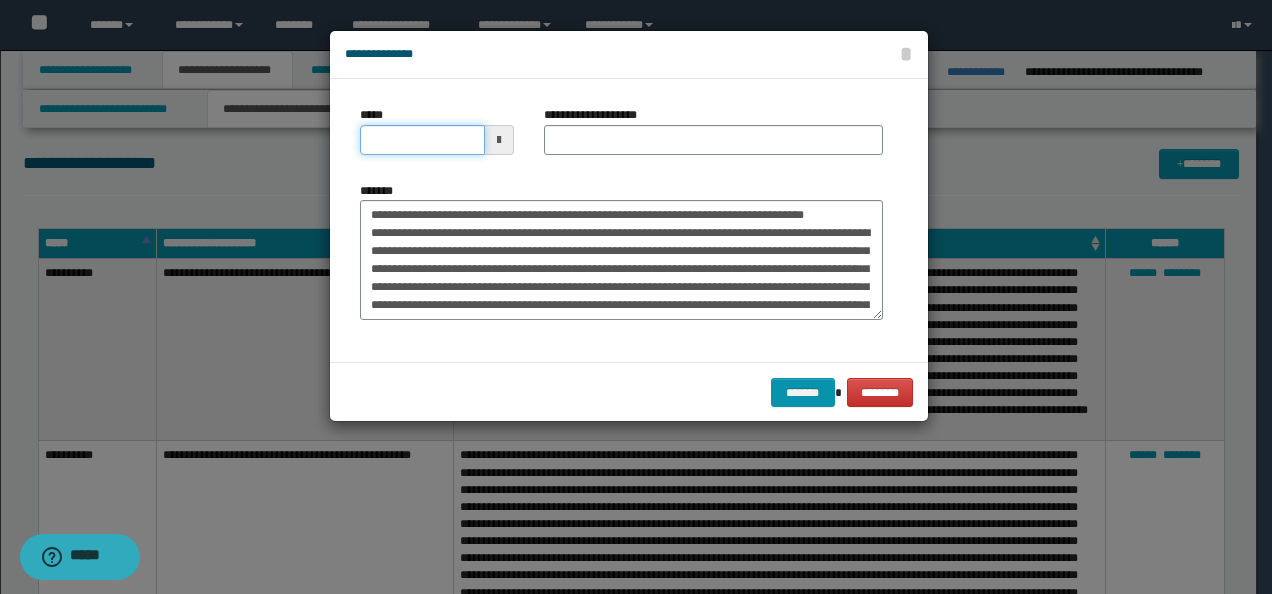 click on "*****" at bounding box center [422, 140] 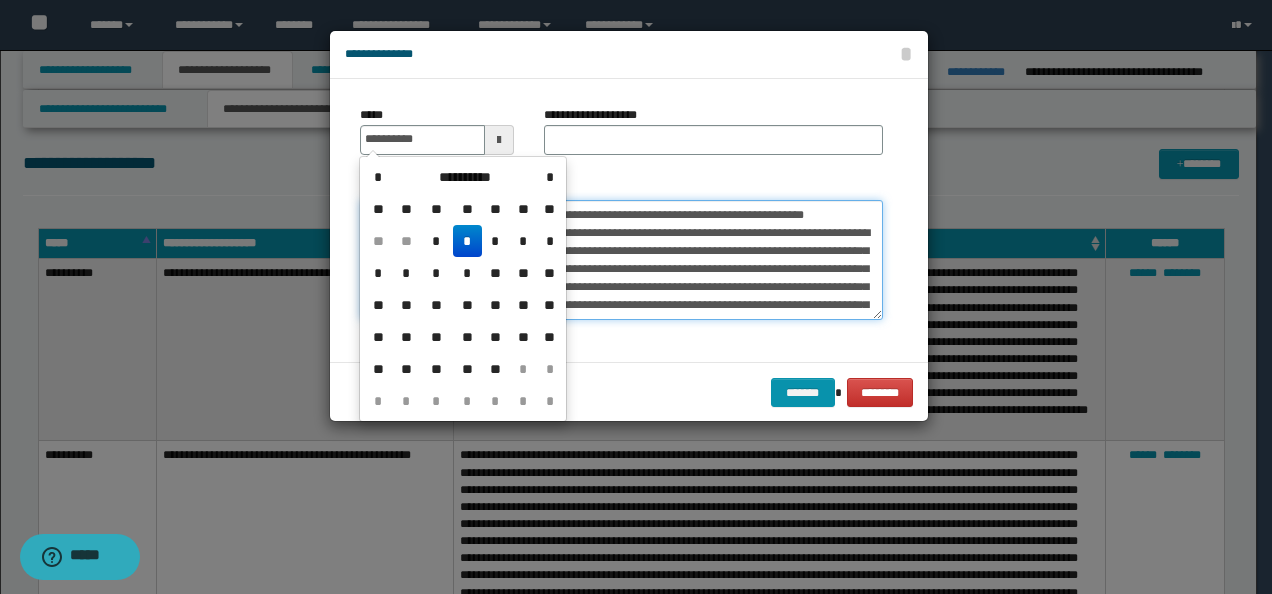 type on "**********" 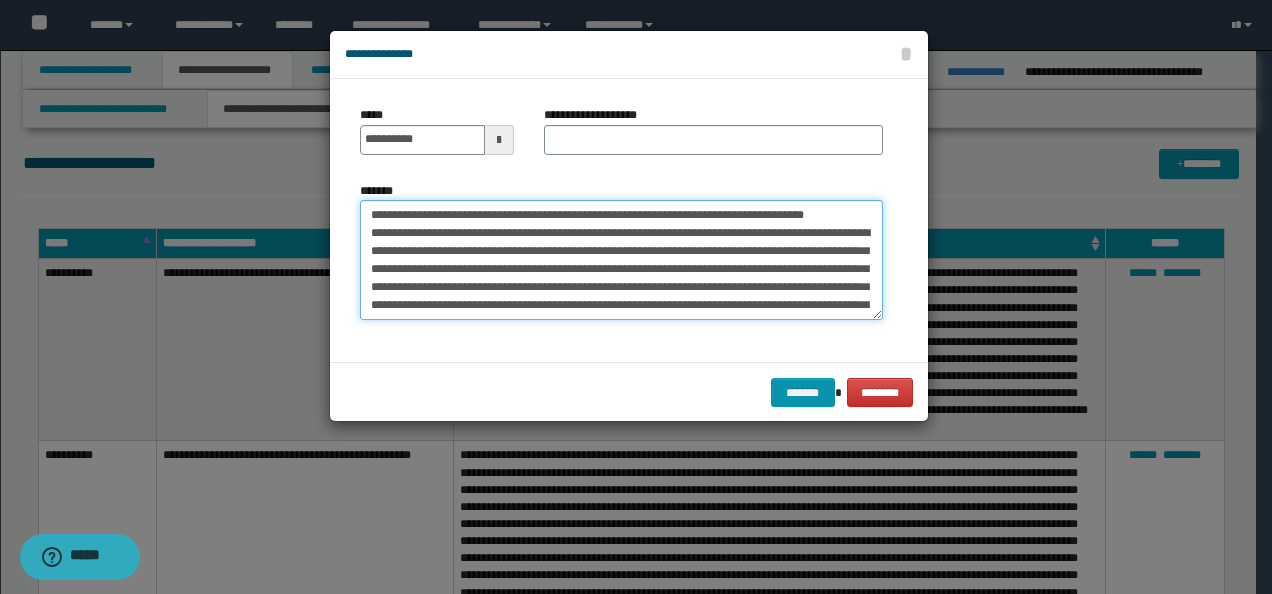 click on "*******" at bounding box center (621, 259) 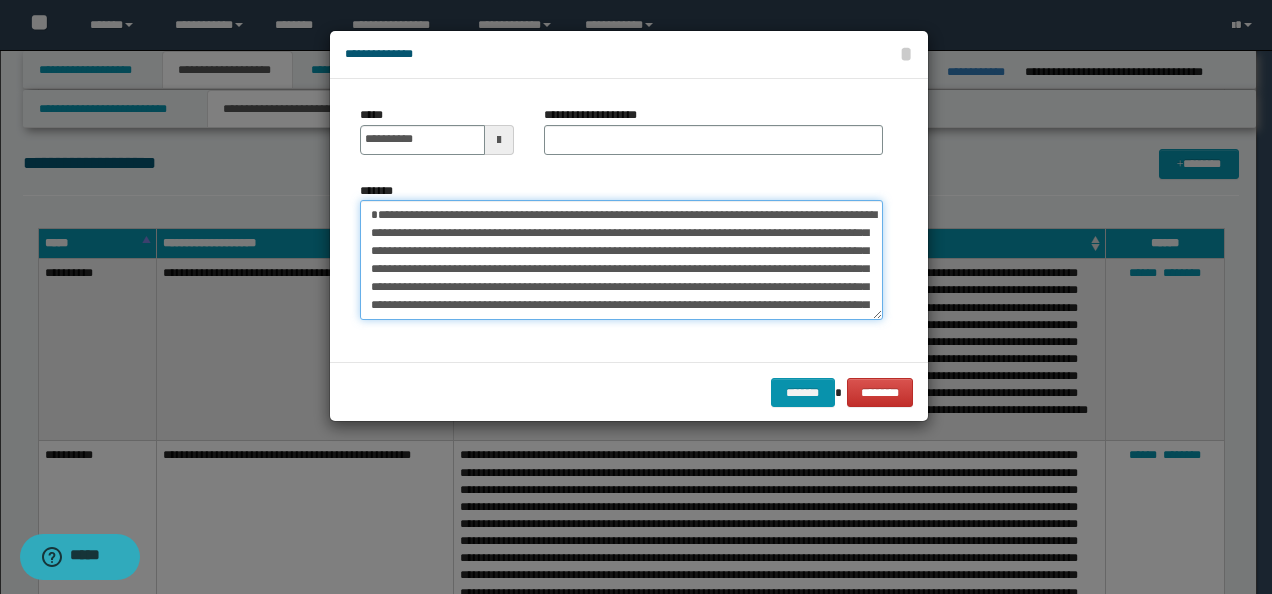 type on "**********" 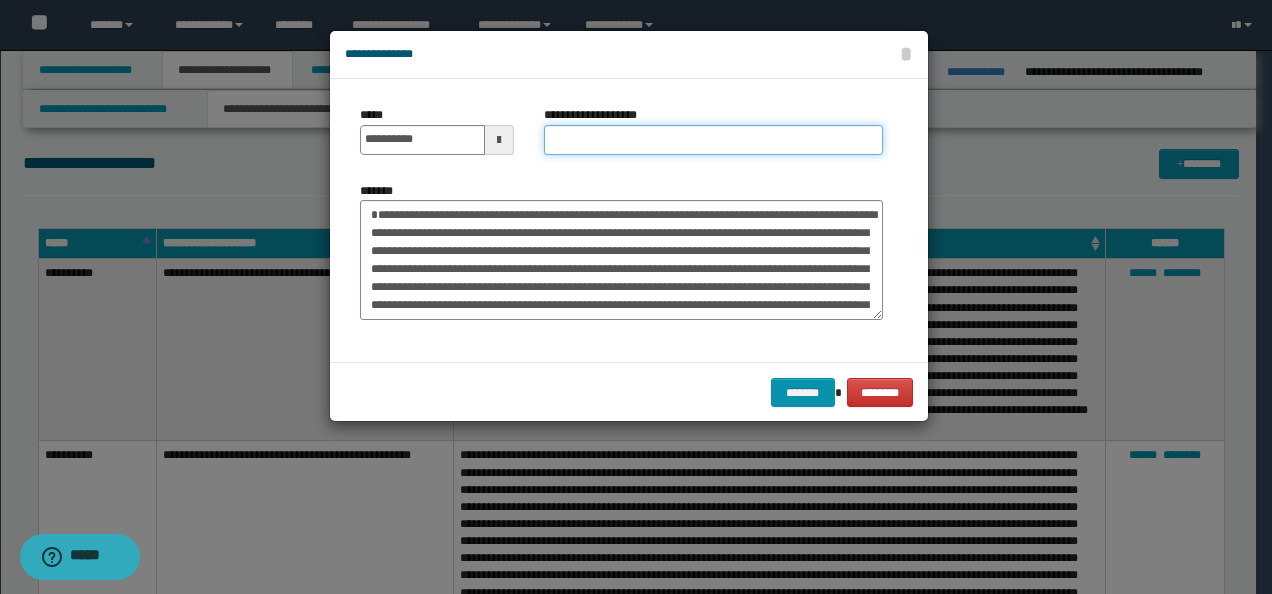 click on "**********" at bounding box center [713, 140] 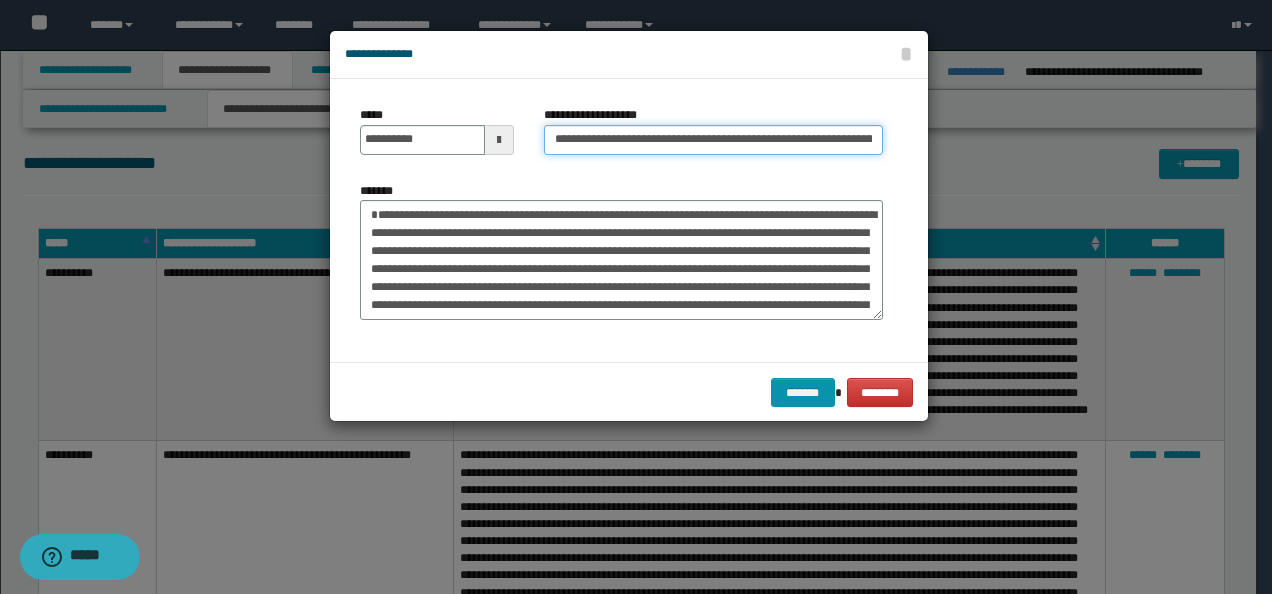 scroll, scrollTop: 0, scrollLeft: 240, axis: horizontal 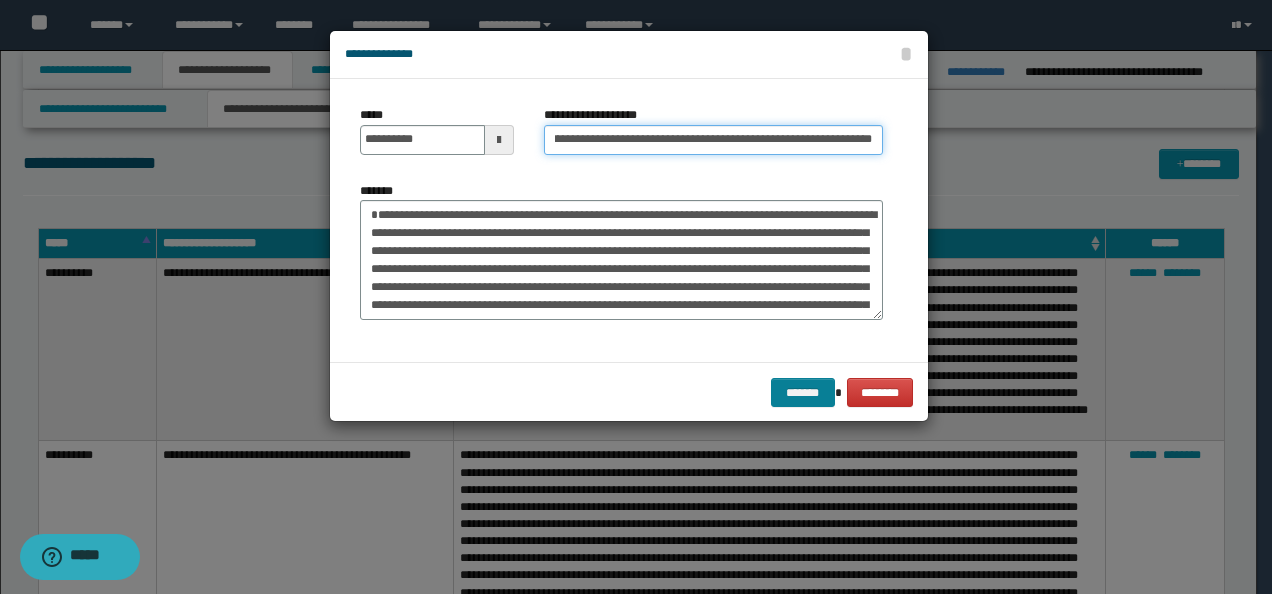 type on "**********" 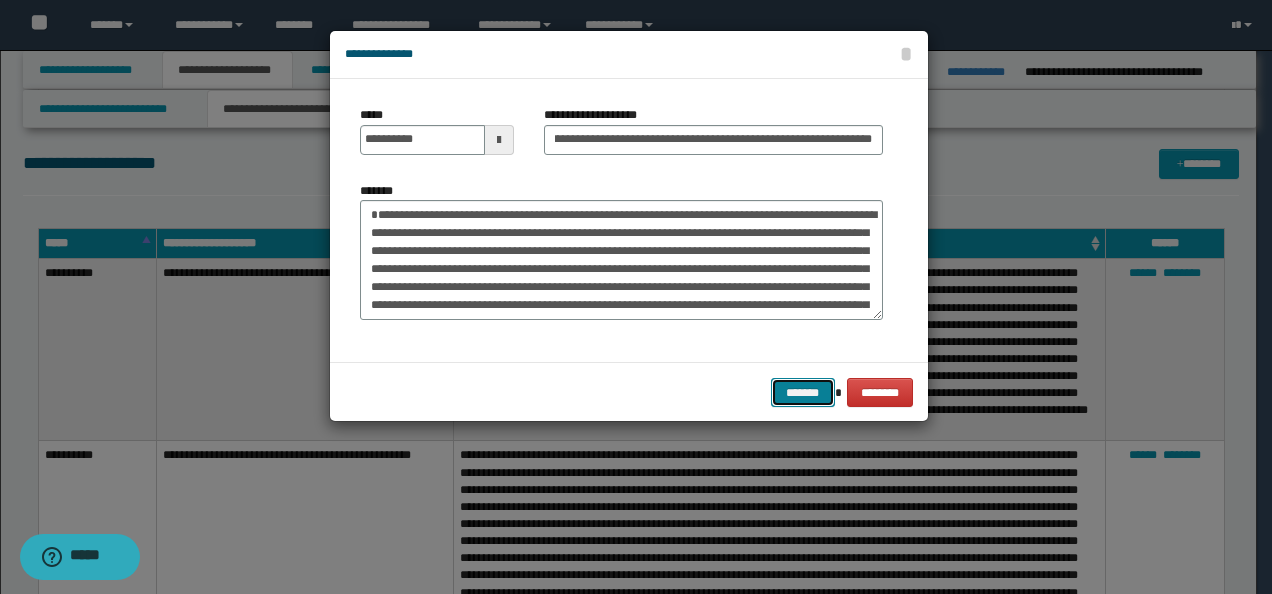 click on "*******" at bounding box center (803, 392) 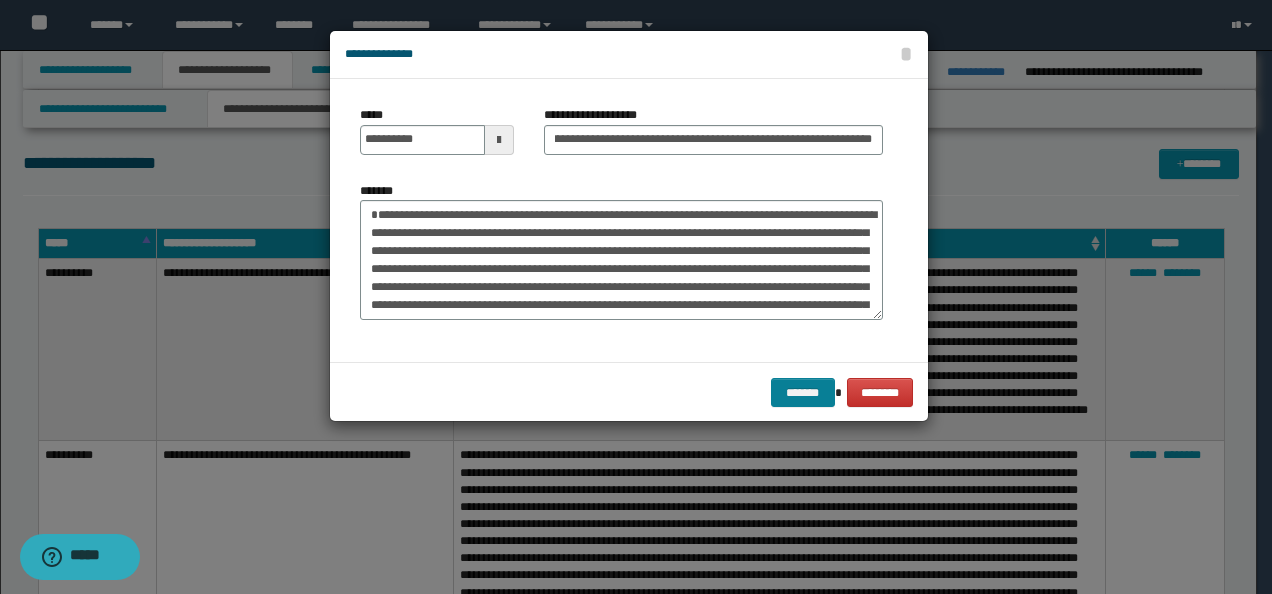 scroll, scrollTop: 0, scrollLeft: 0, axis: both 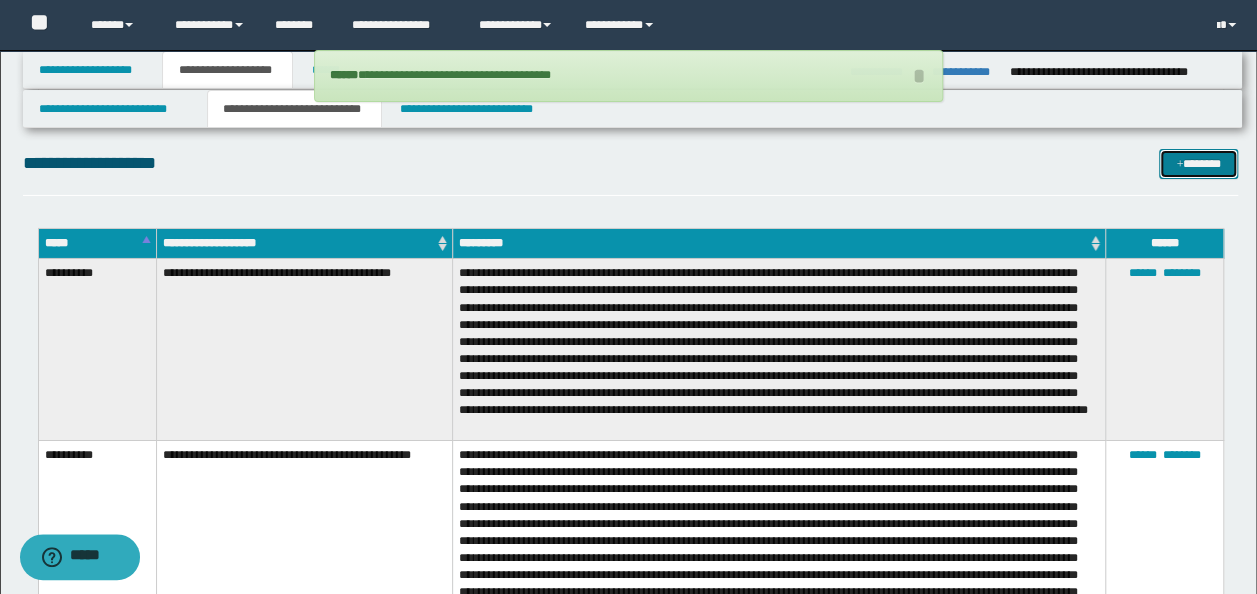 click on "*******" at bounding box center [1198, 163] 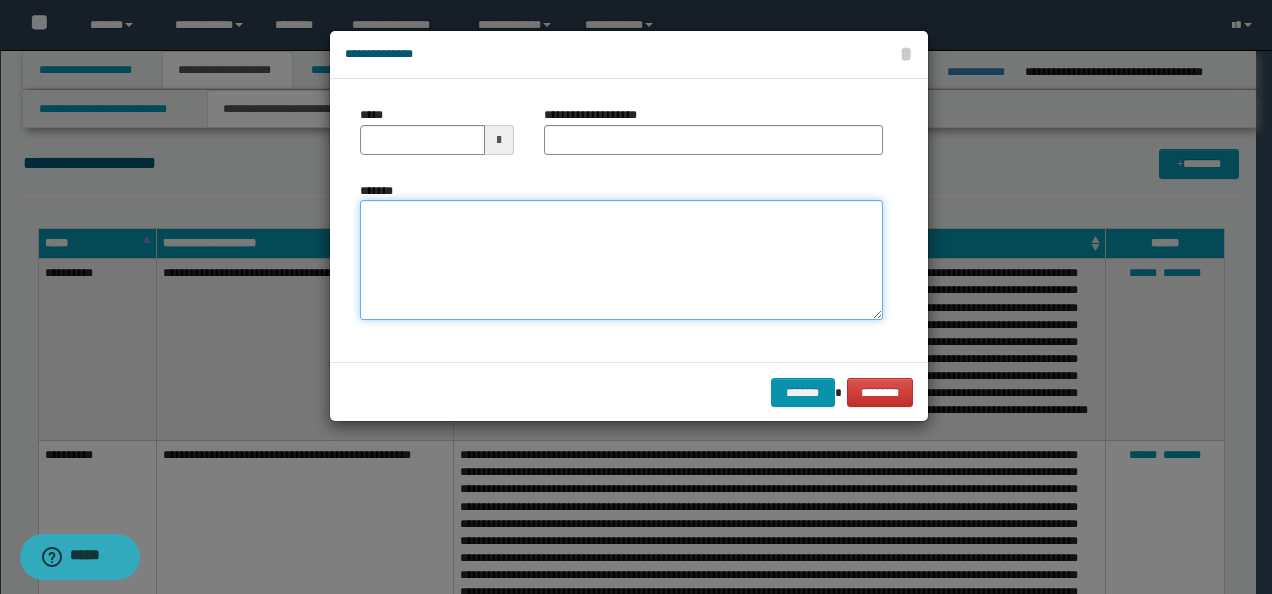 click on "*******" at bounding box center (621, 259) 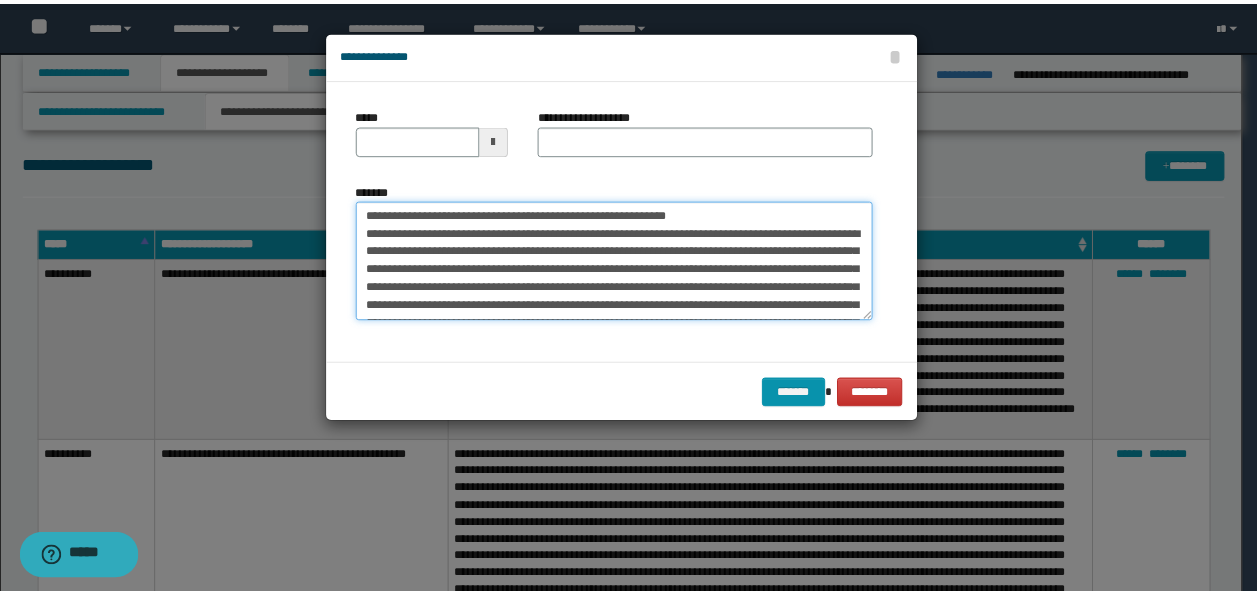scroll, scrollTop: 0, scrollLeft: 0, axis: both 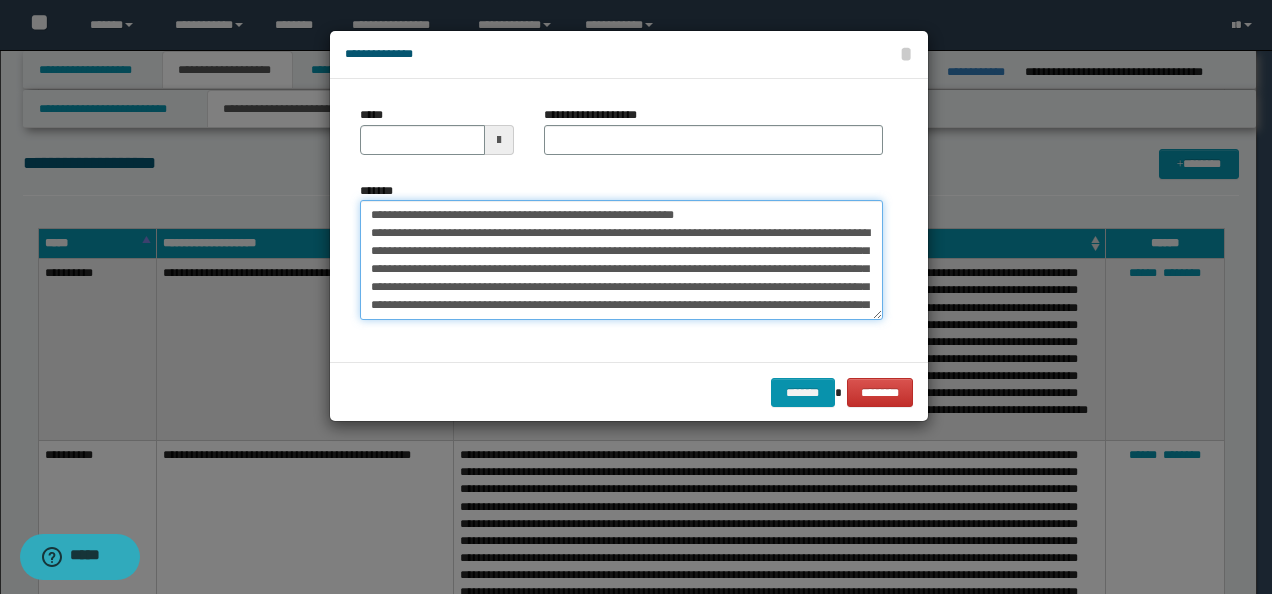 drag, startPoint x: 430, startPoint y: 214, endPoint x: 194, endPoint y: 210, distance: 236.03389 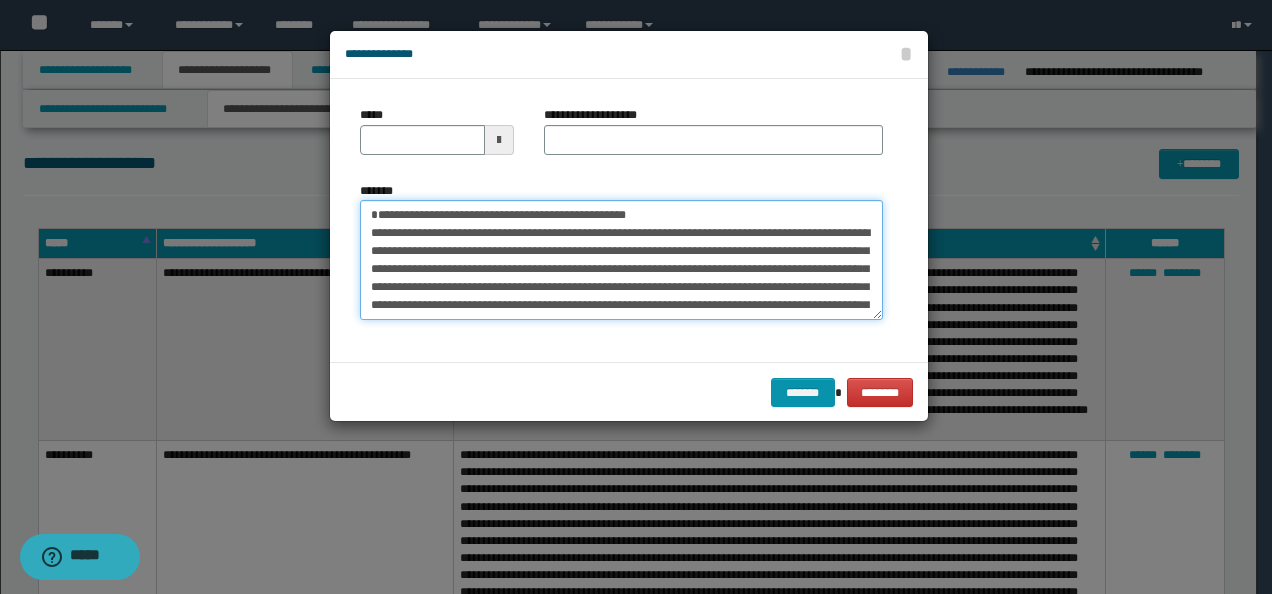 type 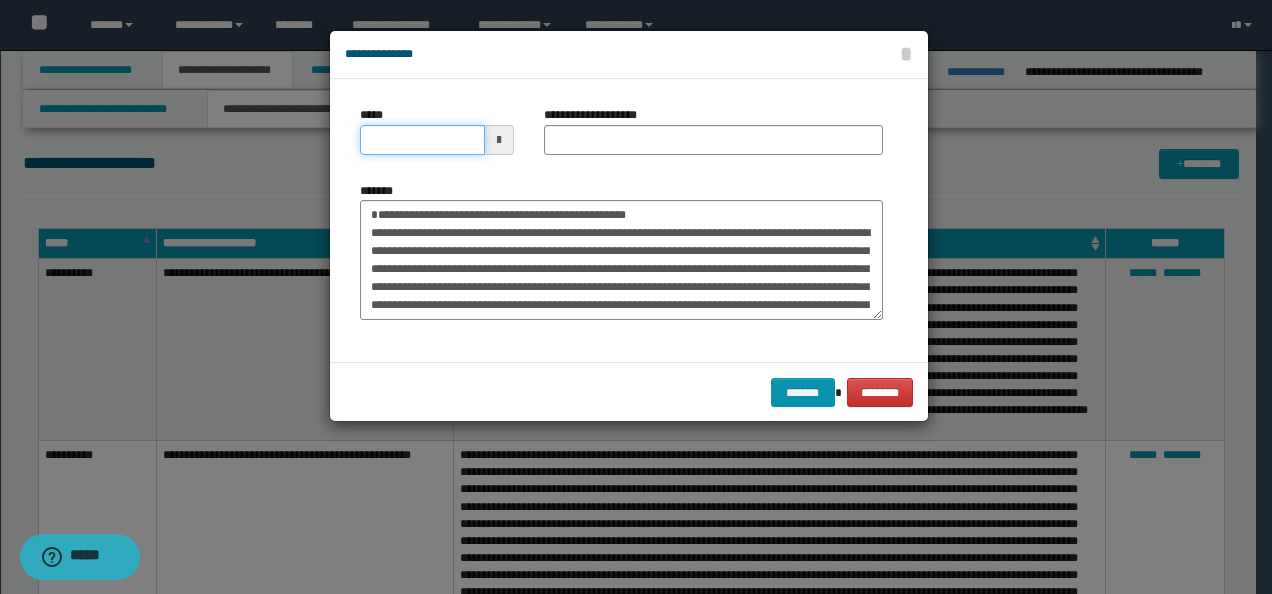 click on "*****" at bounding box center [422, 140] 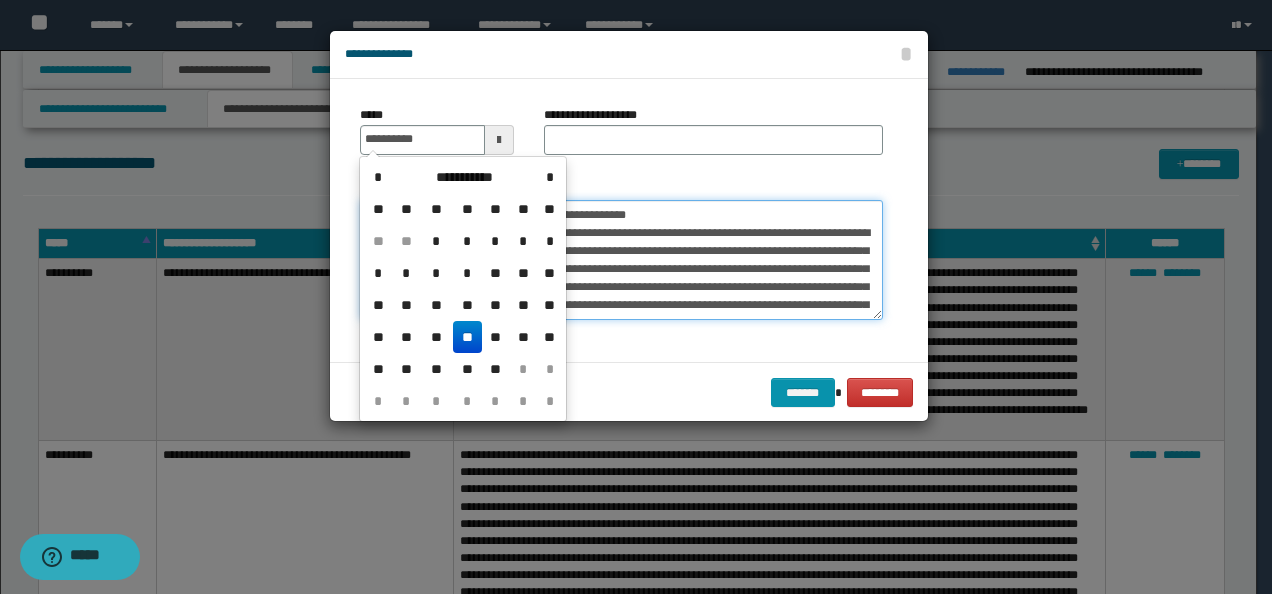 type on "**********" 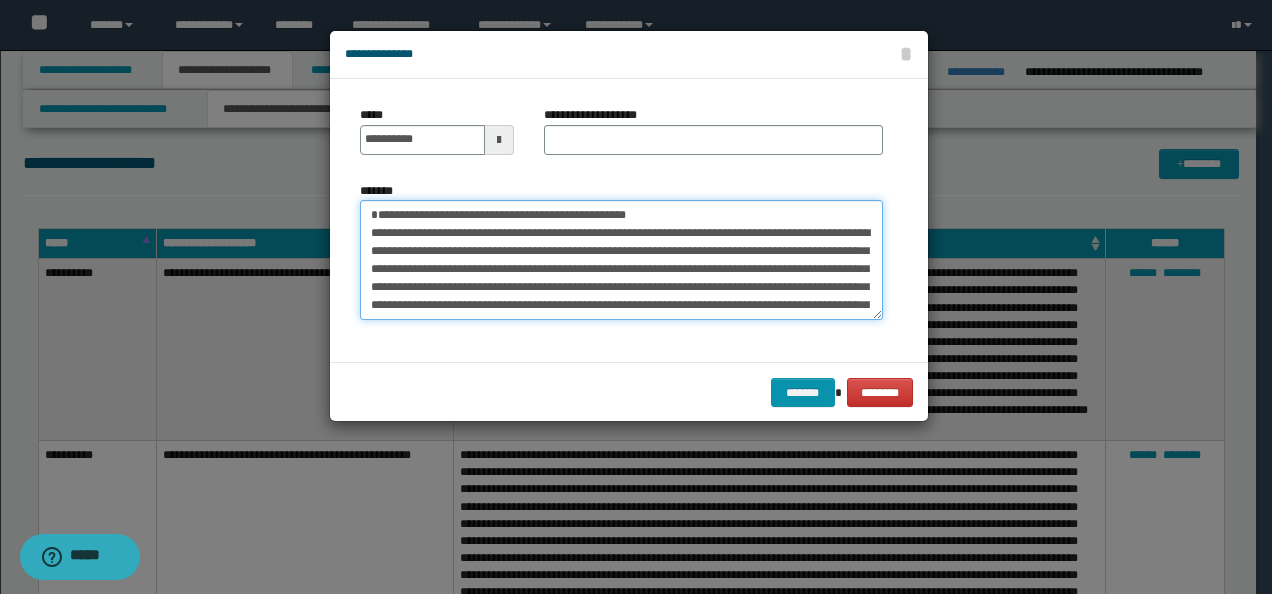 drag, startPoint x: 665, startPoint y: 208, endPoint x: 51, endPoint y: 209, distance: 614.0008 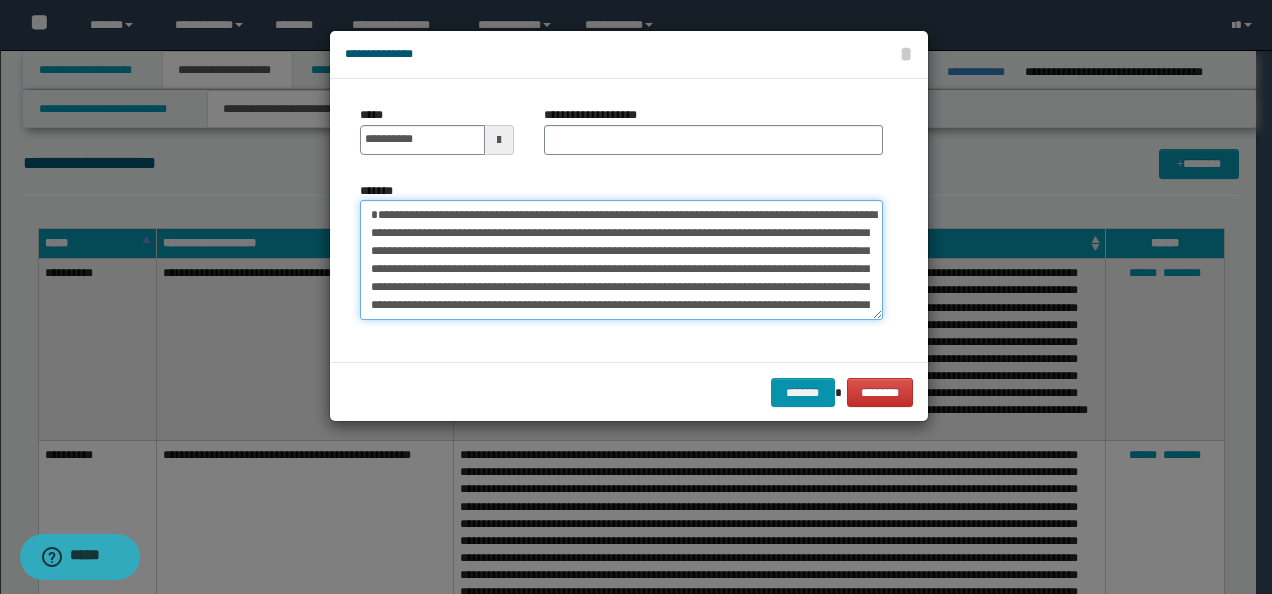 type on "**********" 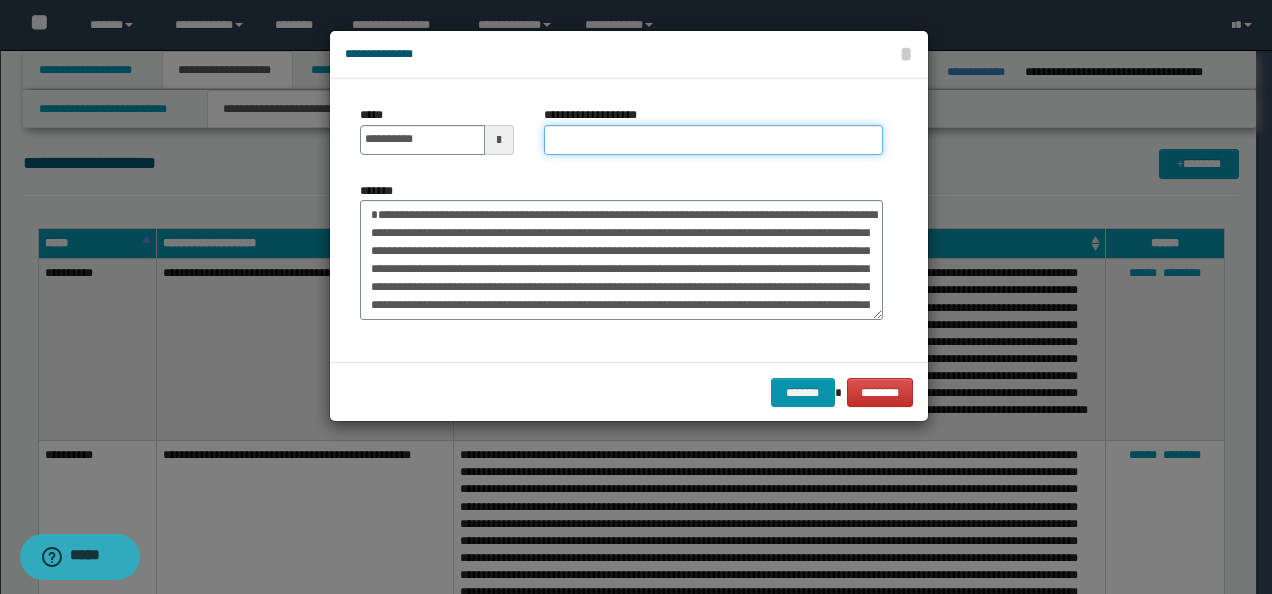 click on "**********" at bounding box center [713, 140] 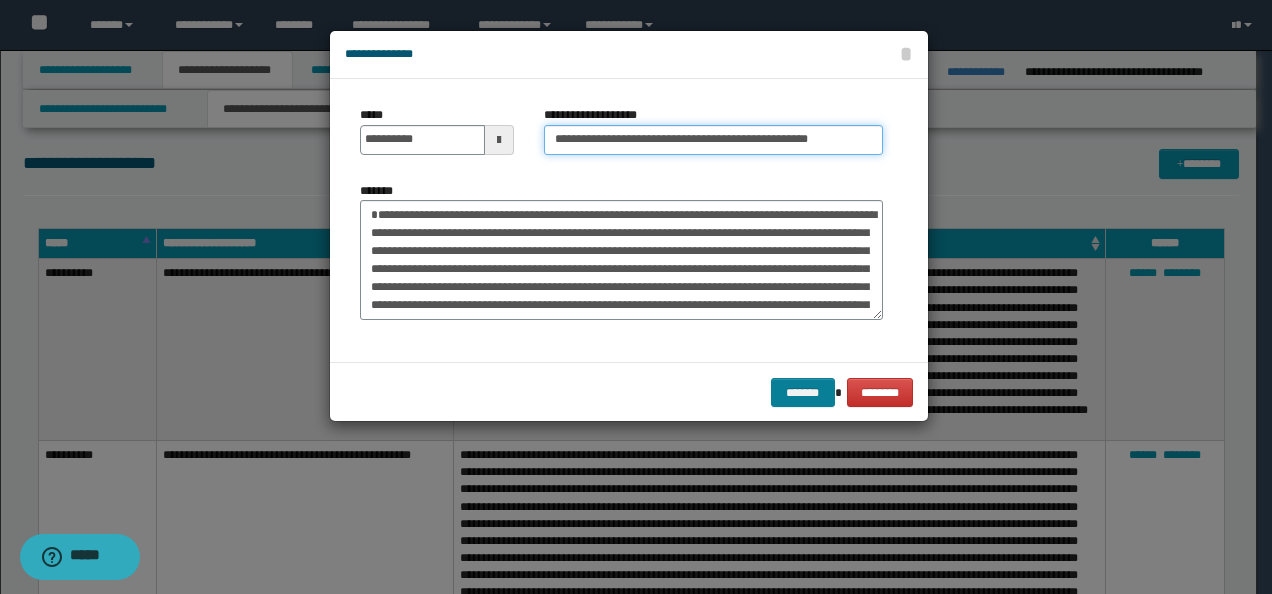 type on "**********" 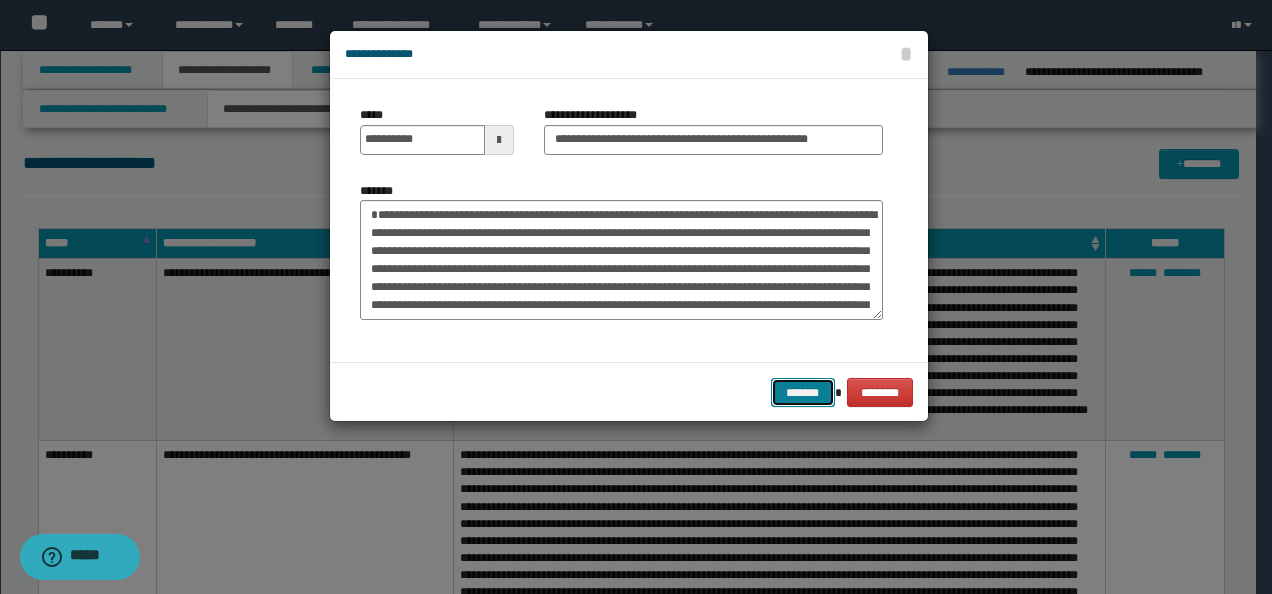 click on "*******" at bounding box center (803, 392) 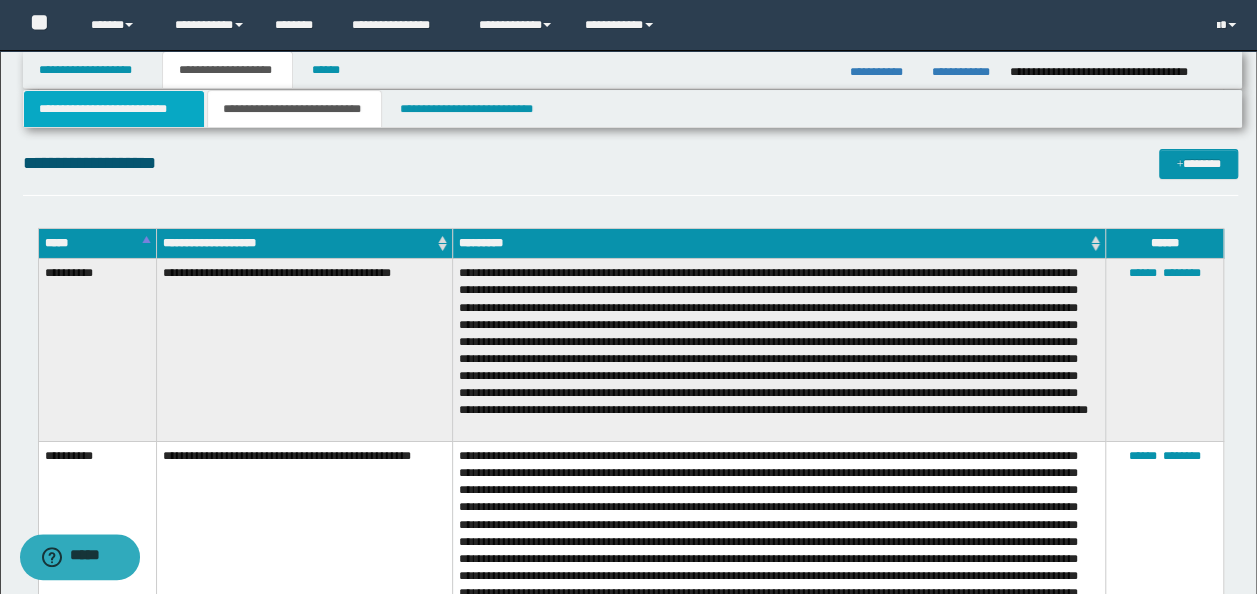 click on "**********" at bounding box center (114, 109) 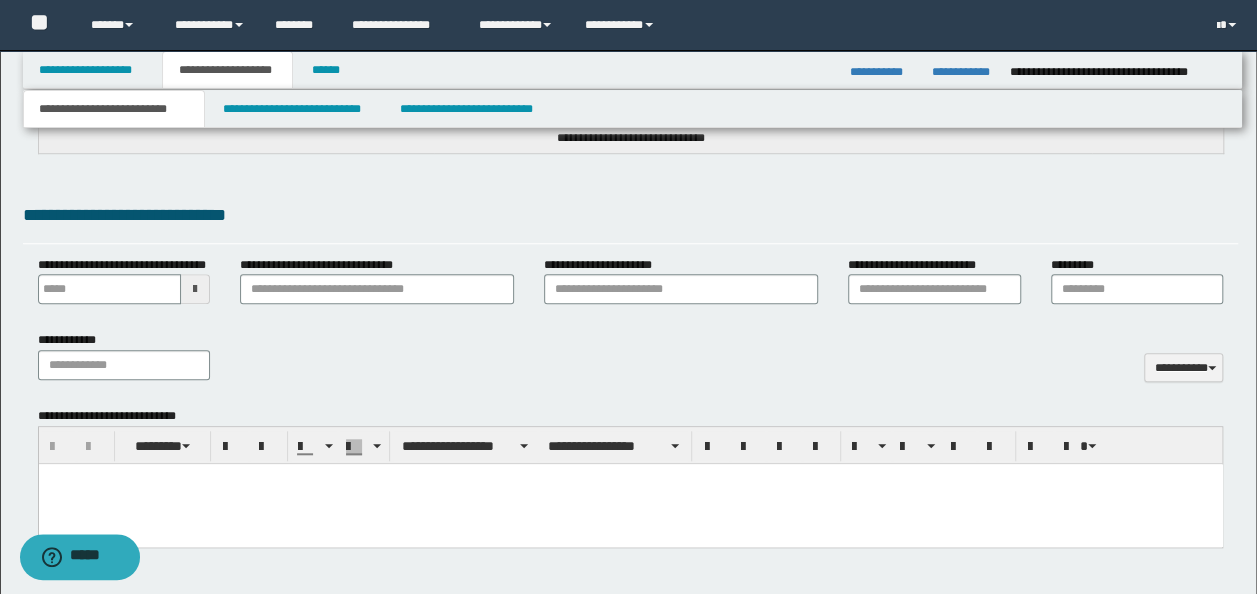 scroll, scrollTop: 642, scrollLeft: 0, axis: vertical 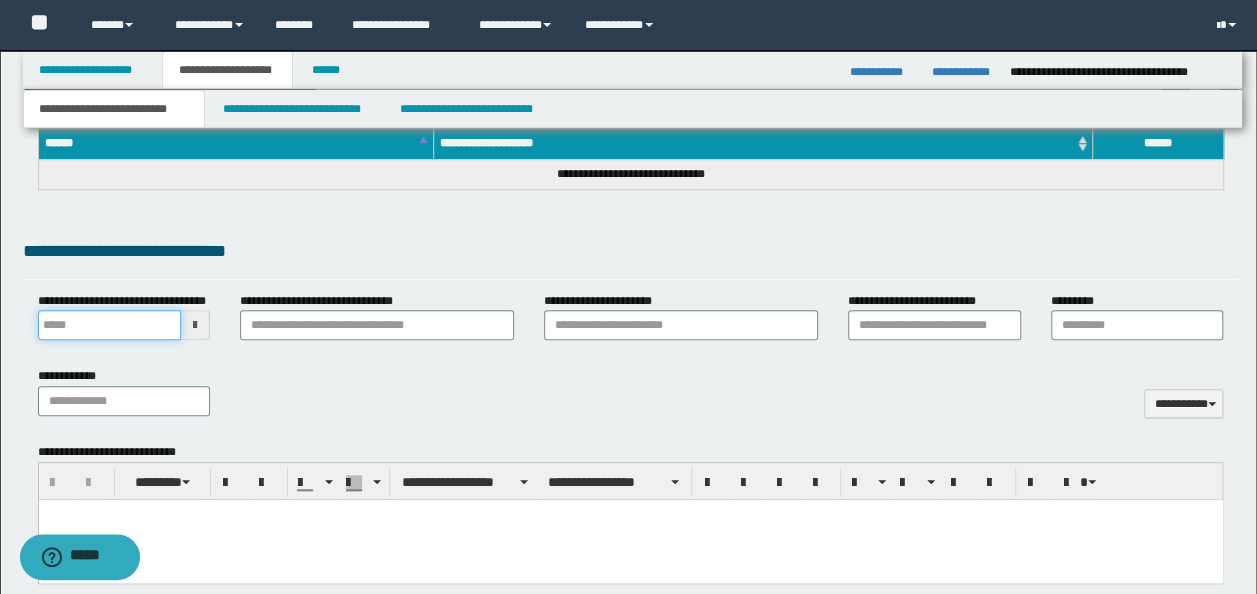 click on "**********" at bounding box center (110, 325) 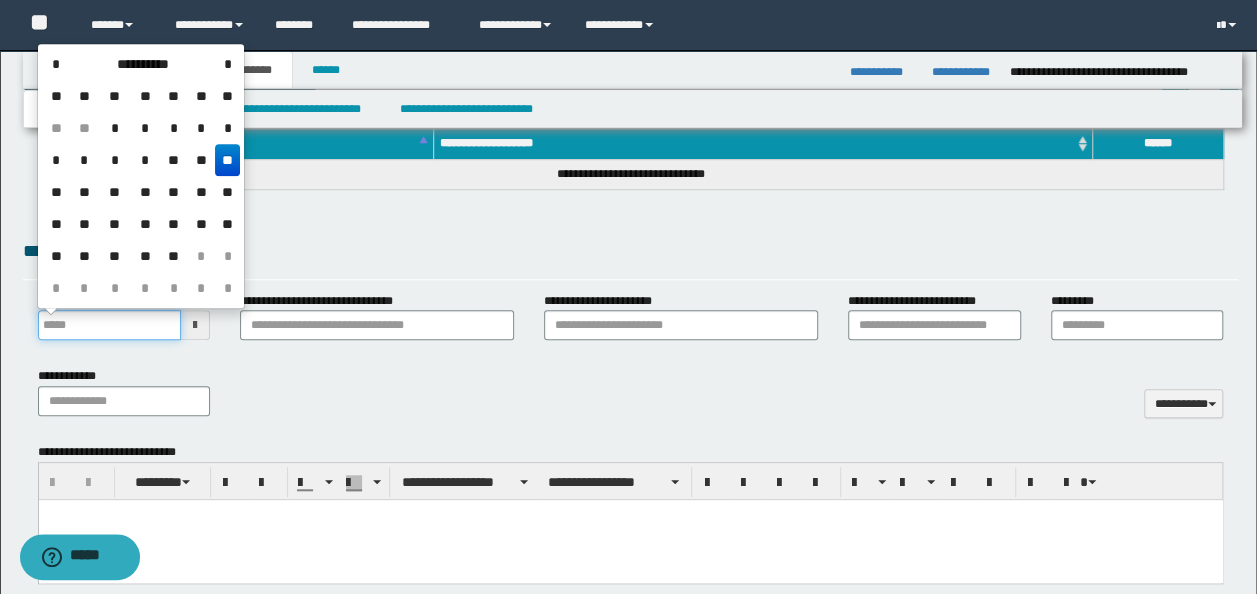 type on "**********" 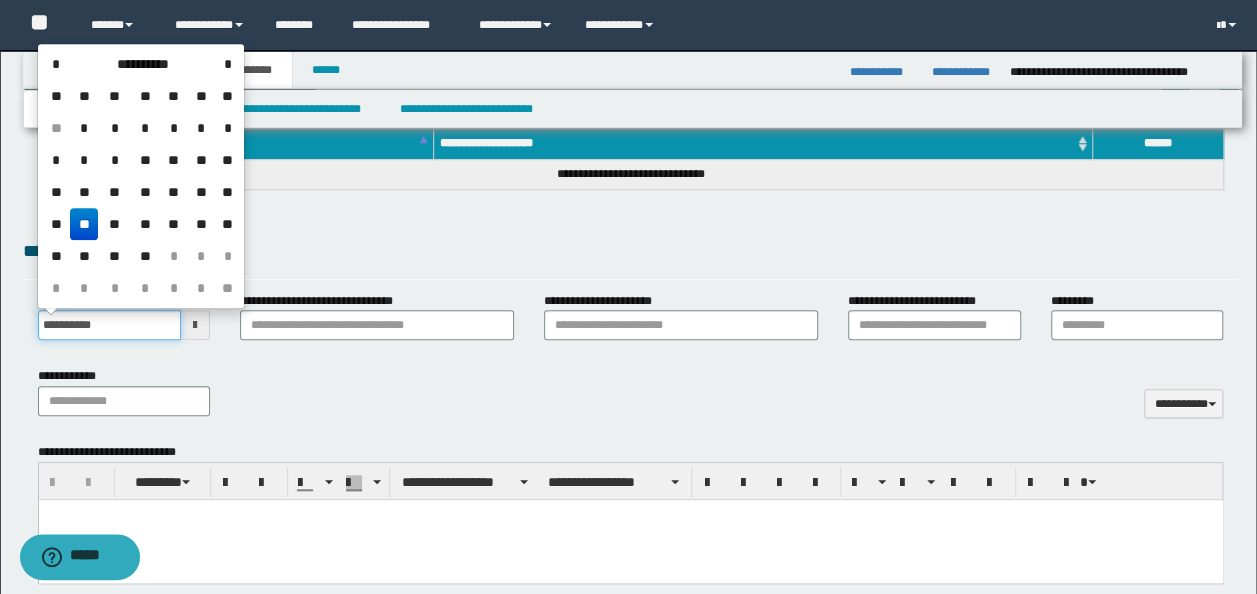 scroll, scrollTop: 842, scrollLeft: 0, axis: vertical 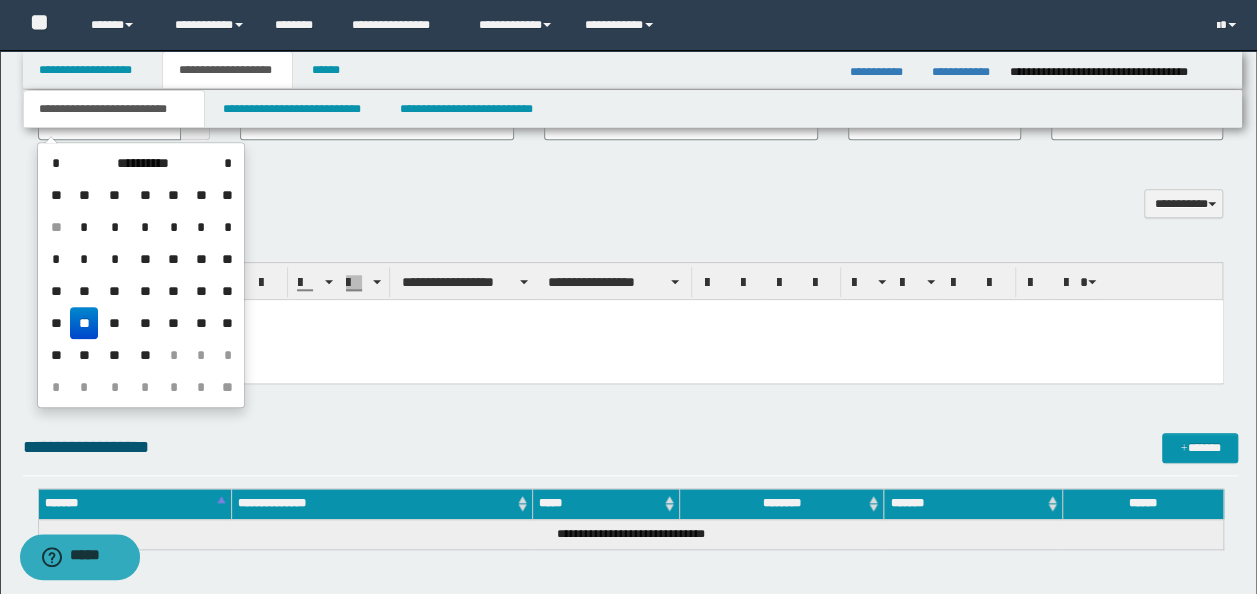 click at bounding box center [630, 340] 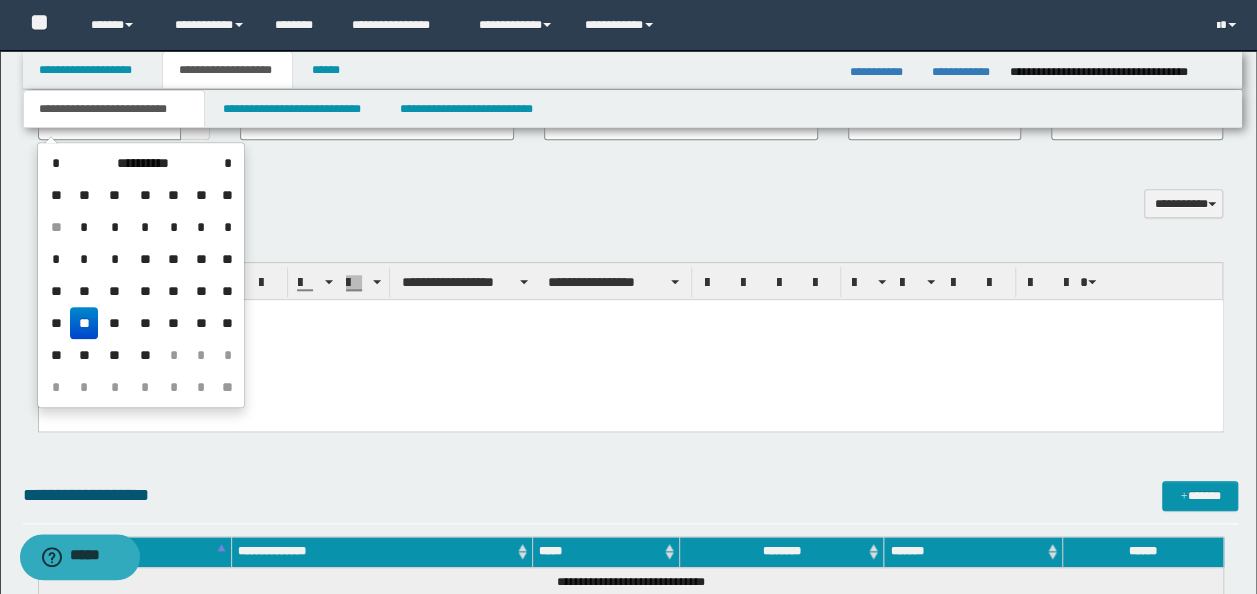 type 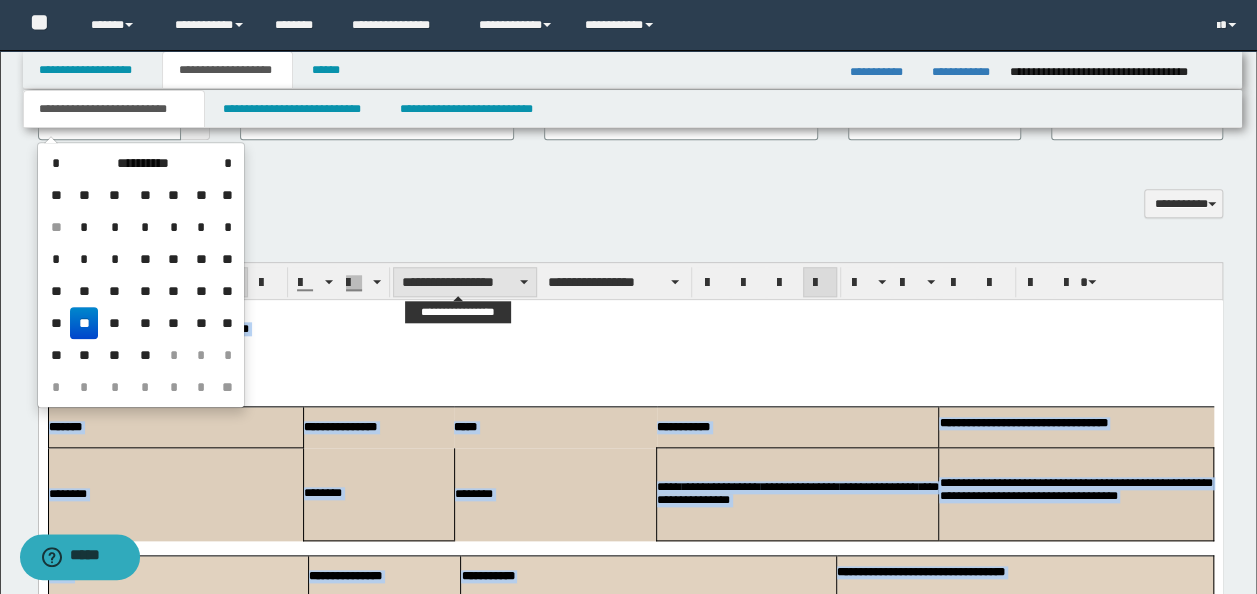 type on "**********" 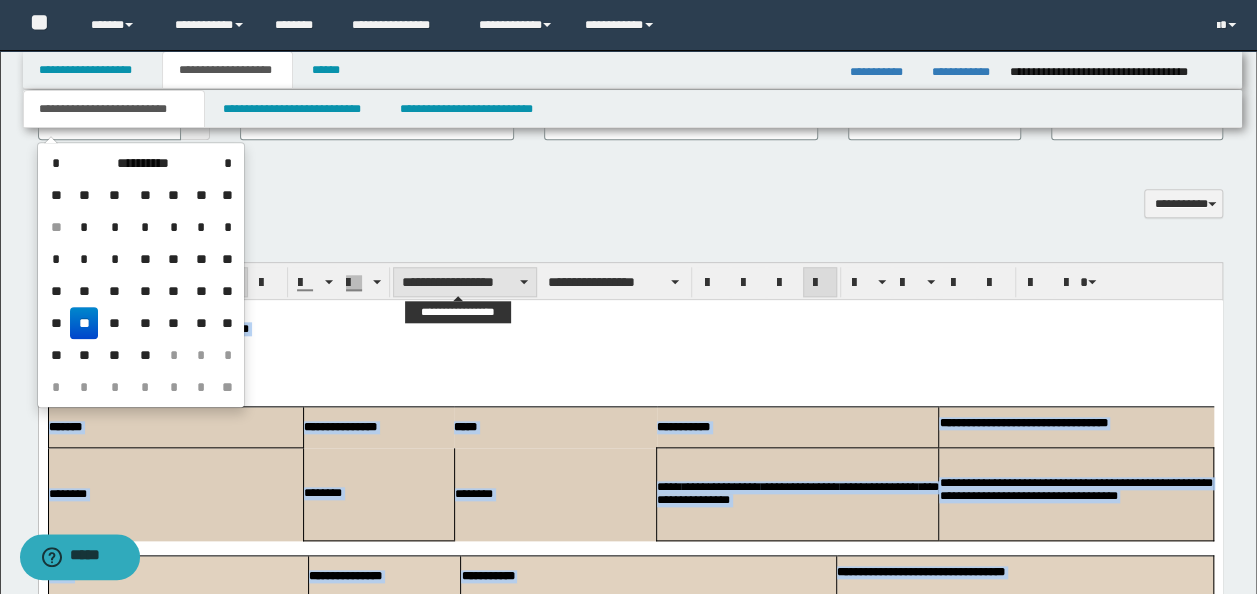 click on "**********" at bounding box center (465, 282) 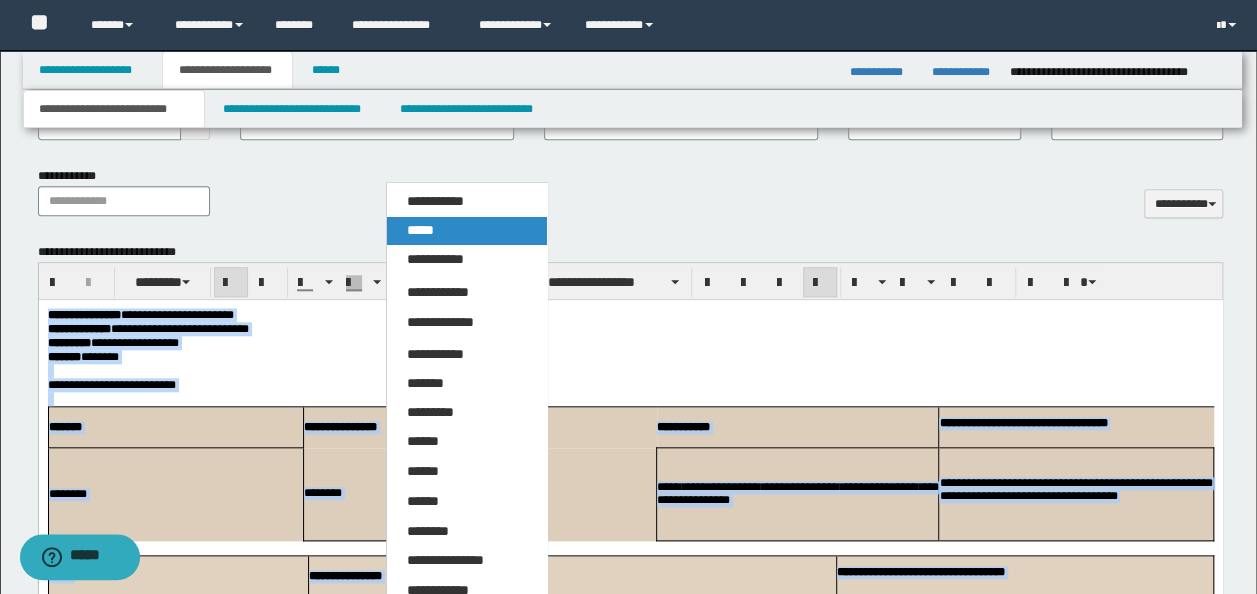 click on "*****" at bounding box center [466, 231] 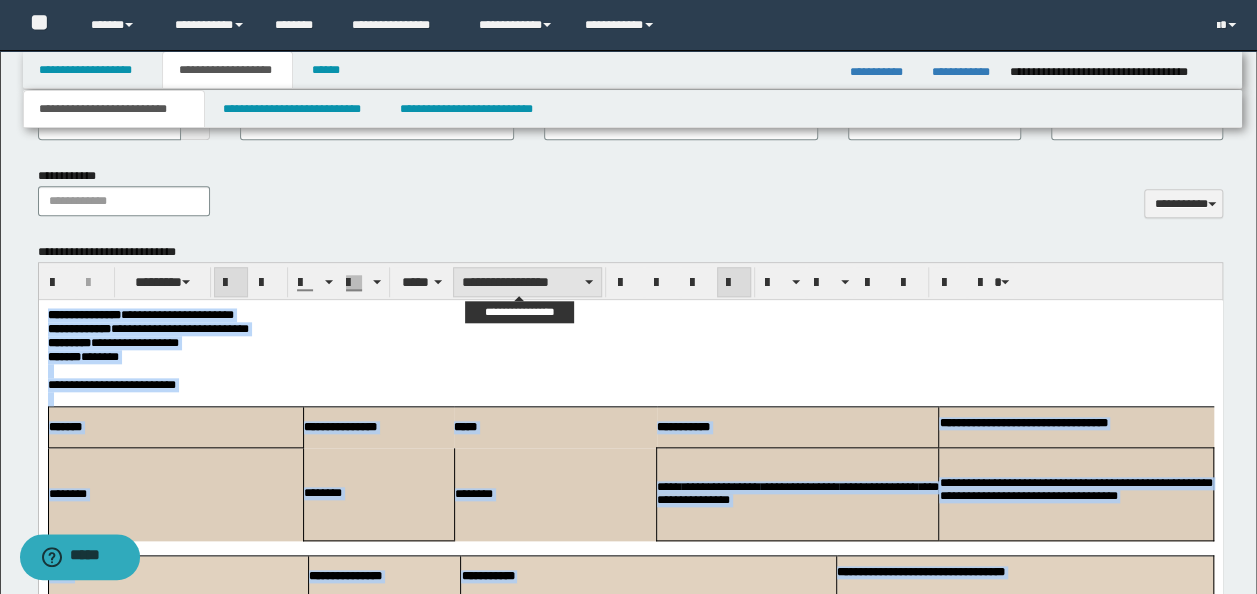 click on "**********" at bounding box center (527, 282) 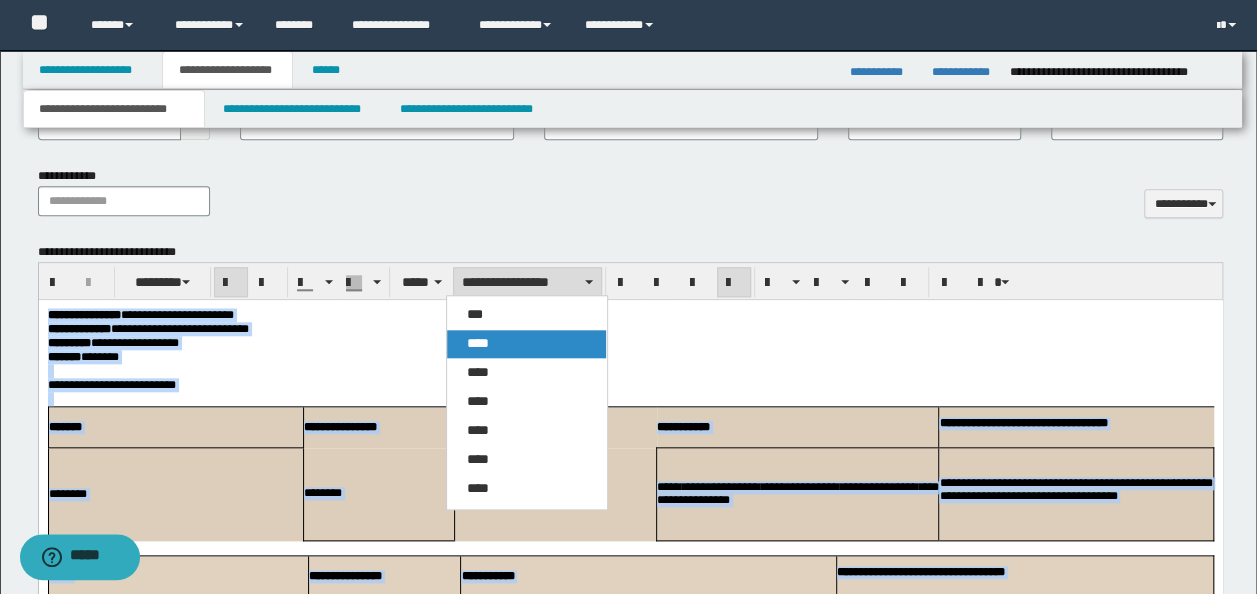 click on "****" at bounding box center (526, 344) 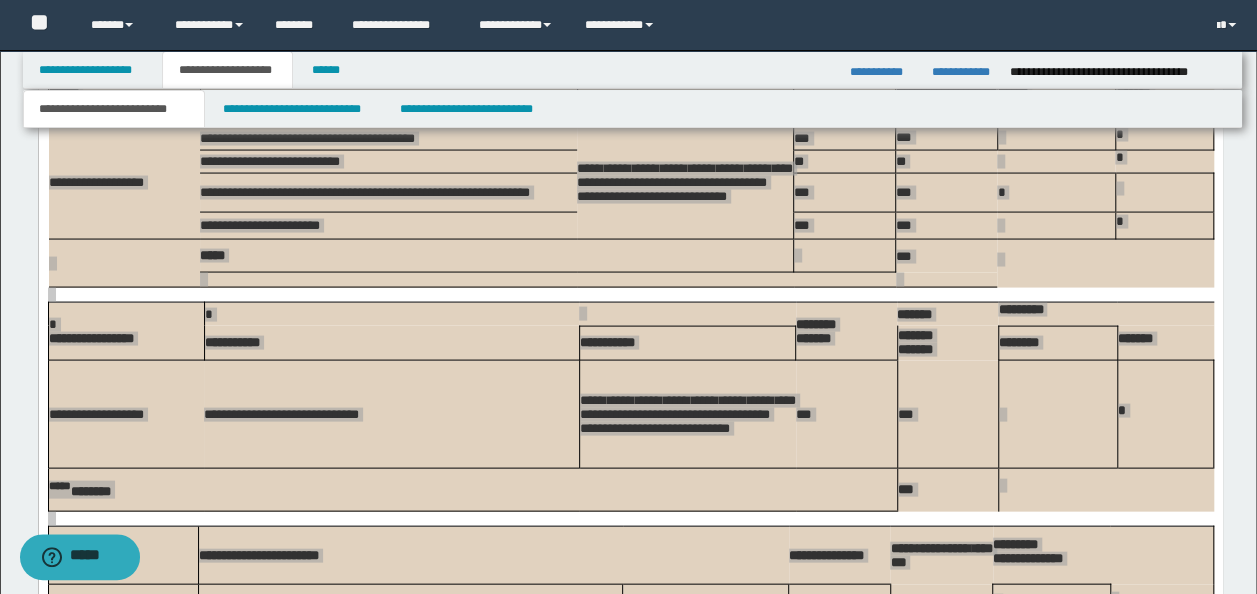 scroll, scrollTop: 2242, scrollLeft: 0, axis: vertical 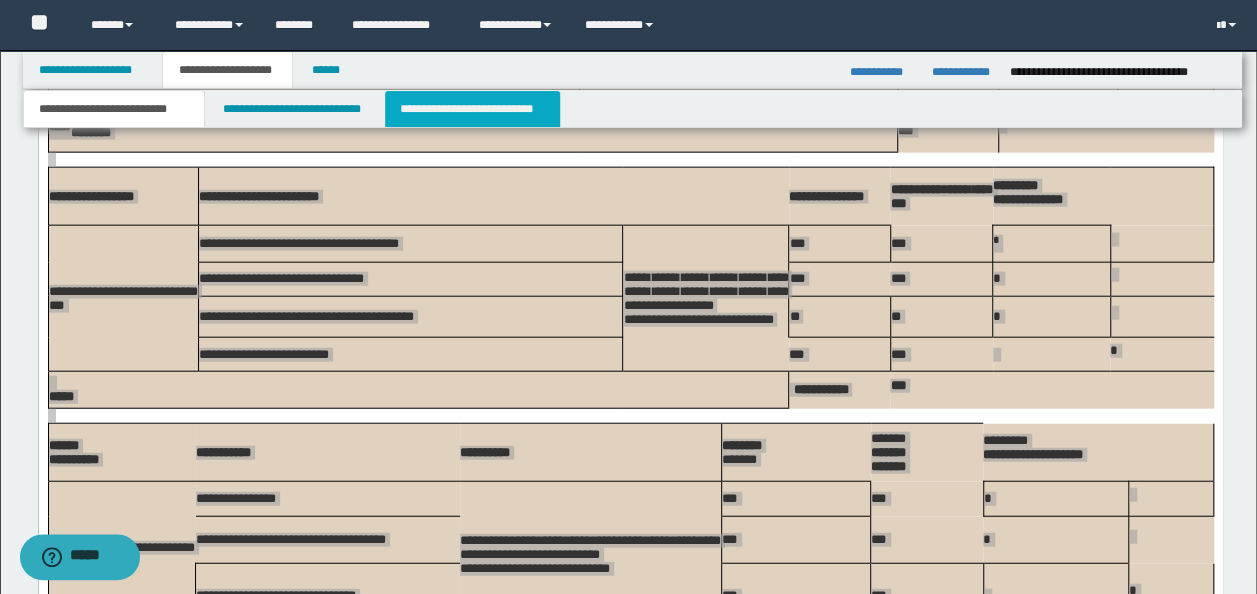 click on "**********" at bounding box center [472, 109] 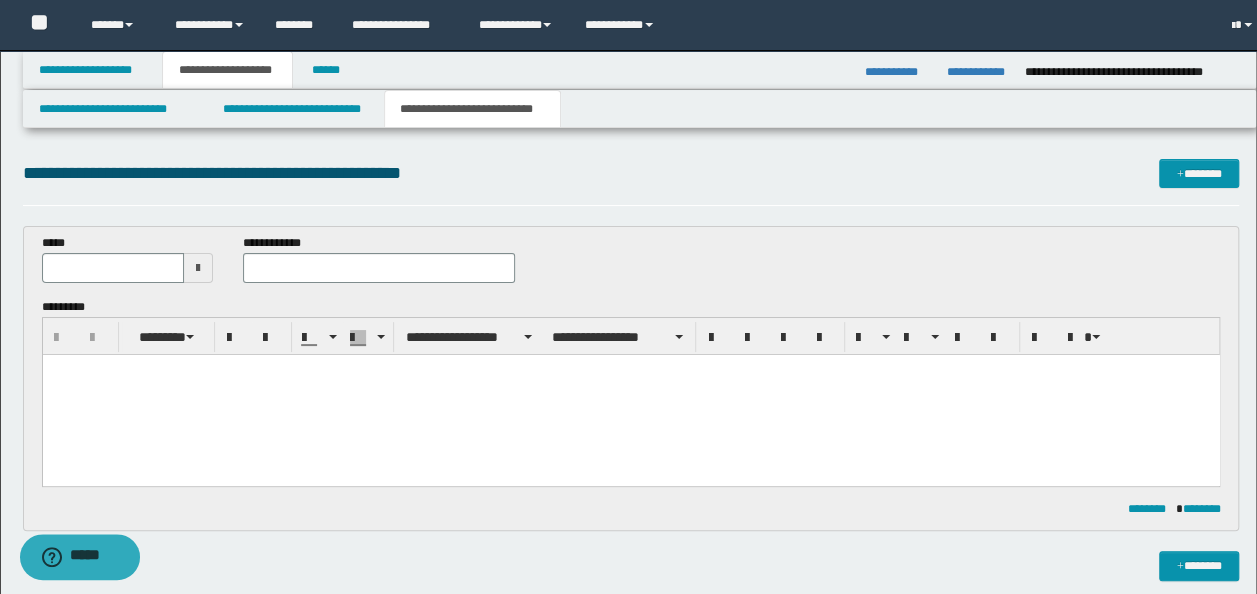 scroll, scrollTop: 0, scrollLeft: 0, axis: both 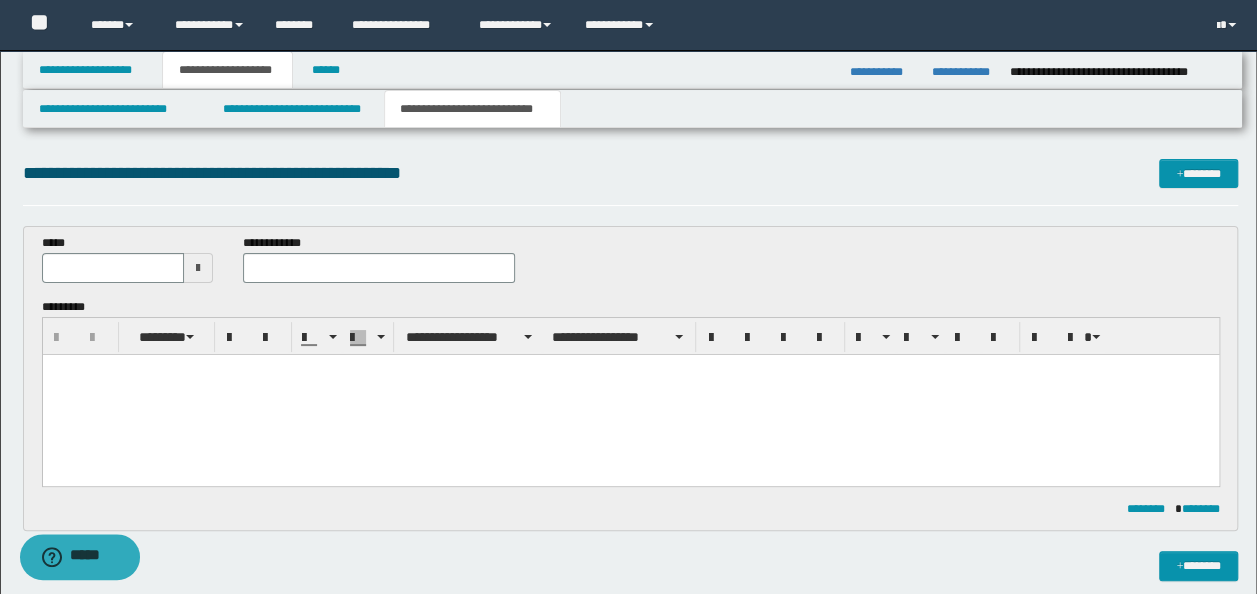 click at bounding box center (630, 394) 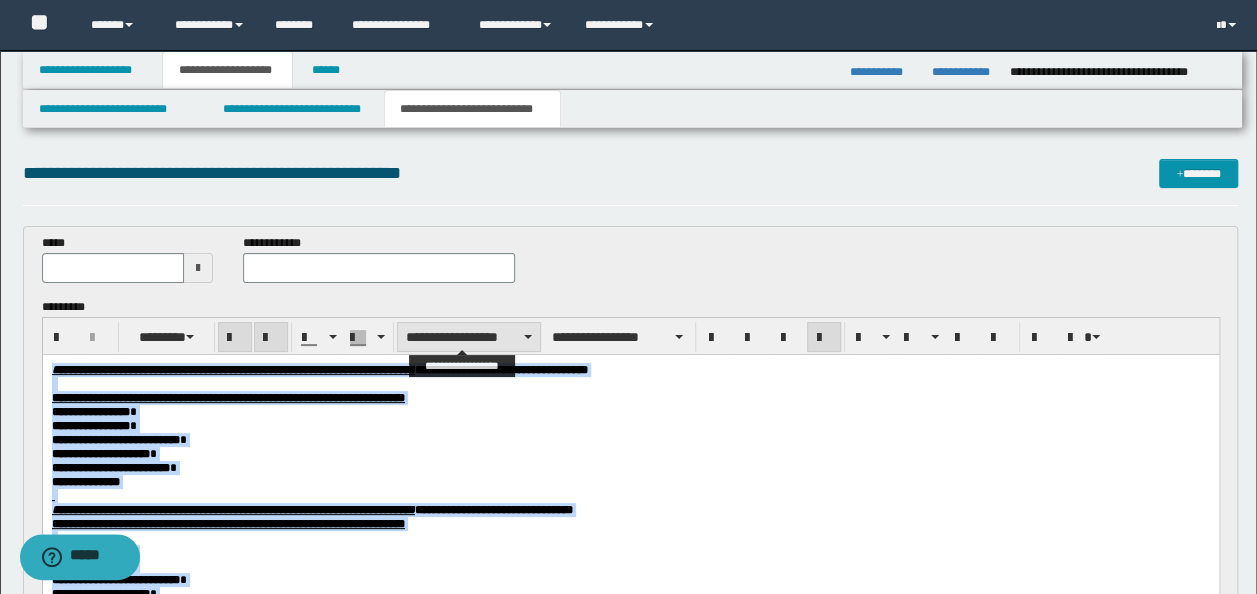 click on "**********" at bounding box center (469, 337) 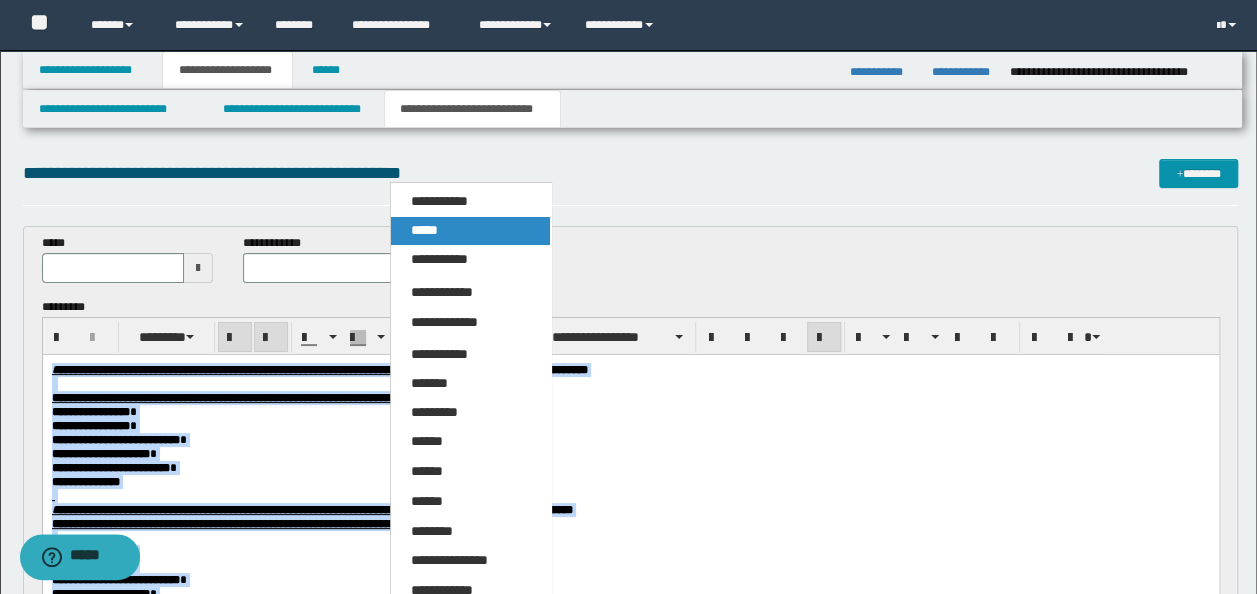 click on "*****" at bounding box center [470, 231] 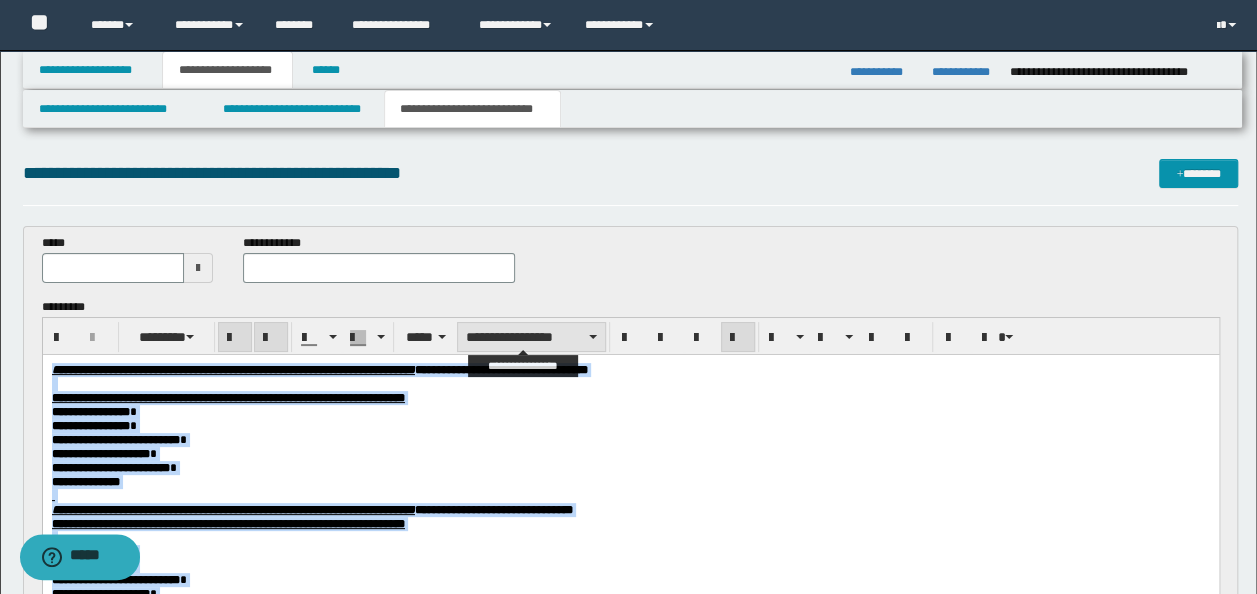 click on "**********" at bounding box center [531, 337] 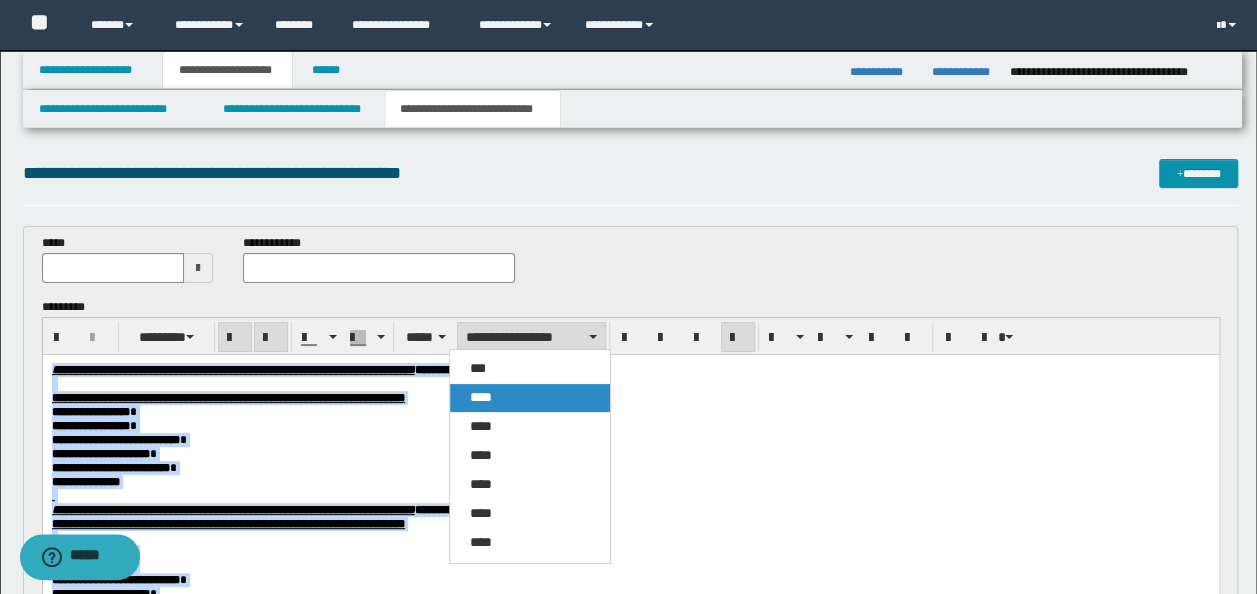 drag, startPoint x: 539, startPoint y: 394, endPoint x: 610, endPoint y: 41, distance: 360.06943 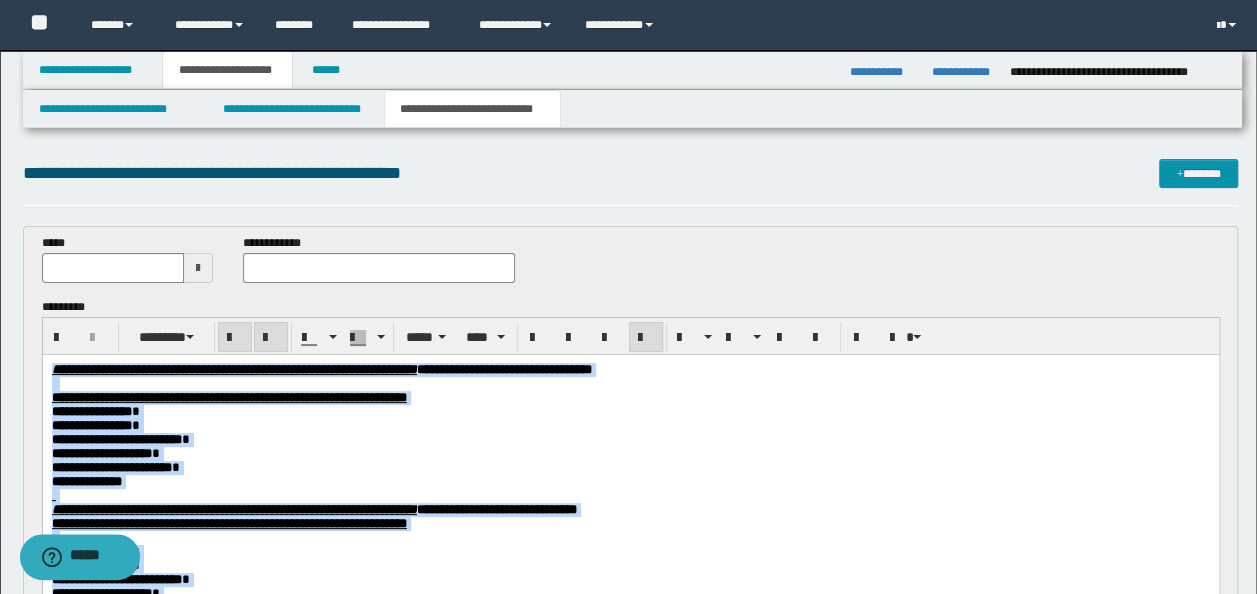 click at bounding box center [630, 383] 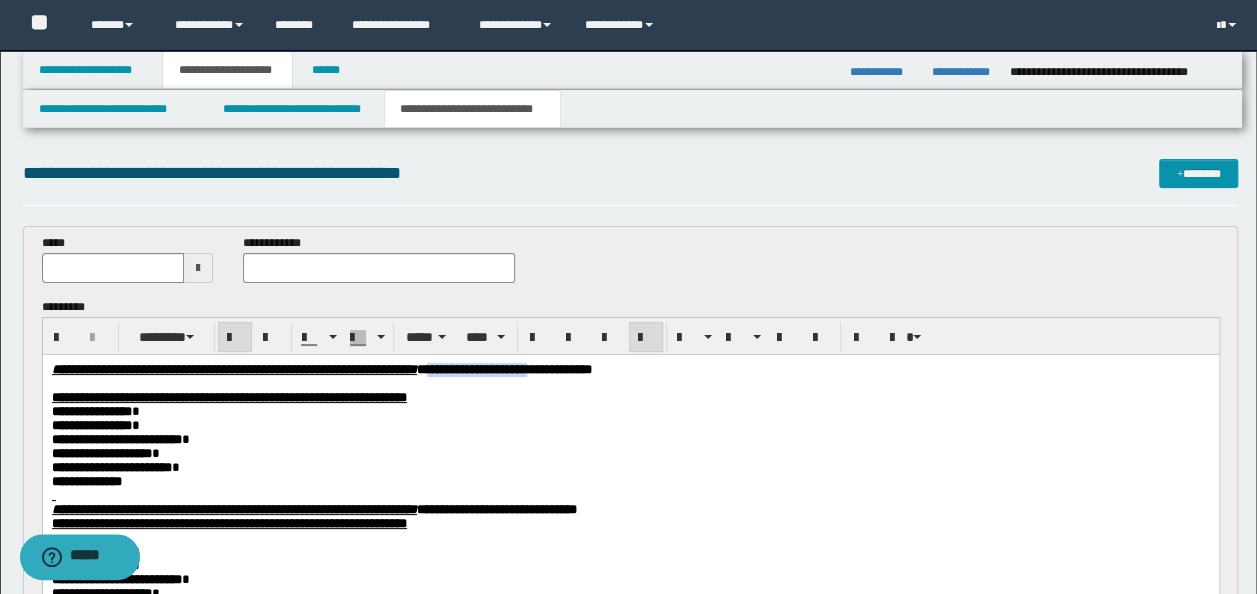 drag, startPoint x: 760, startPoint y: 369, endPoint x: 627, endPoint y: 371, distance: 133.01503 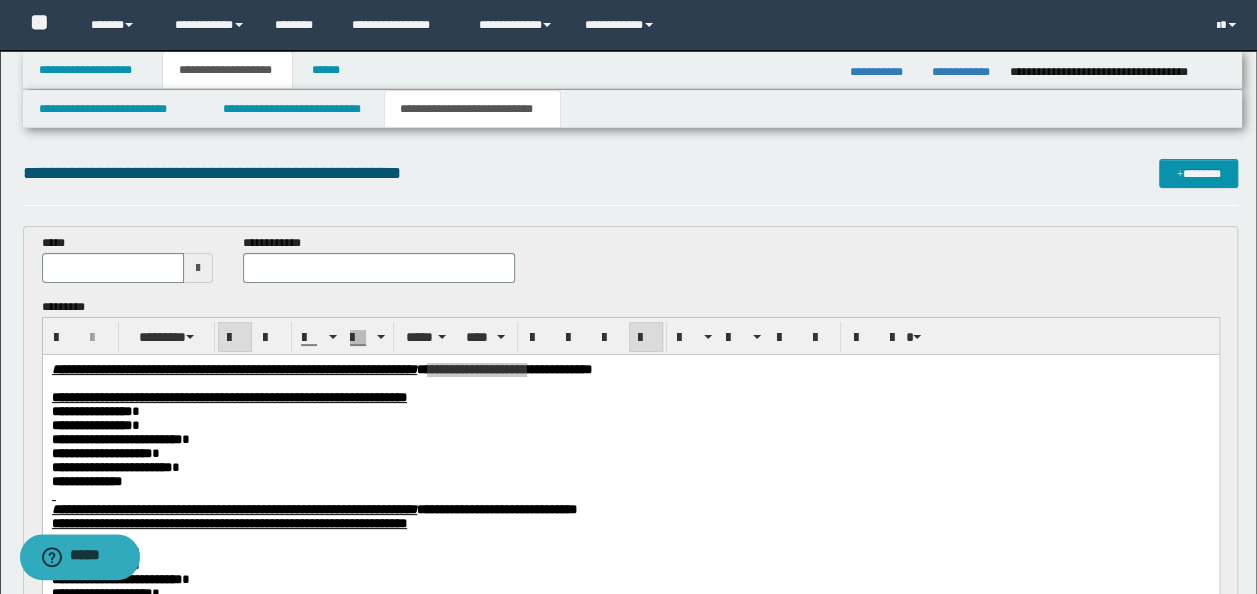 click at bounding box center (379, 268) 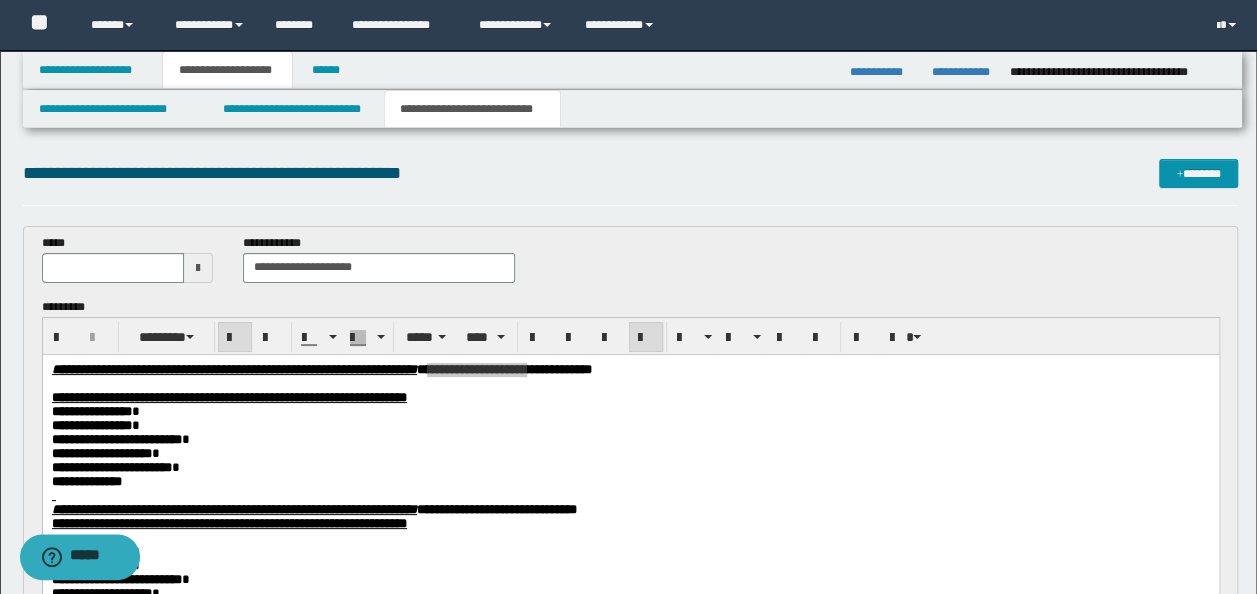 type on "**********" 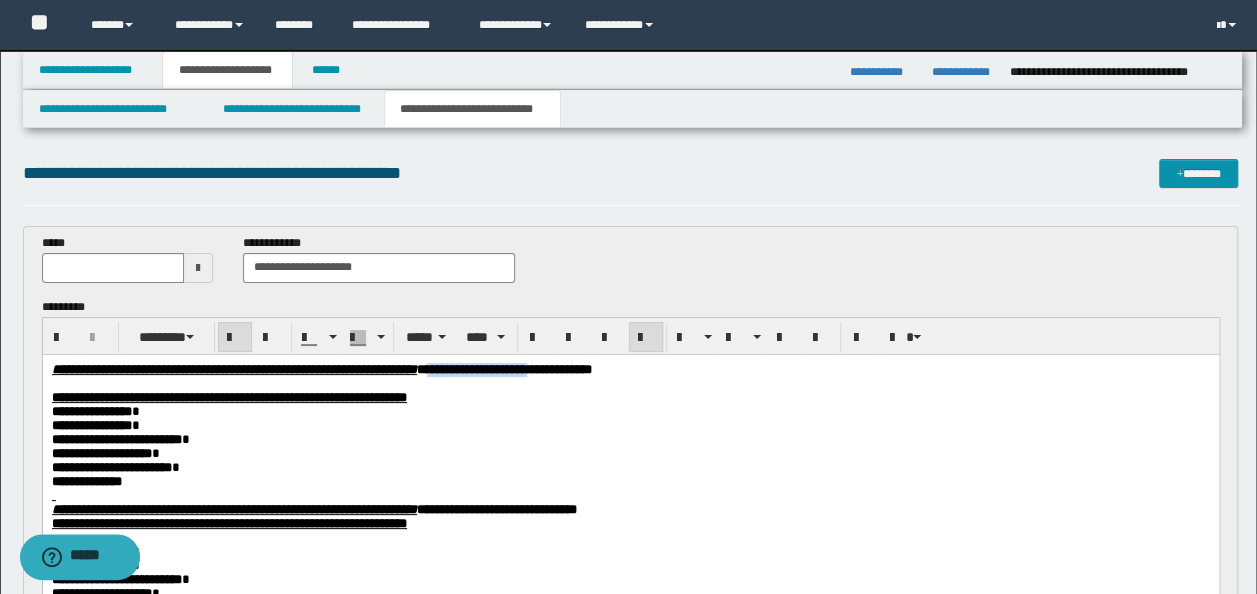 drag, startPoint x: 962, startPoint y: 412, endPoint x: 817, endPoint y: 414, distance: 145.0138 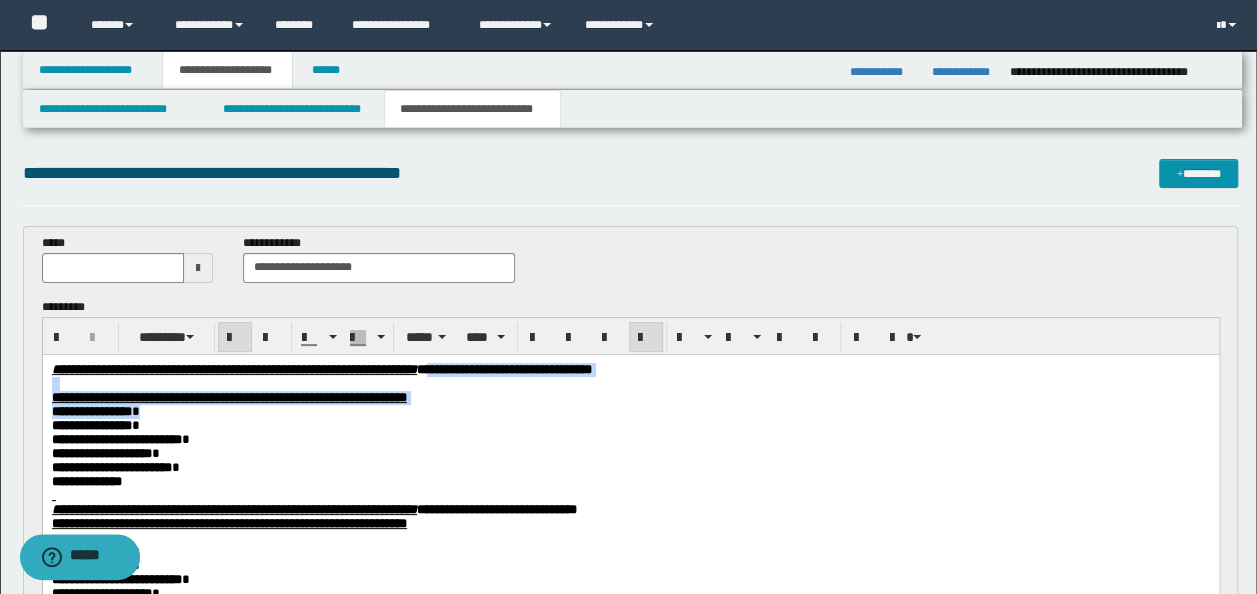 click on "**********" at bounding box center [630, 397] 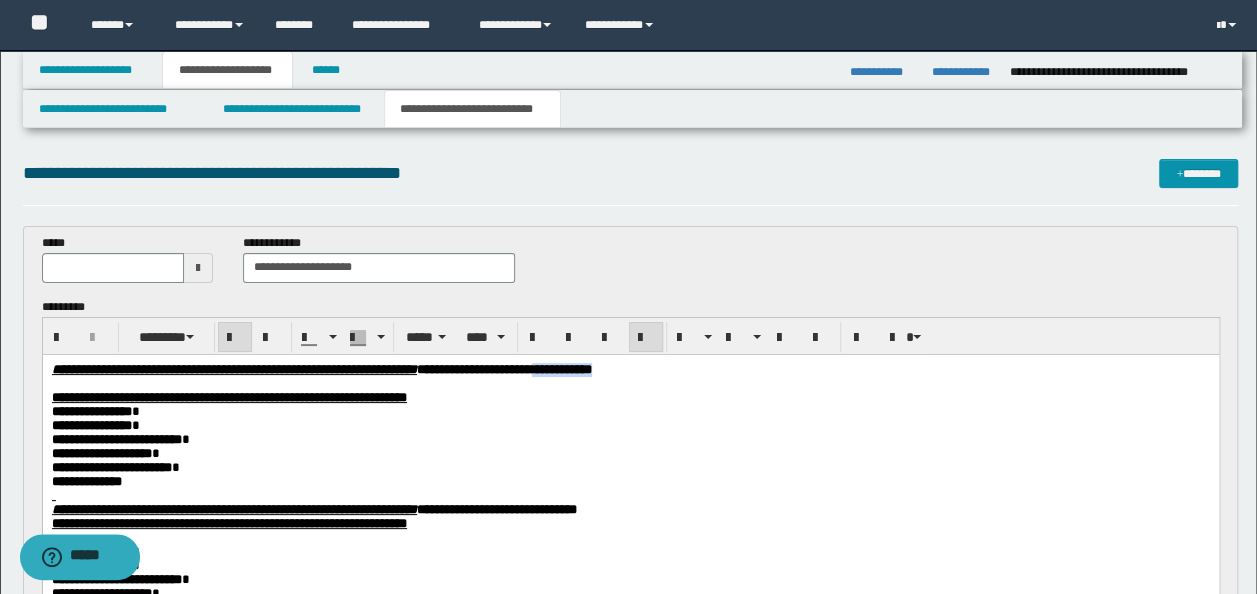 drag, startPoint x: 855, startPoint y: 372, endPoint x: 765, endPoint y: 375, distance: 90.04999 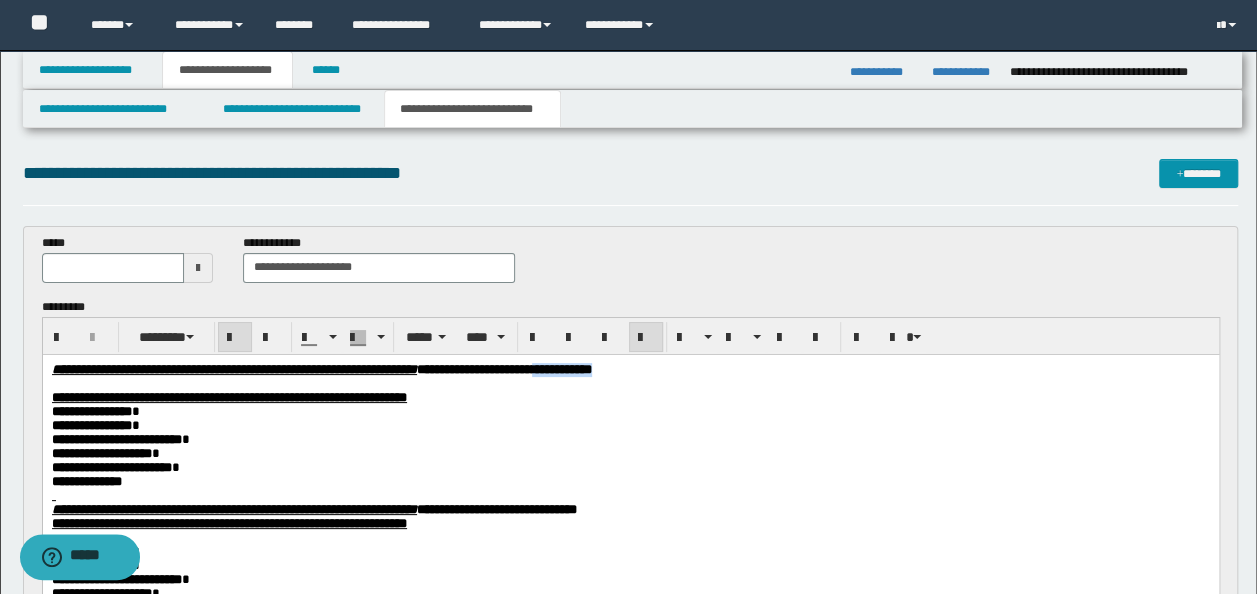 click on "**********" at bounding box center (630, 369) 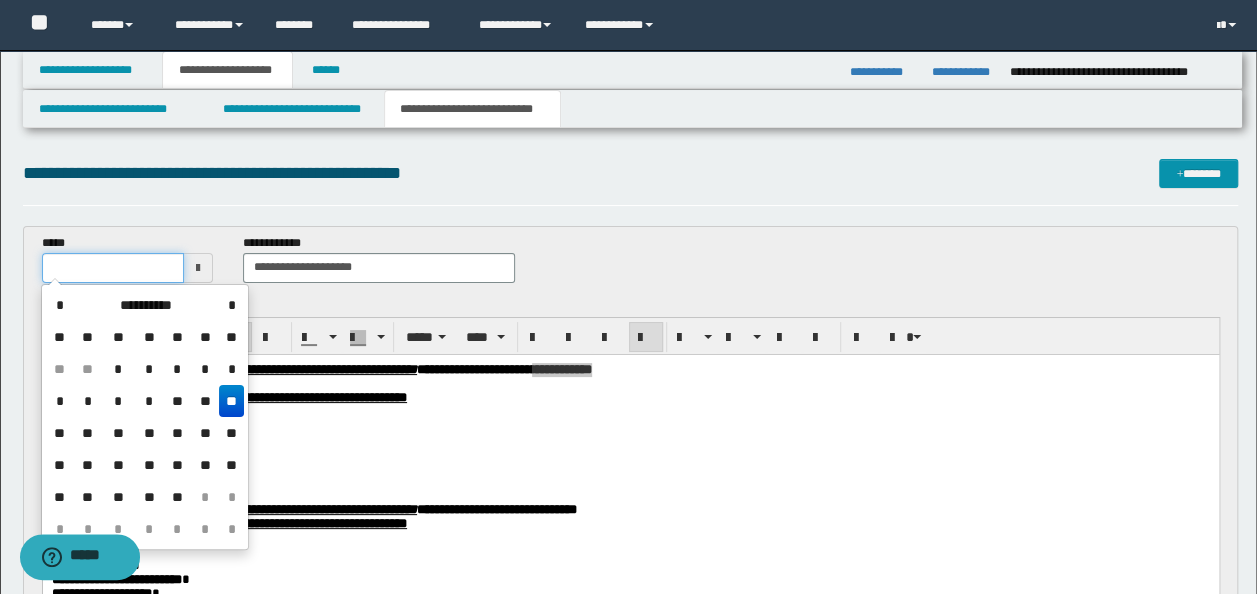 click at bounding box center (113, 268) 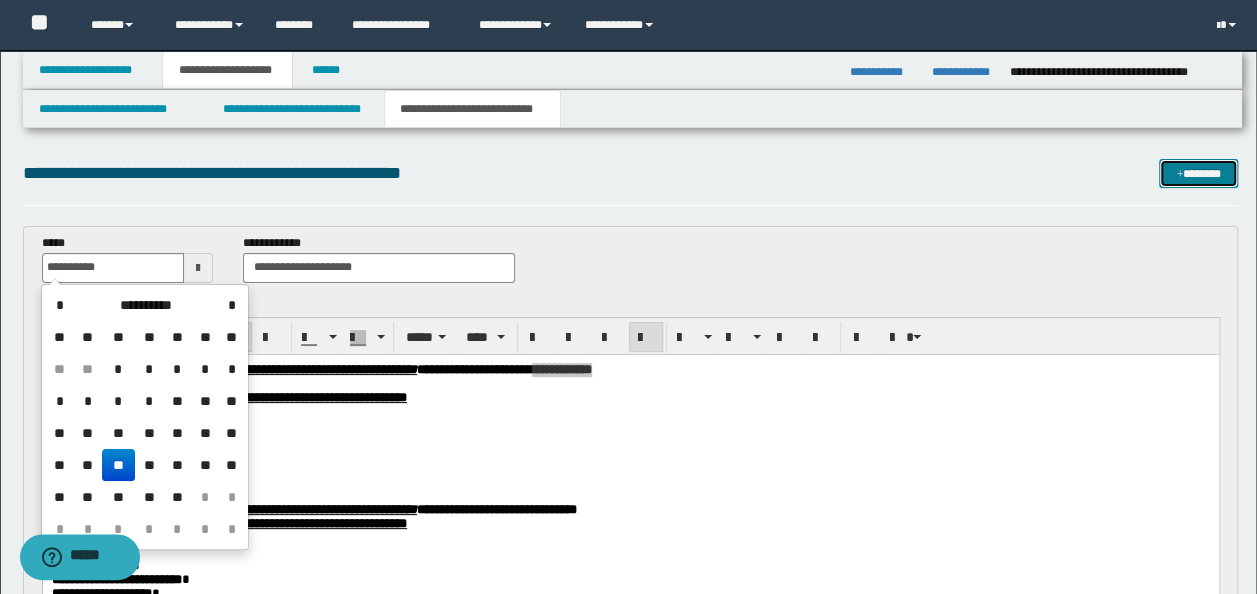 type on "**********" 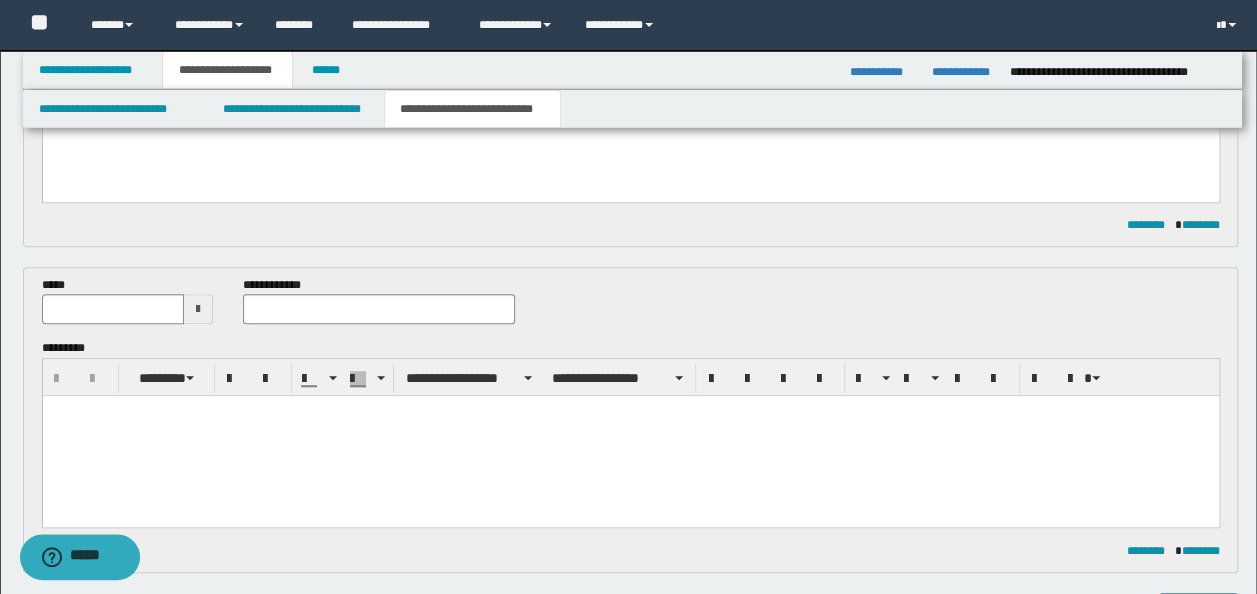 scroll, scrollTop: 354, scrollLeft: 0, axis: vertical 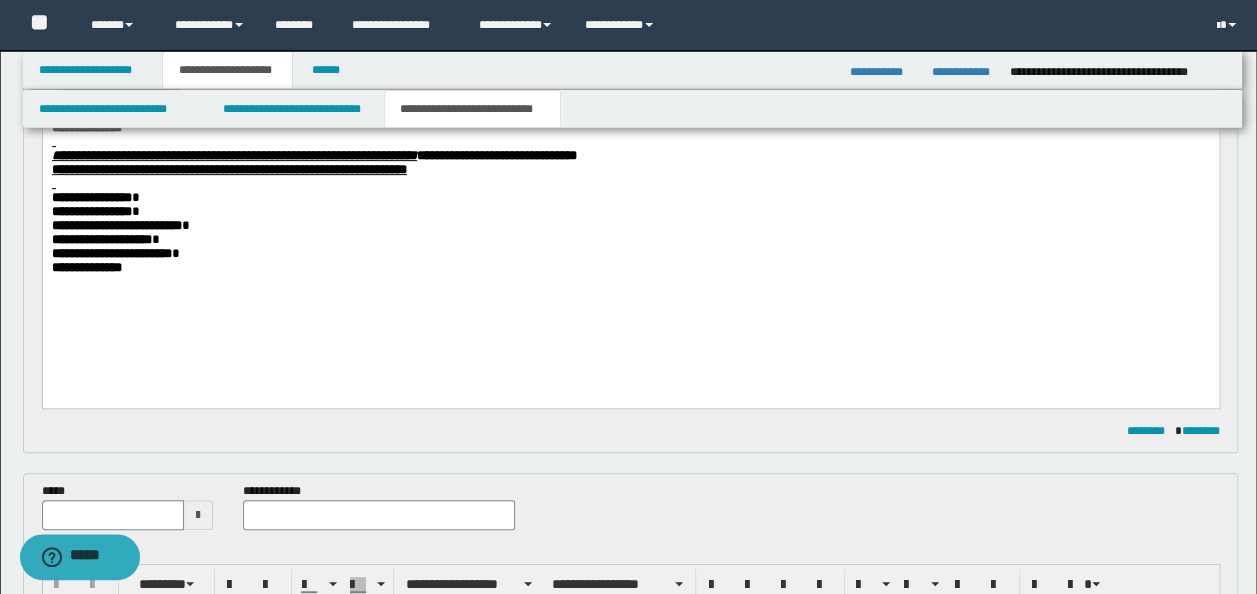 click on "**********" at bounding box center (630, 166) 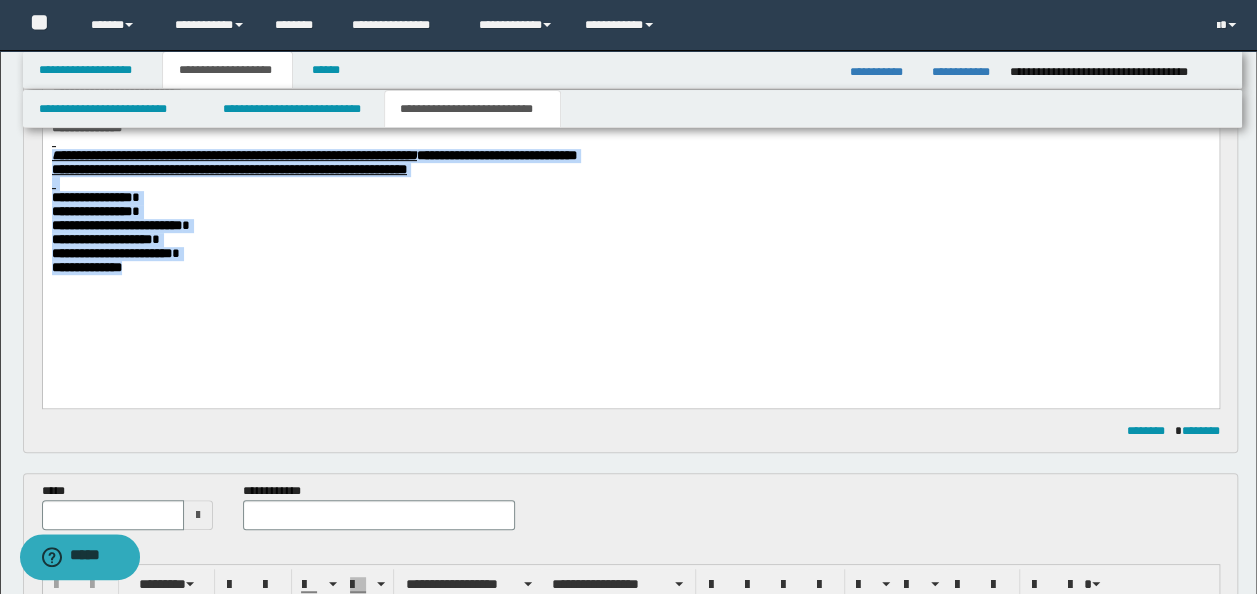 drag, startPoint x: 51, startPoint y: 165, endPoint x: 177, endPoint y: 328, distance: 206.02185 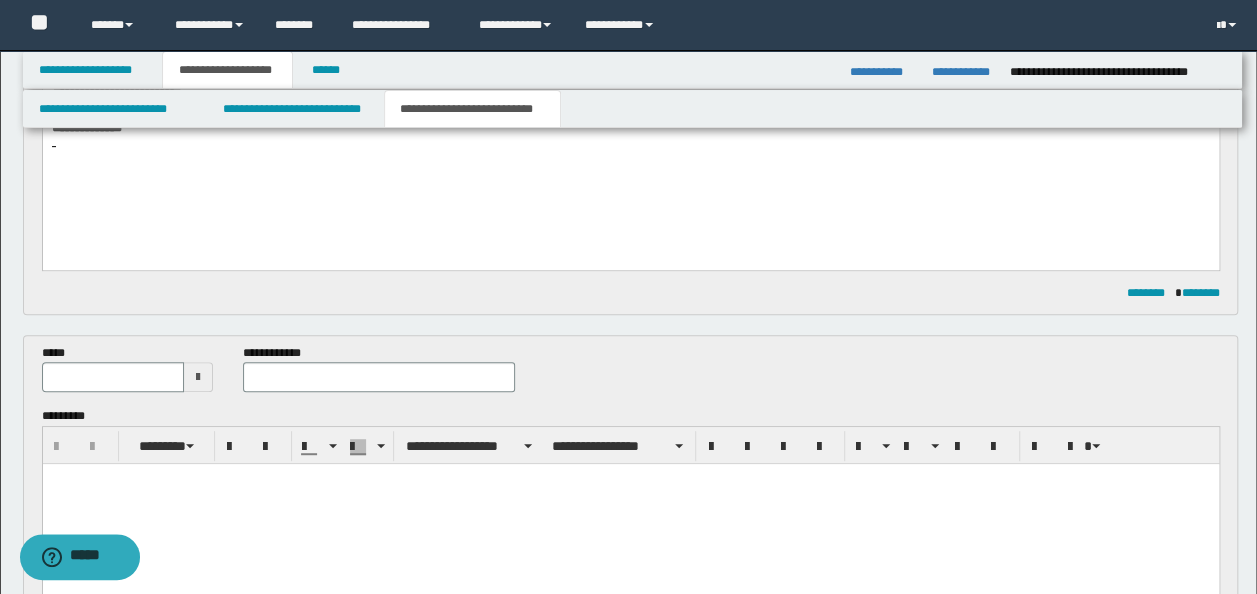 type 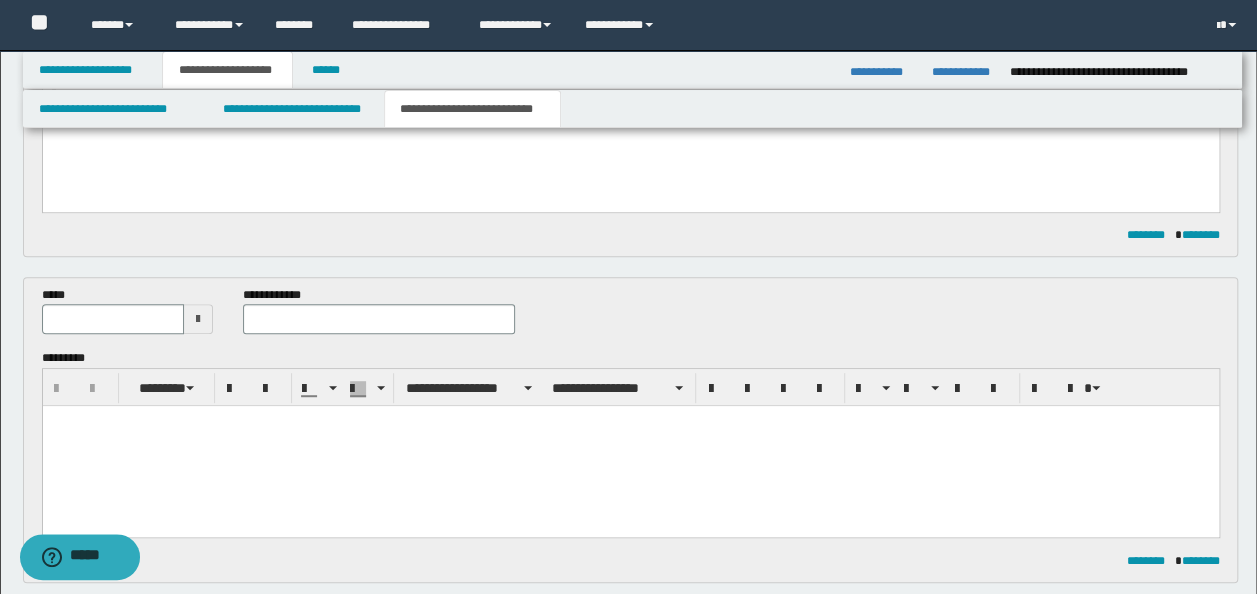 scroll, scrollTop: 554, scrollLeft: 0, axis: vertical 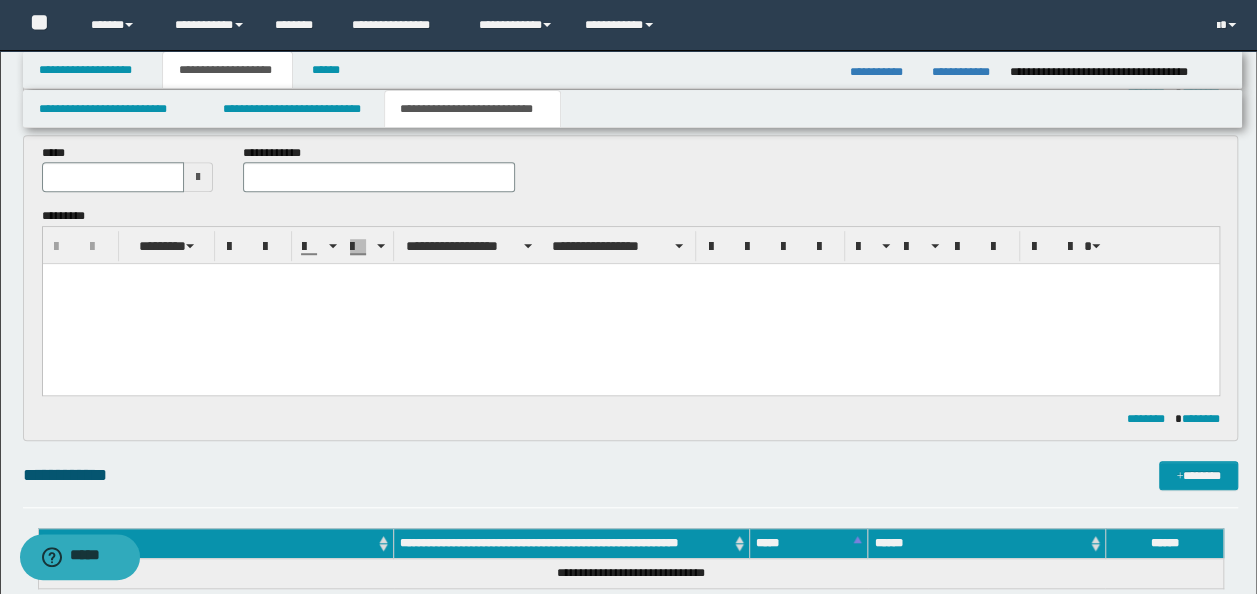 click at bounding box center (630, 304) 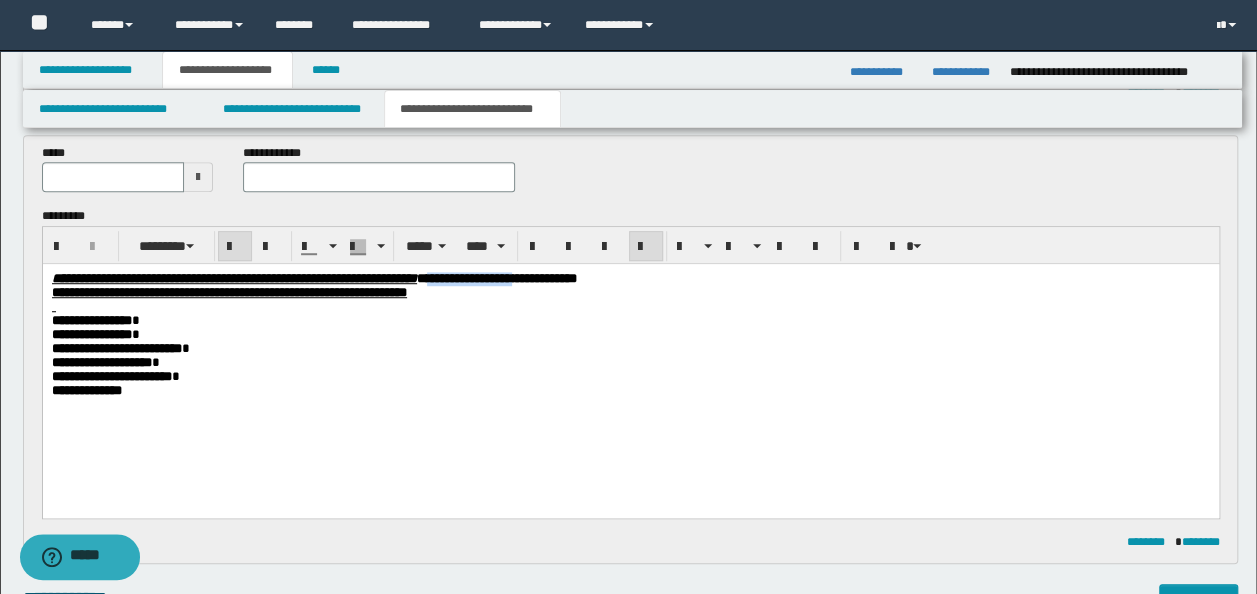 drag, startPoint x: 730, startPoint y: 277, endPoint x: 625, endPoint y: 277, distance: 105 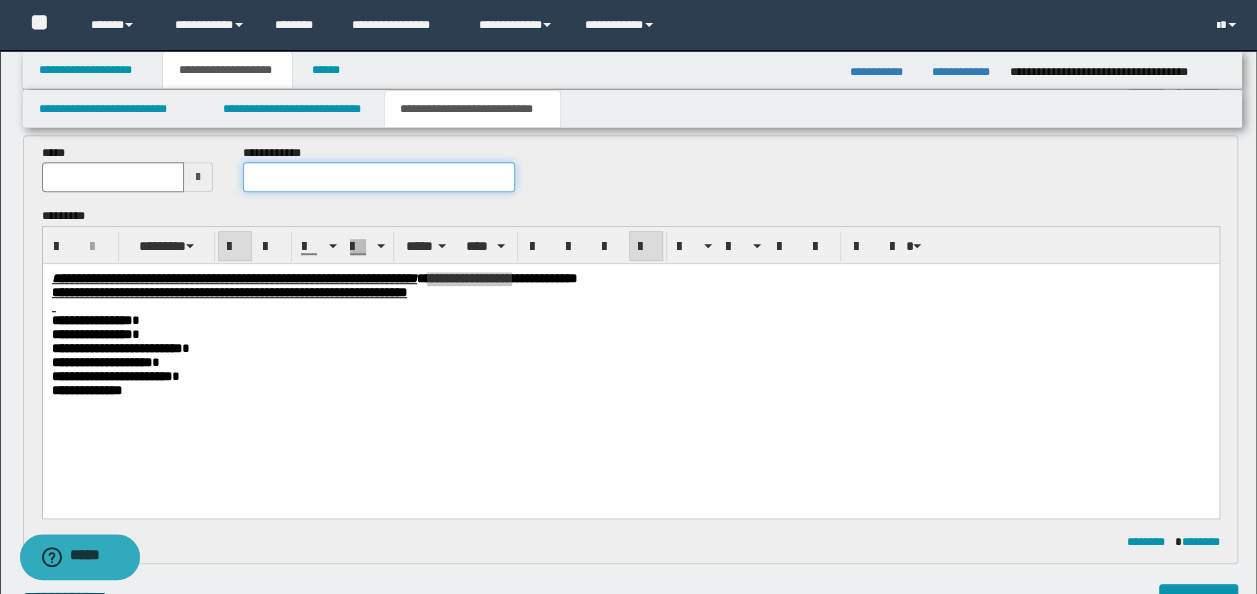 click at bounding box center (379, 177) 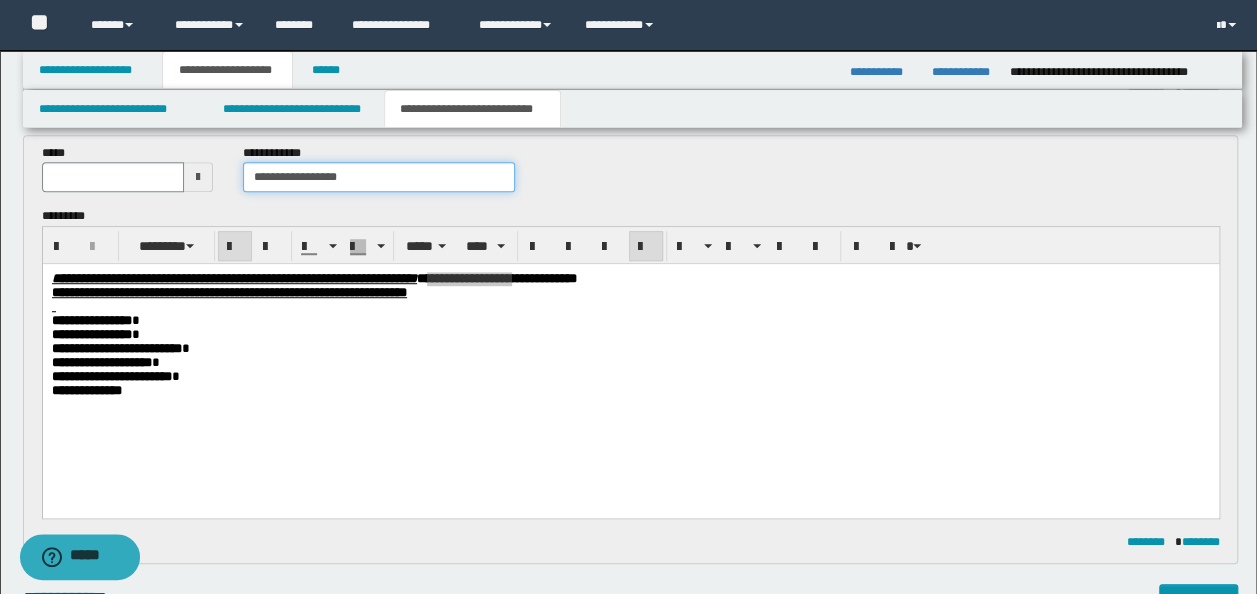 type on "**********" 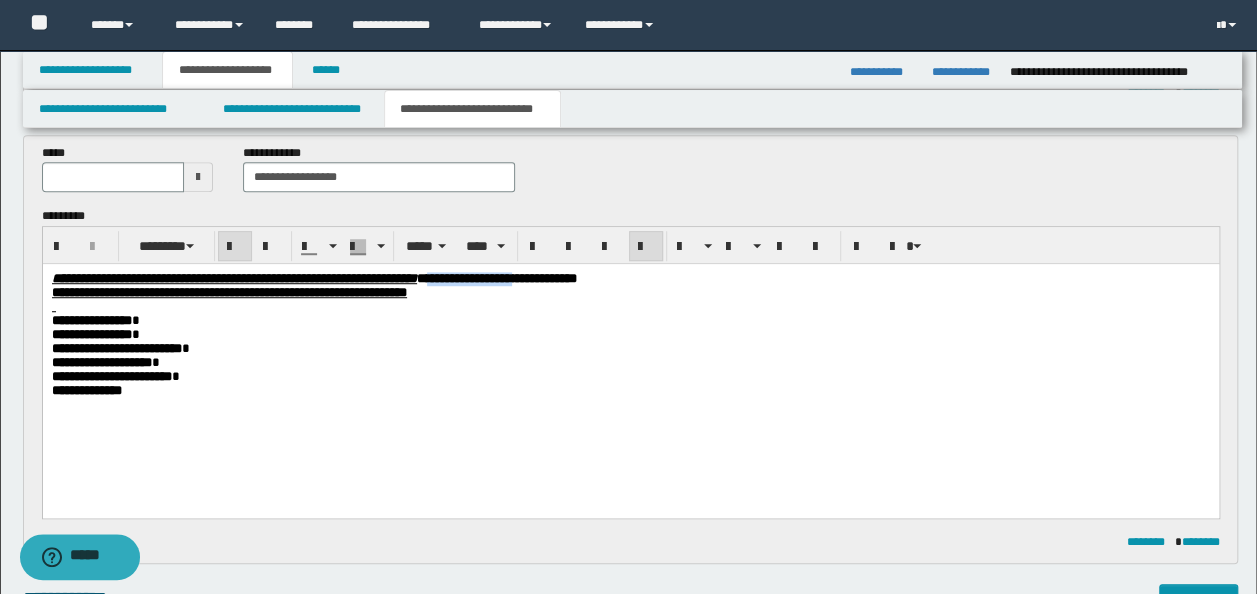 click on "**********" at bounding box center [630, 293] 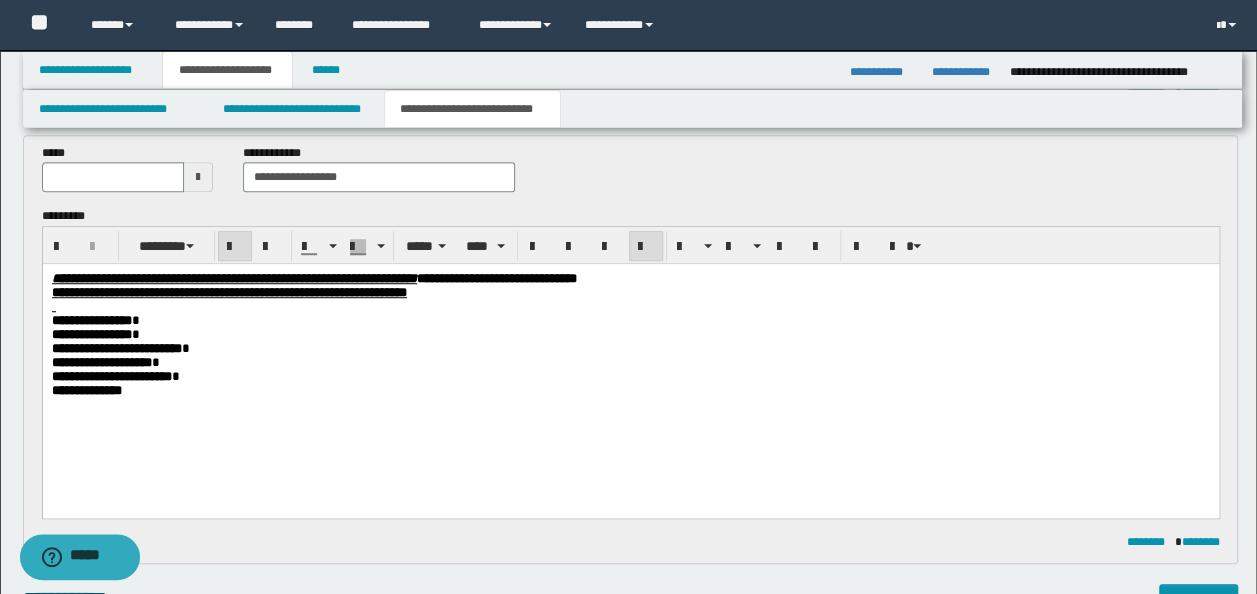 click on "**********" at bounding box center [630, 293] 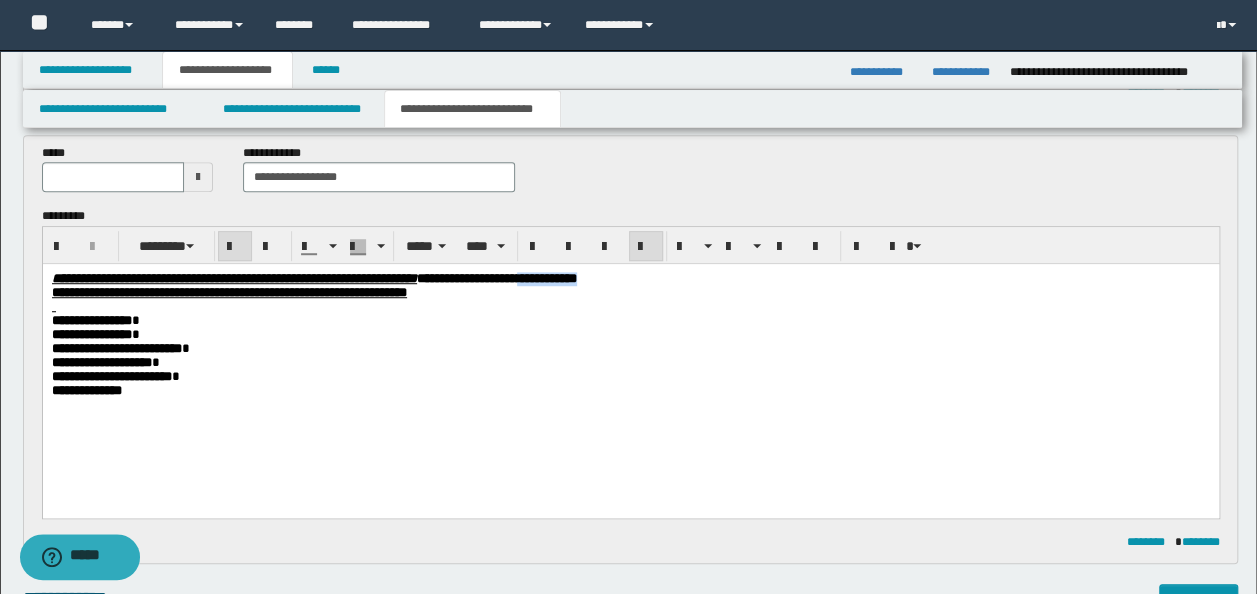 drag, startPoint x: 832, startPoint y: 281, endPoint x: 743, endPoint y: 277, distance: 89.08984 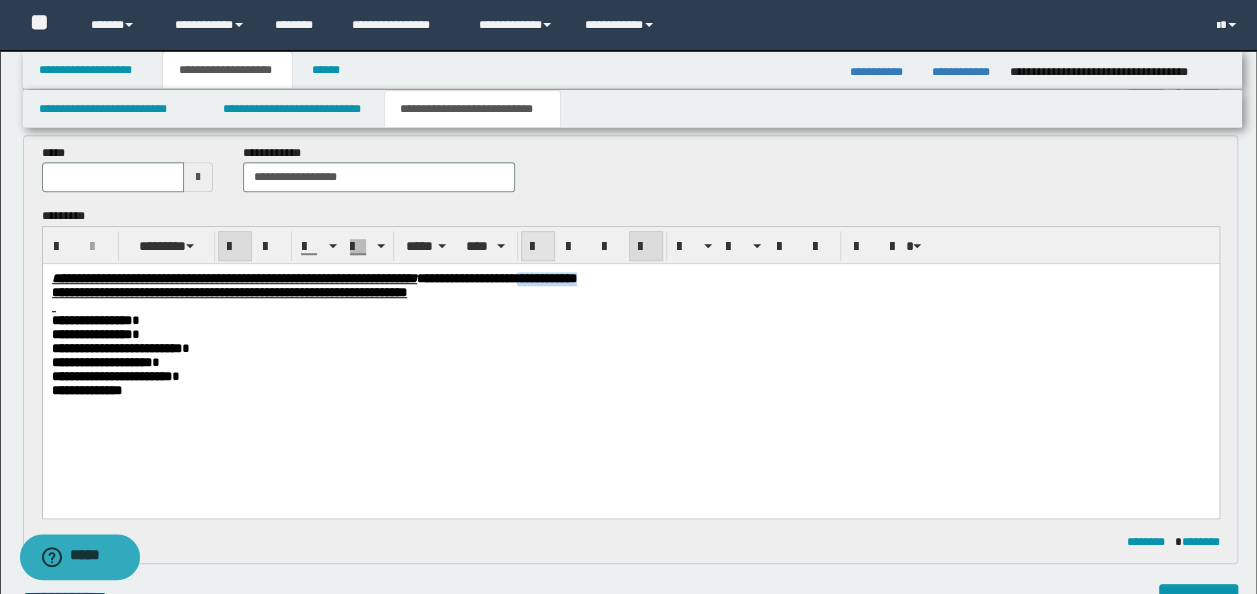 copy on "**********" 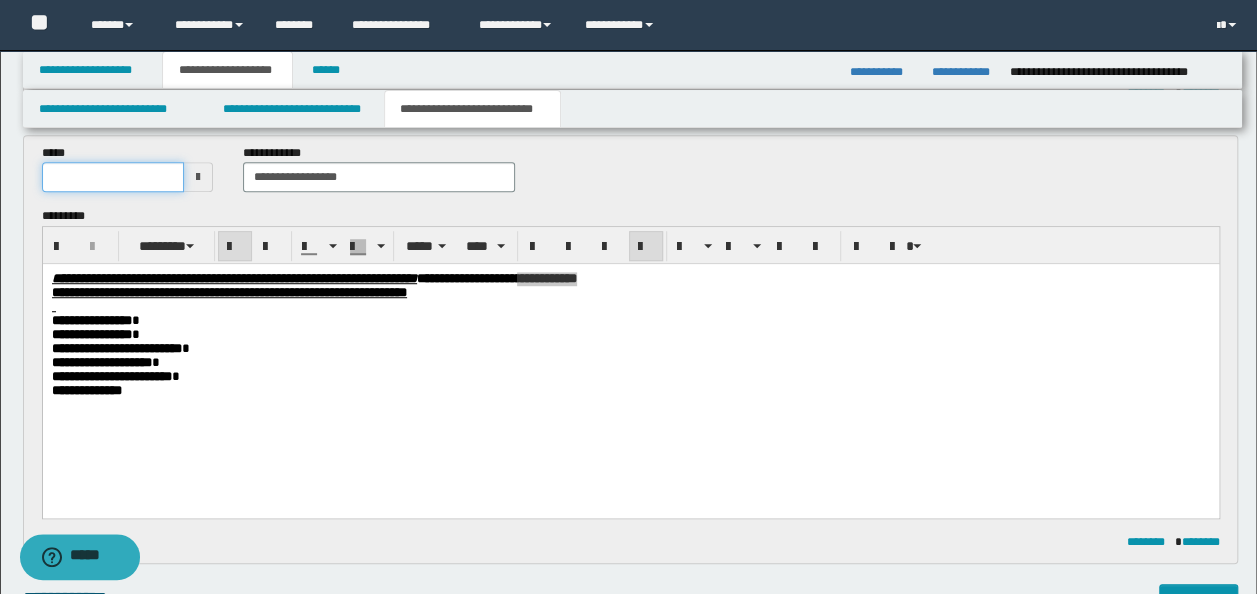 click at bounding box center (113, 177) 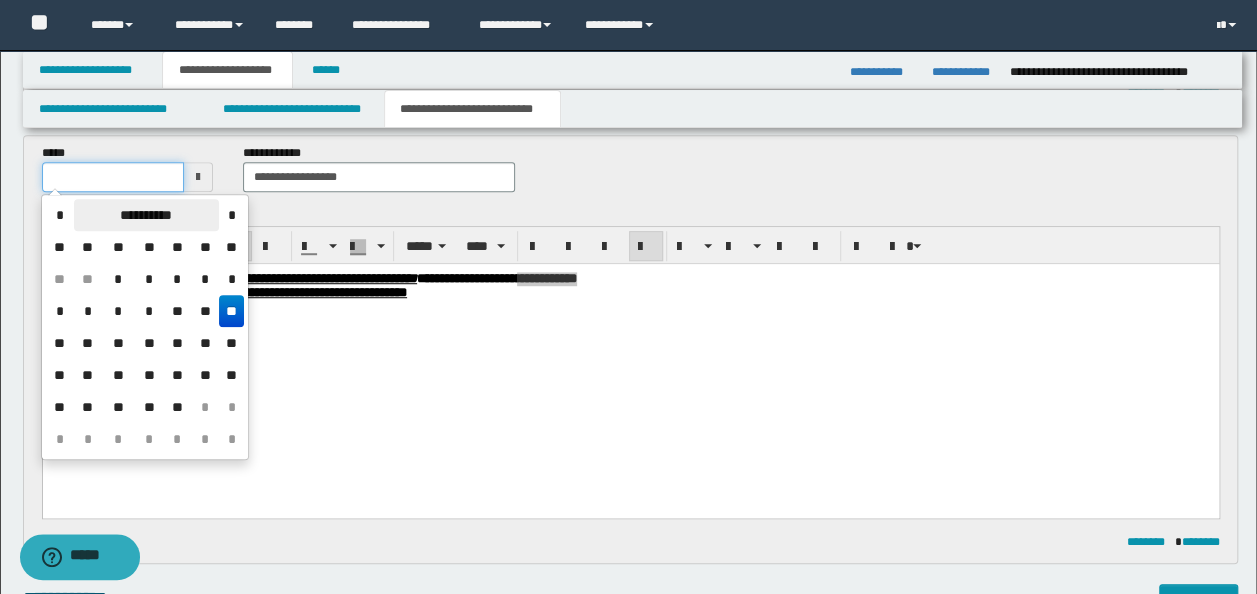 type on "**********" 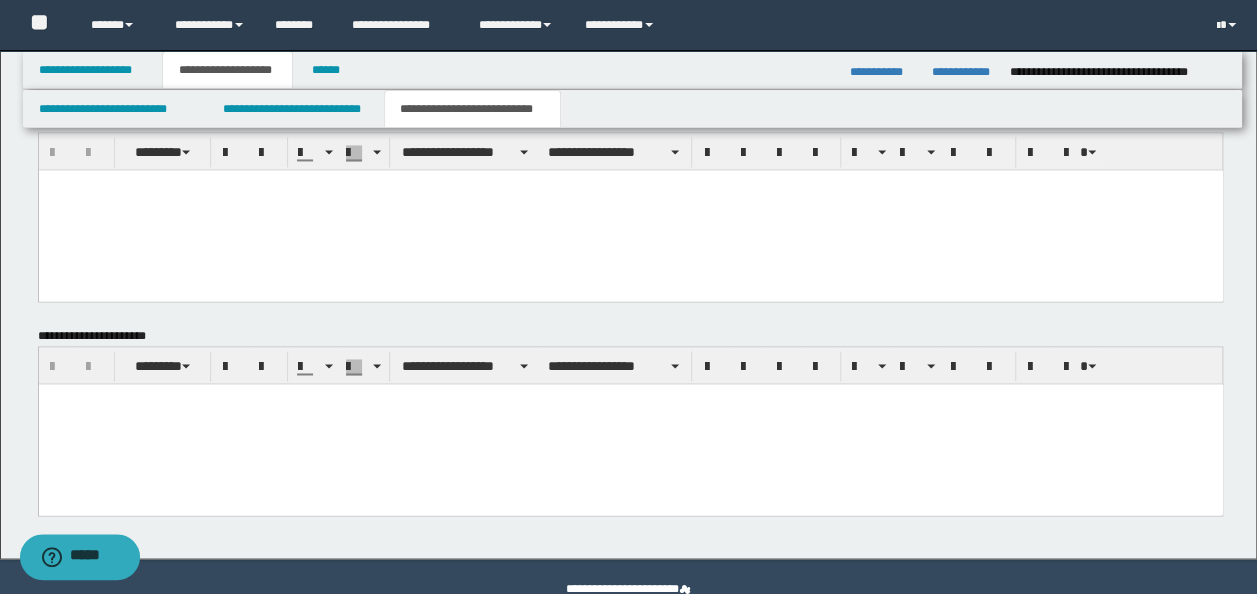 scroll, scrollTop: 1496, scrollLeft: 0, axis: vertical 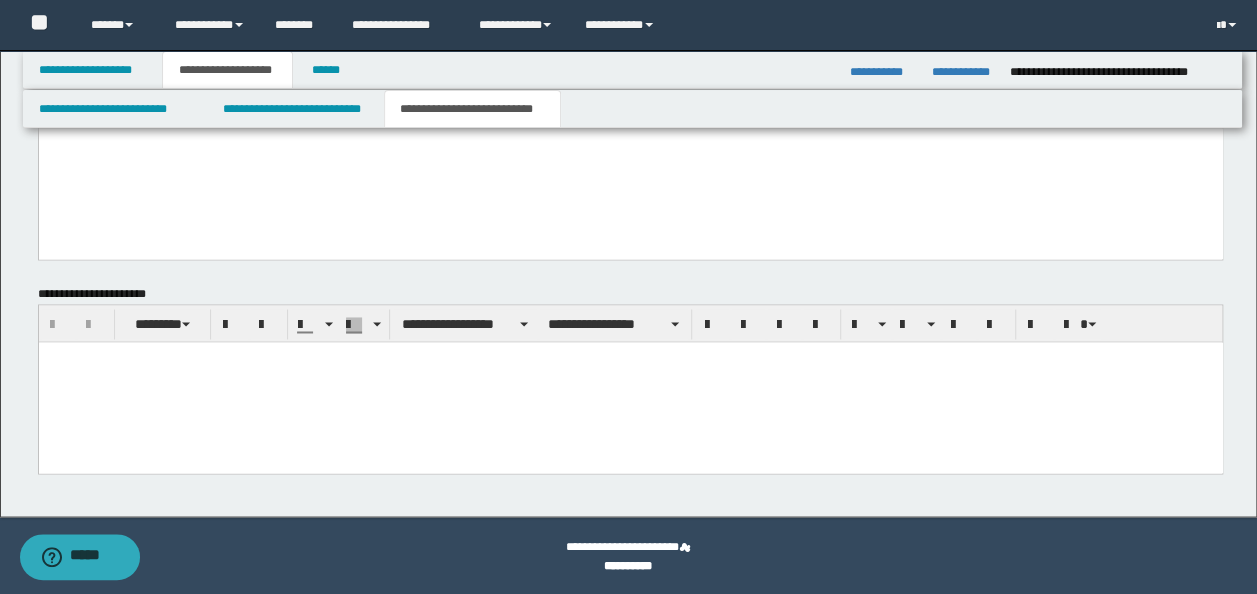 click at bounding box center [630, 382] 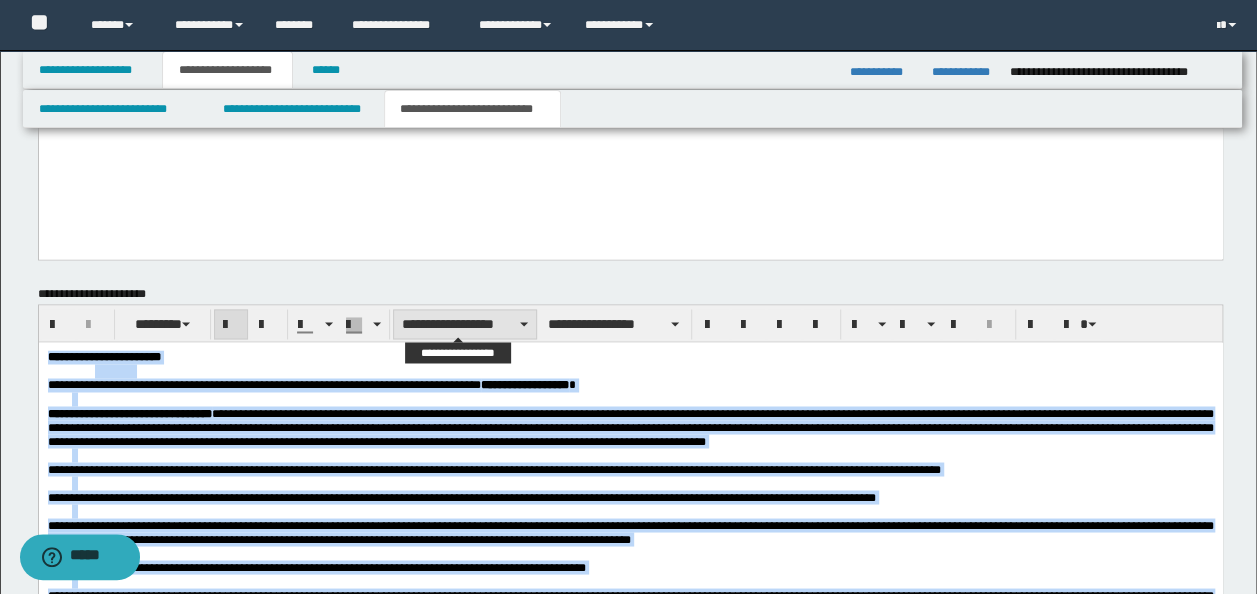 type on "**********" 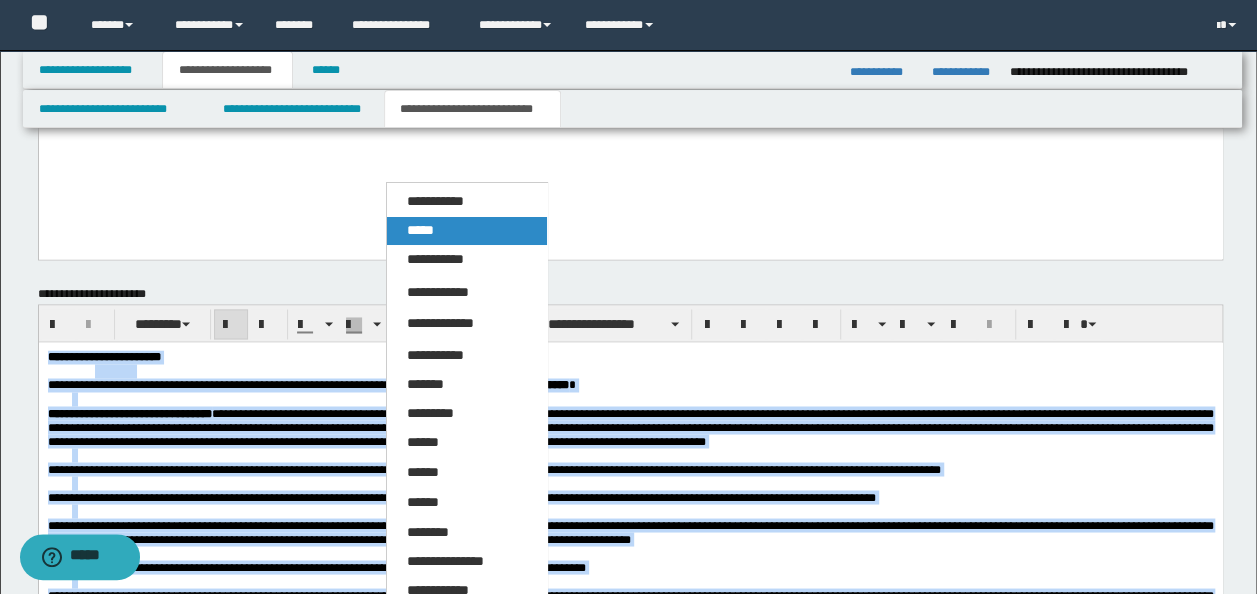 click on "*****" at bounding box center (466, 231) 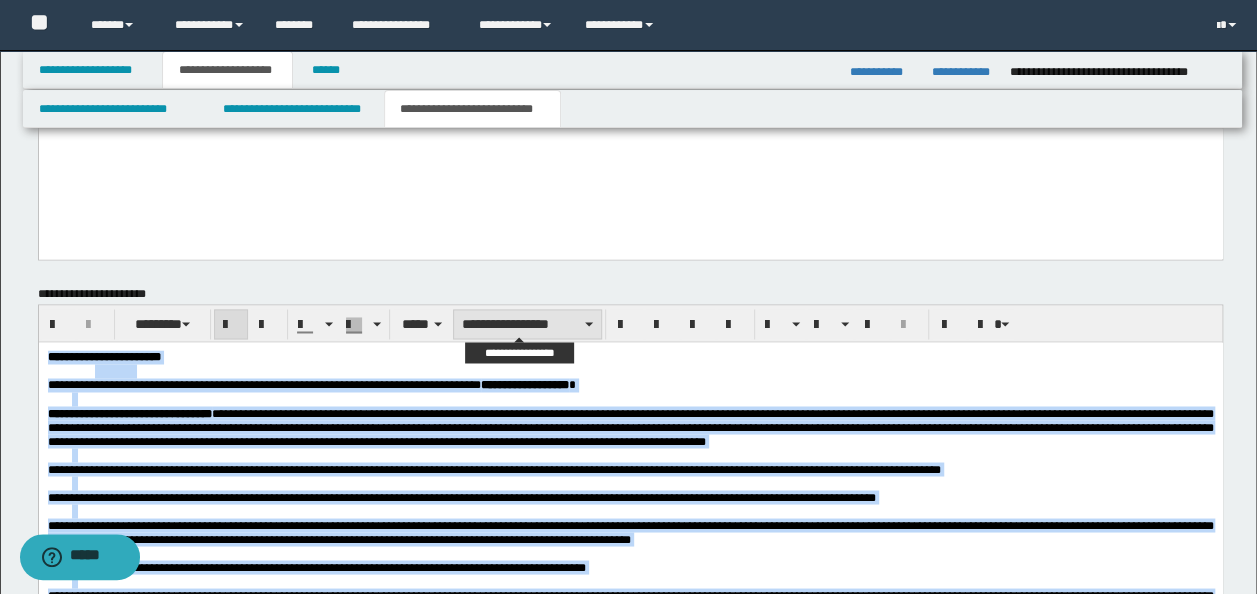 click on "**********" at bounding box center (527, 324) 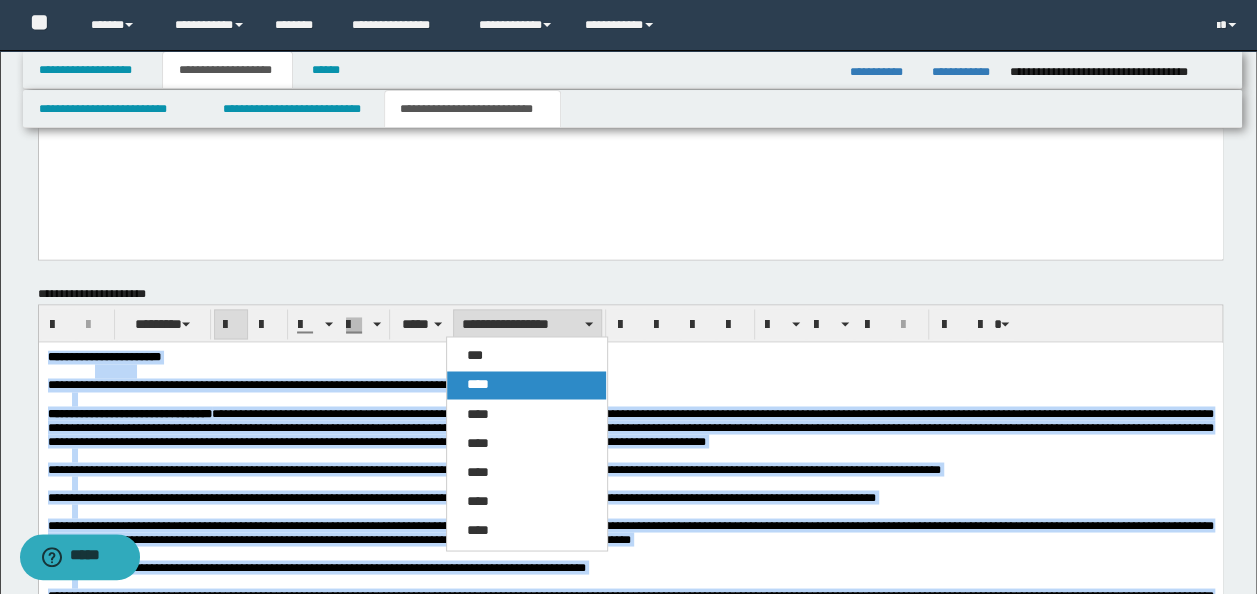 click on "****" at bounding box center [526, 385] 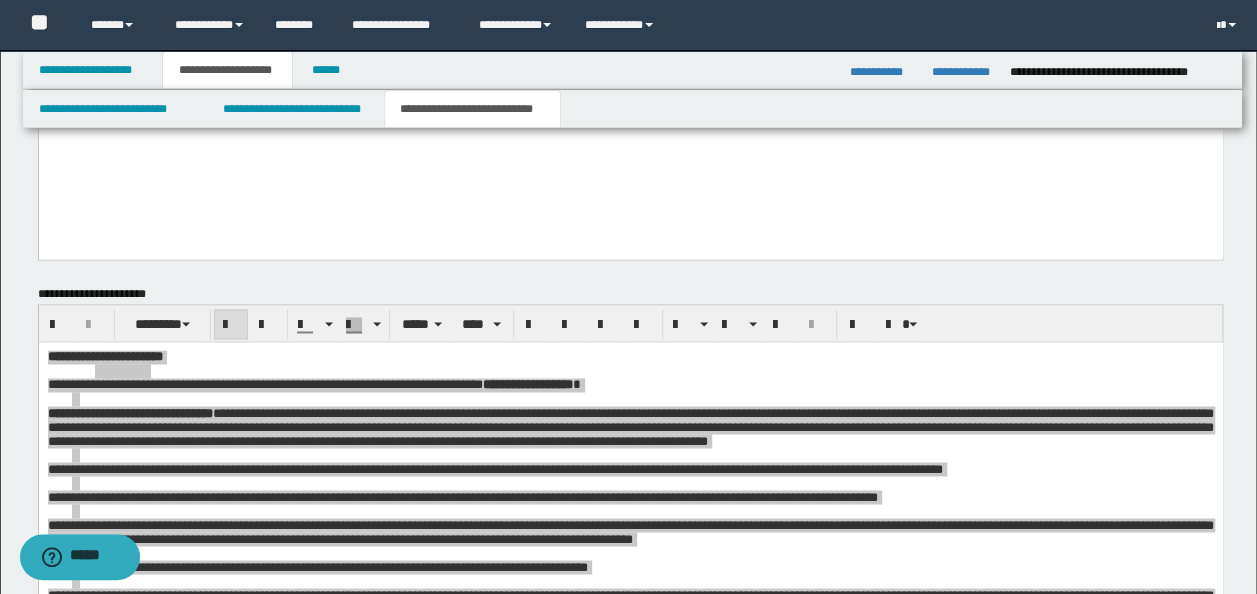 click on "********     ***** ****" at bounding box center (631, 323) 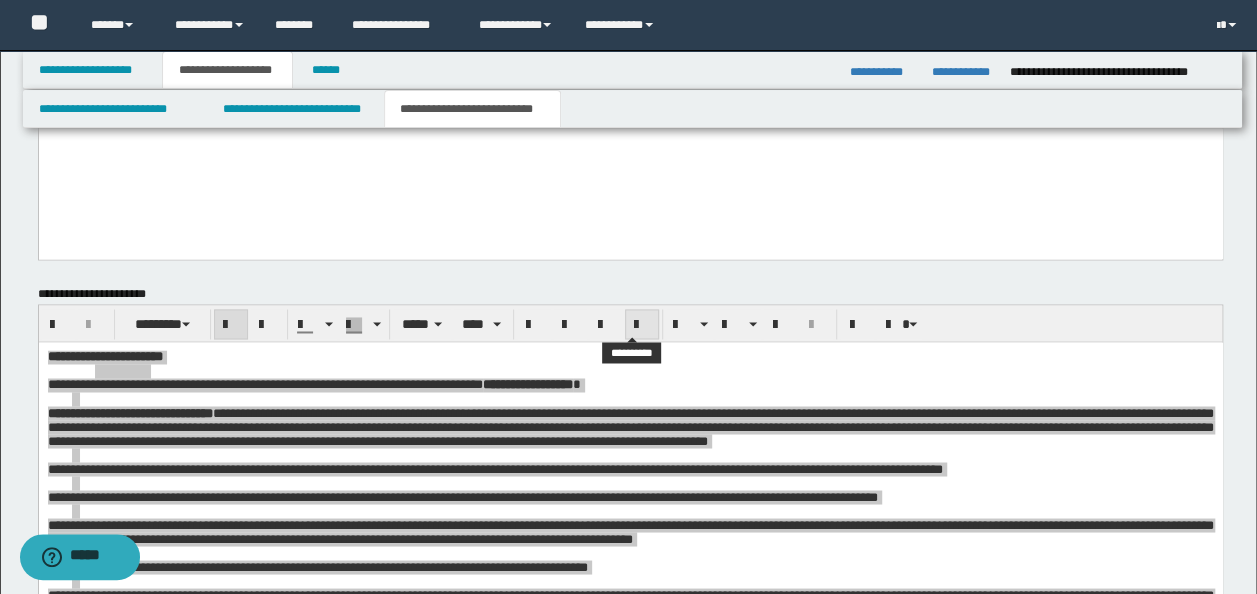 click at bounding box center [642, 325] 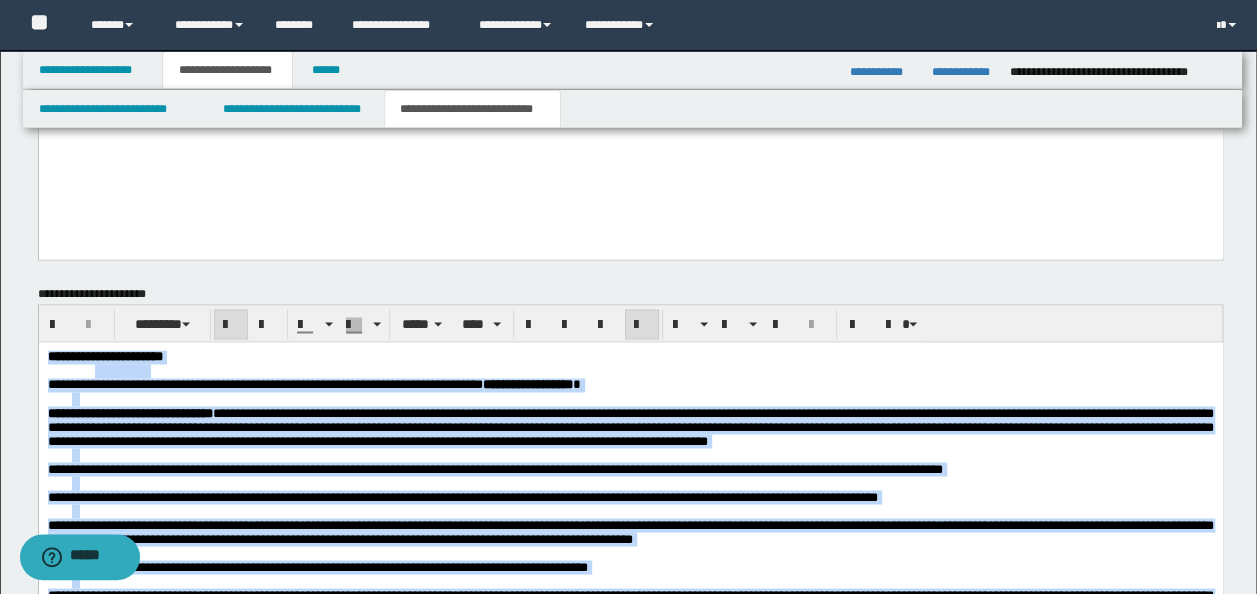 click on "**********" at bounding box center (313, 384) 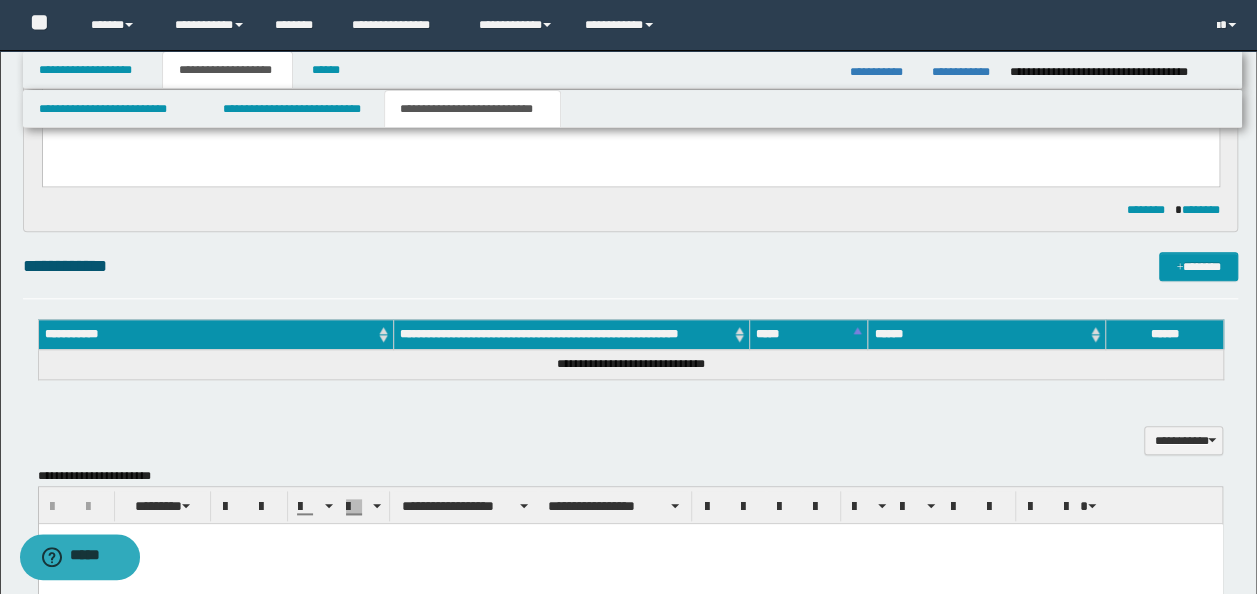 scroll, scrollTop: 1000, scrollLeft: 0, axis: vertical 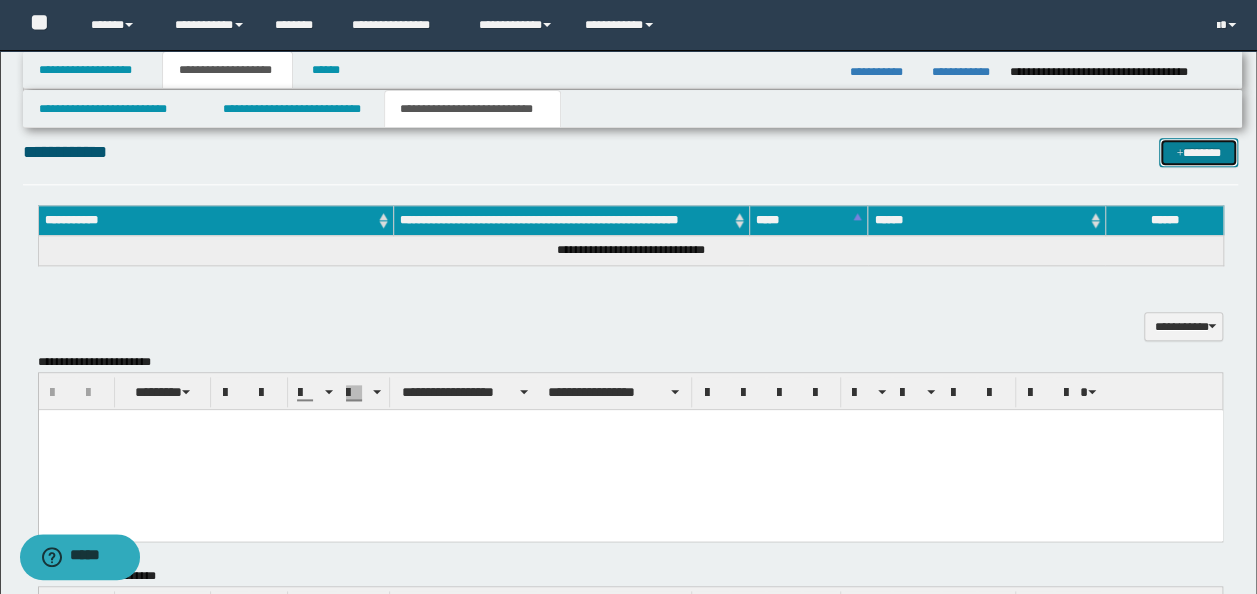 click on "*******" at bounding box center (1198, 152) 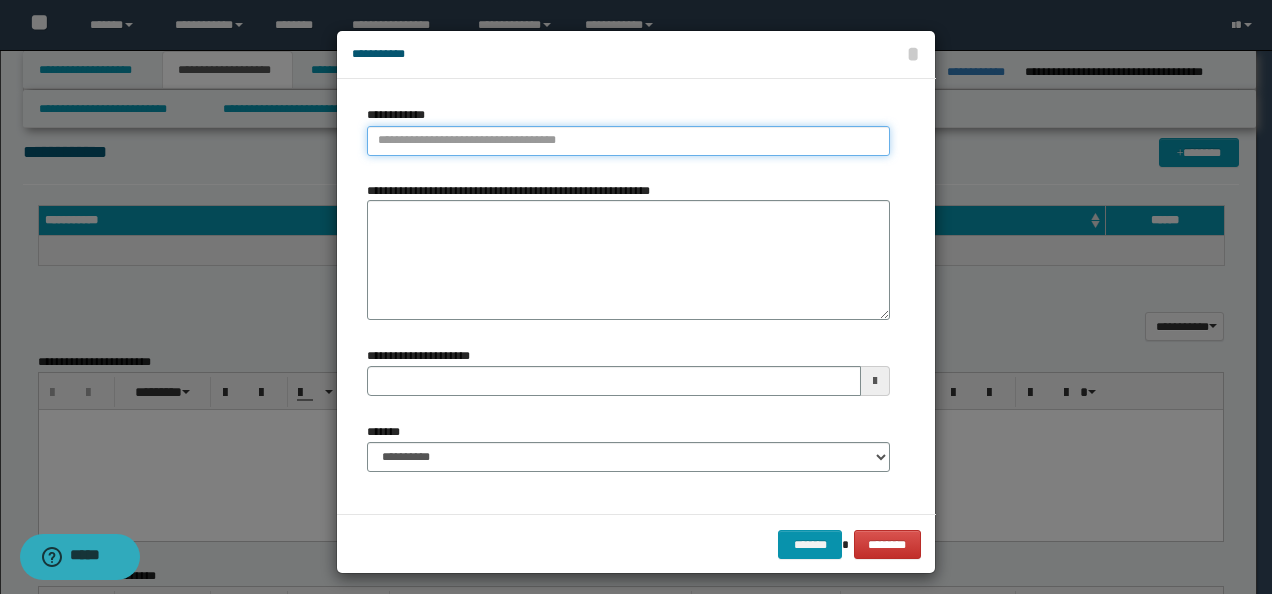 click on "**********" at bounding box center [628, 141] 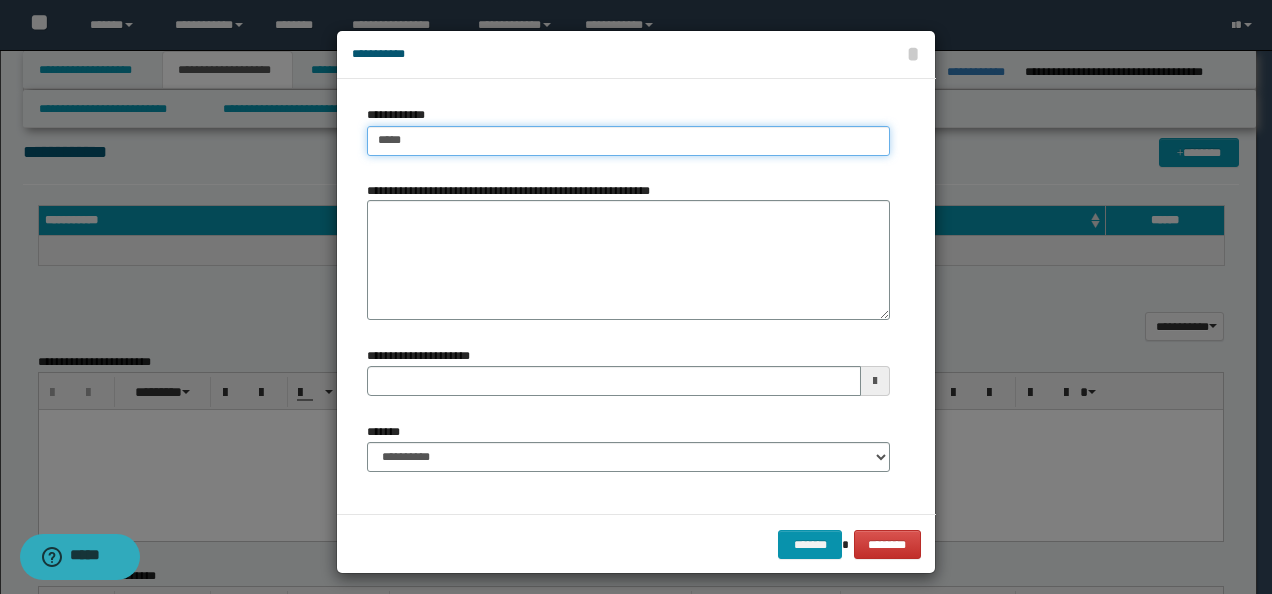 click on "****" at bounding box center [628, 141] 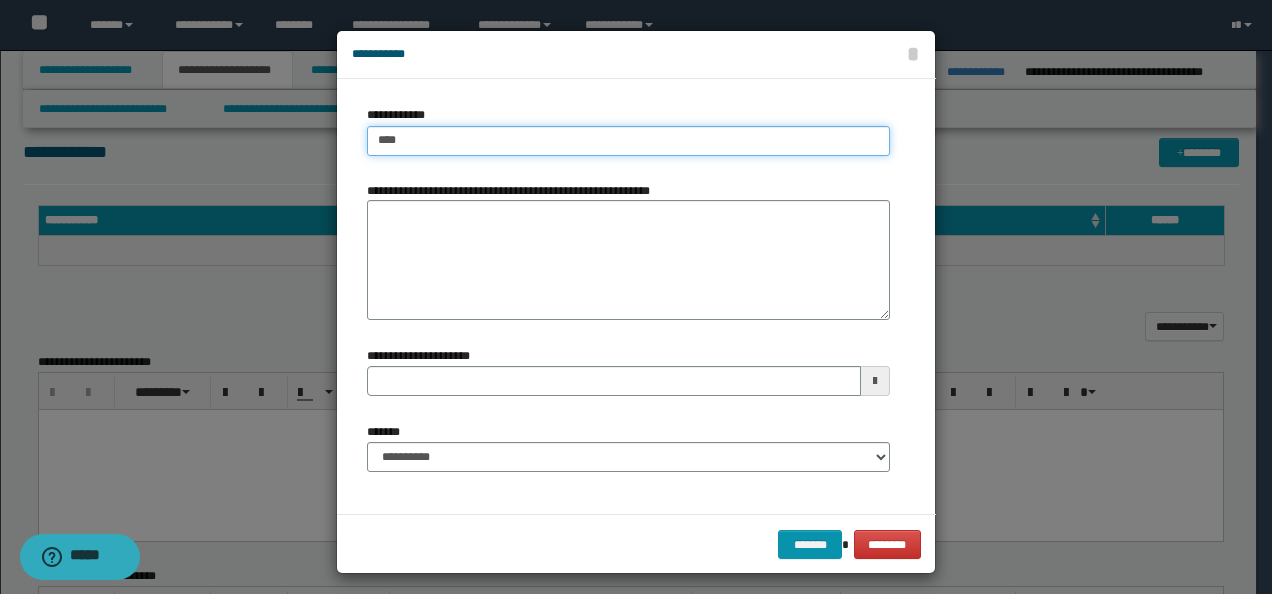 type on "****" 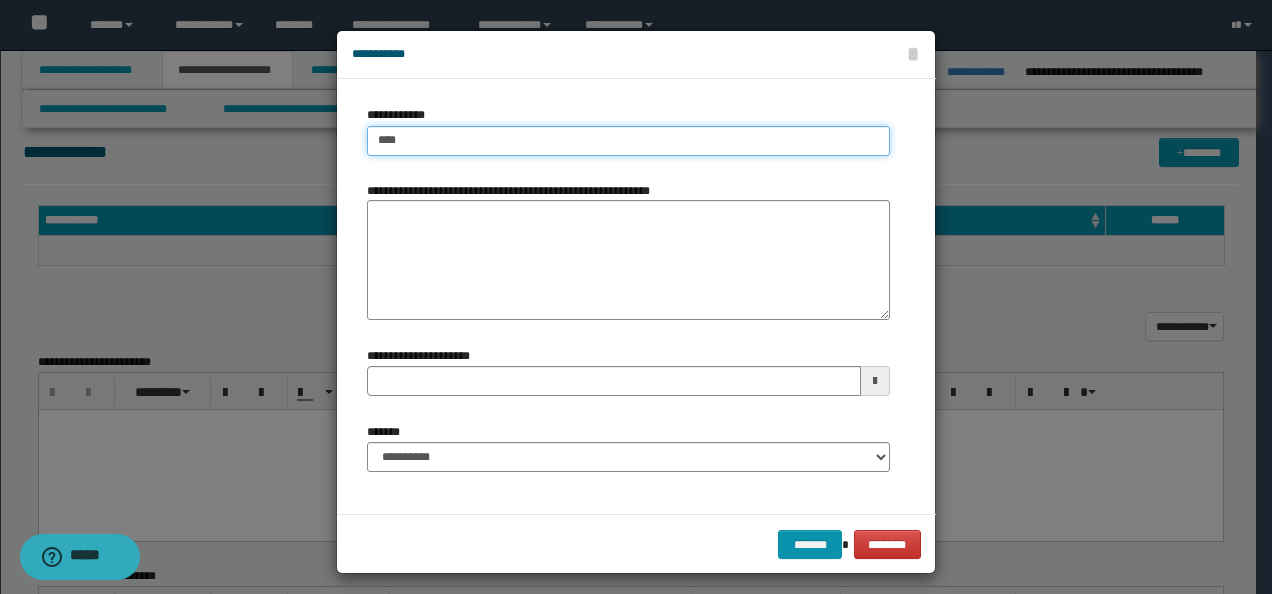 drag, startPoint x: 400, startPoint y: 132, endPoint x: 282, endPoint y: 124, distance: 118.270874 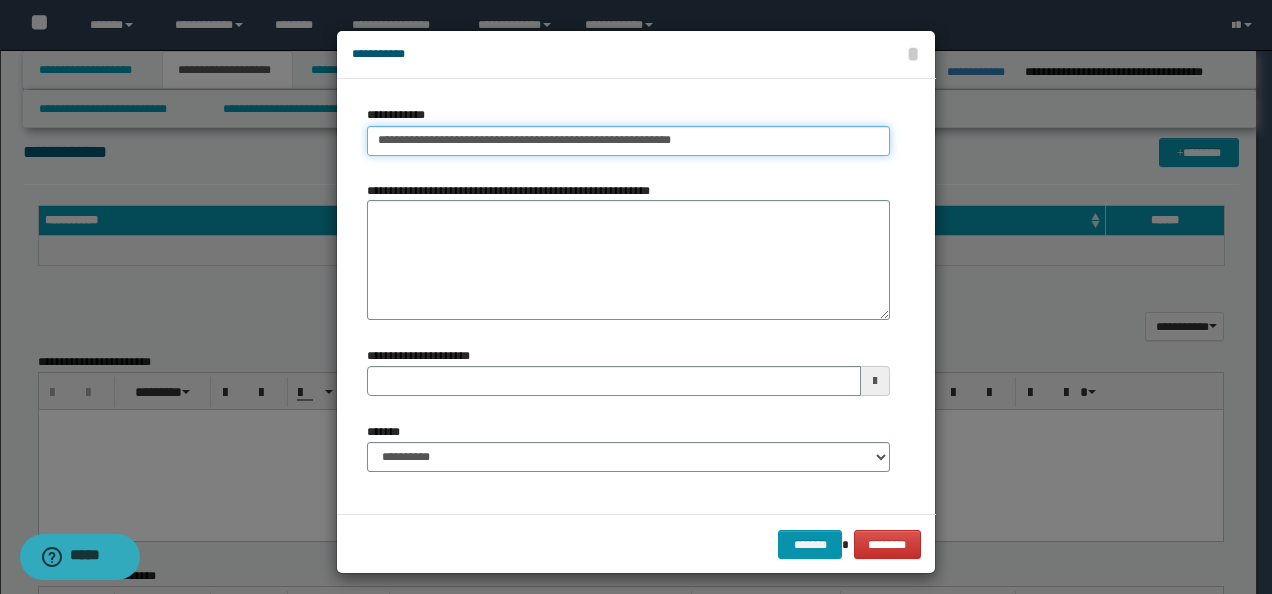 type on "**********" 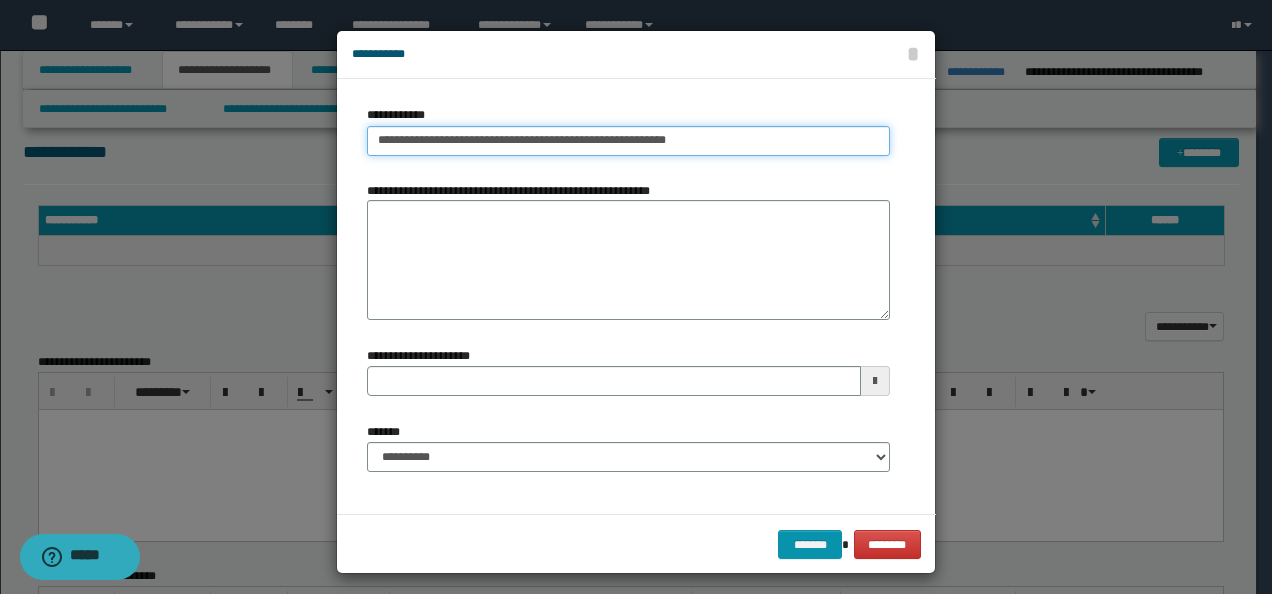type on "**********" 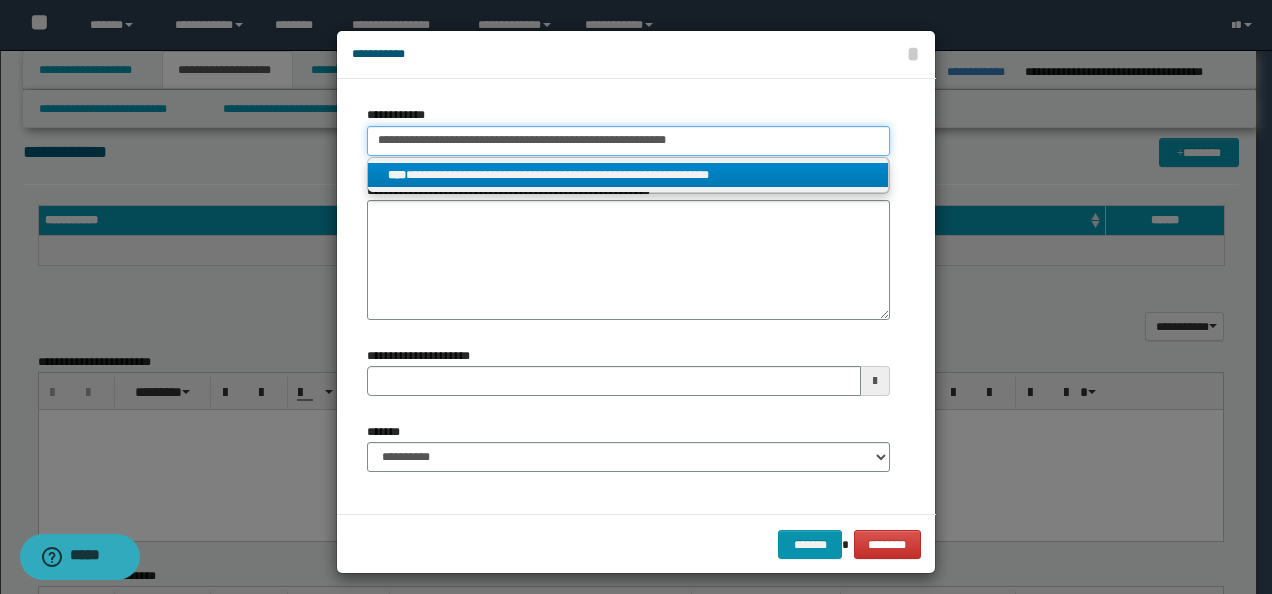 type on "**********" 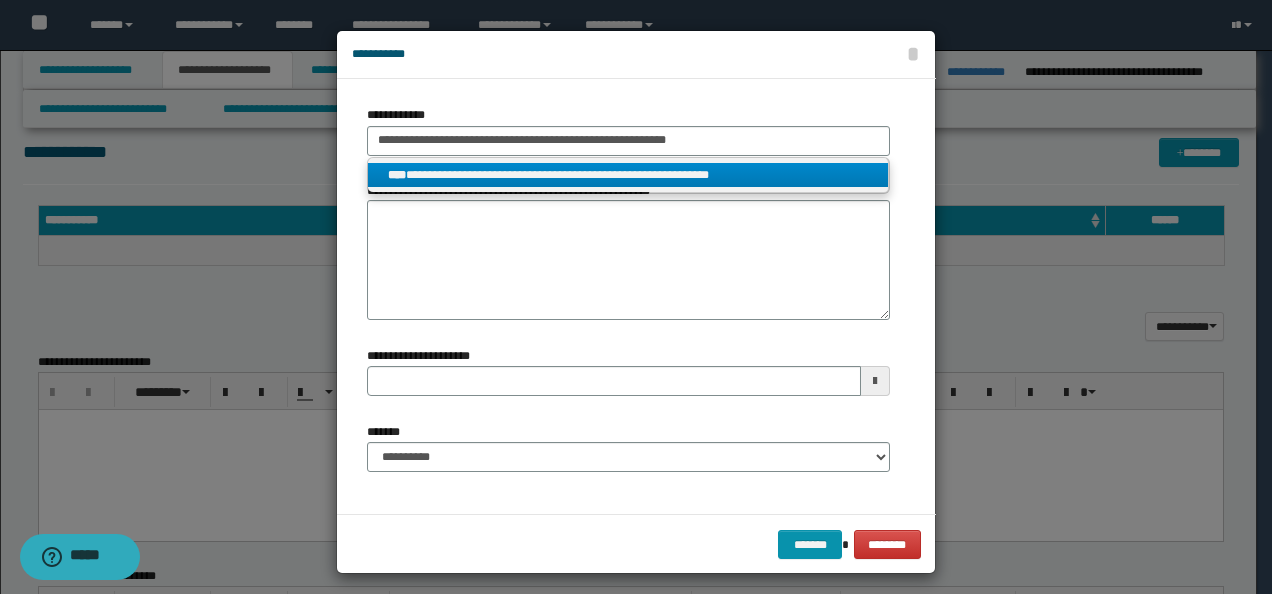 click on "**********" at bounding box center (628, 175) 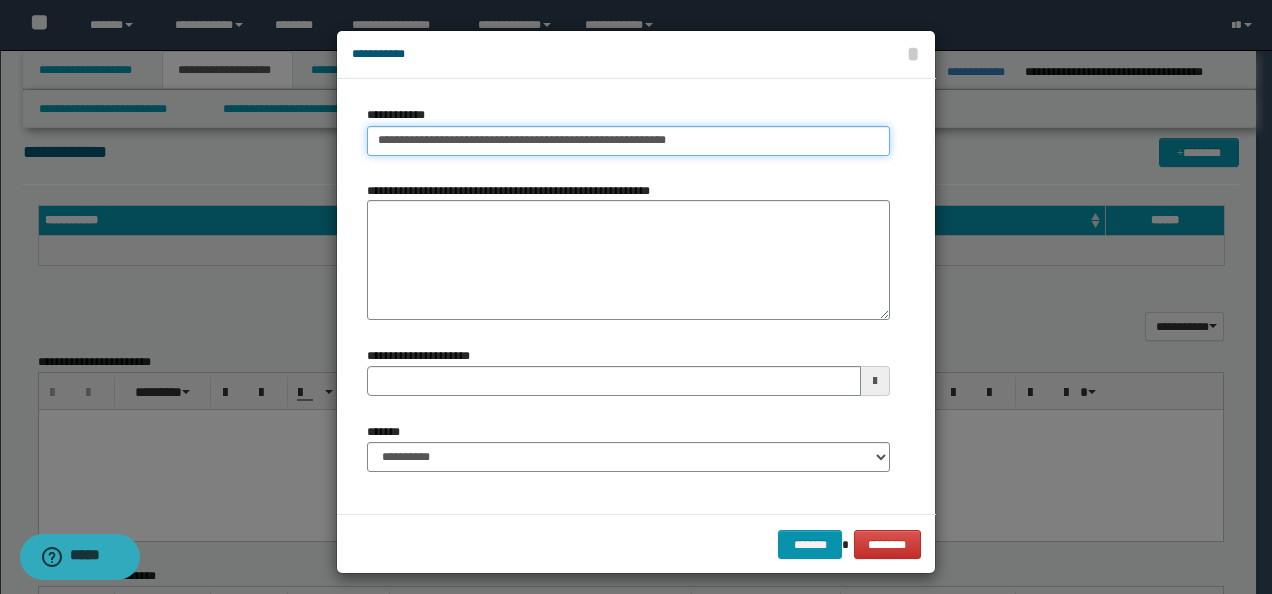 type on "**********" 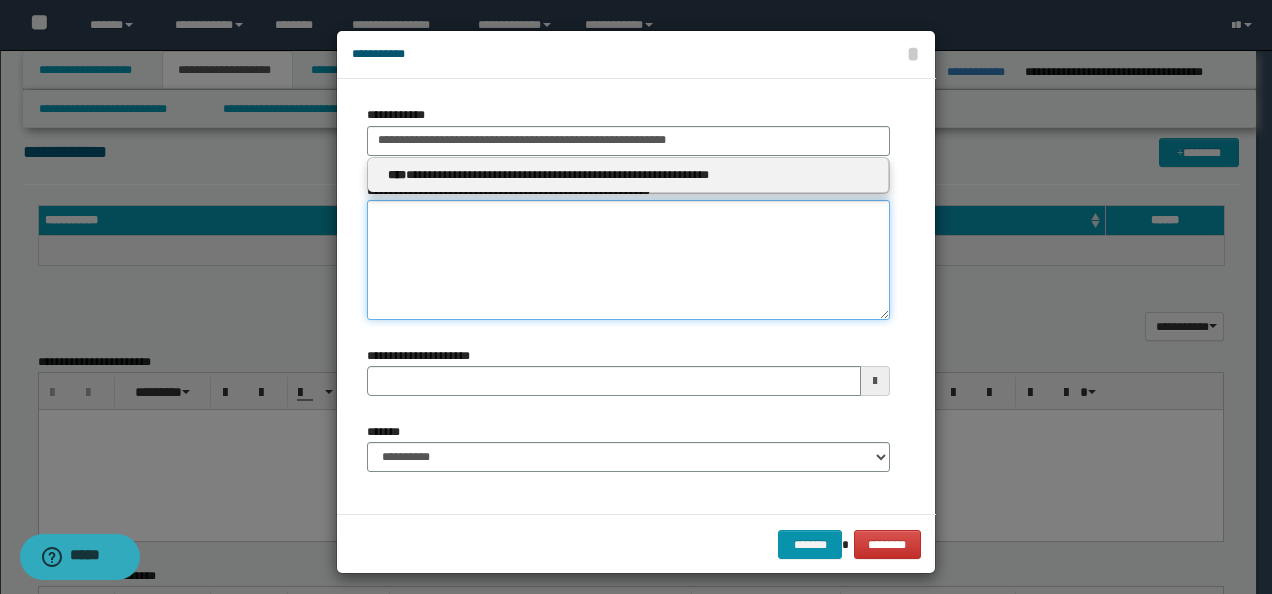 type 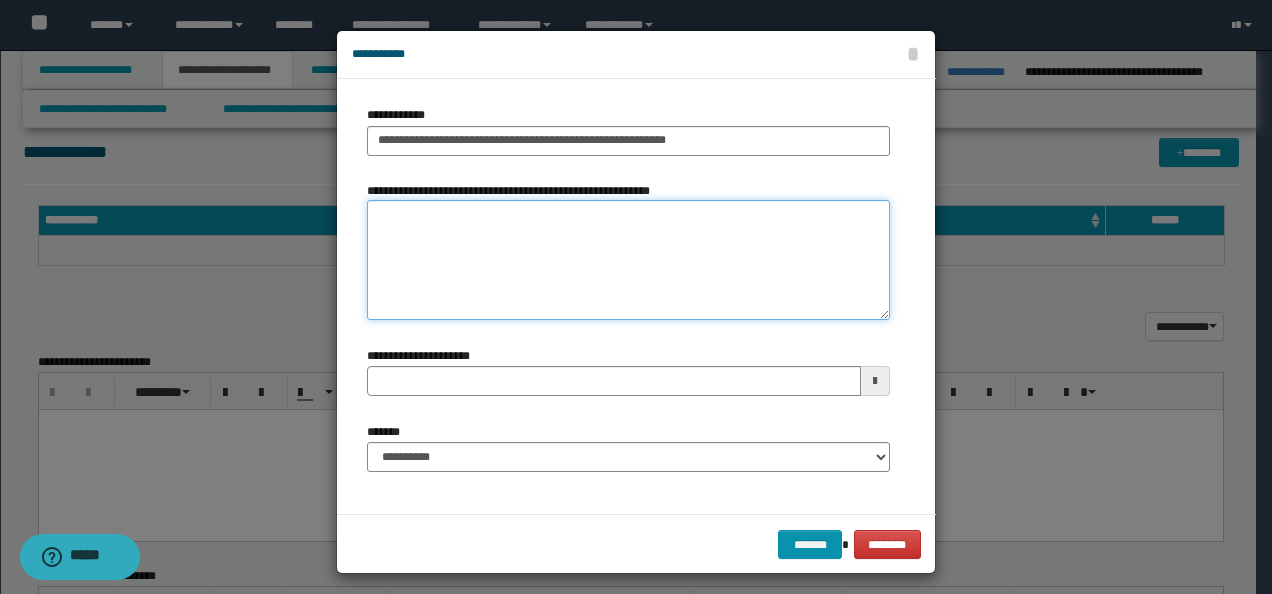 click on "**********" at bounding box center [628, 260] 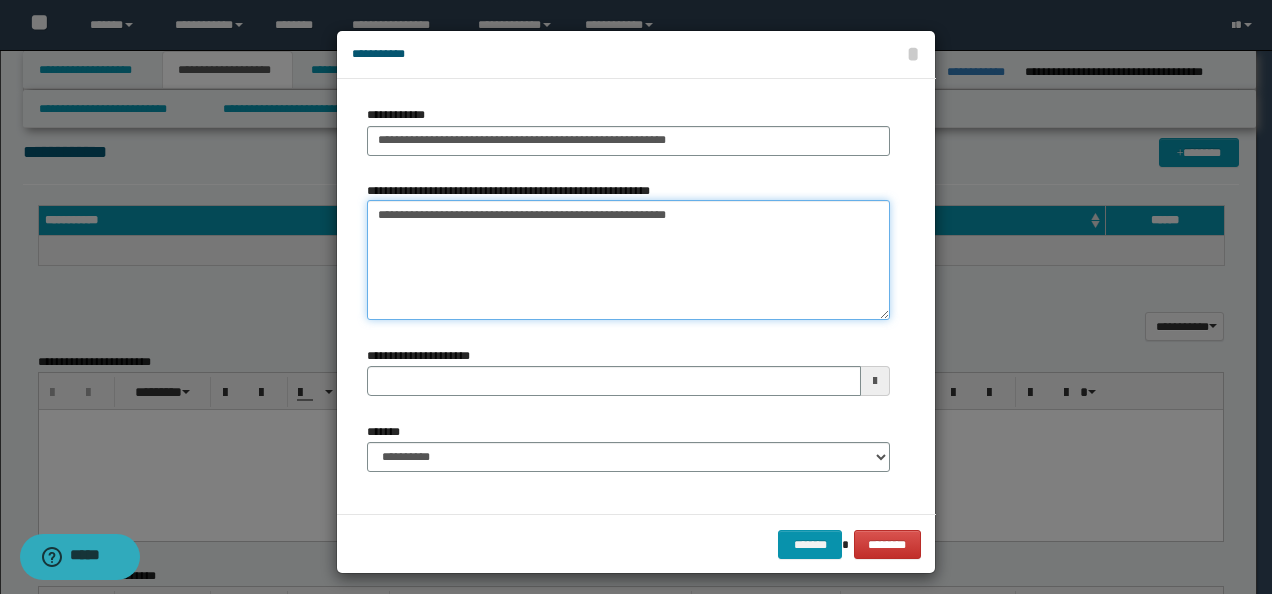 type 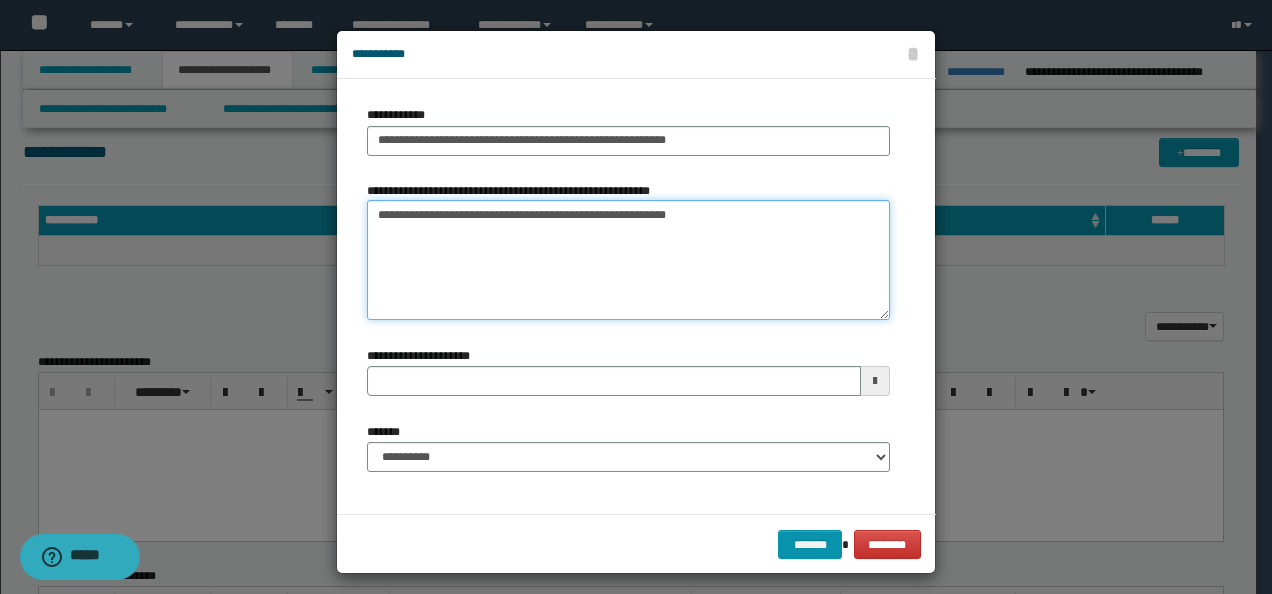 type on "**********" 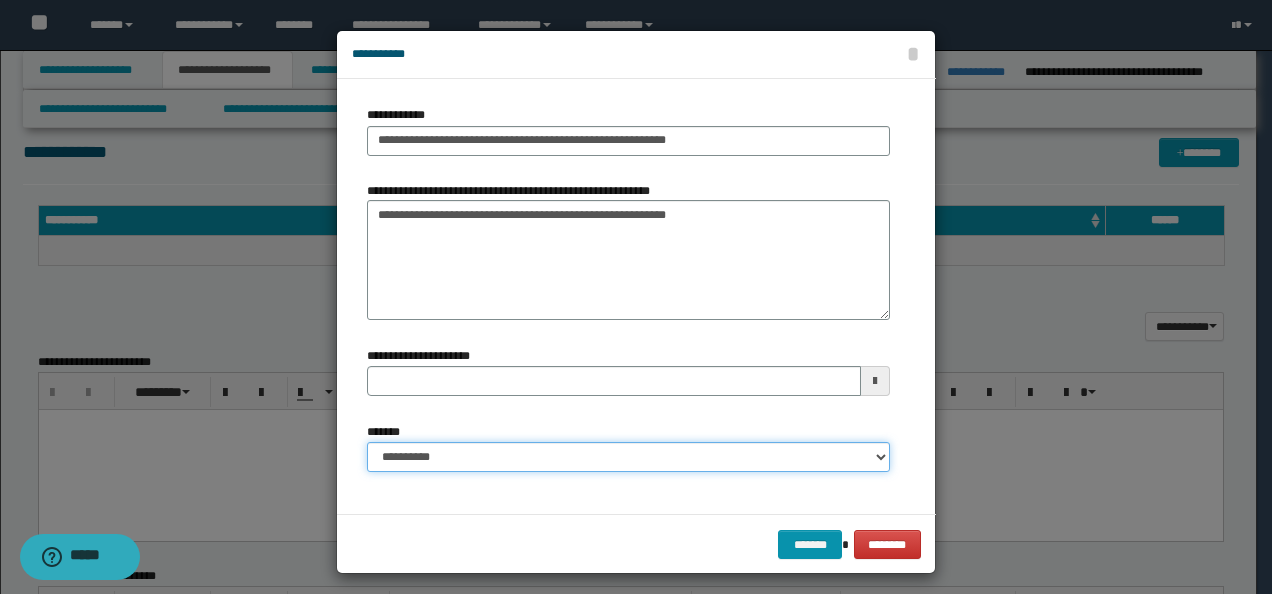 click on "**********" at bounding box center (628, 457) 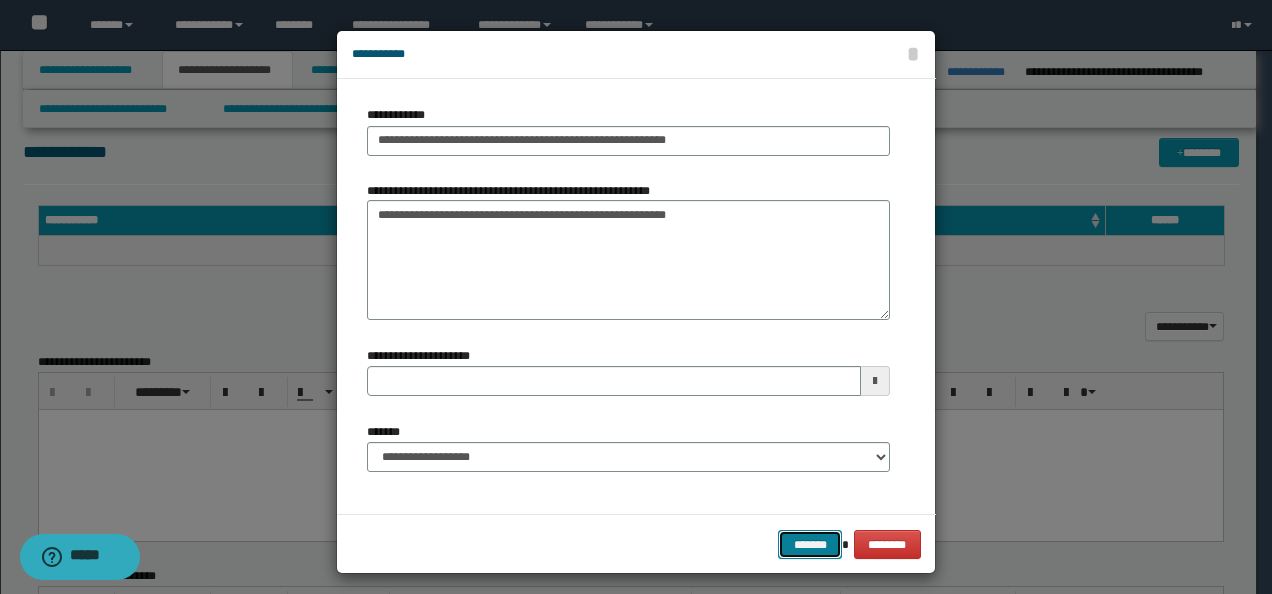click on "*******" at bounding box center (810, 544) 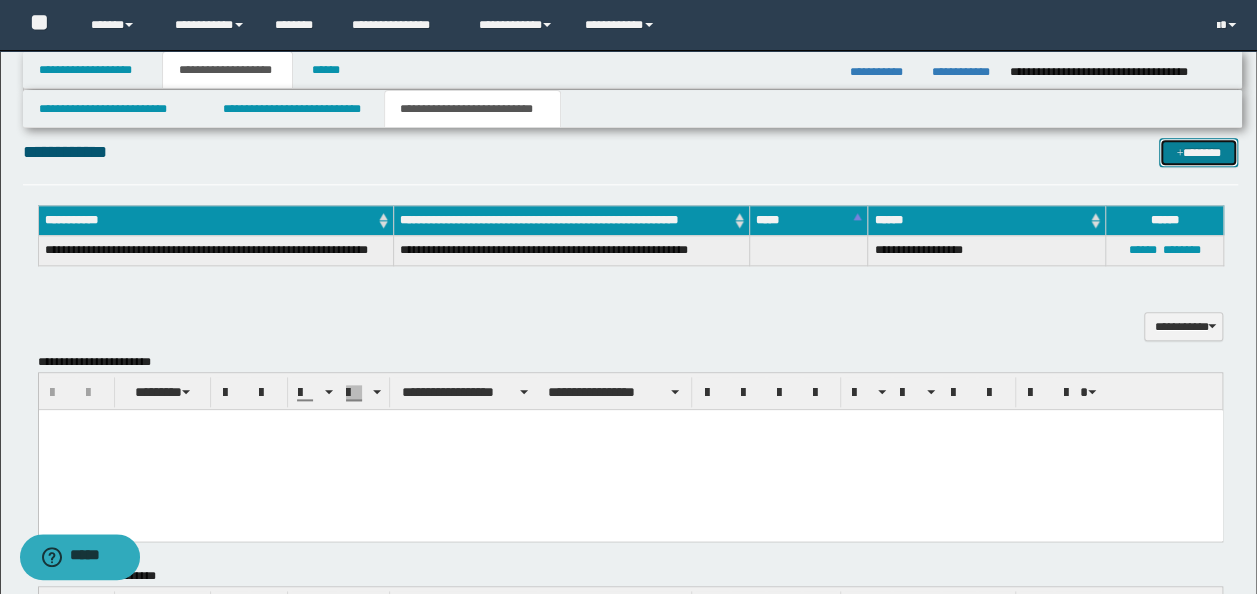 type 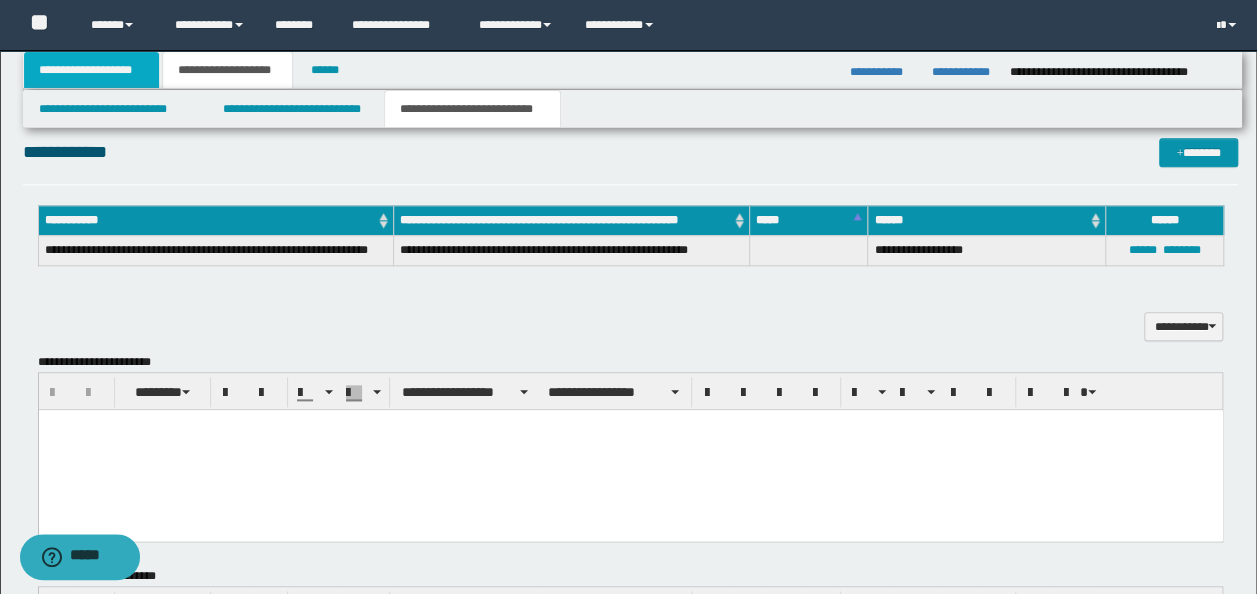 click on "********
********" at bounding box center (631, 96) 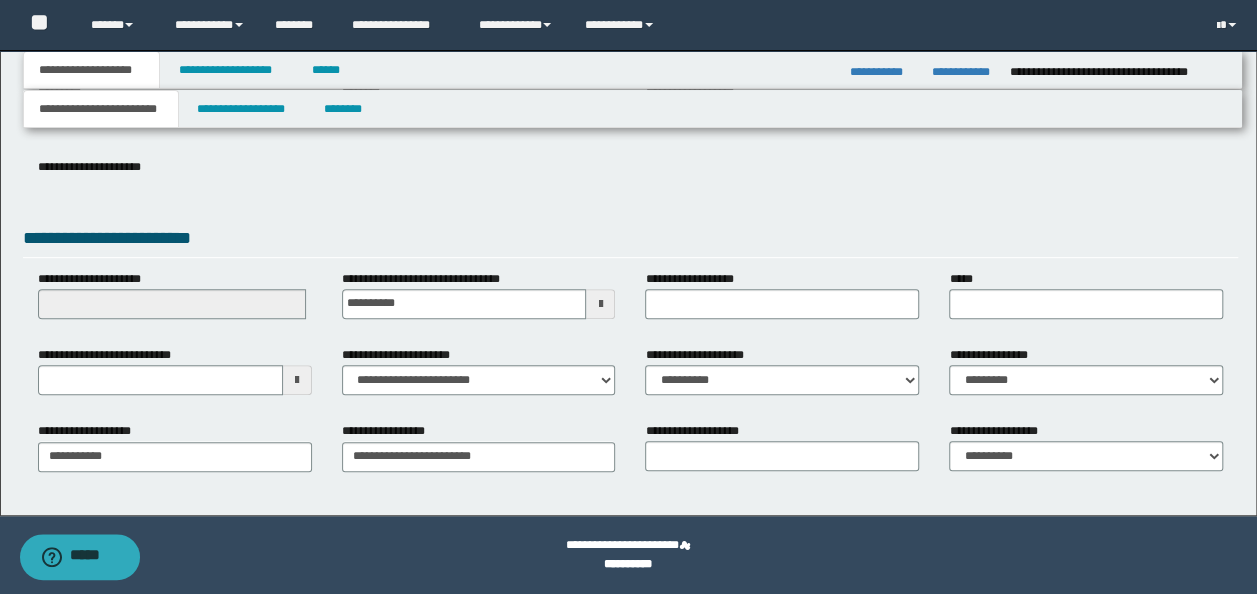 scroll, scrollTop: 288, scrollLeft: 0, axis: vertical 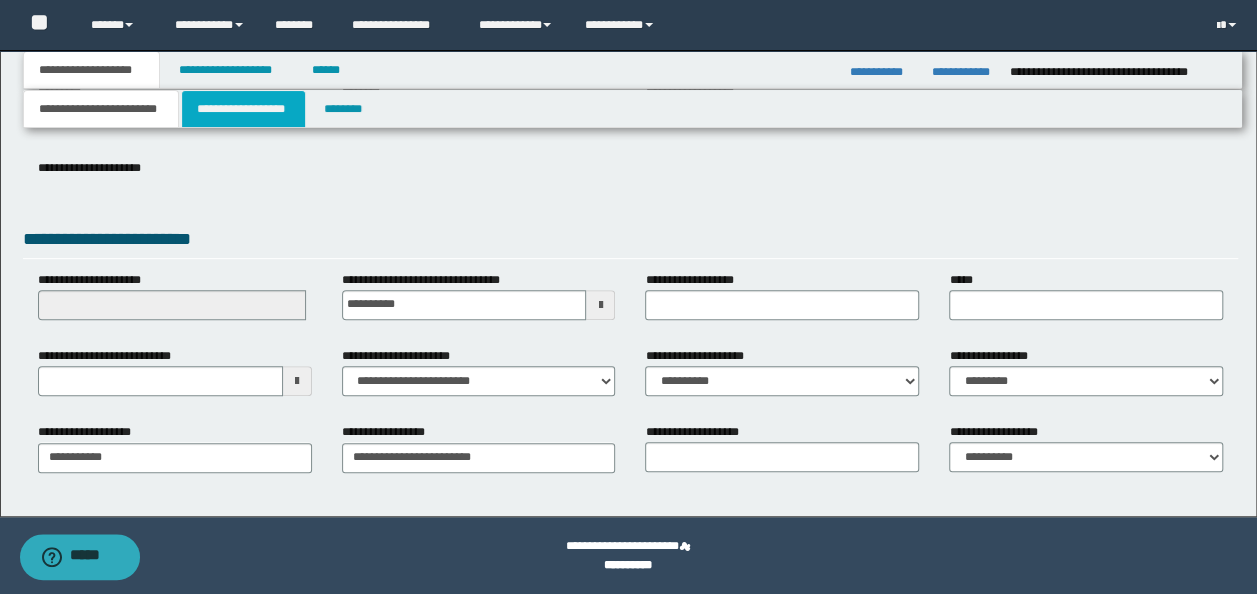 click on "**********" at bounding box center [243, 109] 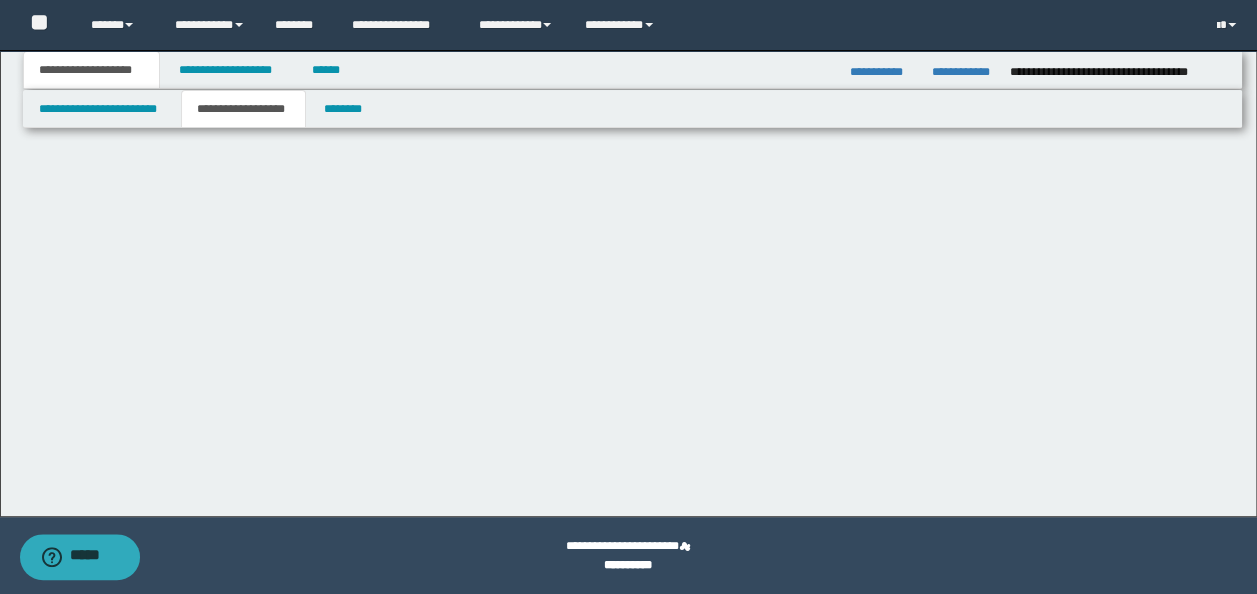 scroll, scrollTop: 0, scrollLeft: 0, axis: both 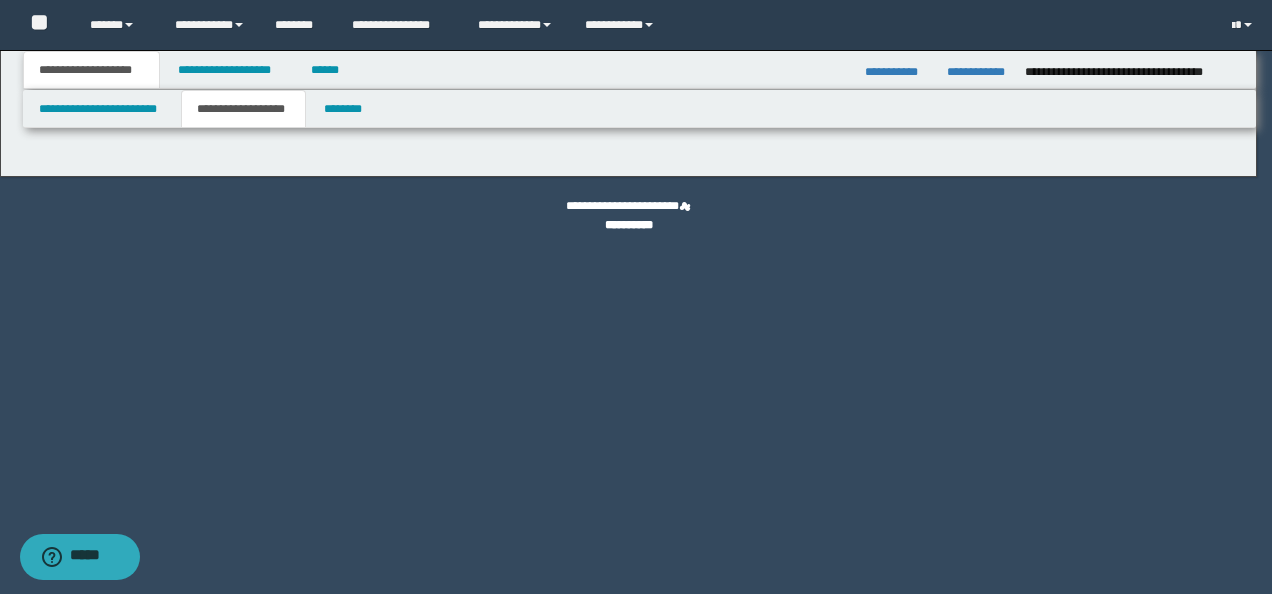 type on "********" 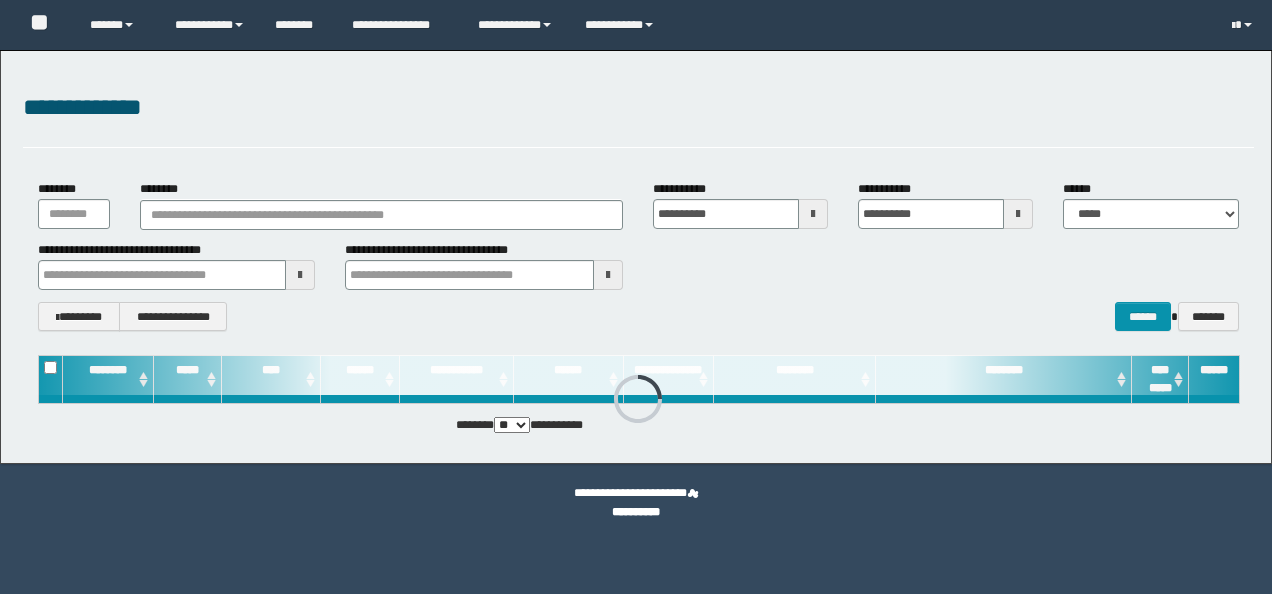 scroll, scrollTop: 0, scrollLeft: 0, axis: both 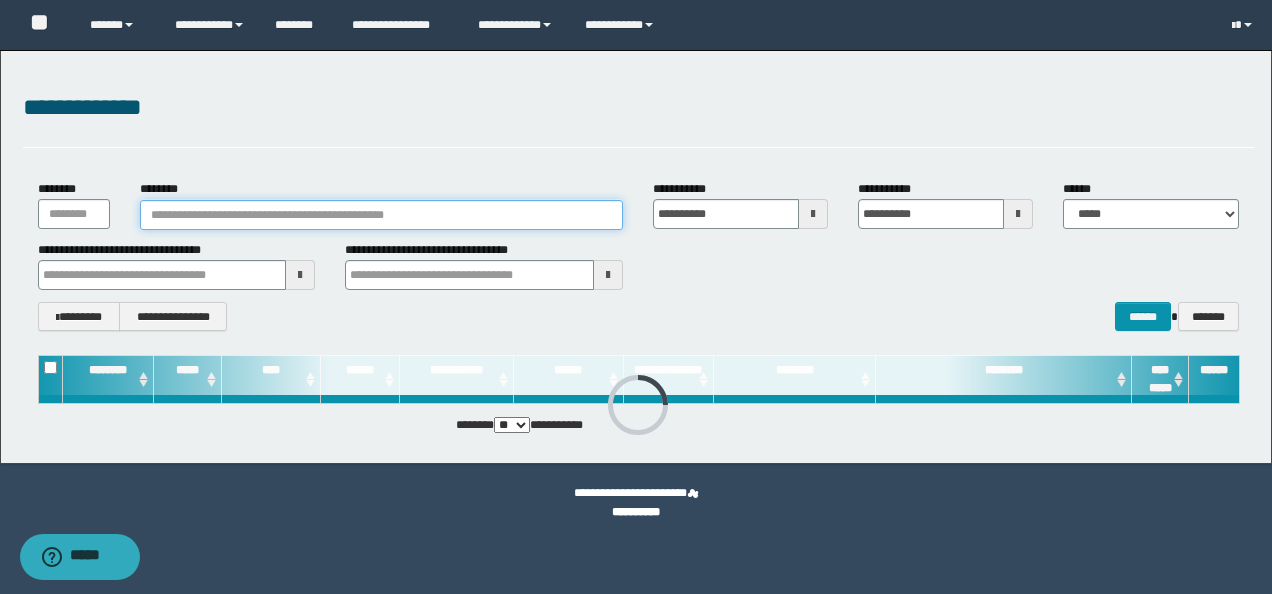click on "********" at bounding box center (381, 215) 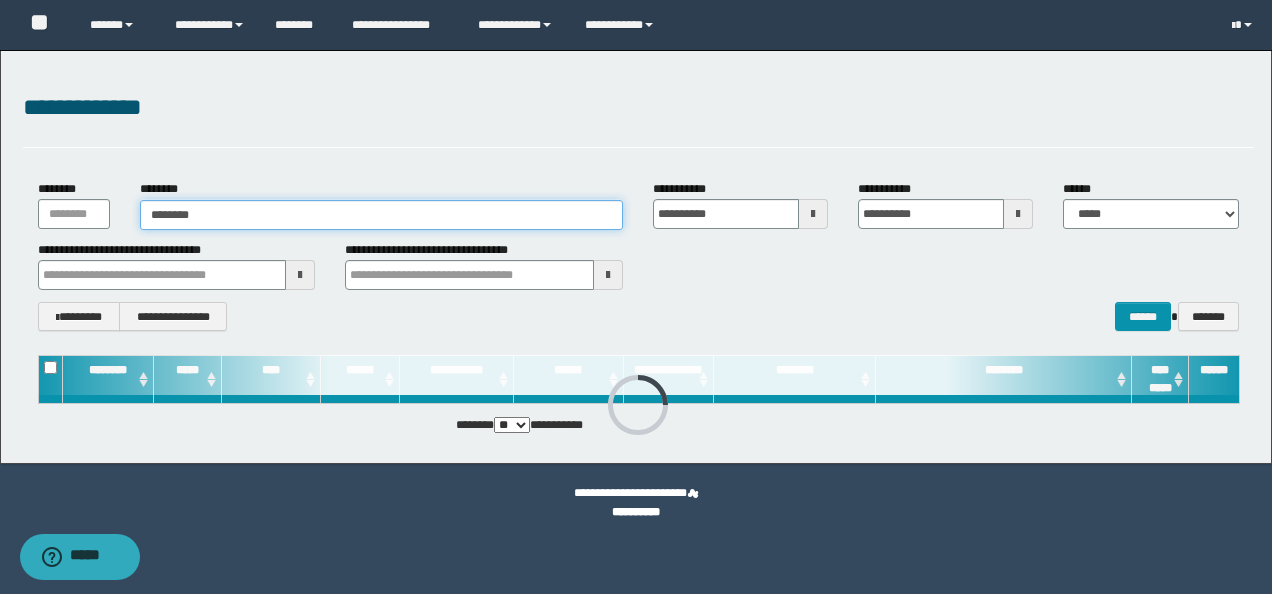 type on "********" 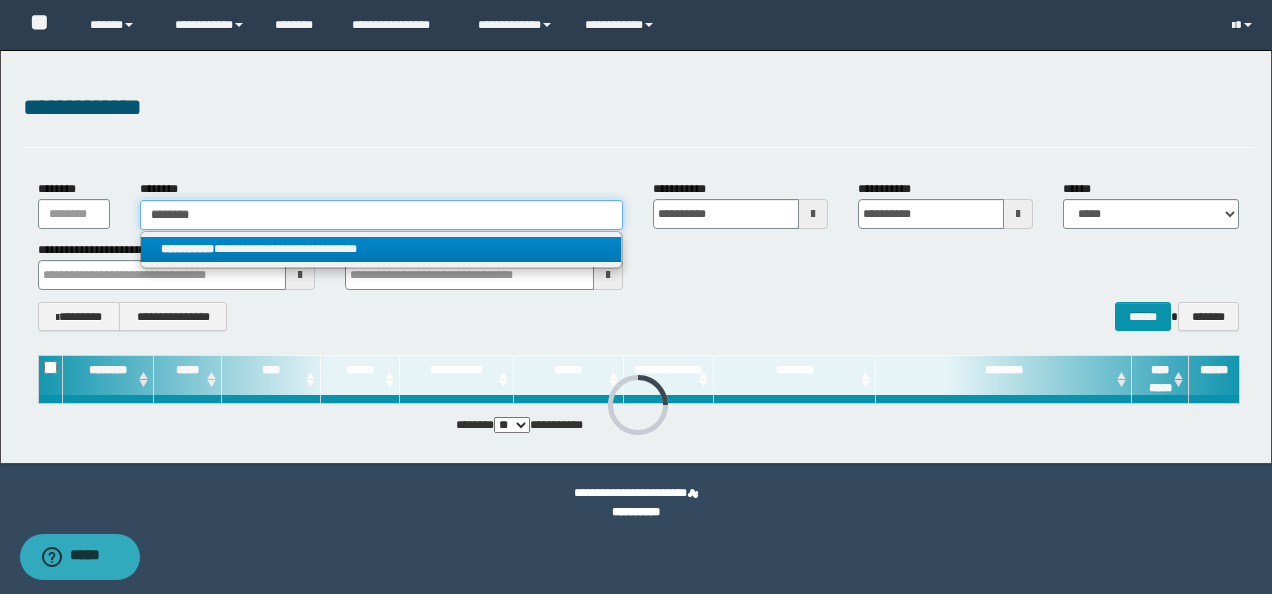 type on "********" 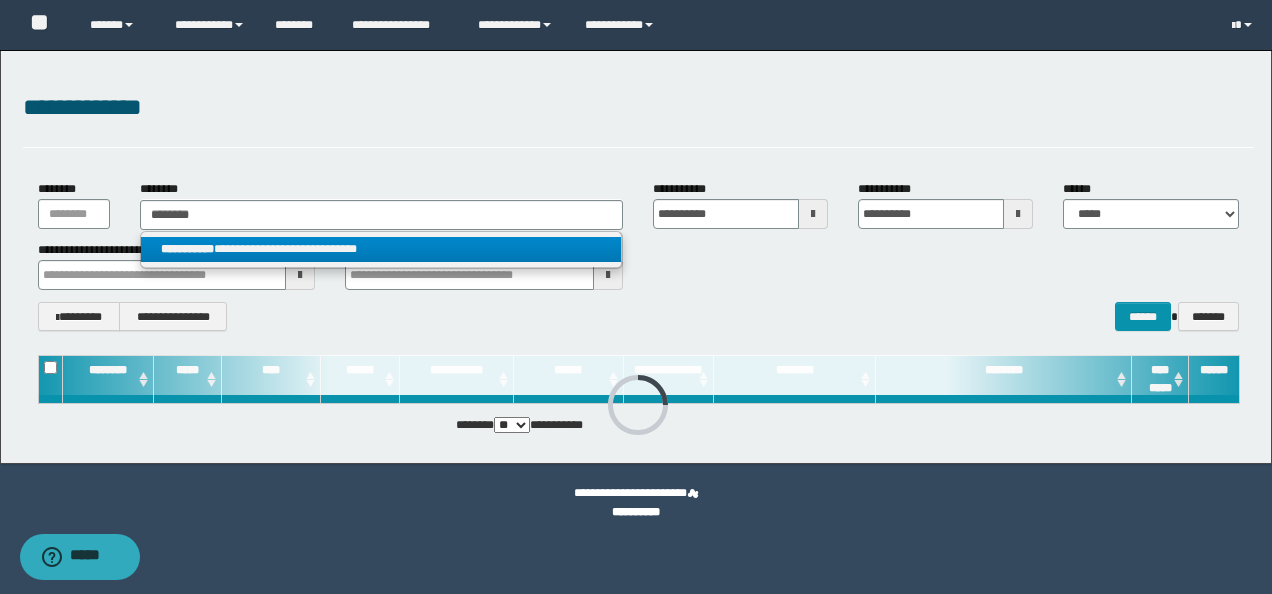 click on "**********" at bounding box center [381, 249] 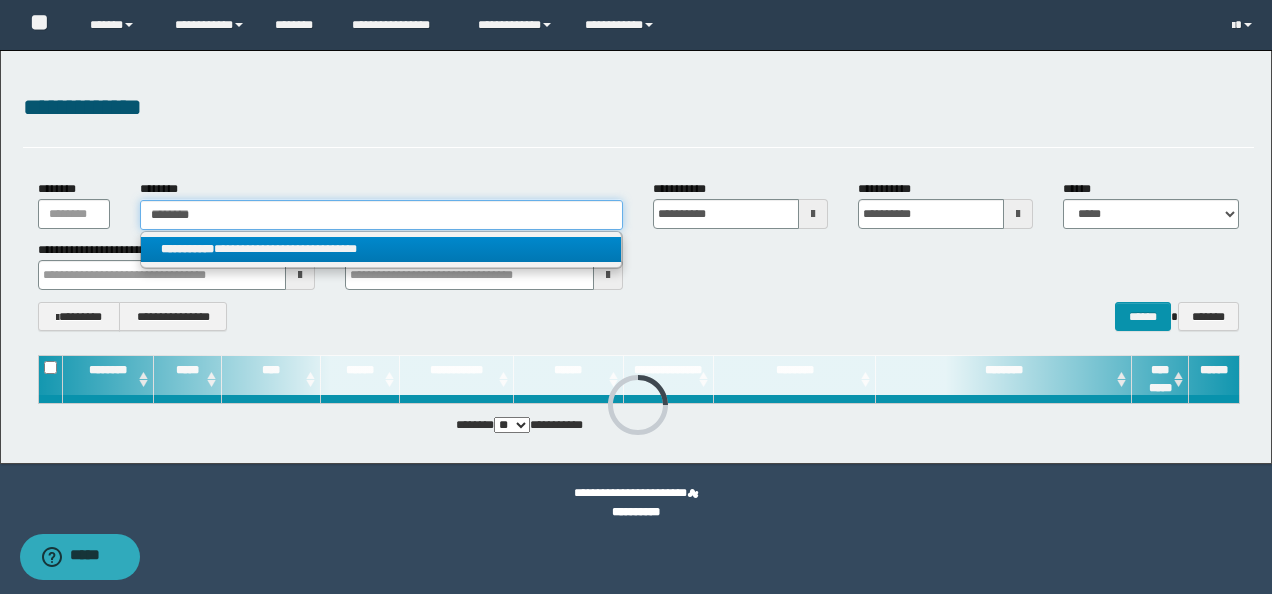 type 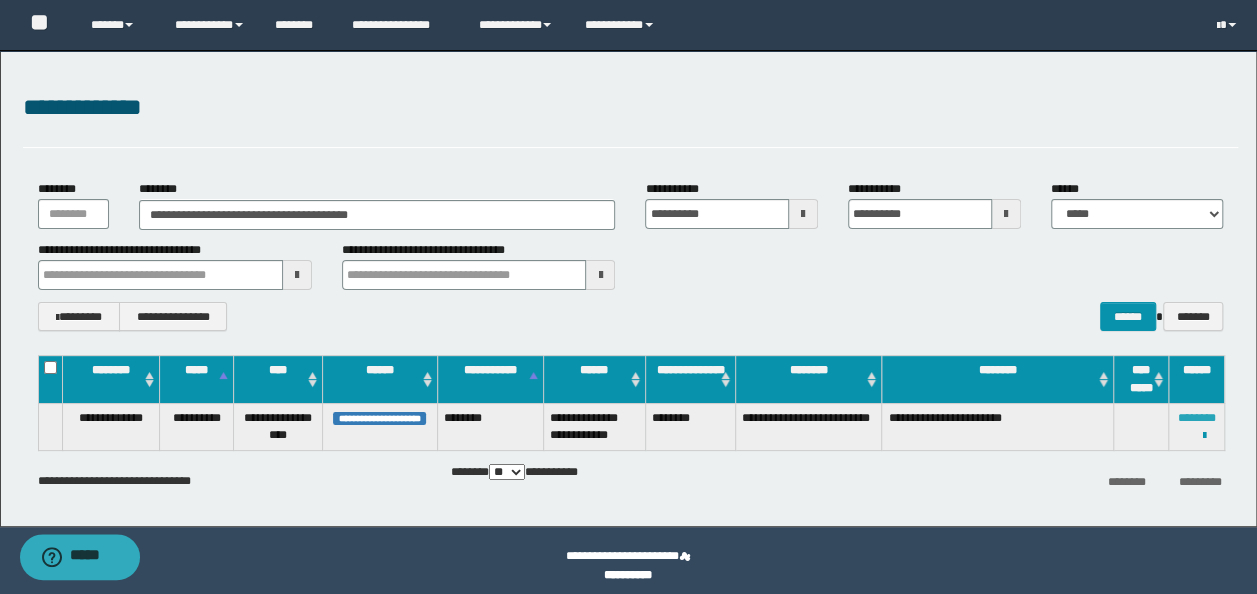 click on "********" at bounding box center (1197, 418) 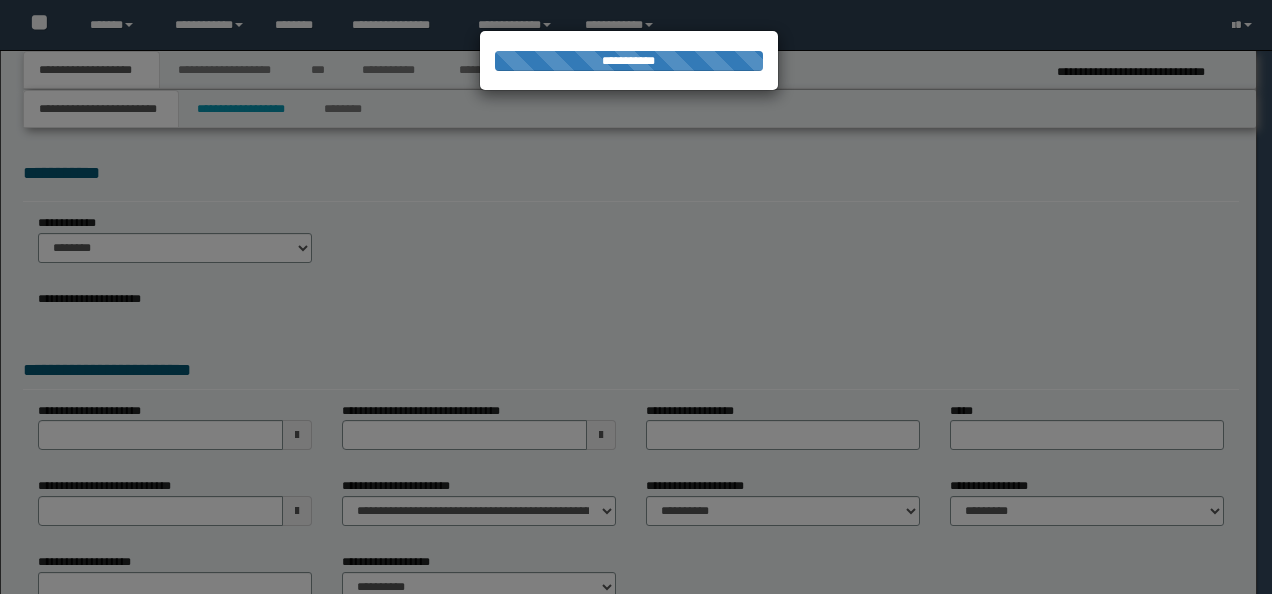 scroll, scrollTop: 0, scrollLeft: 0, axis: both 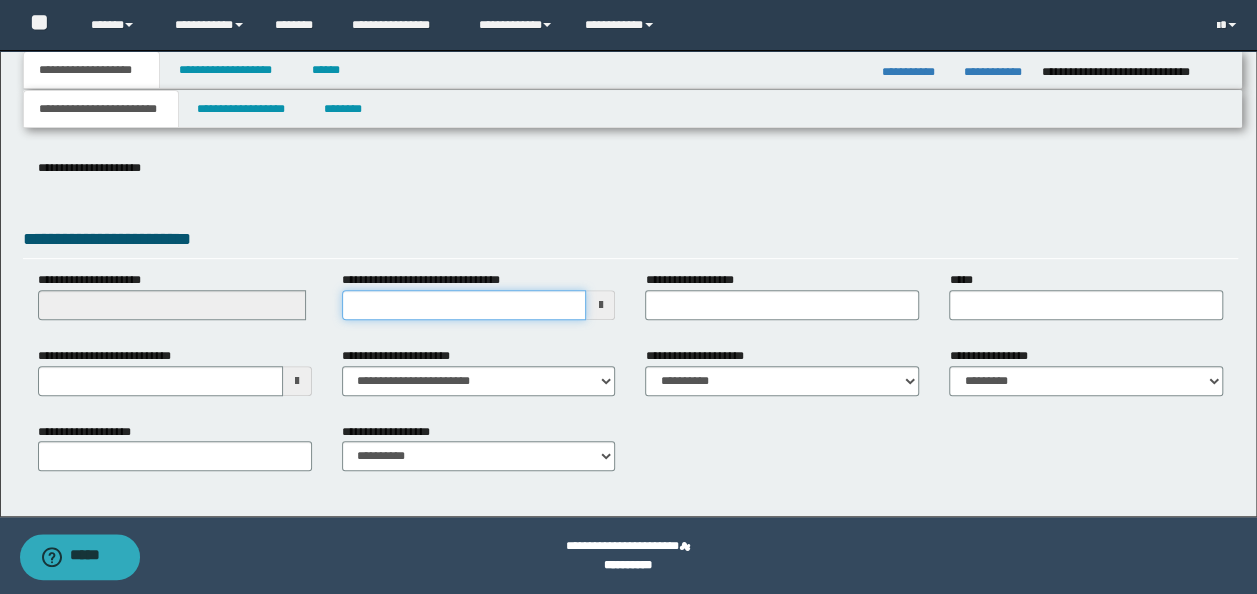 click on "**********" at bounding box center (464, 305) 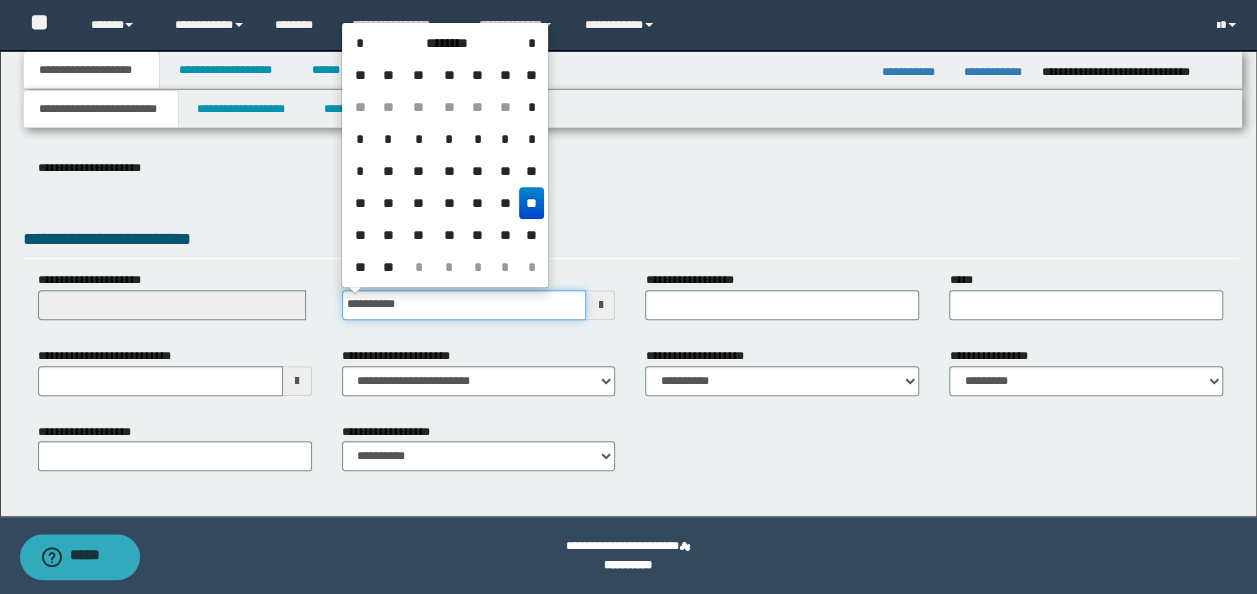 type on "**********" 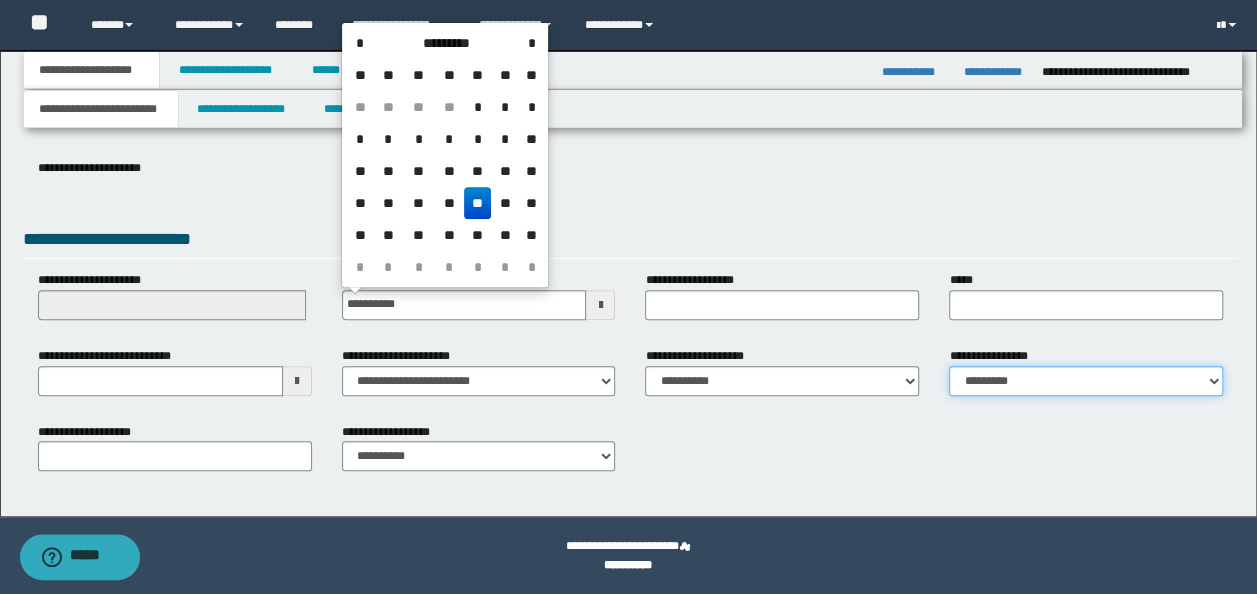 click on "**********" at bounding box center [1086, 381] 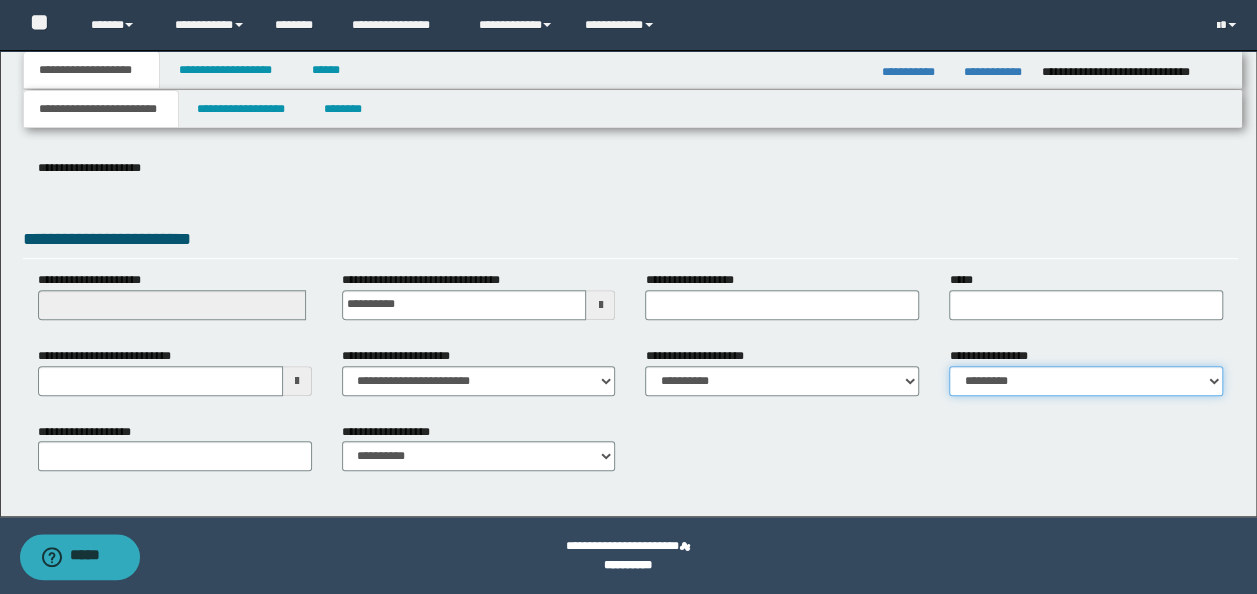 select on "*" 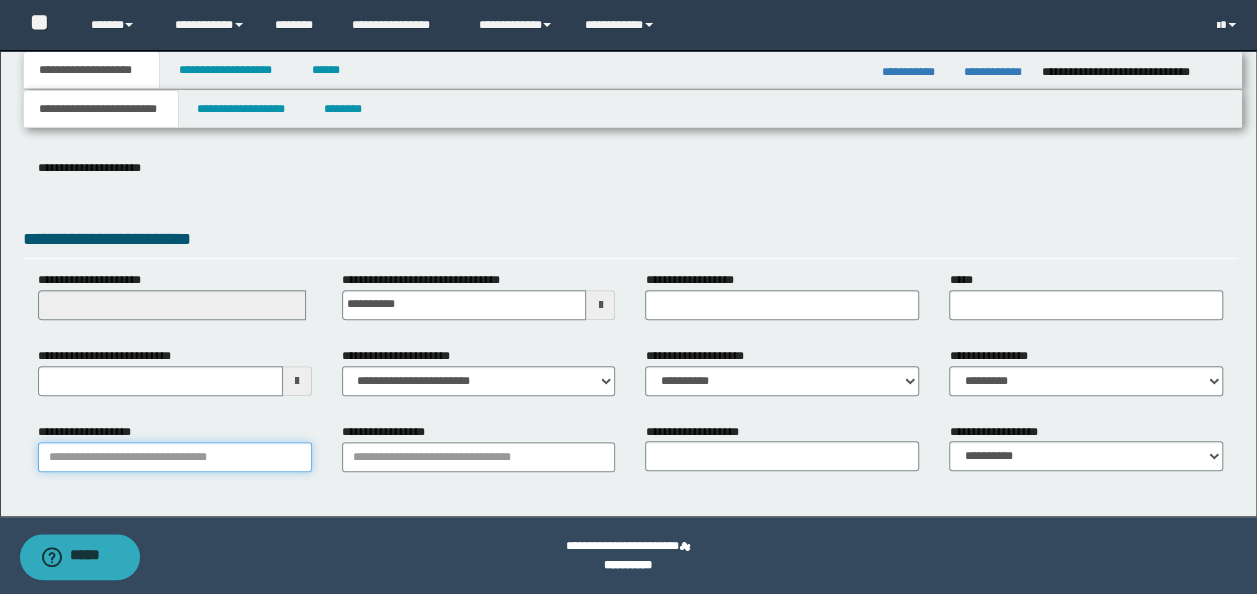 click on "**********" at bounding box center [175, 457] 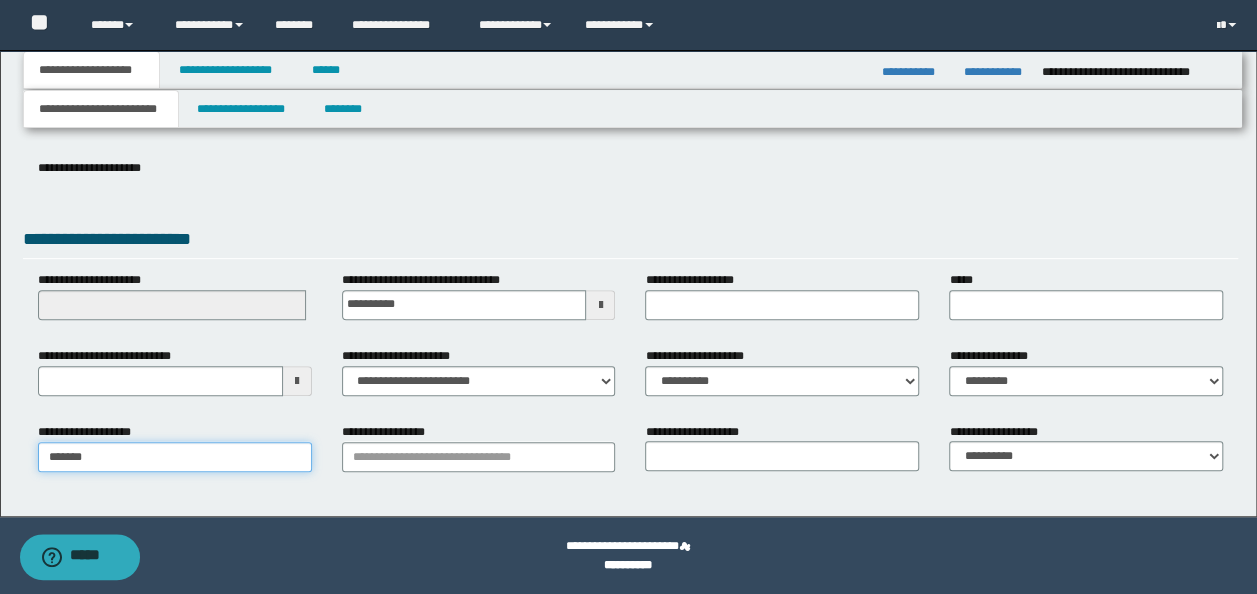type on "********" 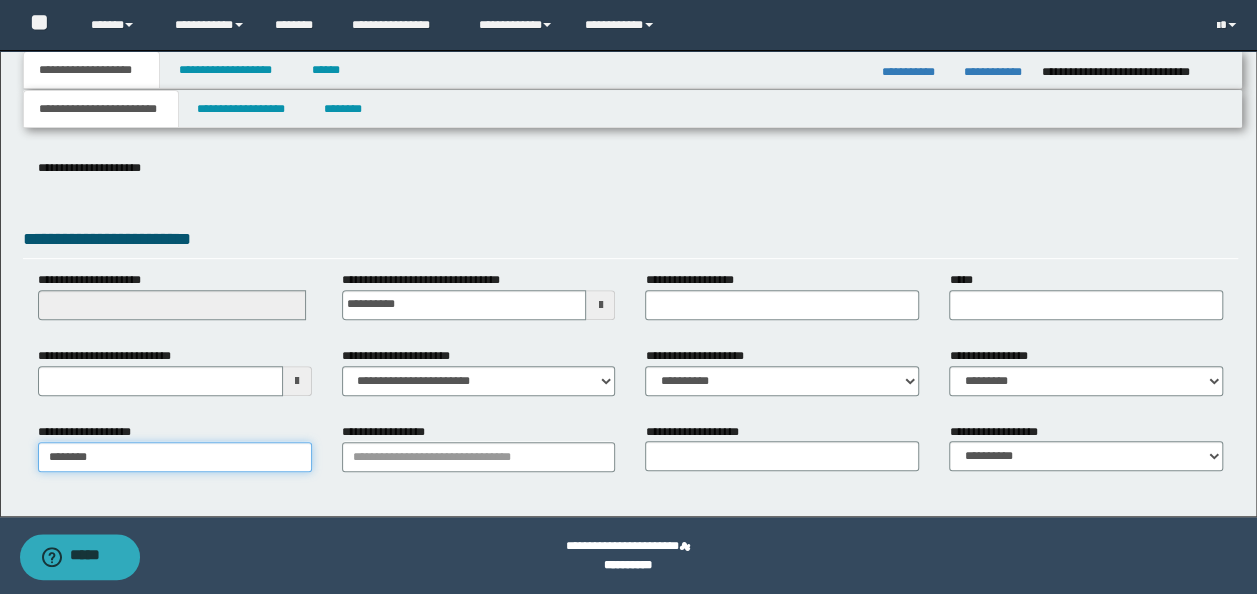 type on "**********" 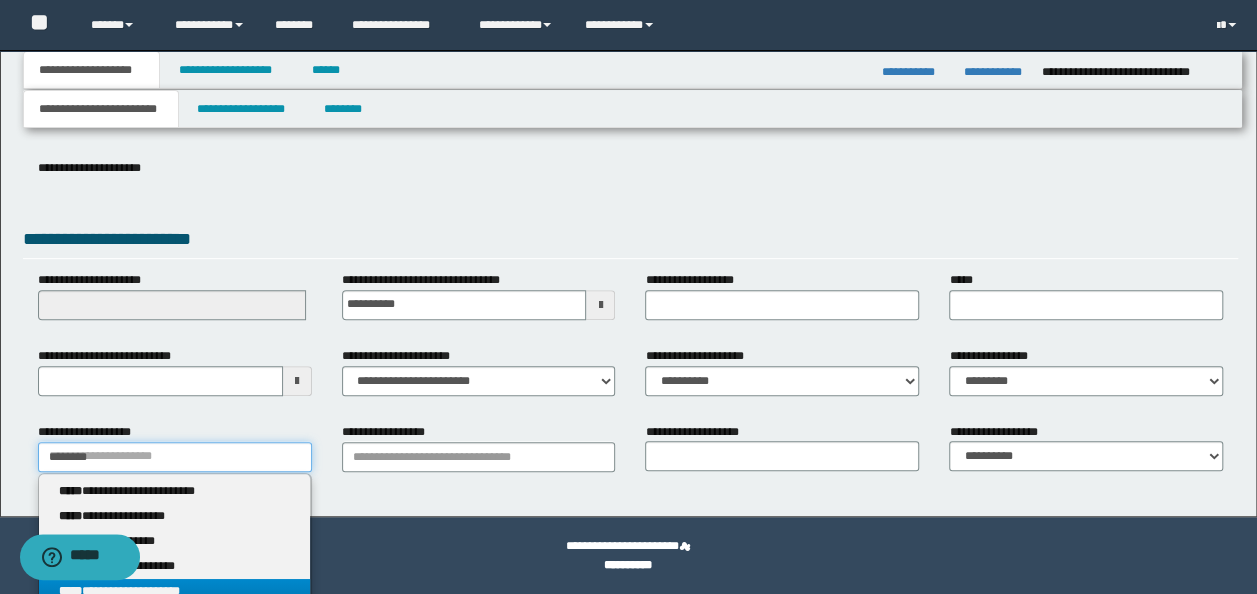 type on "********" 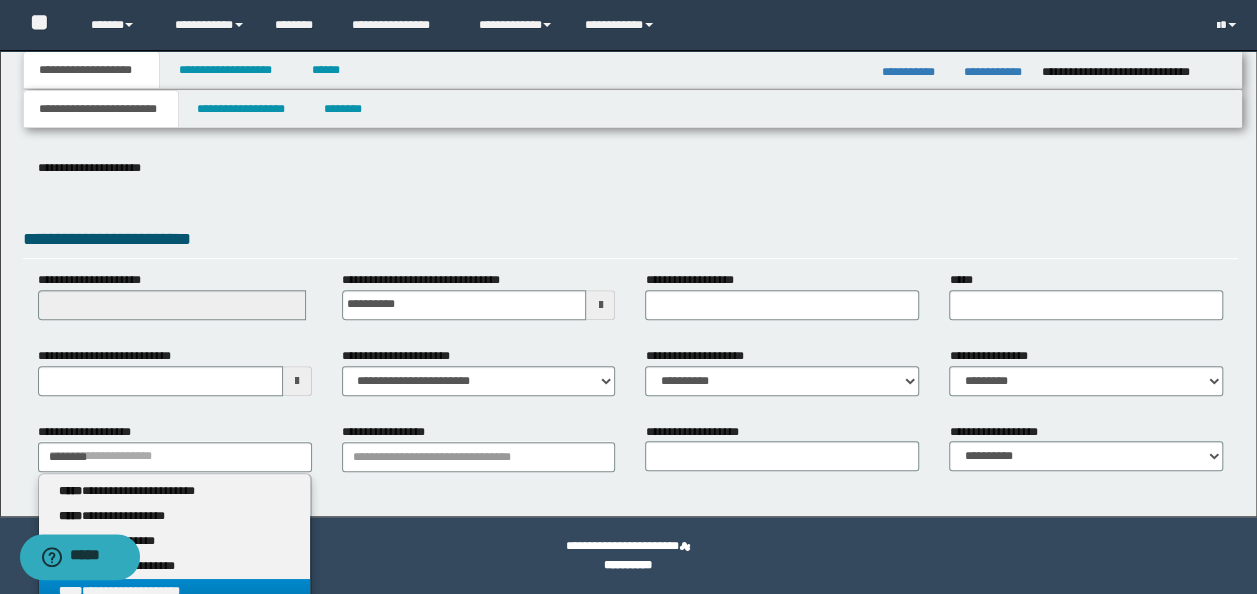 click on "**********" at bounding box center [174, 591] 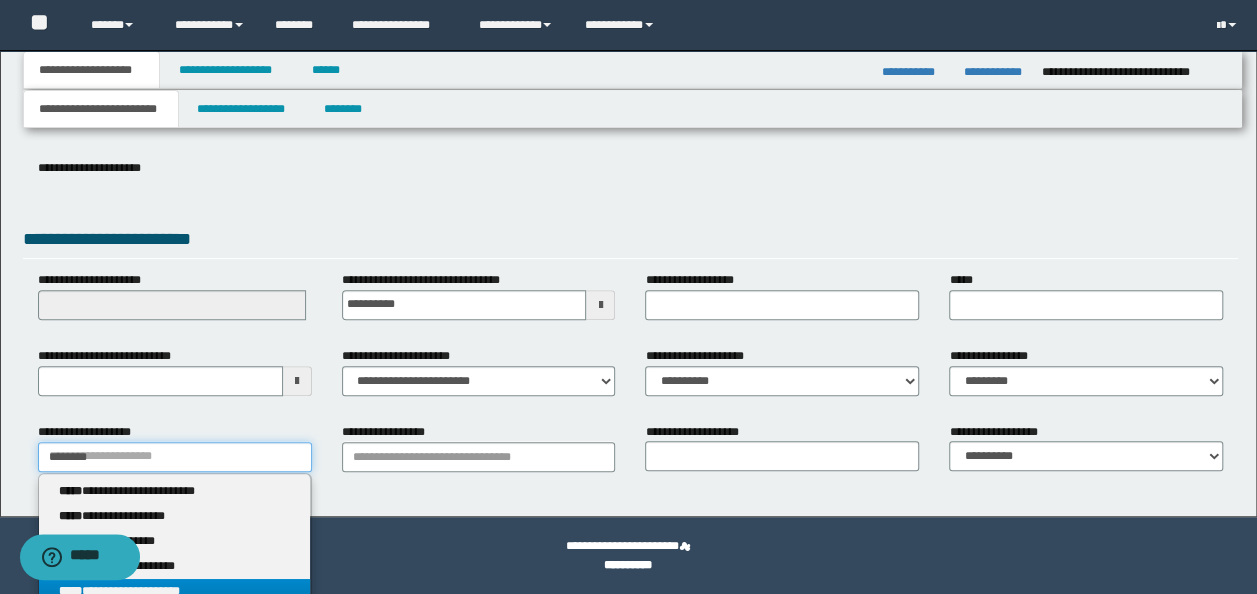 type 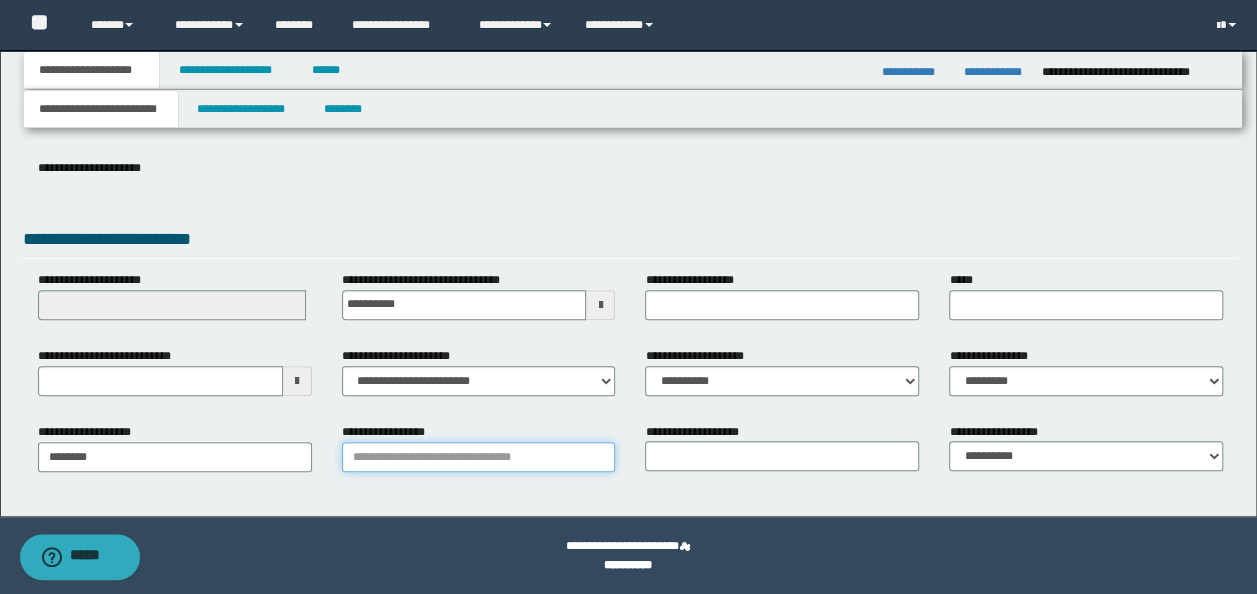 click on "**********" at bounding box center (479, 457) 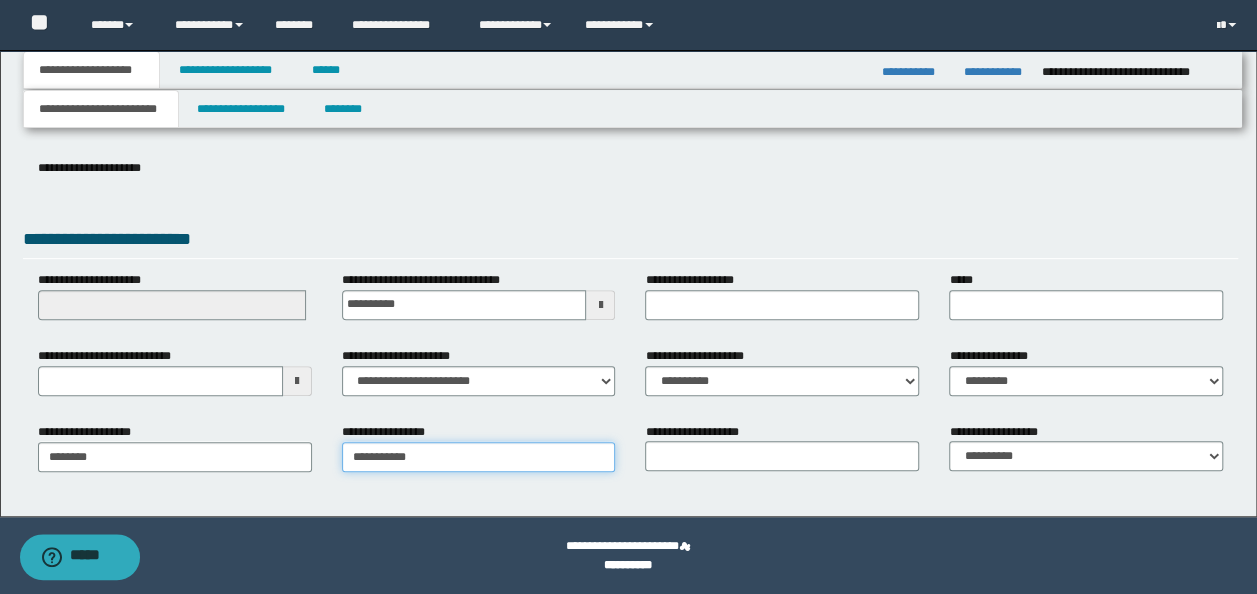 type on "**********" 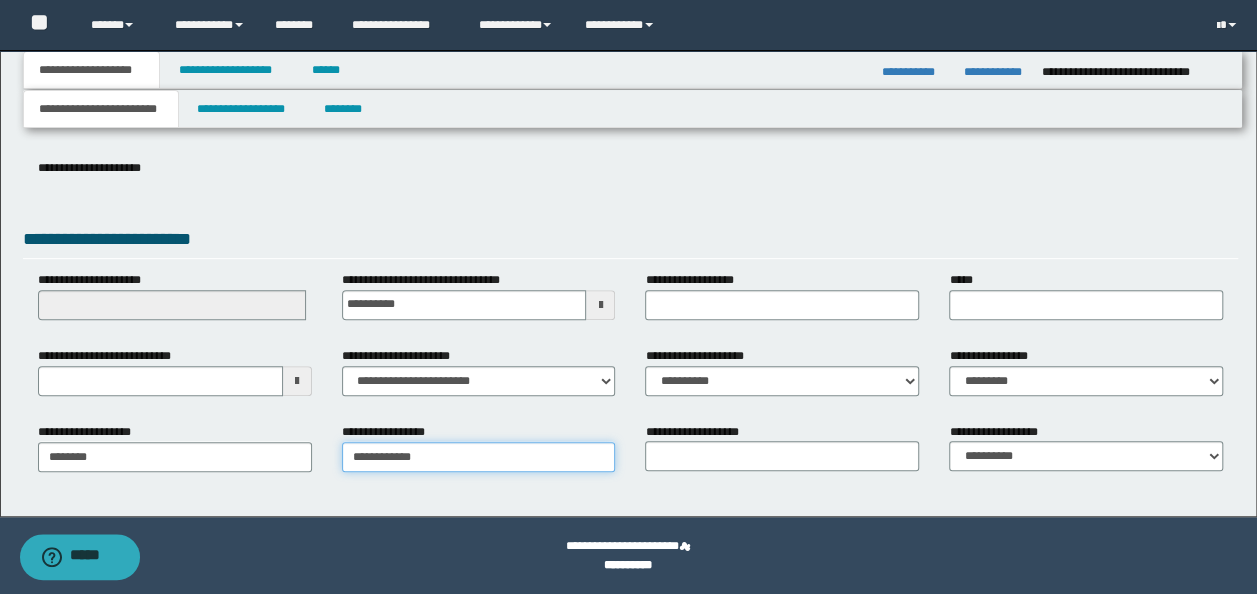 type on "**********" 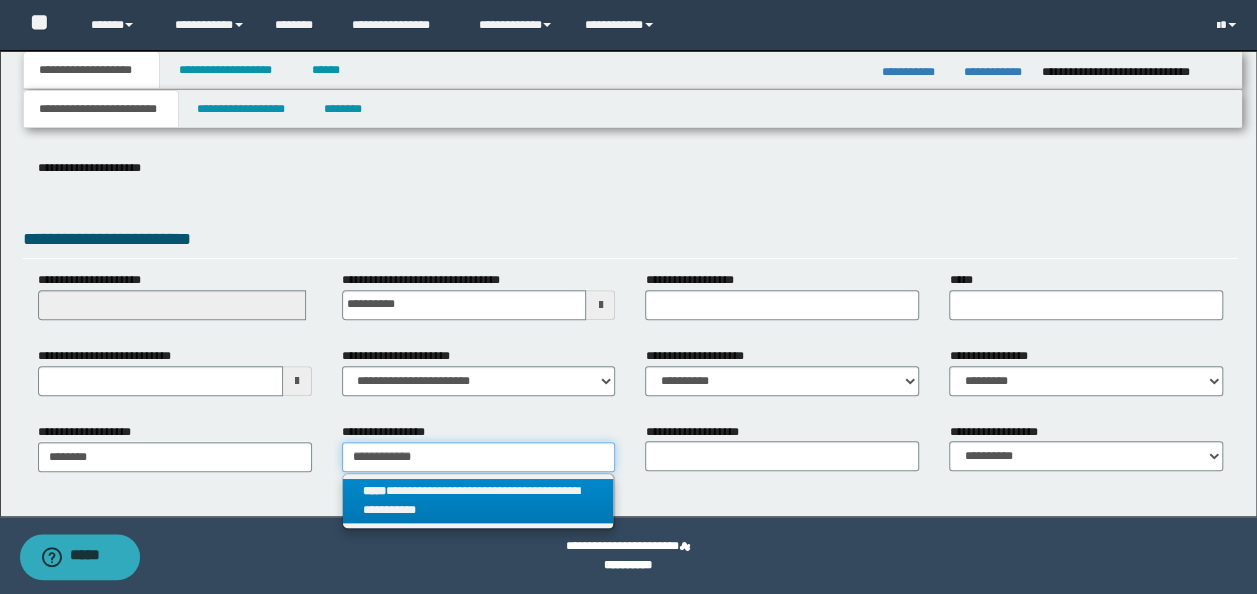 type on "**********" 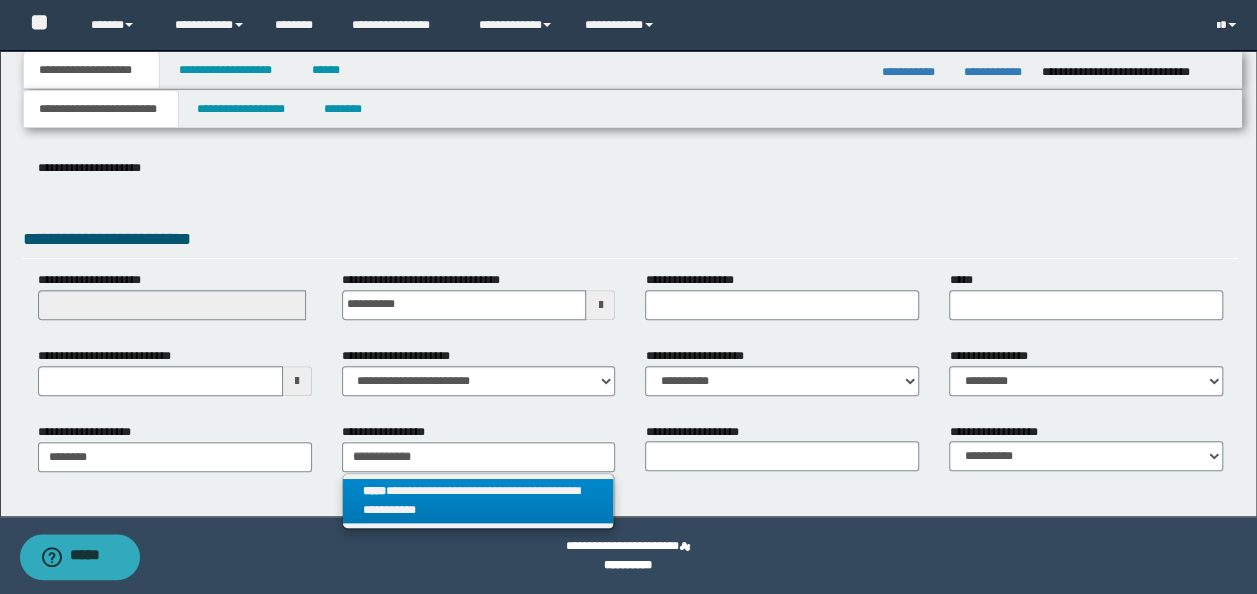 click on "**********" at bounding box center (478, 501) 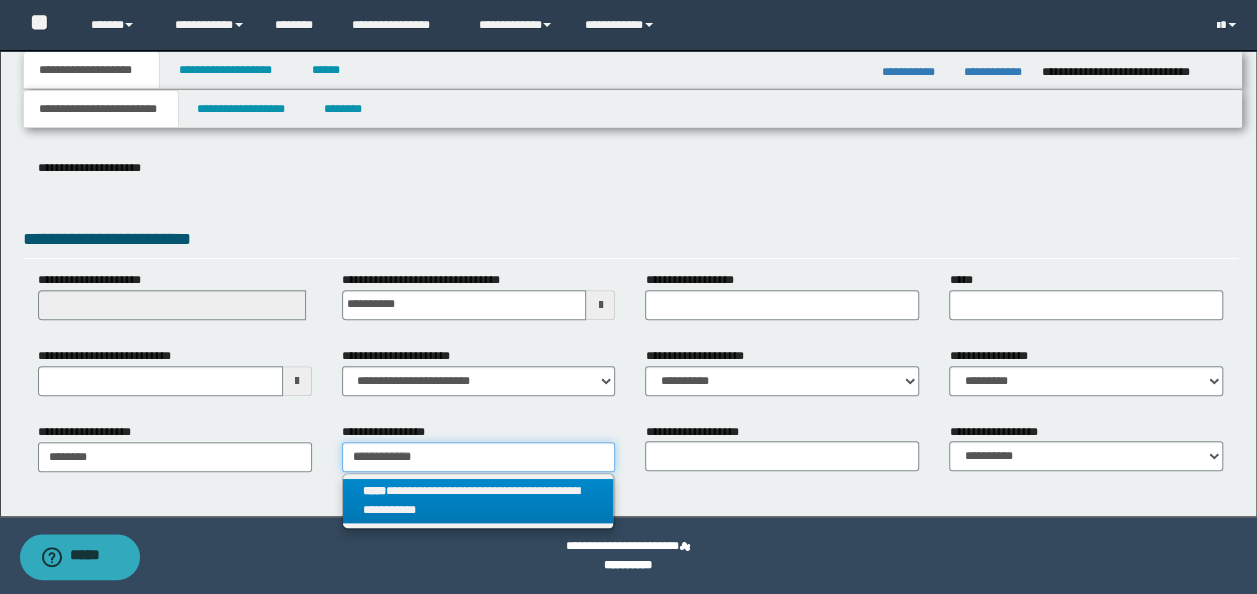 type 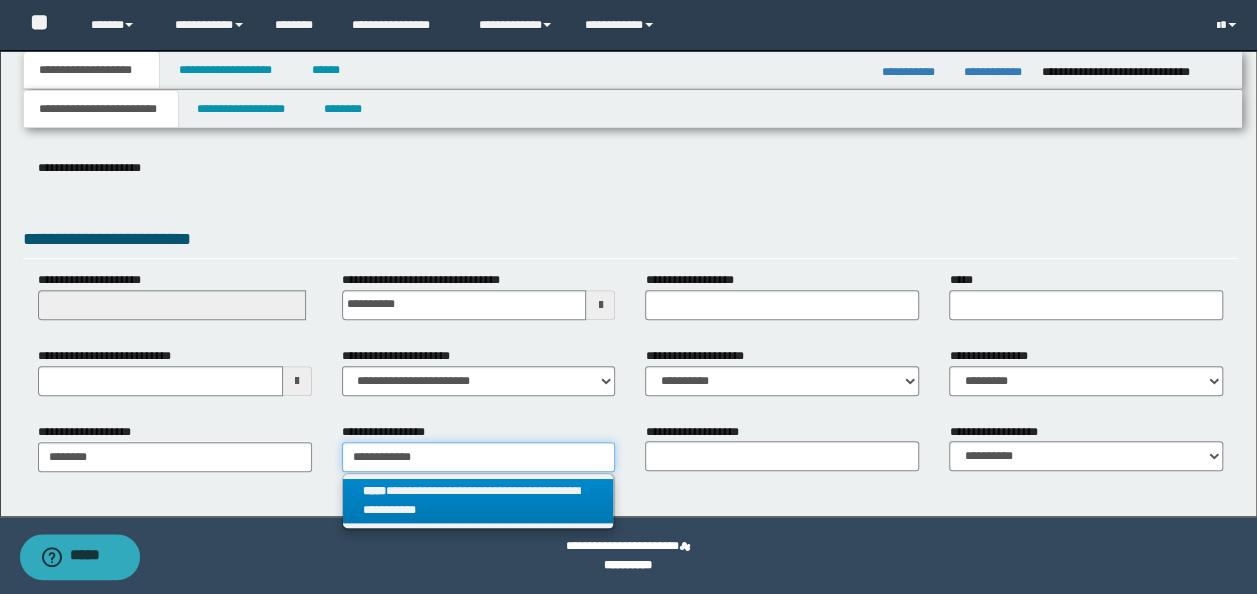 type on "**********" 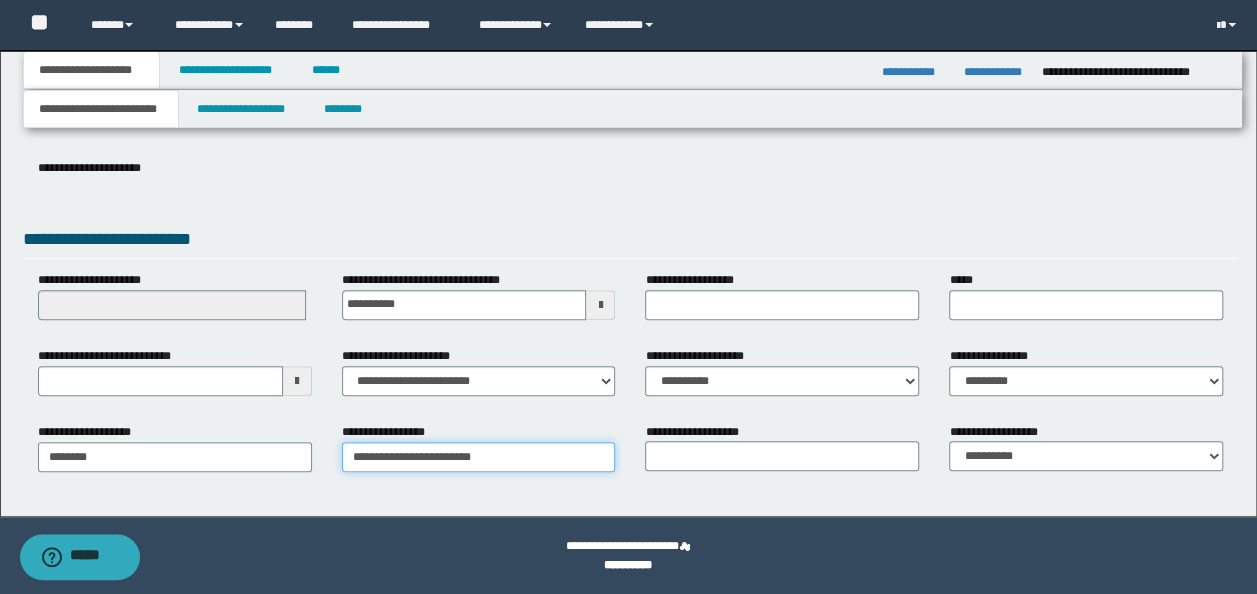 type on "**********" 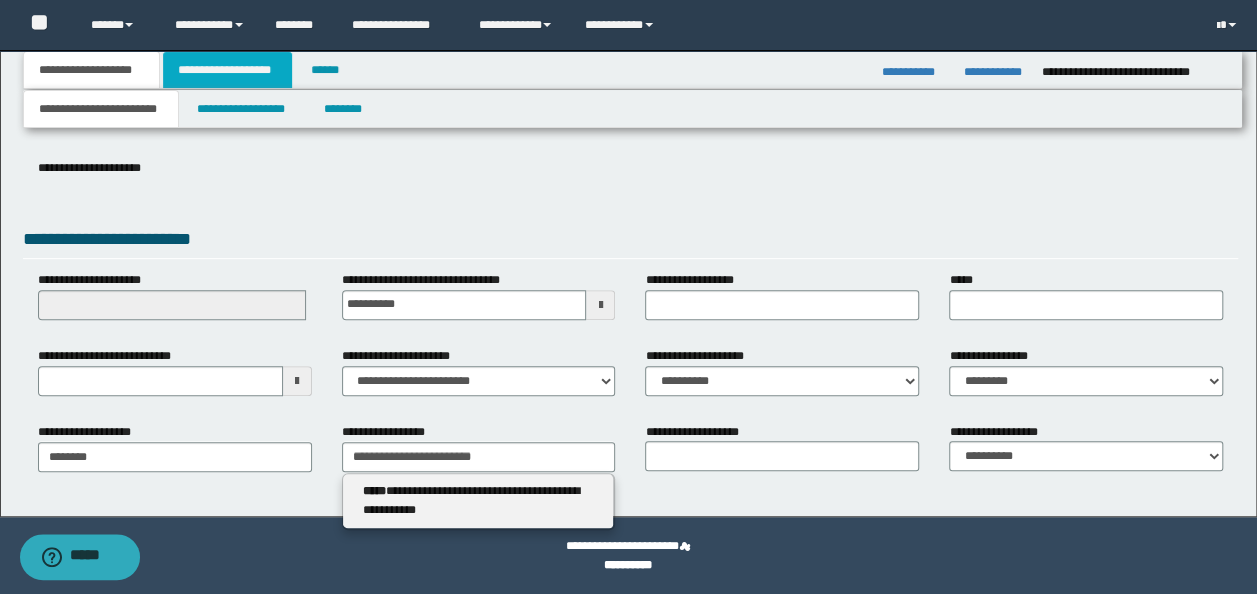 type 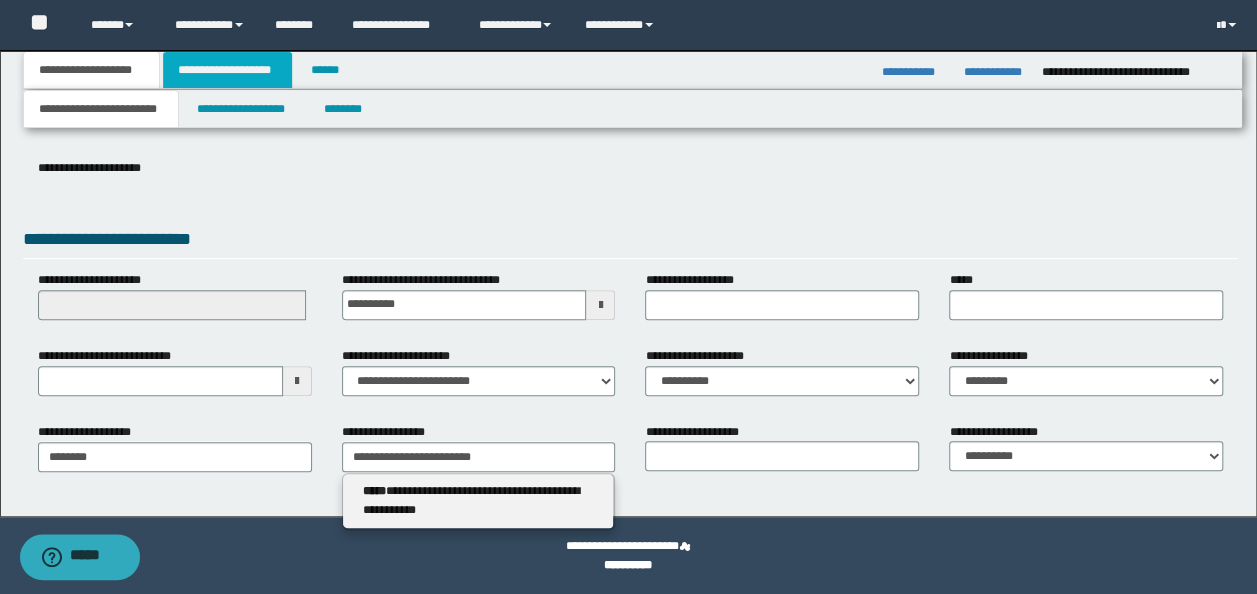 click on "**********" at bounding box center [227, 70] 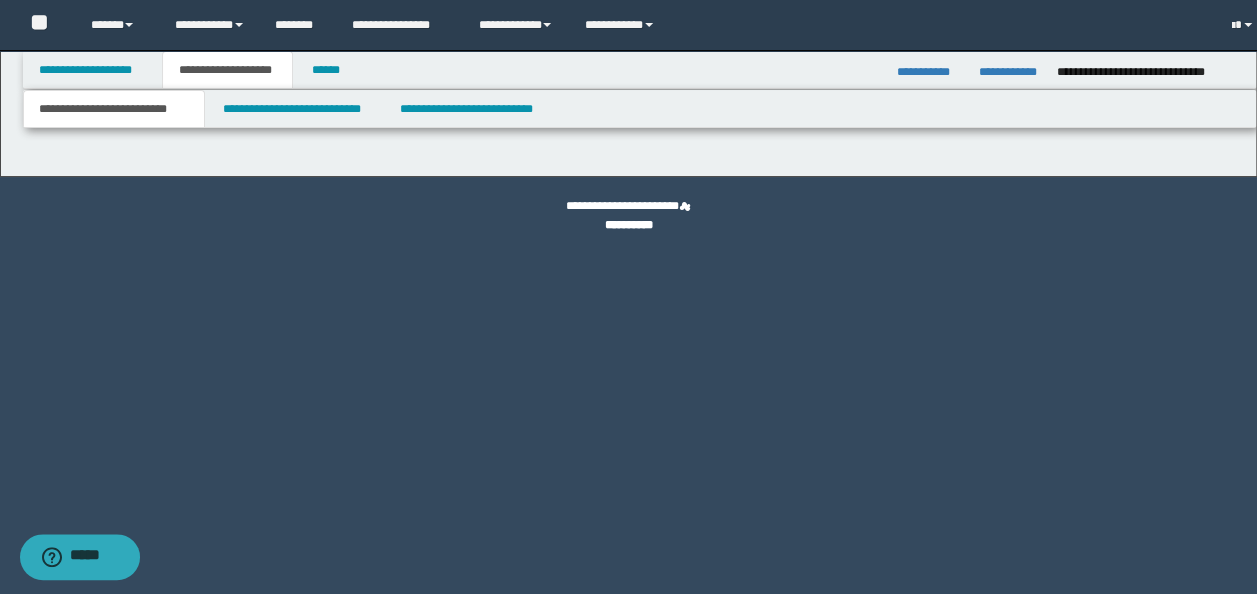 scroll, scrollTop: 0, scrollLeft: 0, axis: both 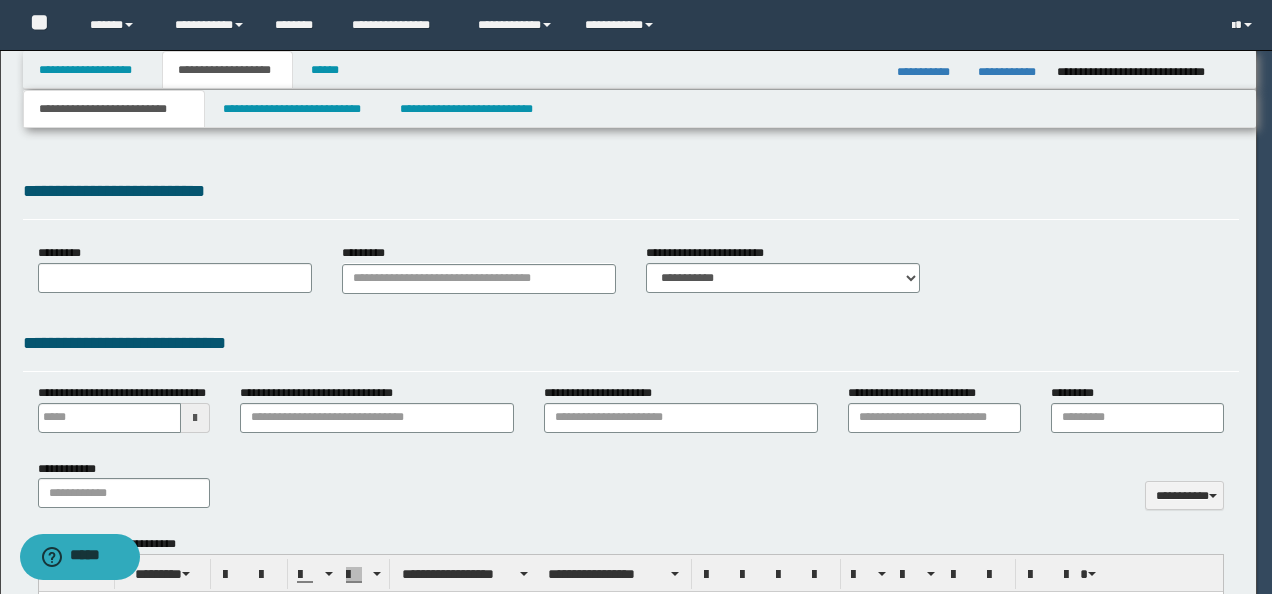 select on "*" 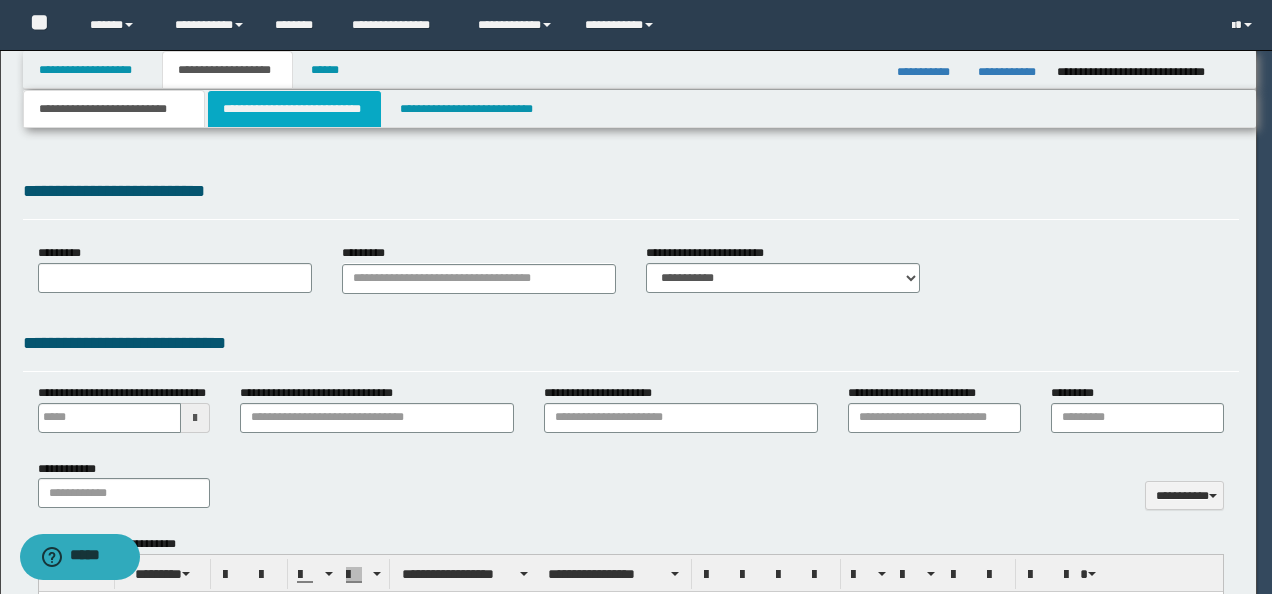 scroll, scrollTop: 0, scrollLeft: 0, axis: both 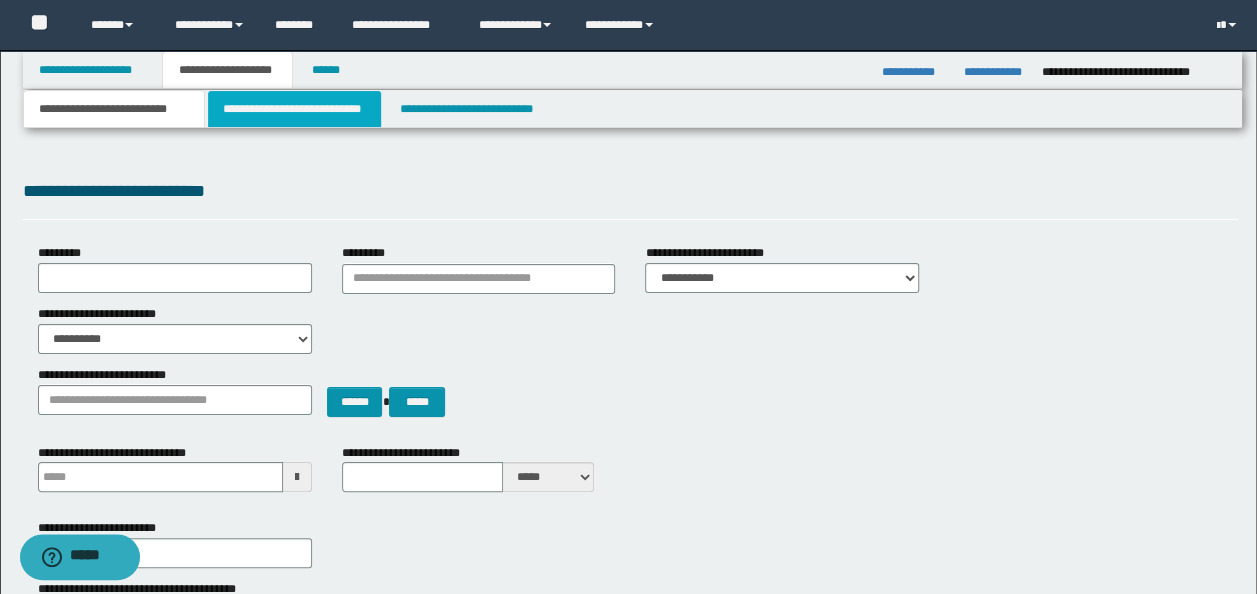 click on "**********" at bounding box center (294, 109) 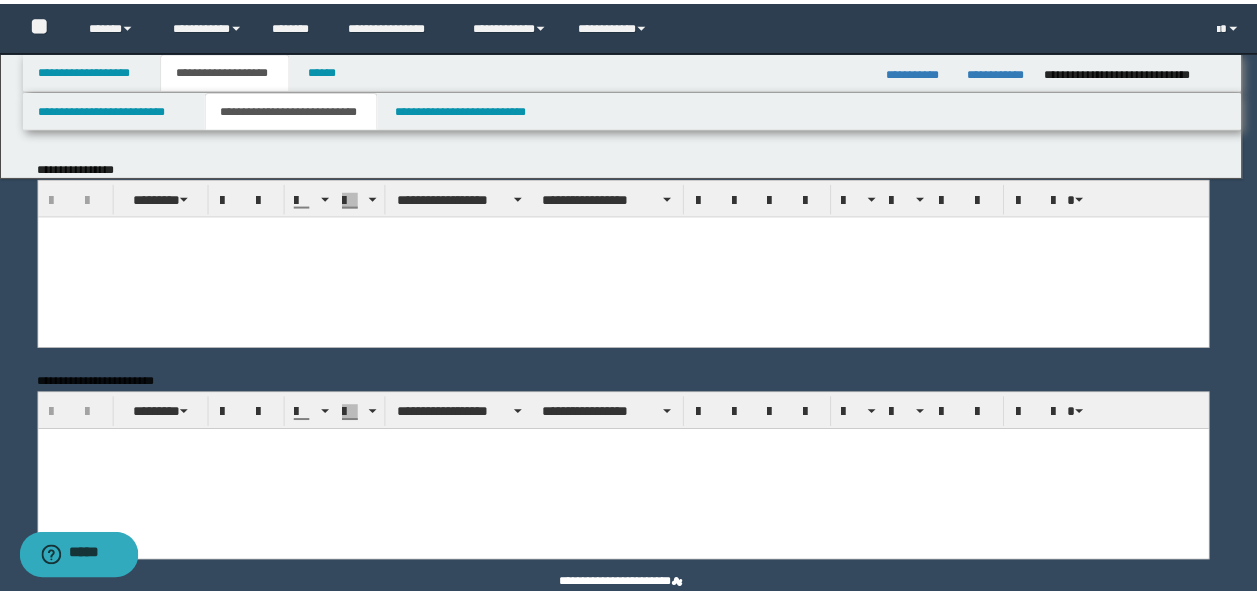 scroll, scrollTop: 0, scrollLeft: 0, axis: both 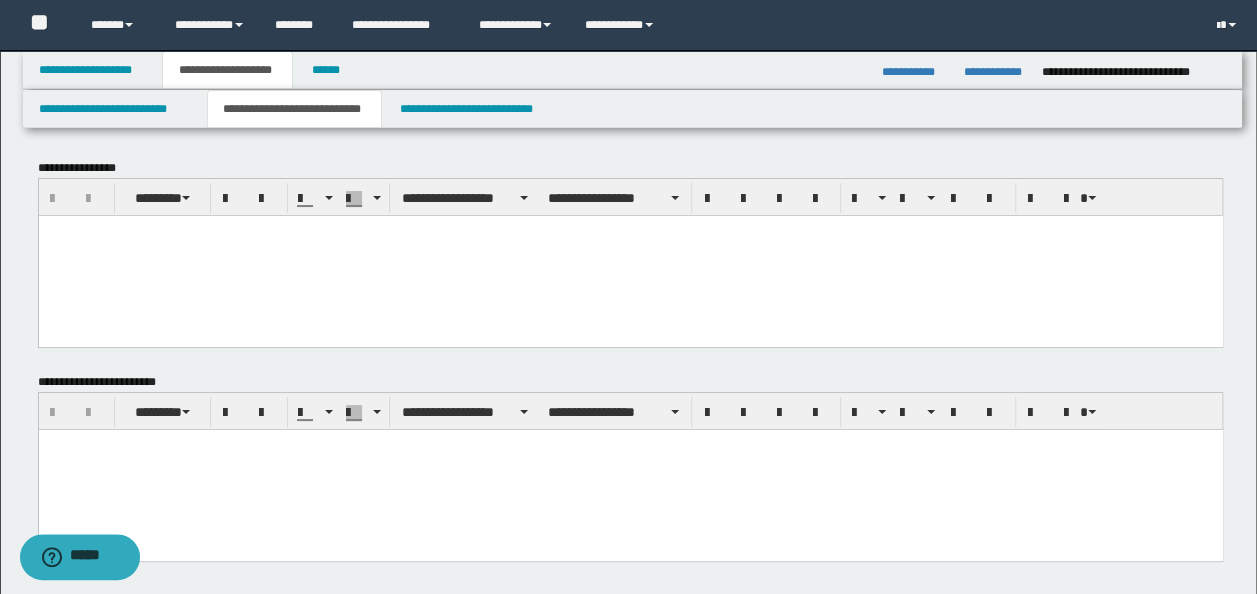 click at bounding box center (630, 255) 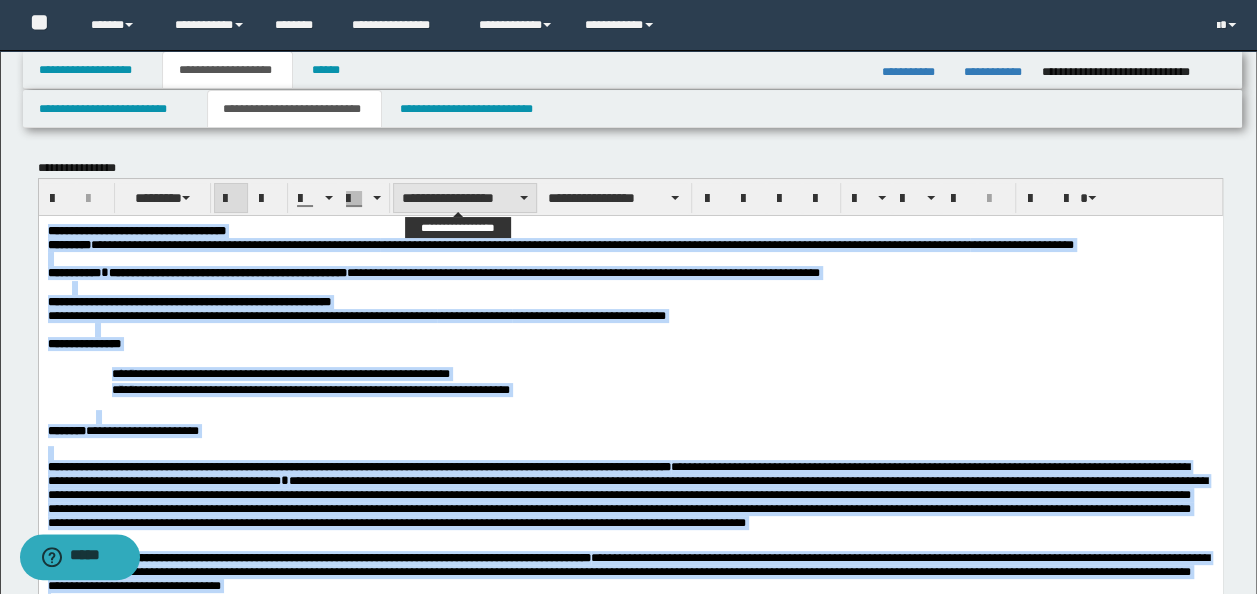 click on "**********" at bounding box center (465, 198) 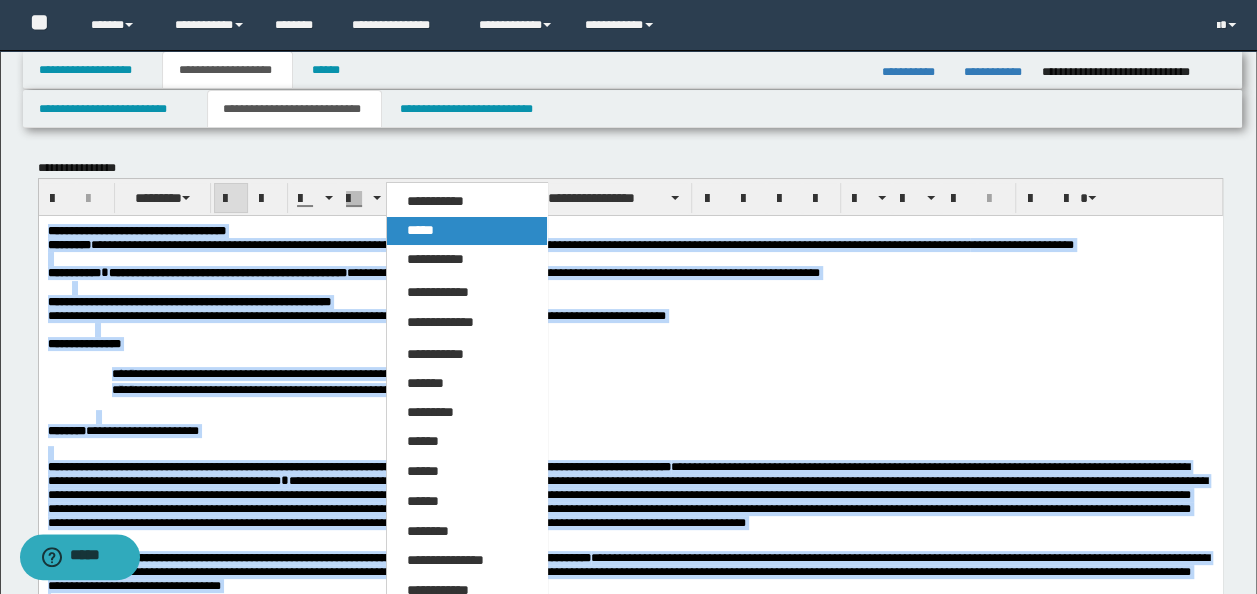 click on "*****" at bounding box center [466, 231] 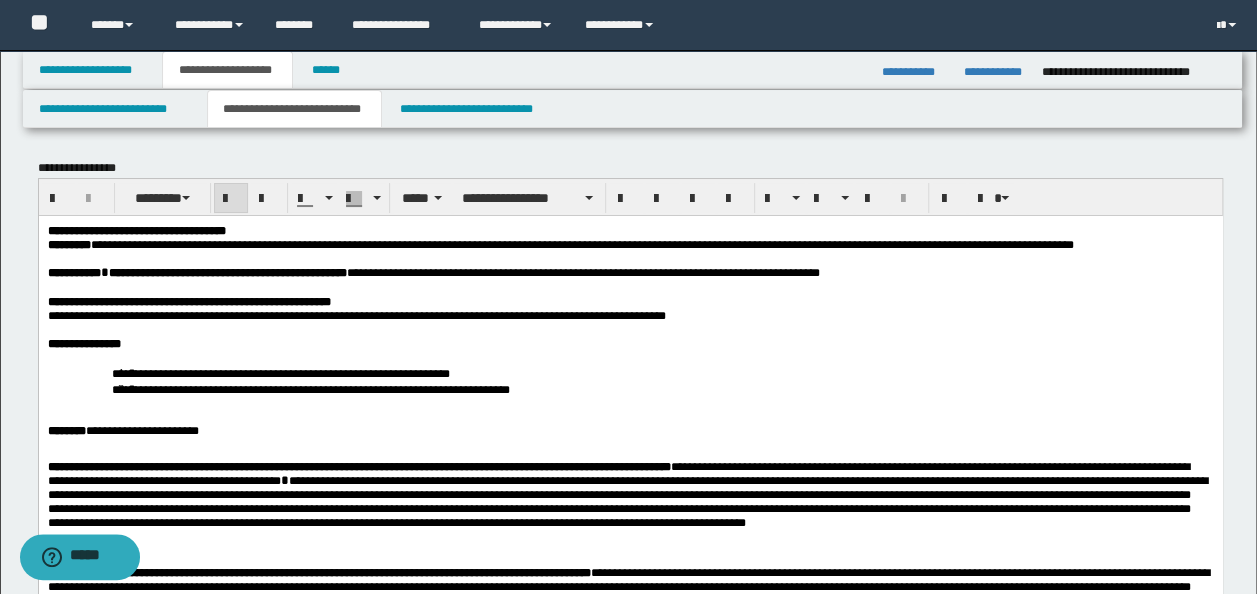 click on "**********" at bounding box center (630, 447) 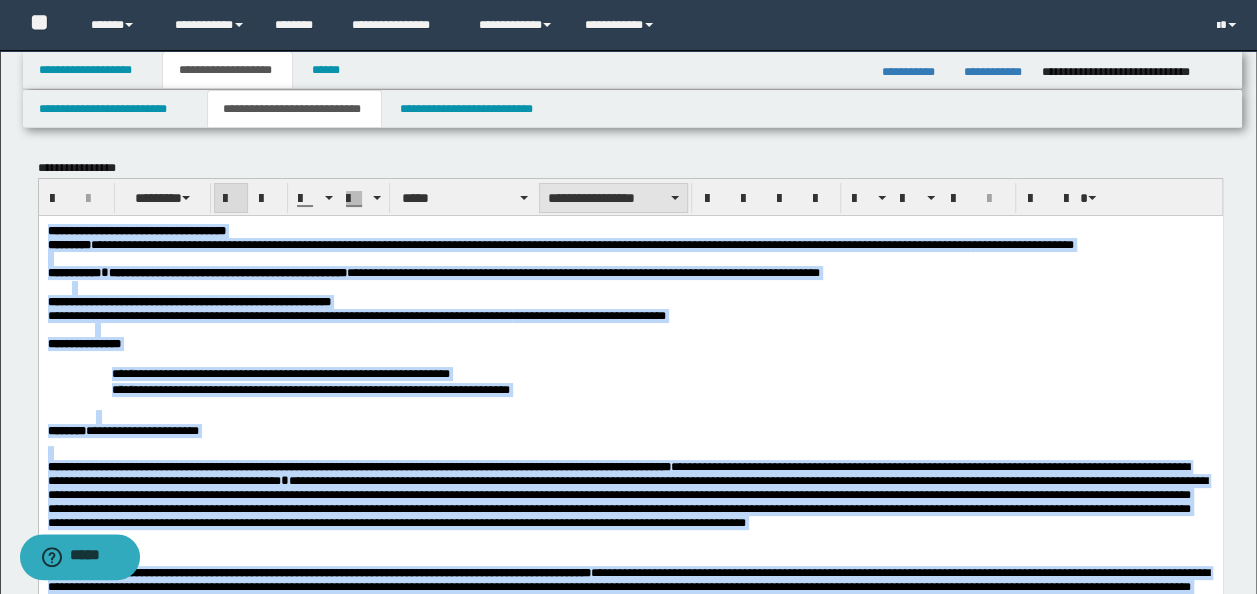 click on "**********" at bounding box center [613, 198] 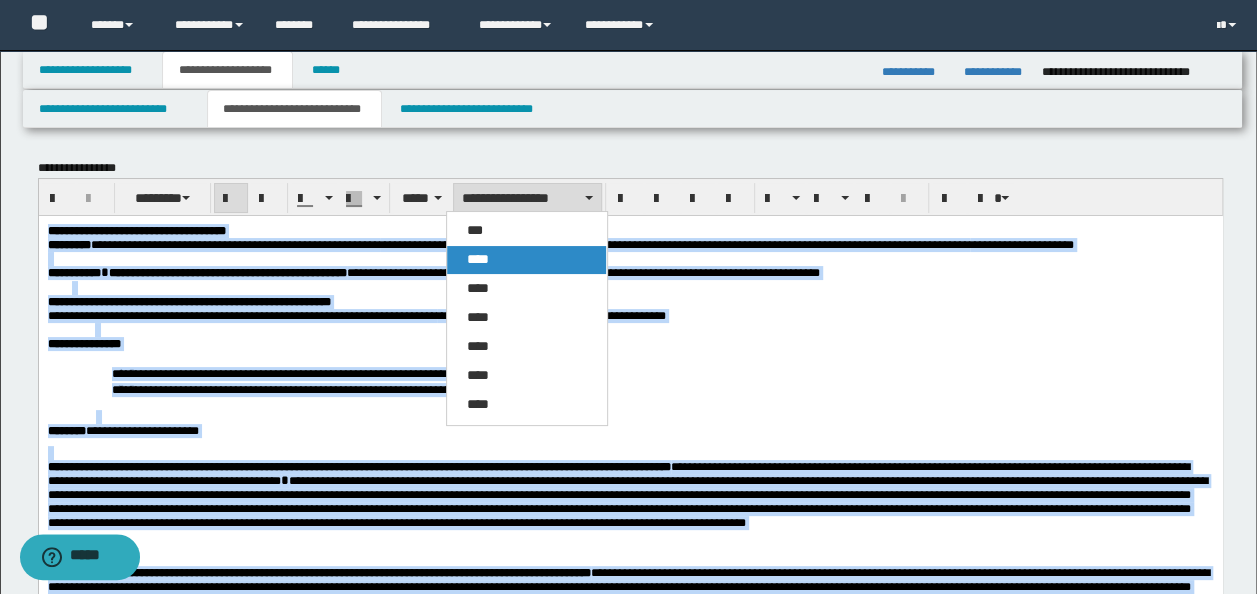 drag, startPoint x: 515, startPoint y: 256, endPoint x: 593, endPoint y: 1, distance: 266.66272 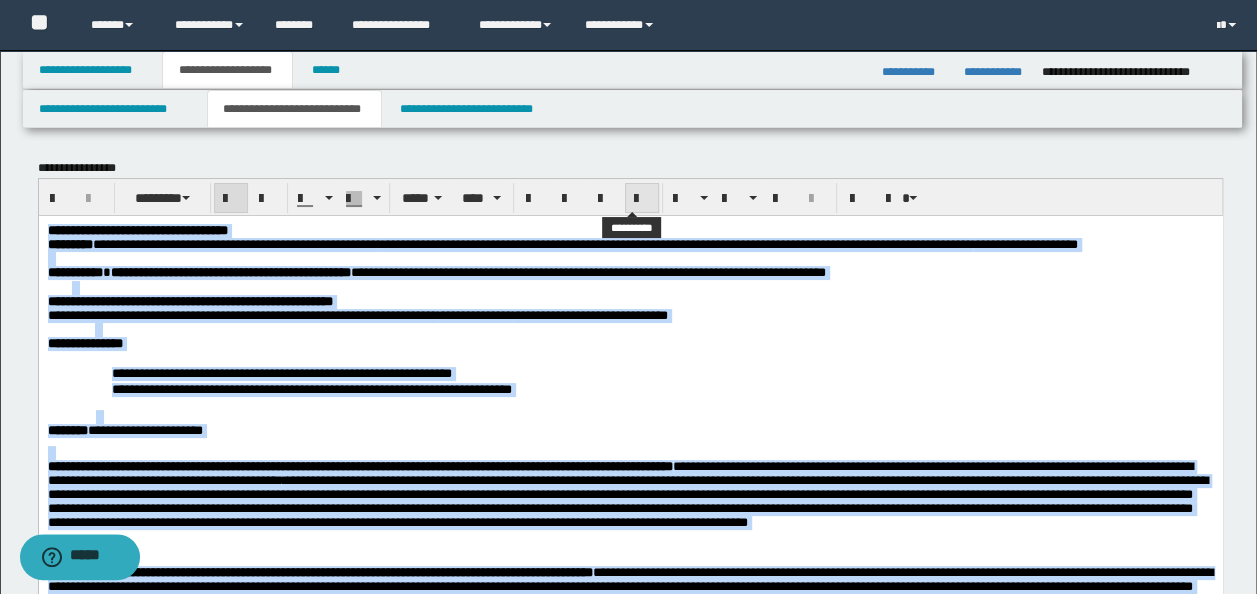 click at bounding box center (642, 199) 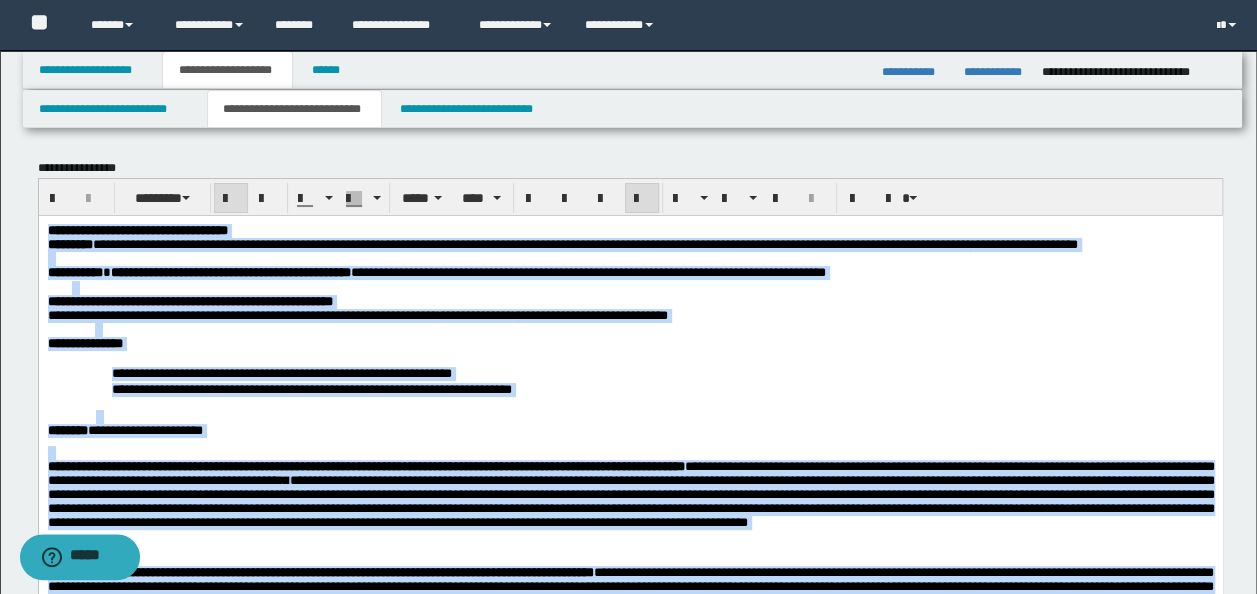 click on "**********" at bounding box center (630, 447) 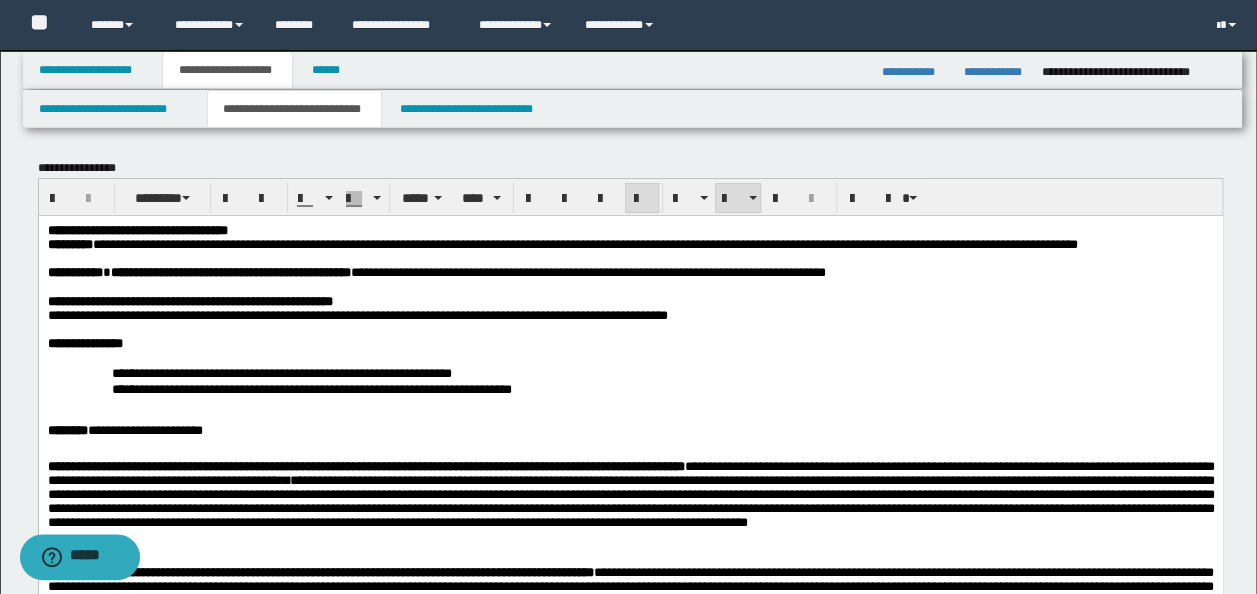 scroll, scrollTop: 600, scrollLeft: 0, axis: vertical 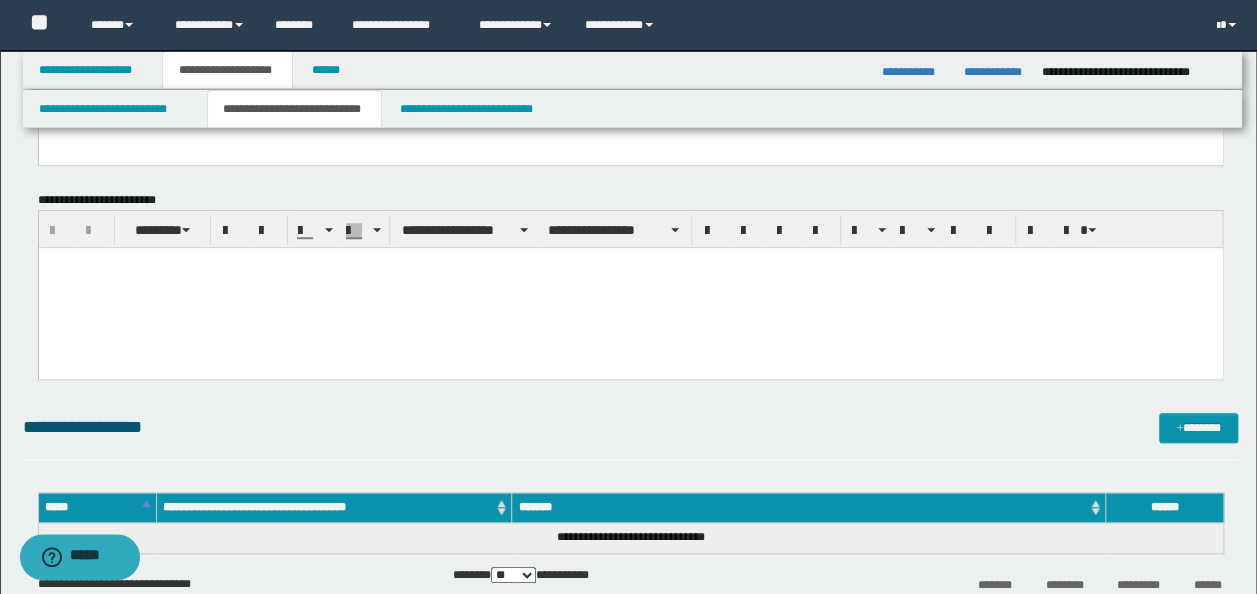 click at bounding box center (630, 288) 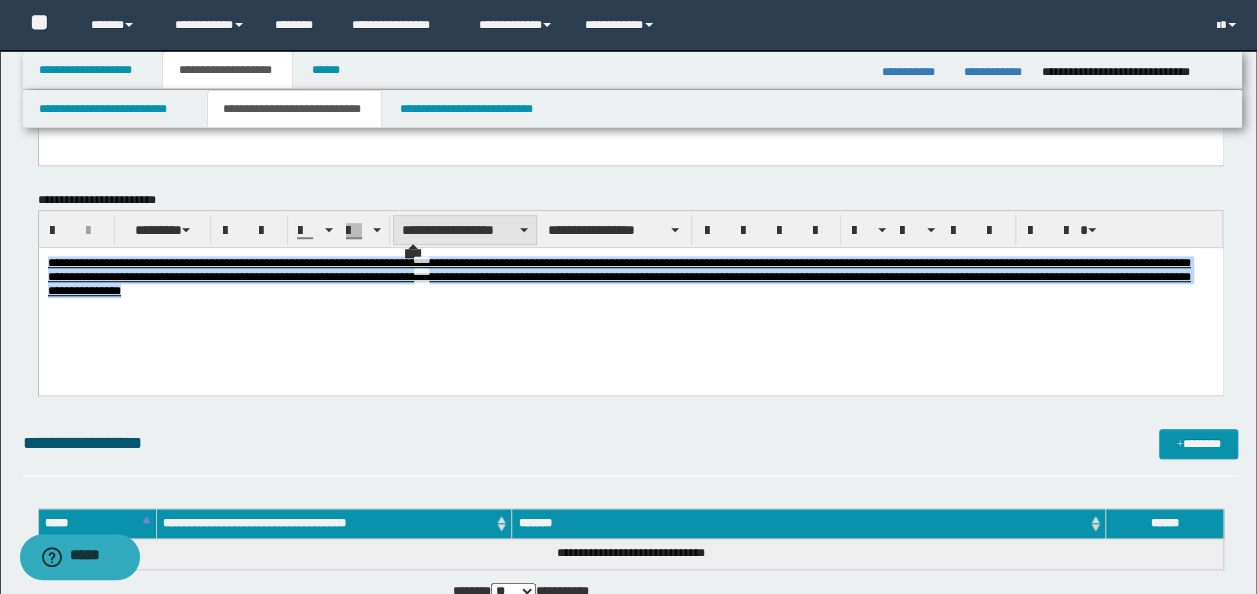 click on "**********" at bounding box center [465, 230] 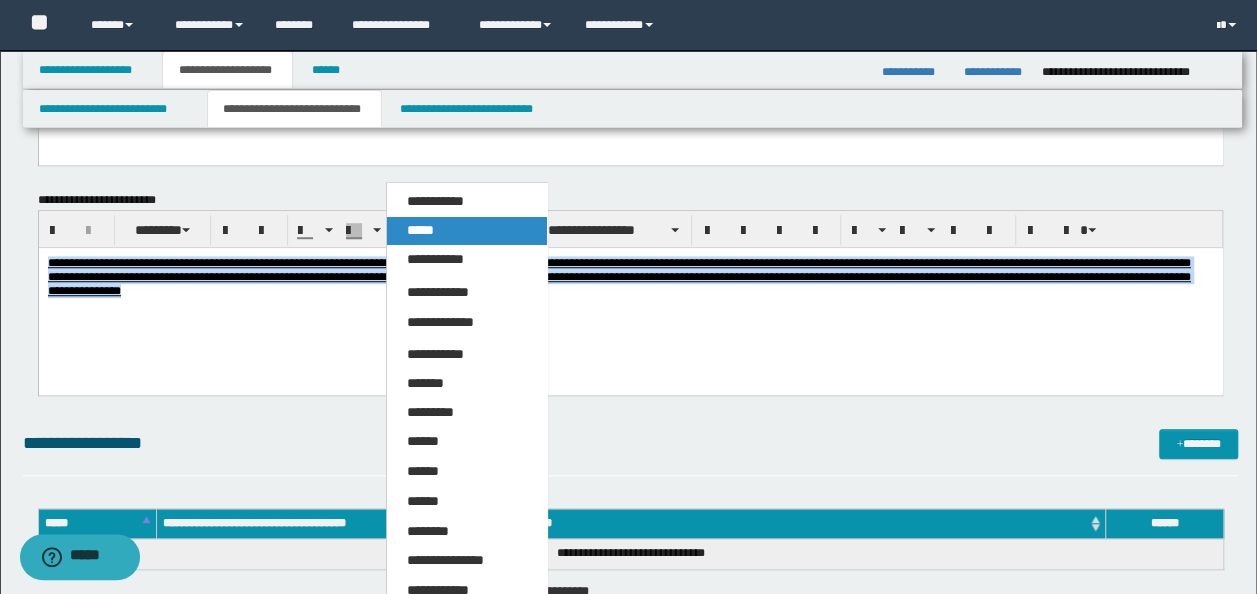 click on "*****" at bounding box center (466, 231) 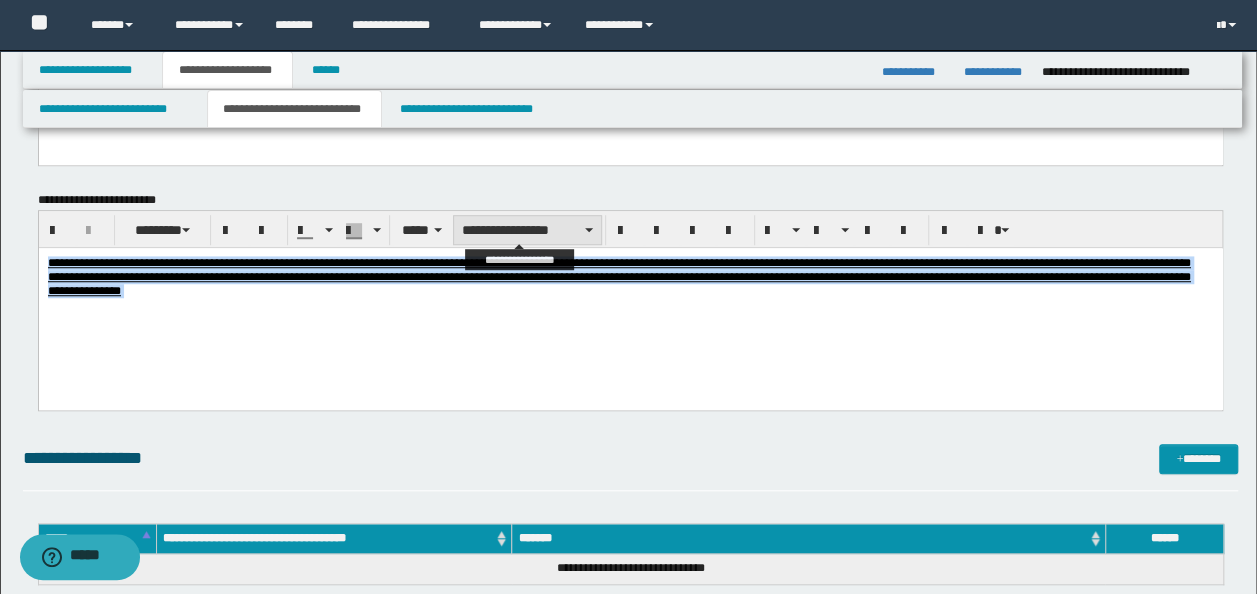 click on "**********" at bounding box center [527, 230] 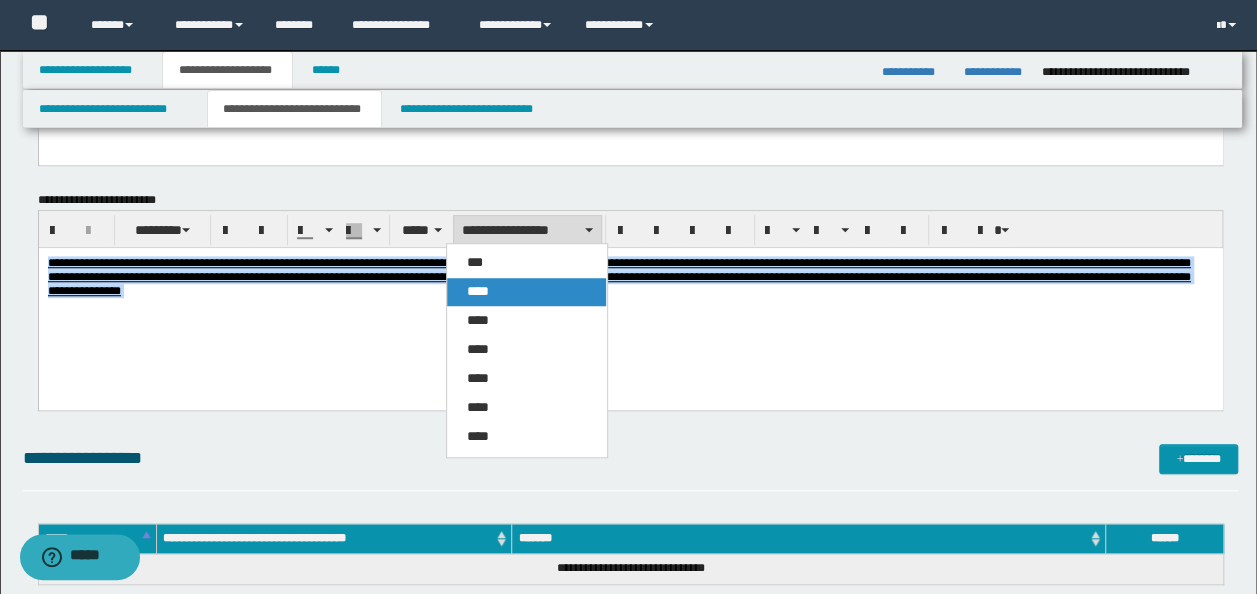 click on "****" at bounding box center (526, 292) 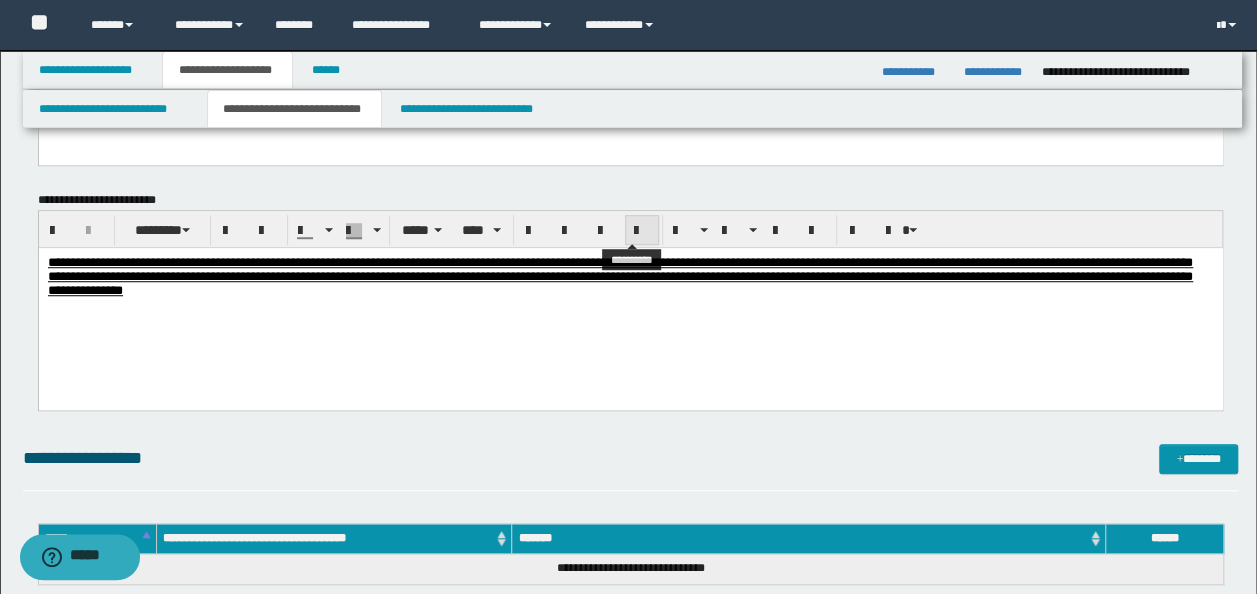 click at bounding box center (642, 231) 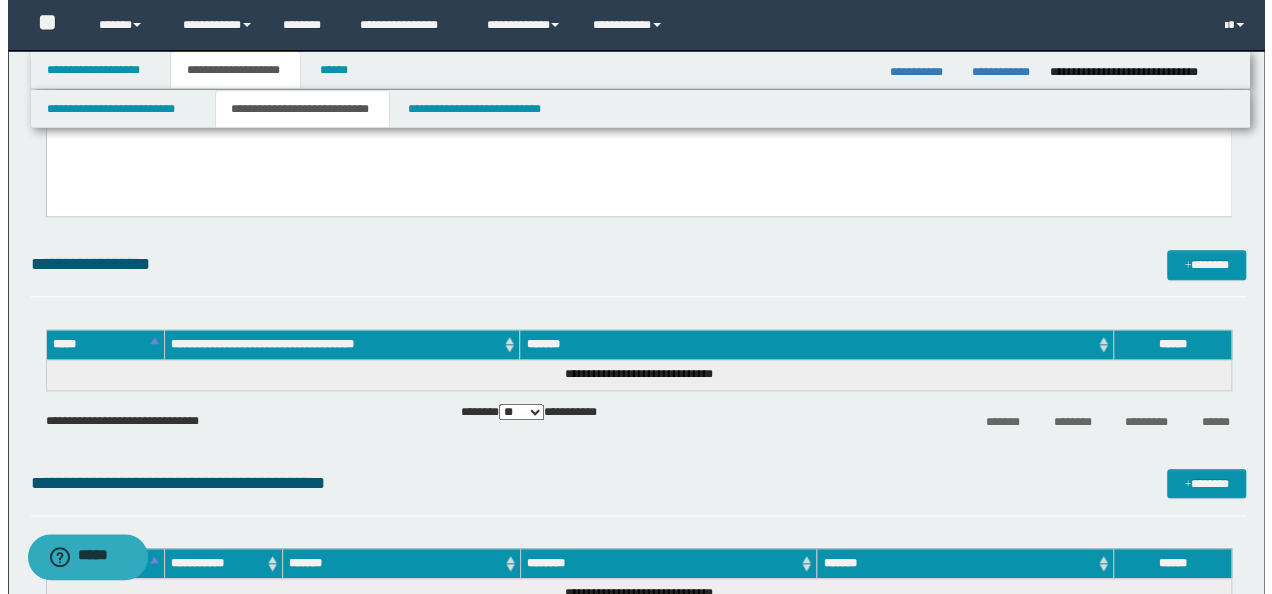 scroll, scrollTop: 900, scrollLeft: 0, axis: vertical 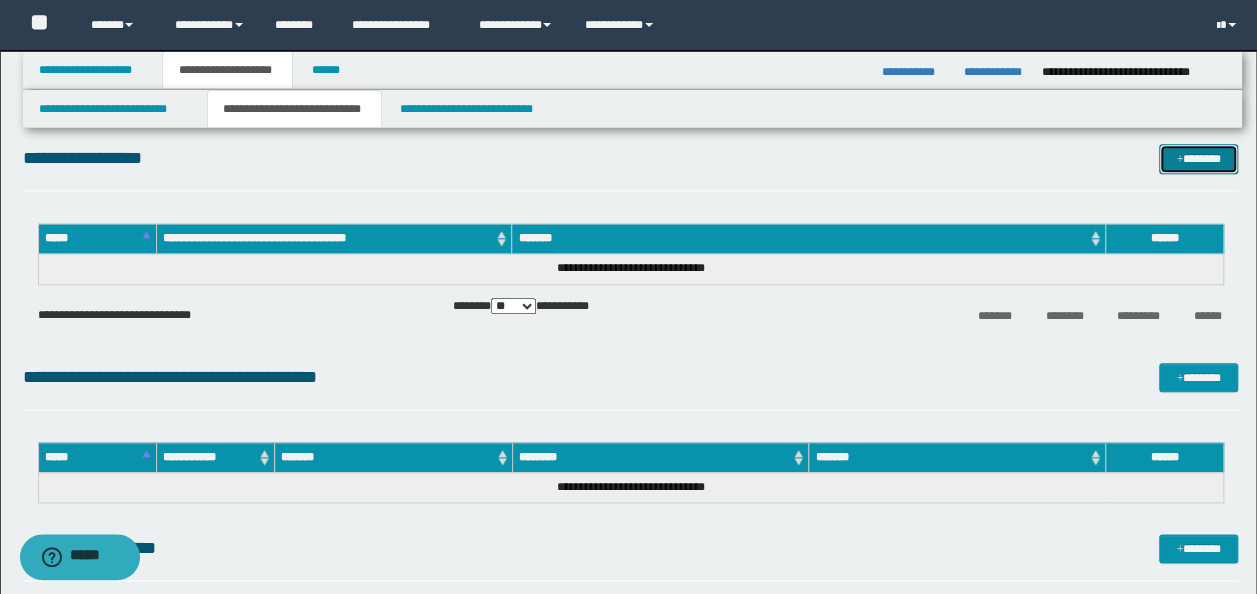 click on "*******" at bounding box center (1198, 158) 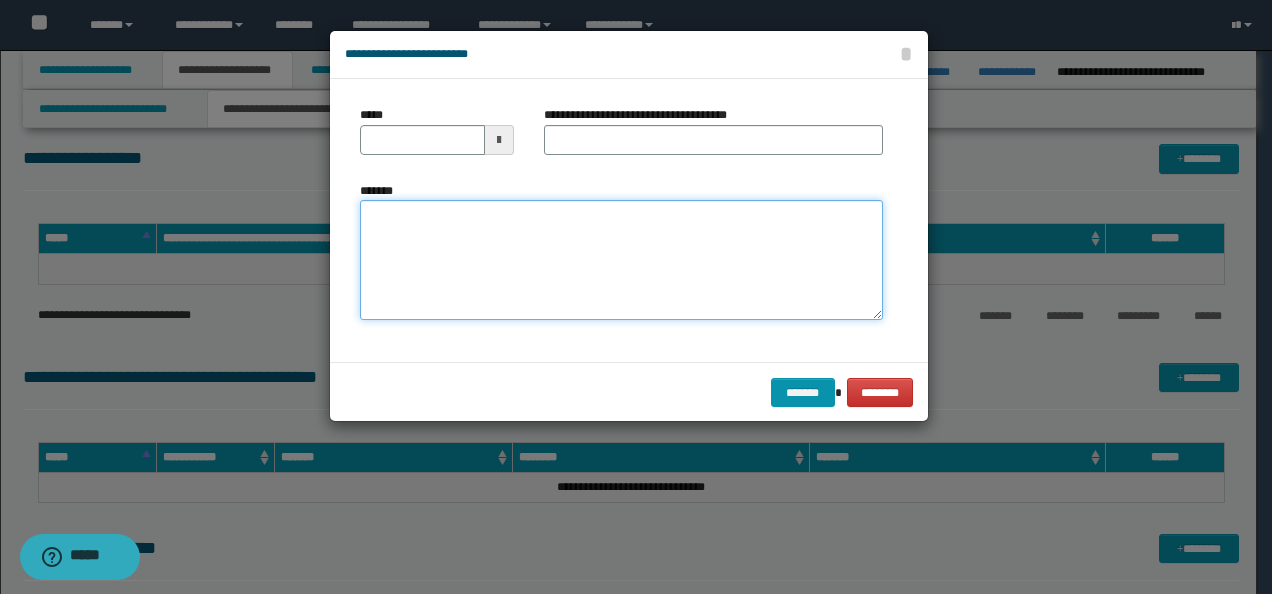 click on "*******" at bounding box center (621, 260) 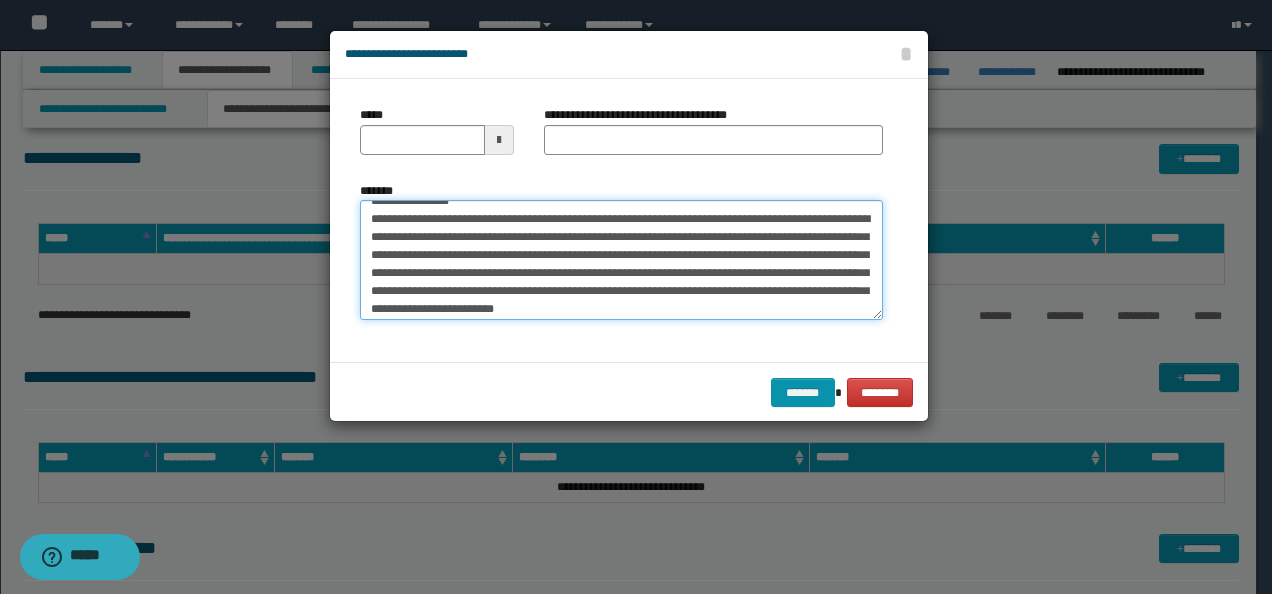scroll, scrollTop: 0, scrollLeft: 0, axis: both 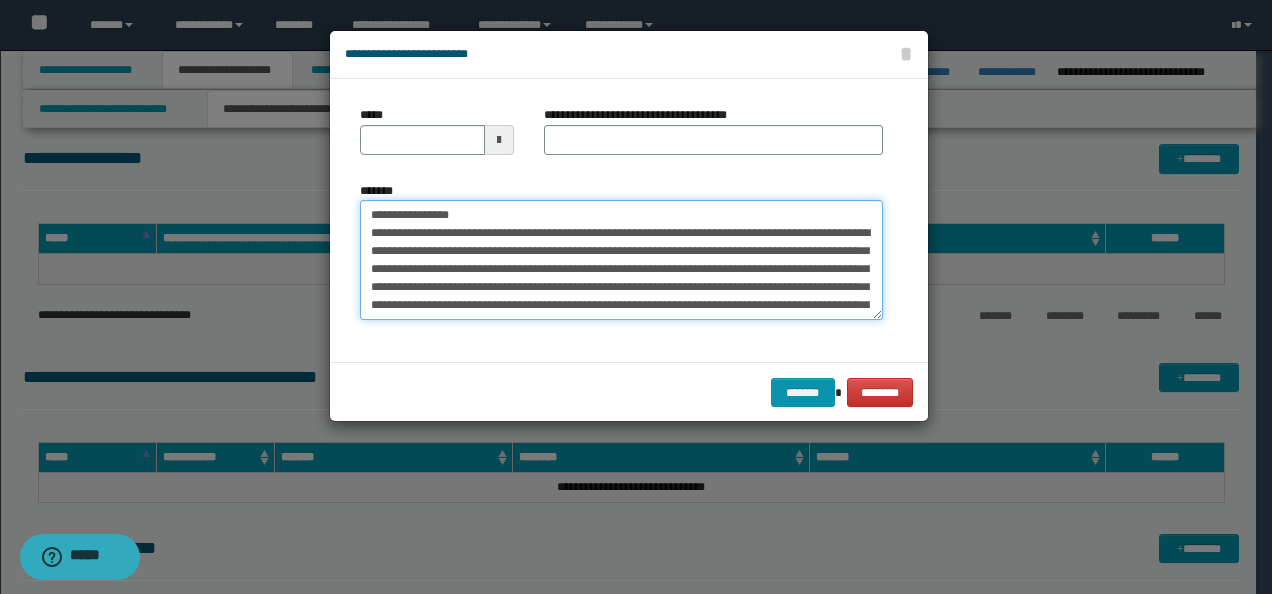 drag, startPoint x: 423, startPoint y: 211, endPoint x: 265, endPoint y: 196, distance: 158.71043 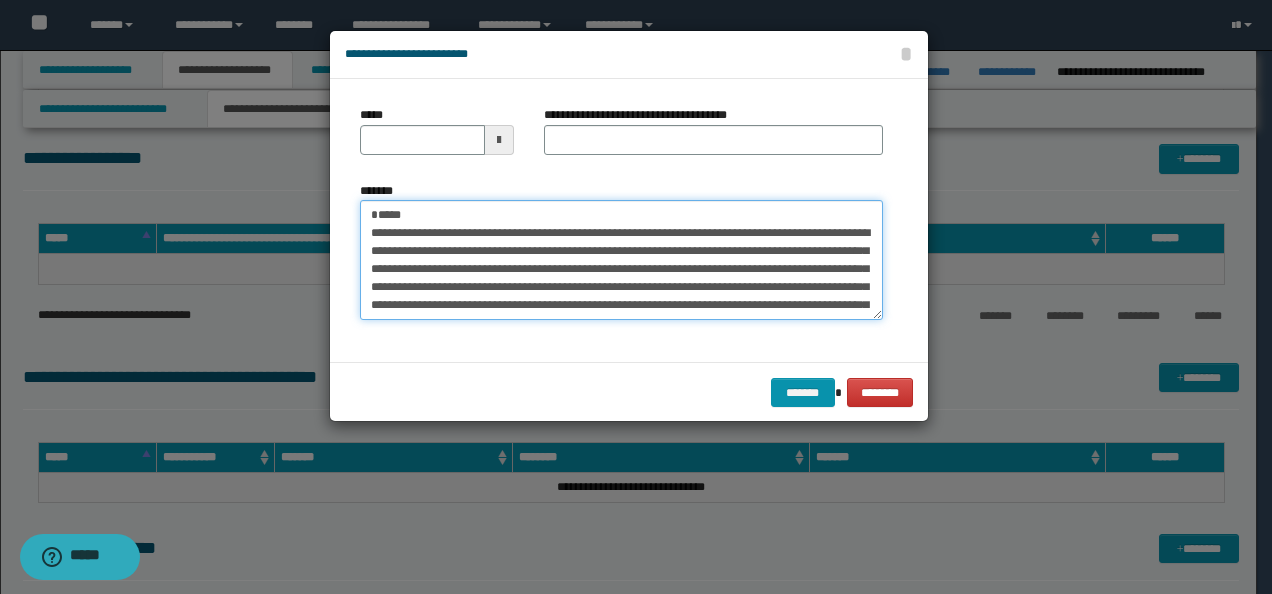 type 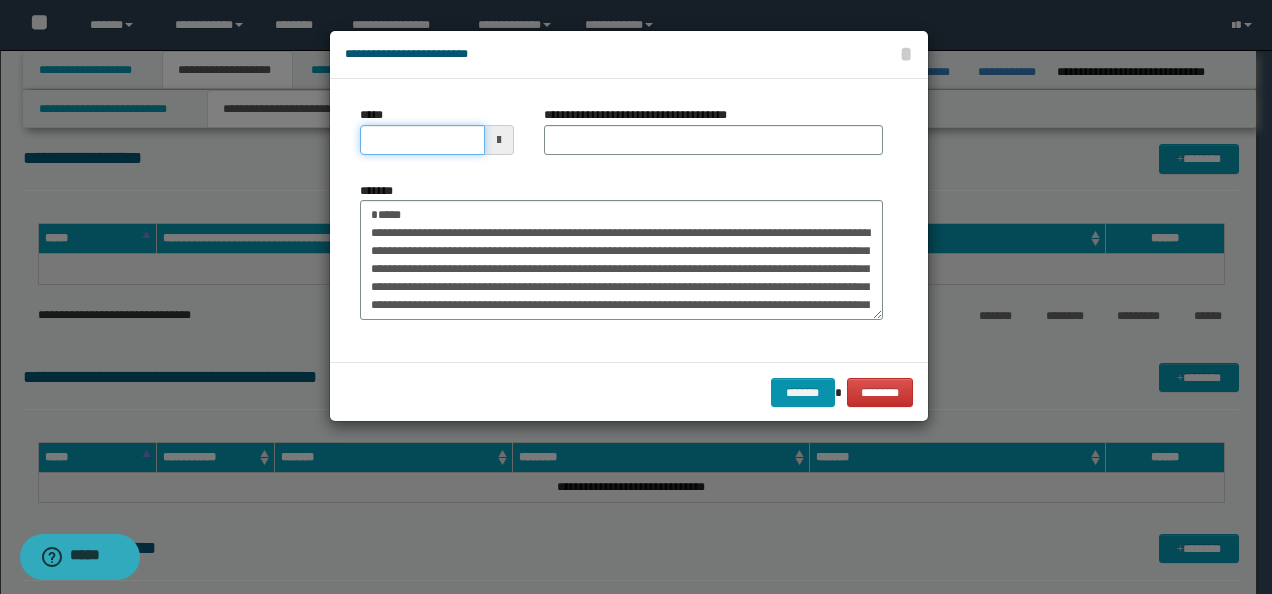 click on "*****" at bounding box center (422, 140) 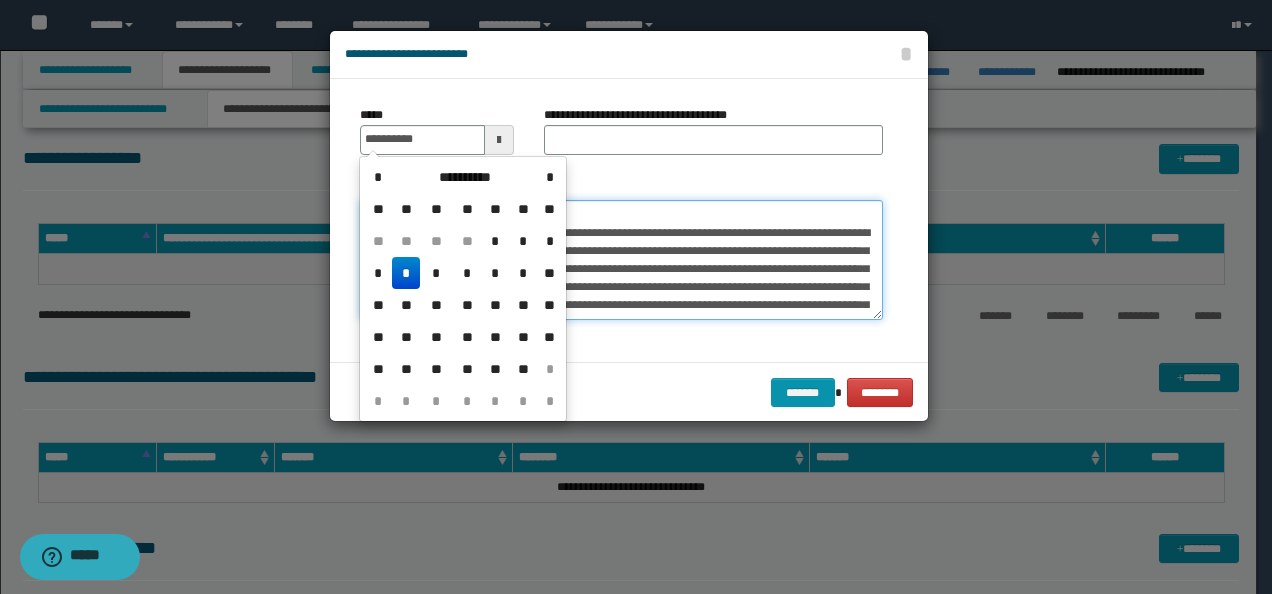 type on "**********" 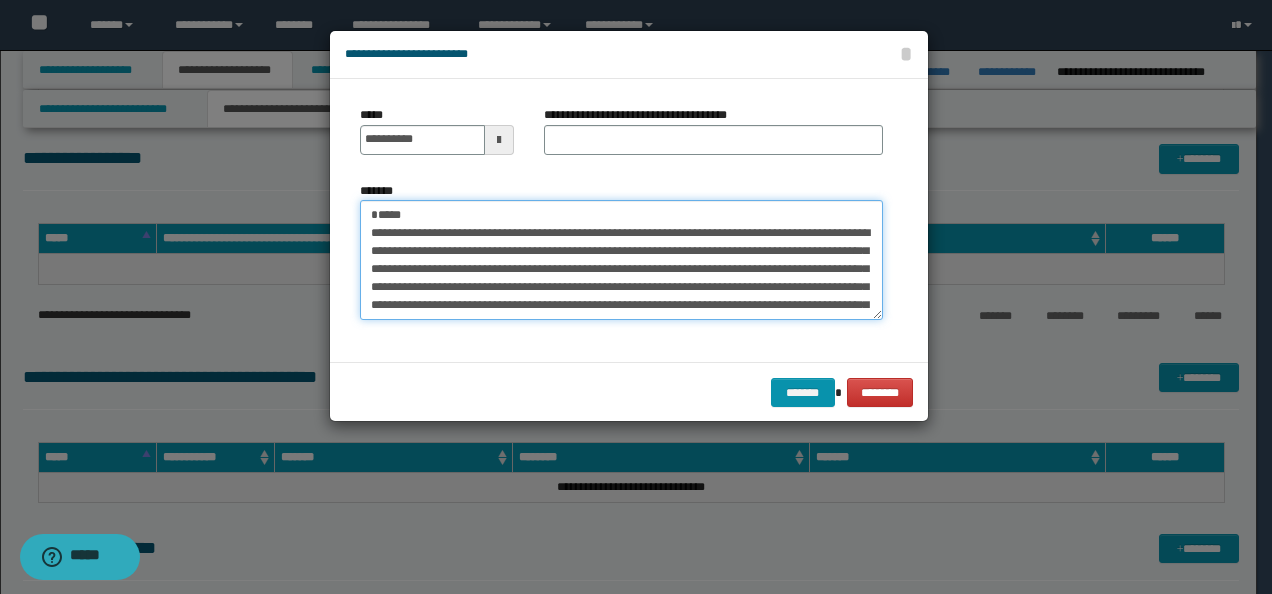 drag, startPoint x: 634, startPoint y: 212, endPoint x: 240, endPoint y: 210, distance: 394.00507 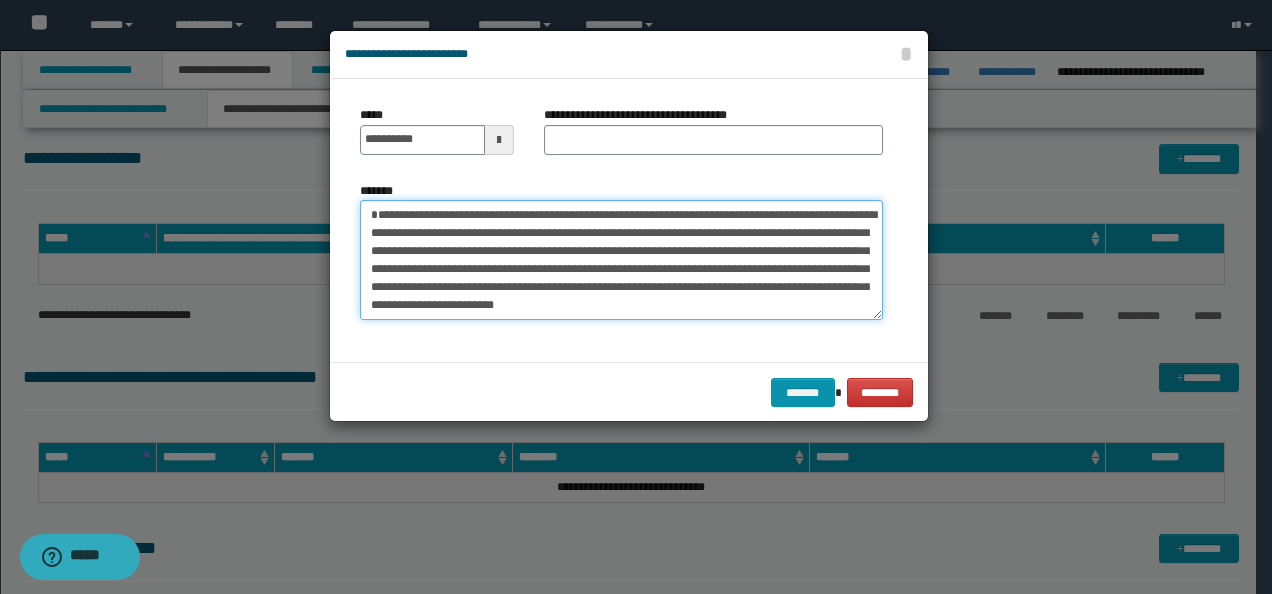 type on "**********" 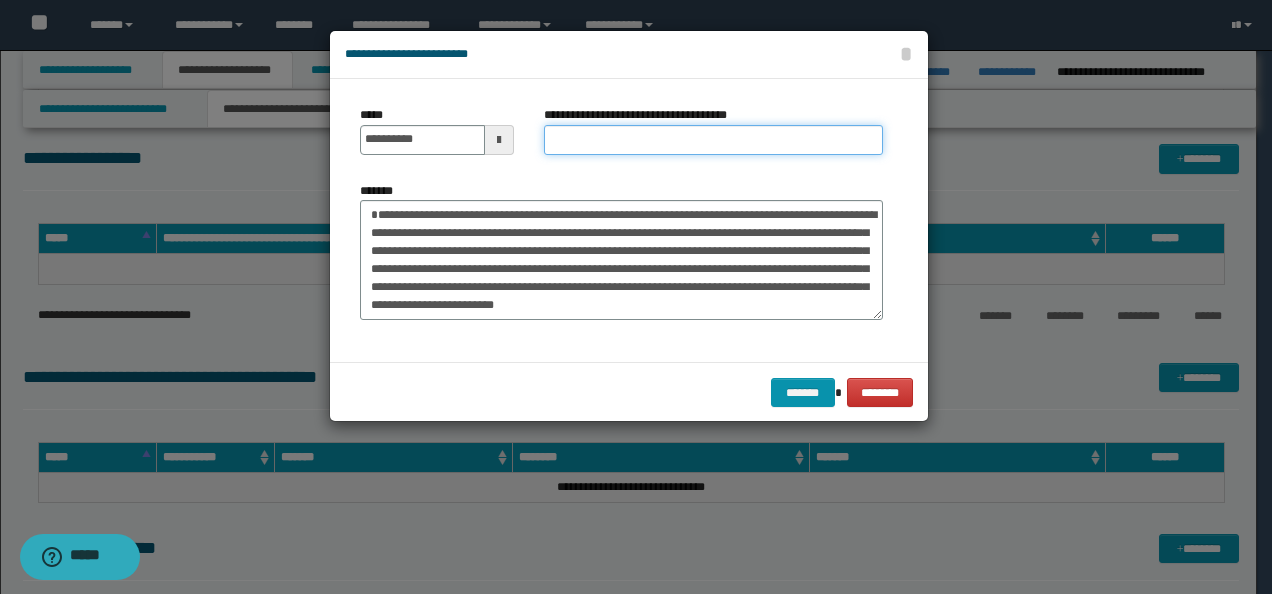 click on "**********" at bounding box center (713, 140) 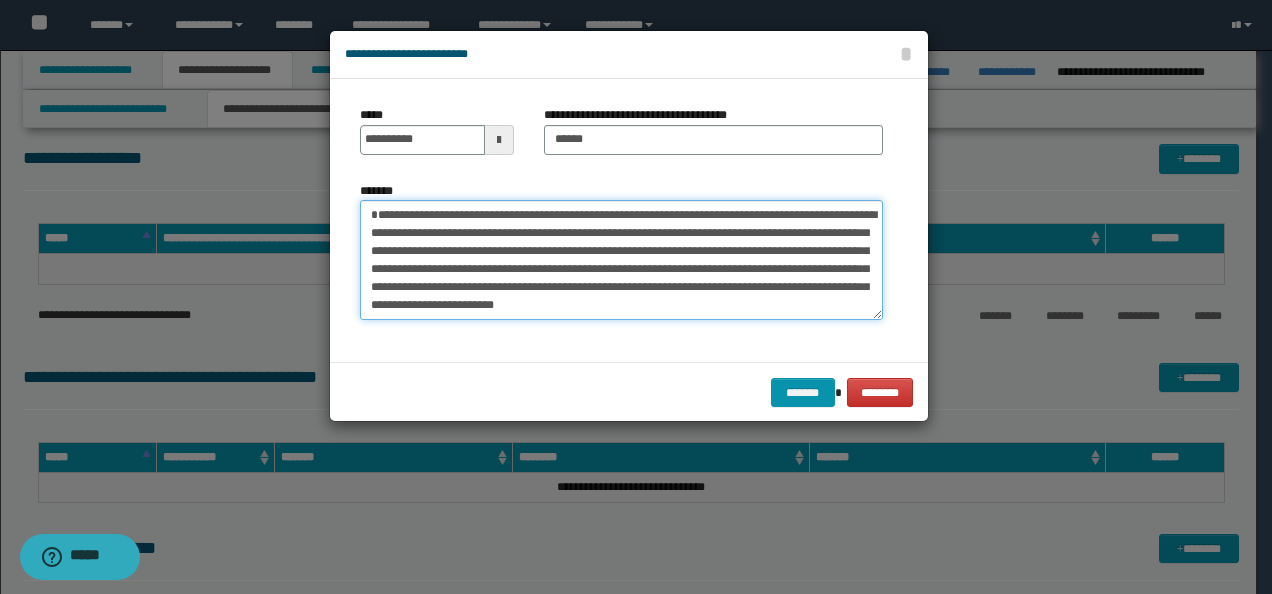 click on "**********" at bounding box center [621, 259] 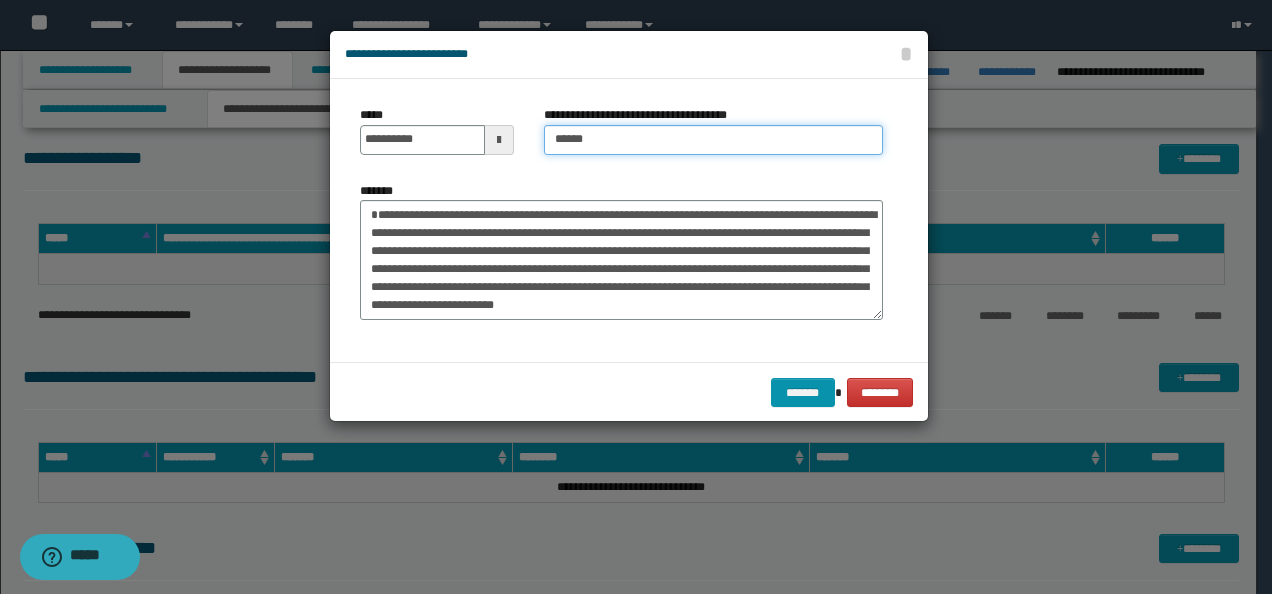 click on "*****" at bounding box center [713, 140] 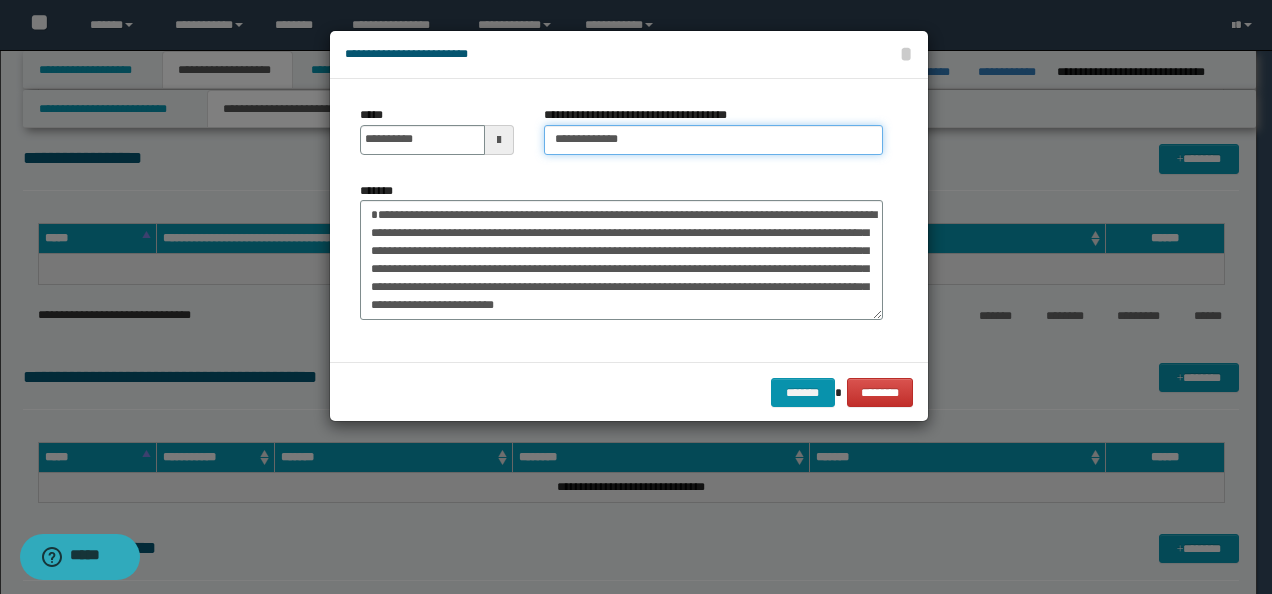 drag, startPoint x: 594, startPoint y: 136, endPoint x: 614, endPoint y: 144, distance: 21.540659 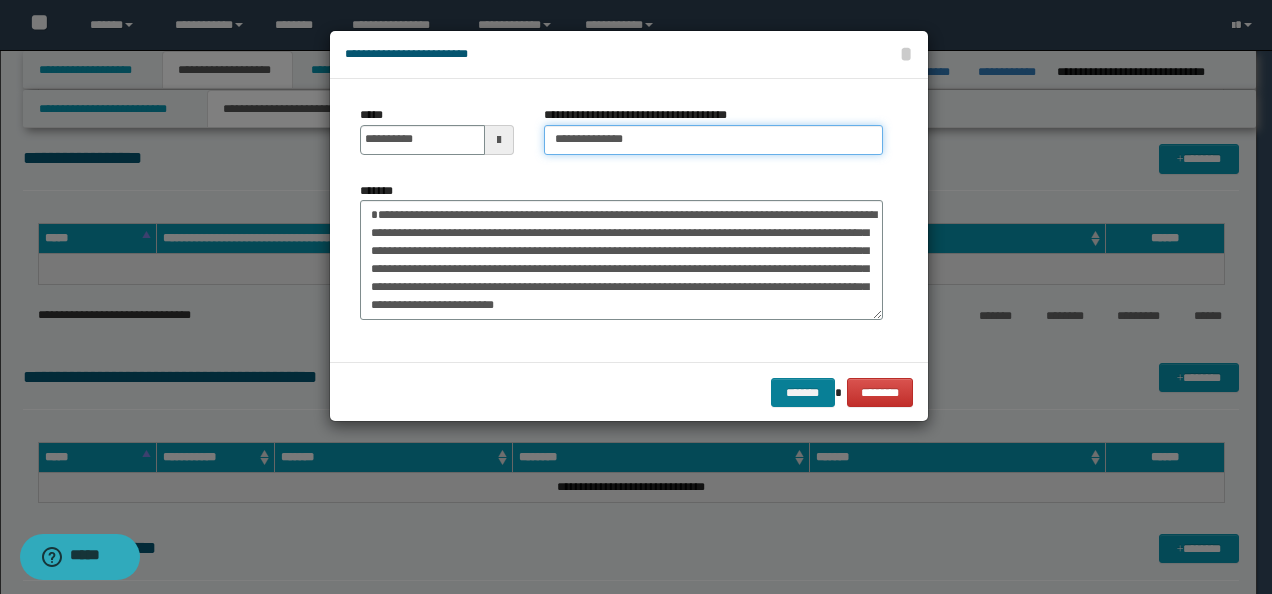 type on "**********" 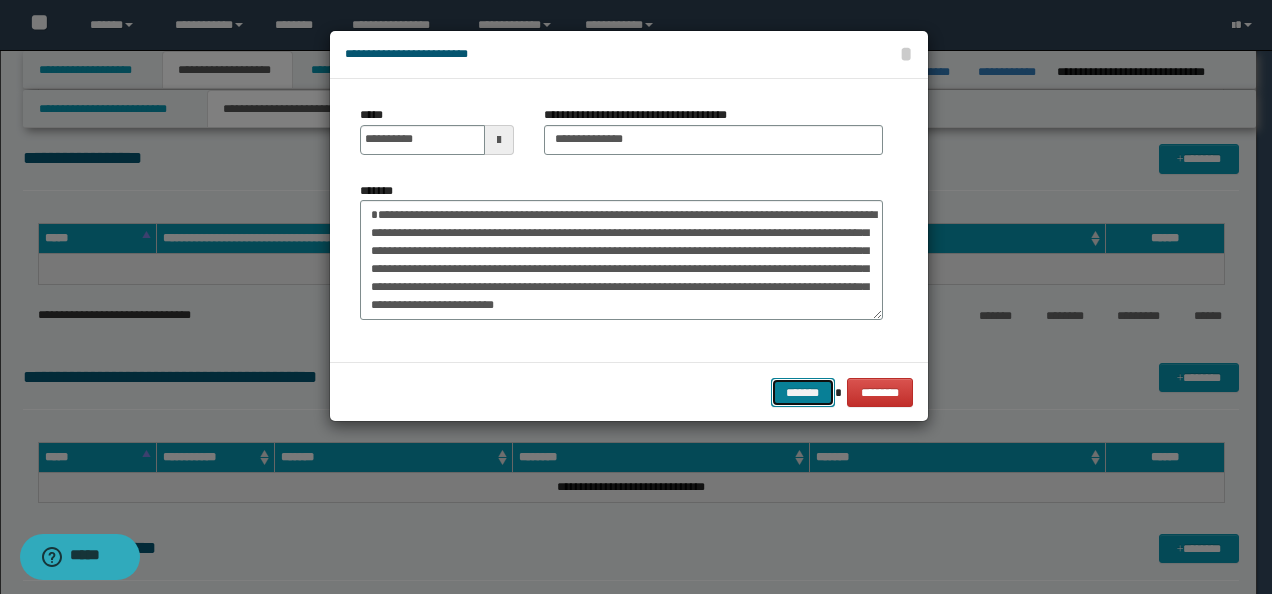 click on "*******" at bounding box center [803, 392] 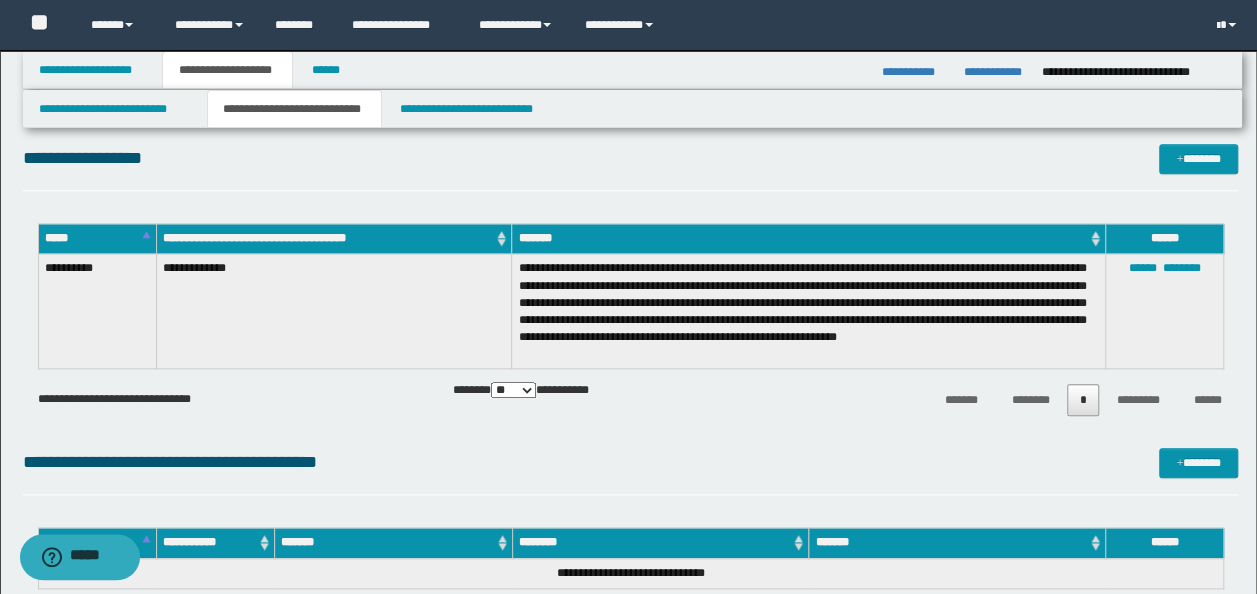 click on "**********" at bounding box center [631, 167] 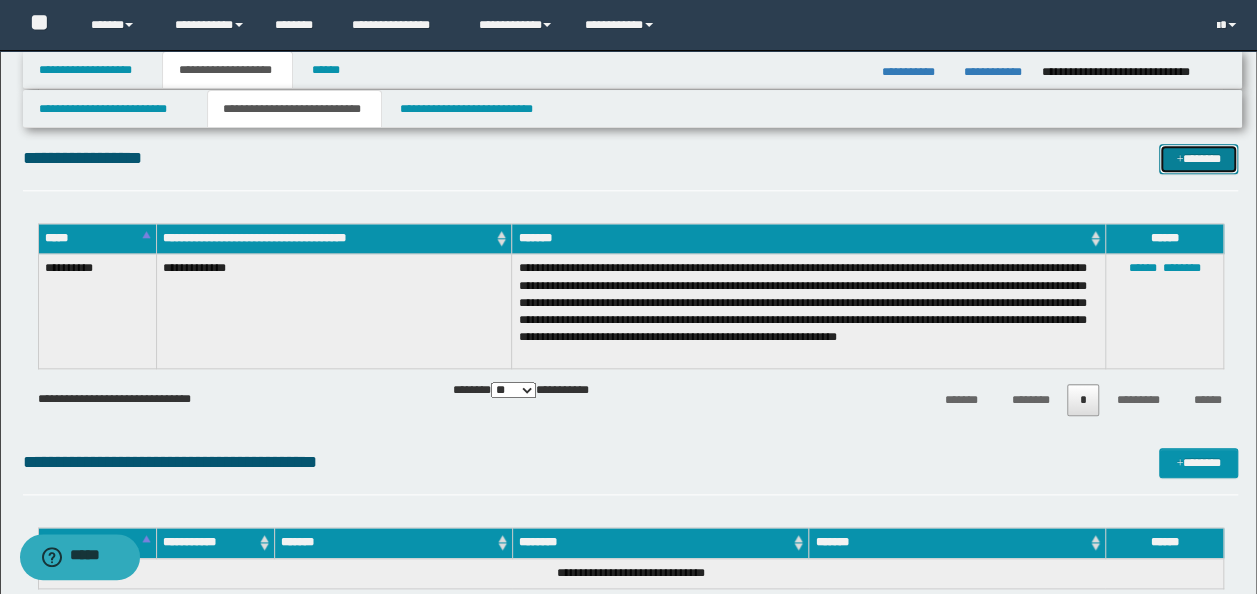 click on "*******" at bounding box center (1198, 158) 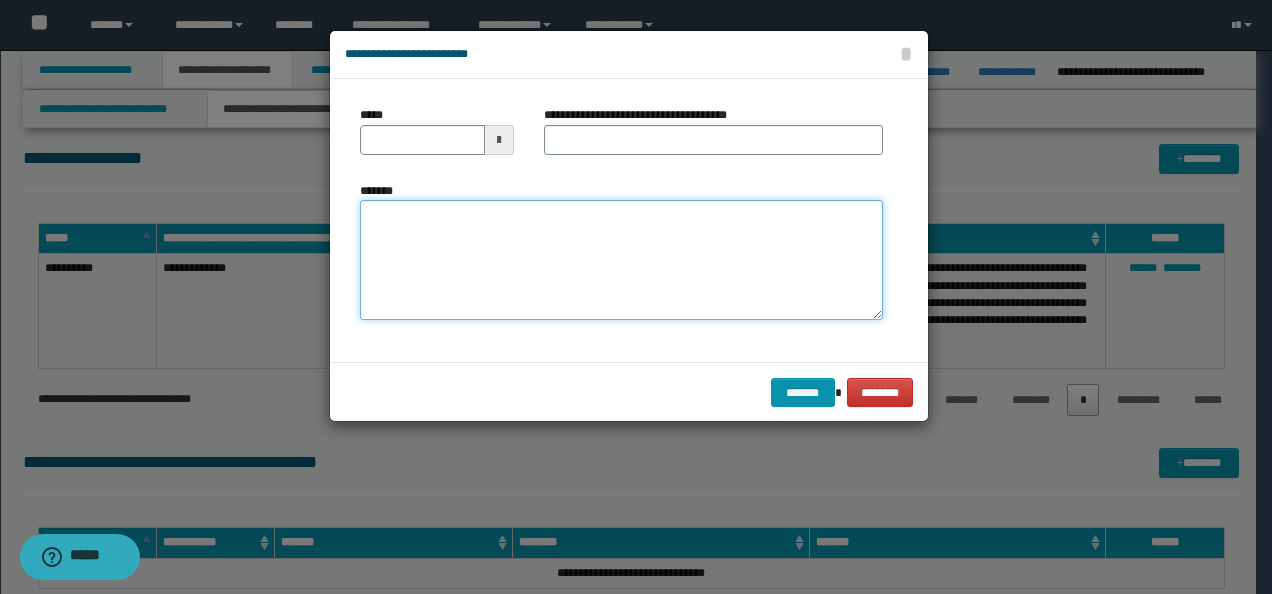 click on "*******" at bounding box center (621, 259) 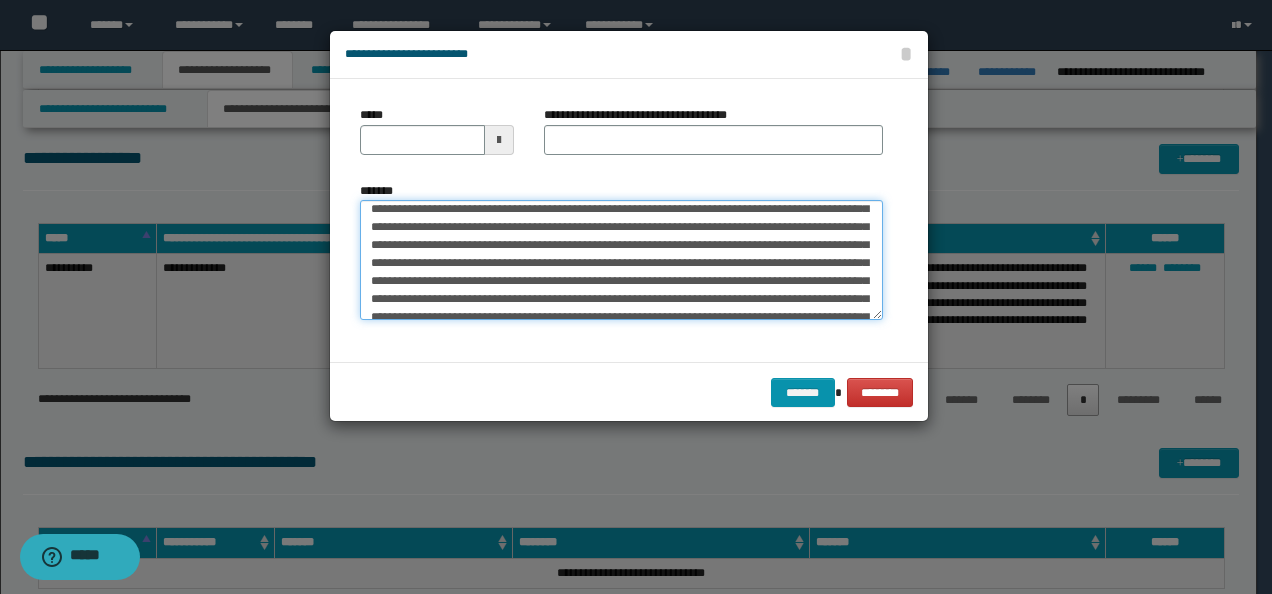 scroll, scrollTop: 0, scrollLeft: 0, axis: both 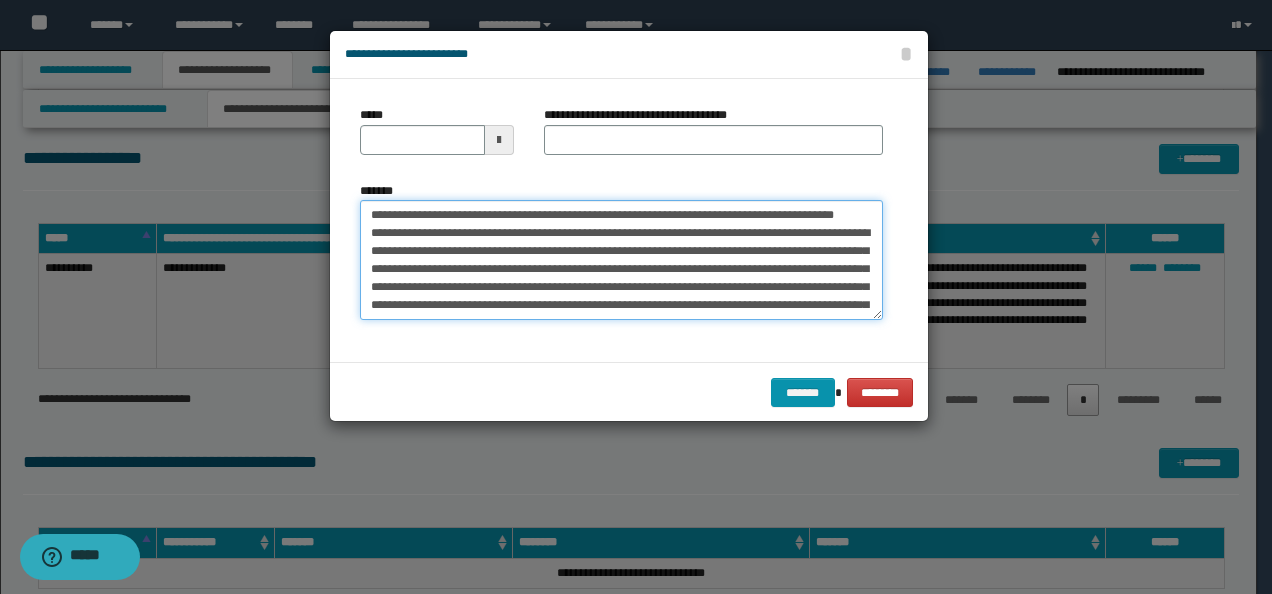 drag, startPoint x: 434, startPoint y: 216, endPoint x: 218, endPoint y: 209, distance: 216.1134 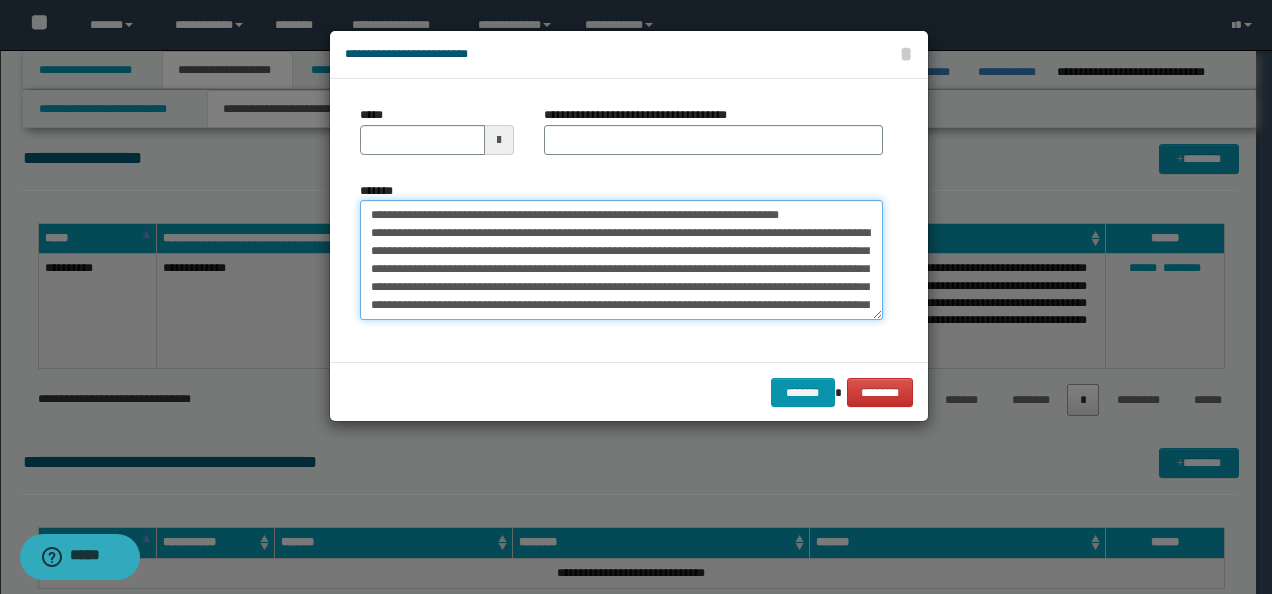 type 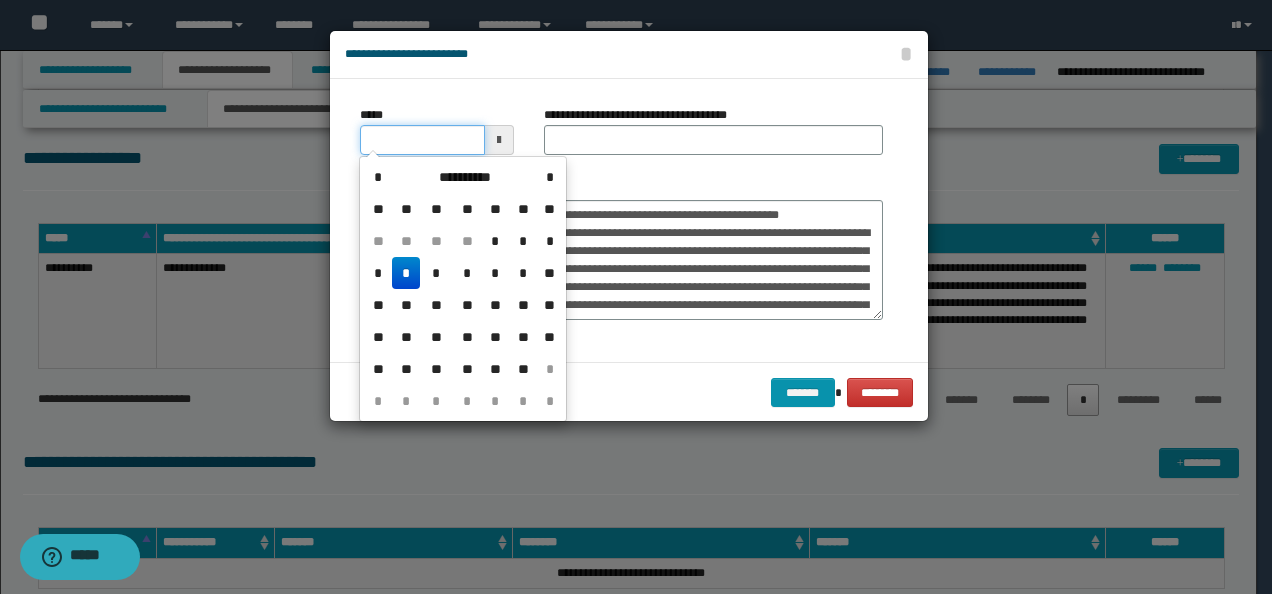 click on "*****" at bounding box center [422, 140] 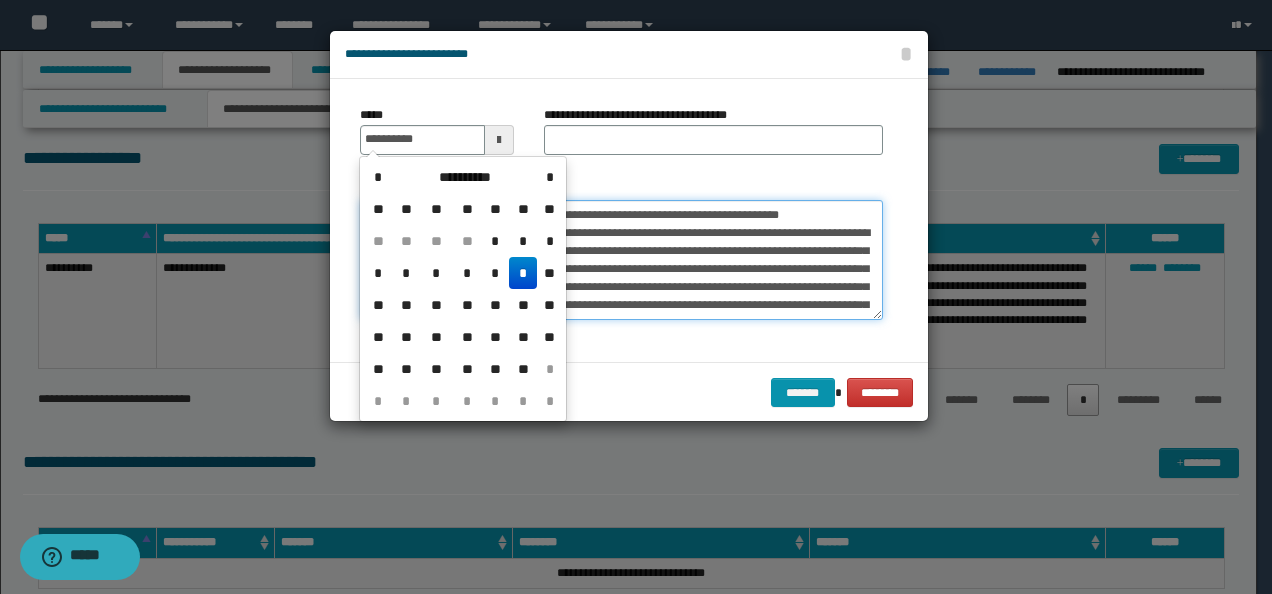 type on "**********" 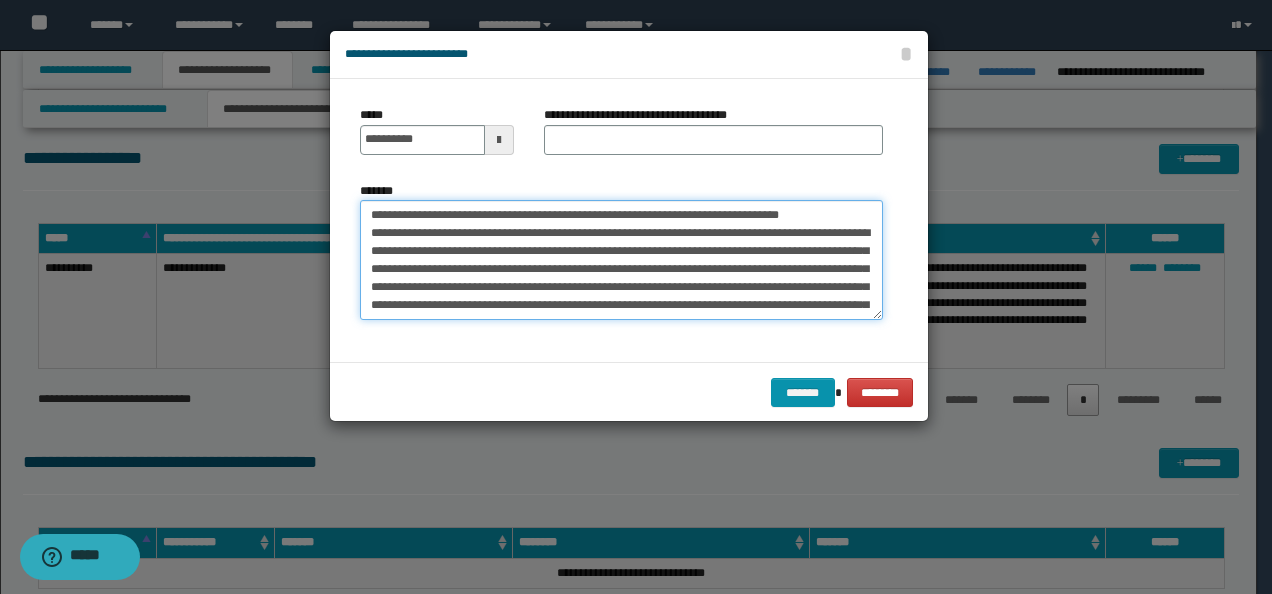 drag, startPoint x: 702, startPoint y: 205, endPoint x: 260, endPoint y: 208, distance: 442.0102 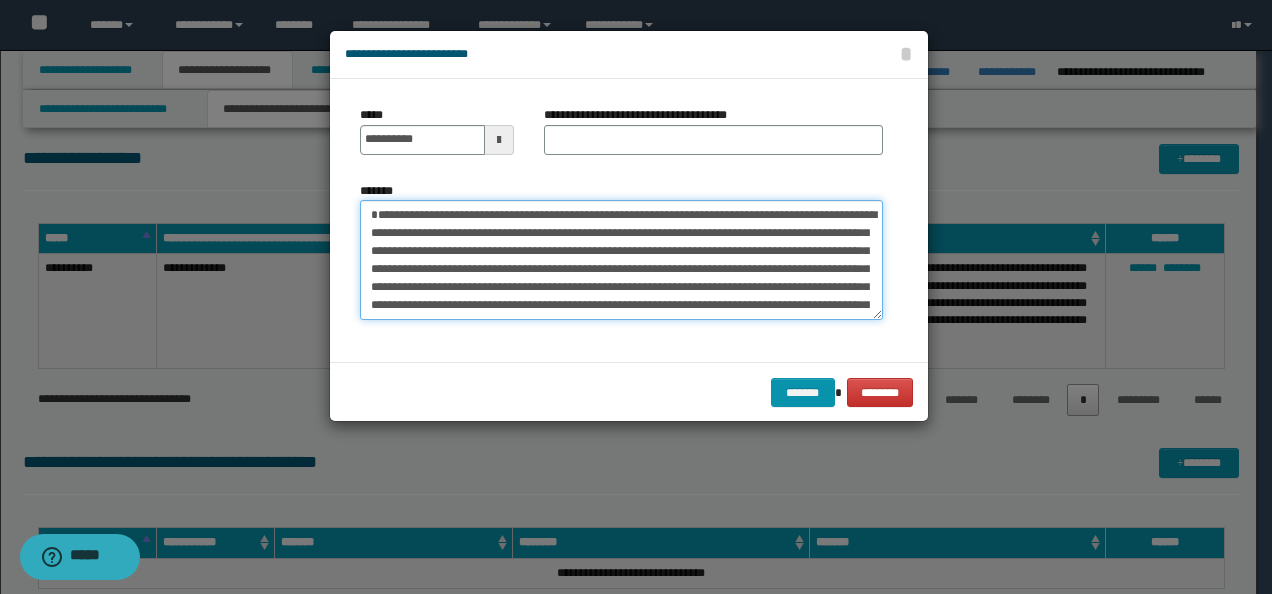 type on "**********" 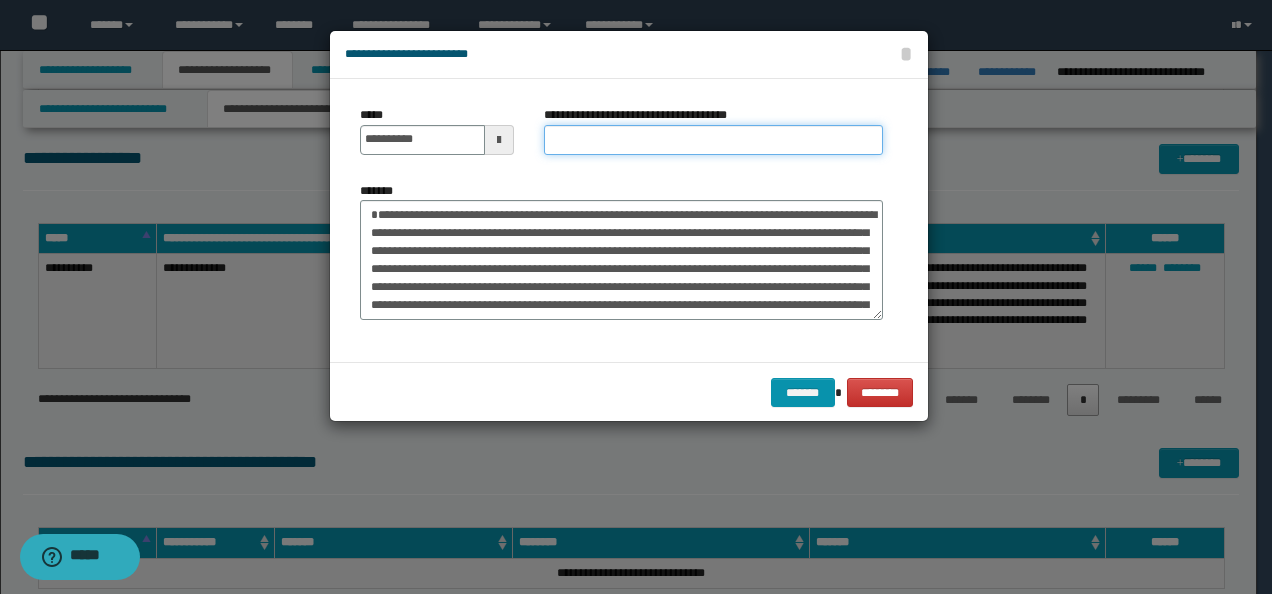 click on "**********" at bounding box center [713, 140] 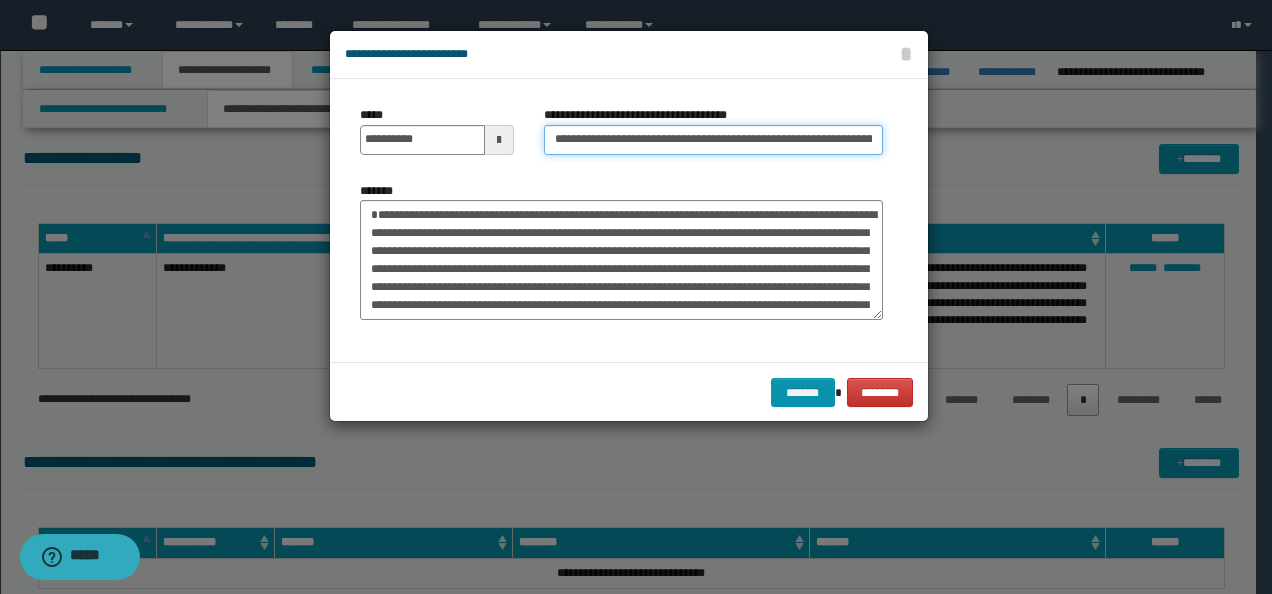 scroll, scrollTop: 0, scrollLeft: 126, axis: horizontal 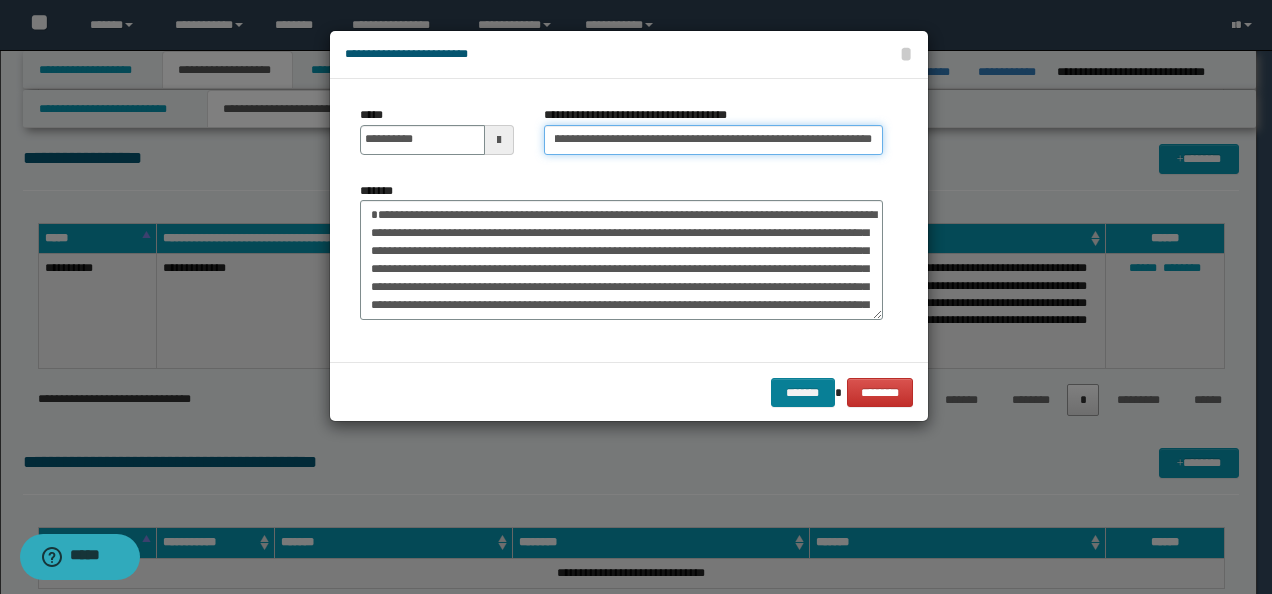 type on "**********" 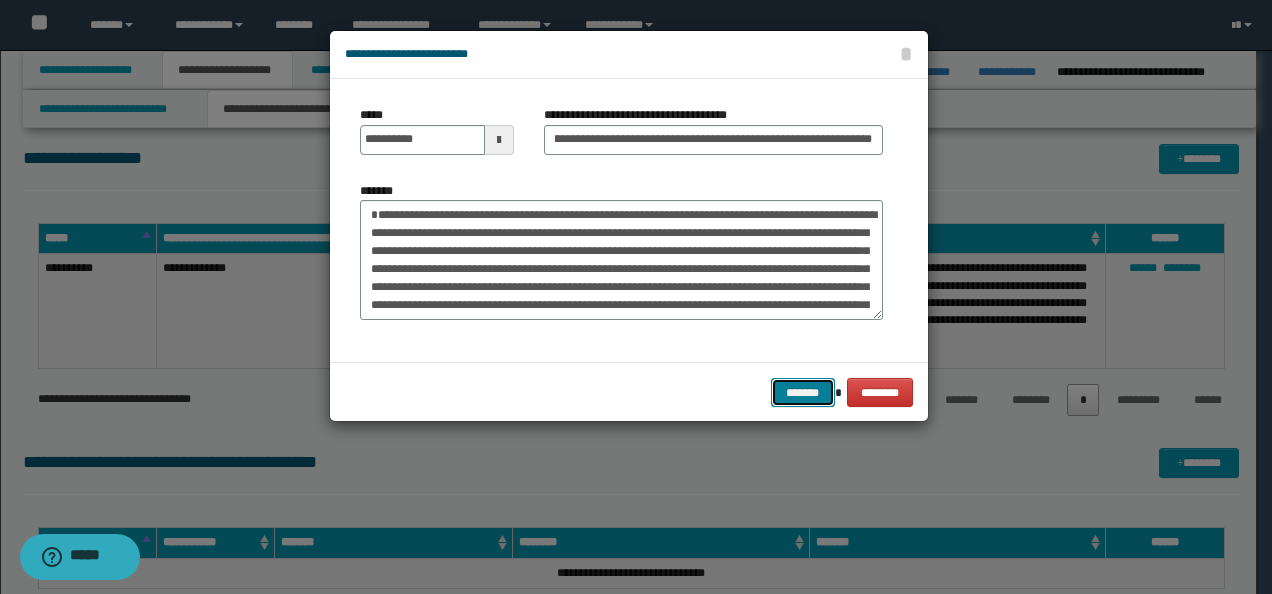 click on "*******" at bounding box center [803, 392] 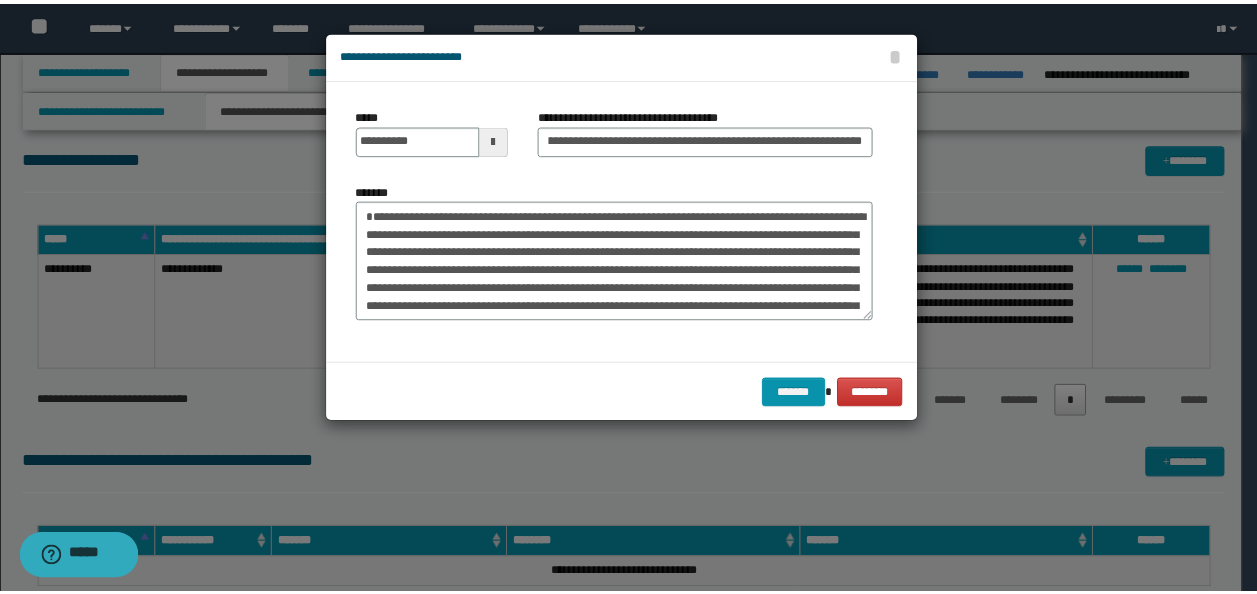 scroll, scrollTop: 0, scrollLeft: 0, axis: both 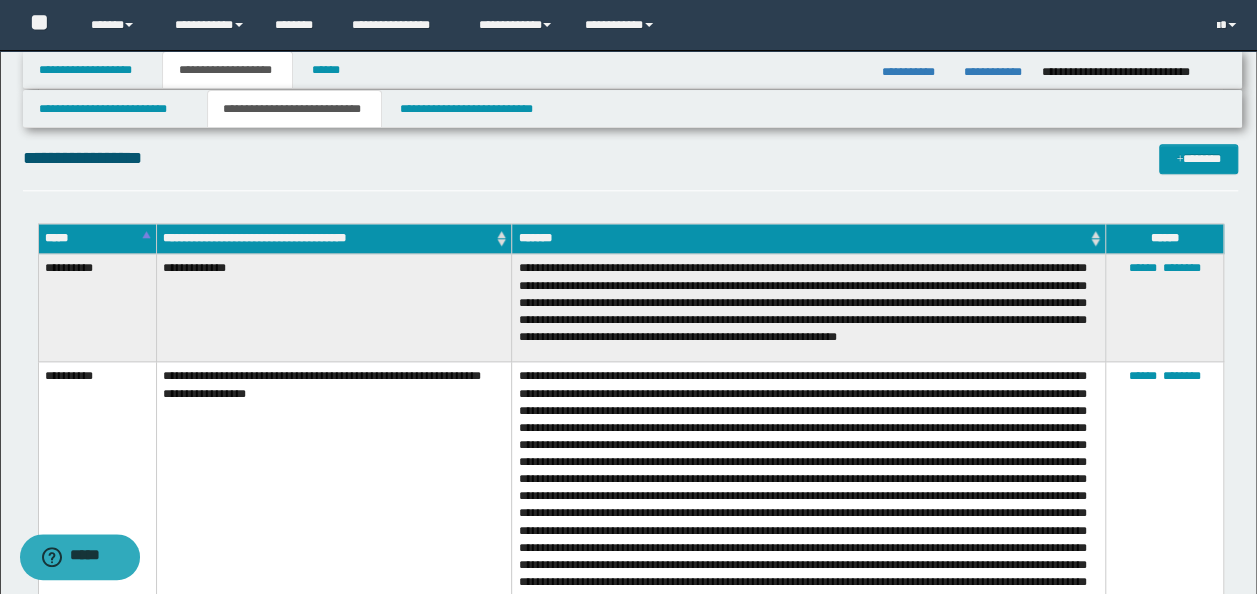 drag, startPoint x: 505, startPoint y: 67, endPoint x: 498, endPoint y: 82, distance: 16.552946 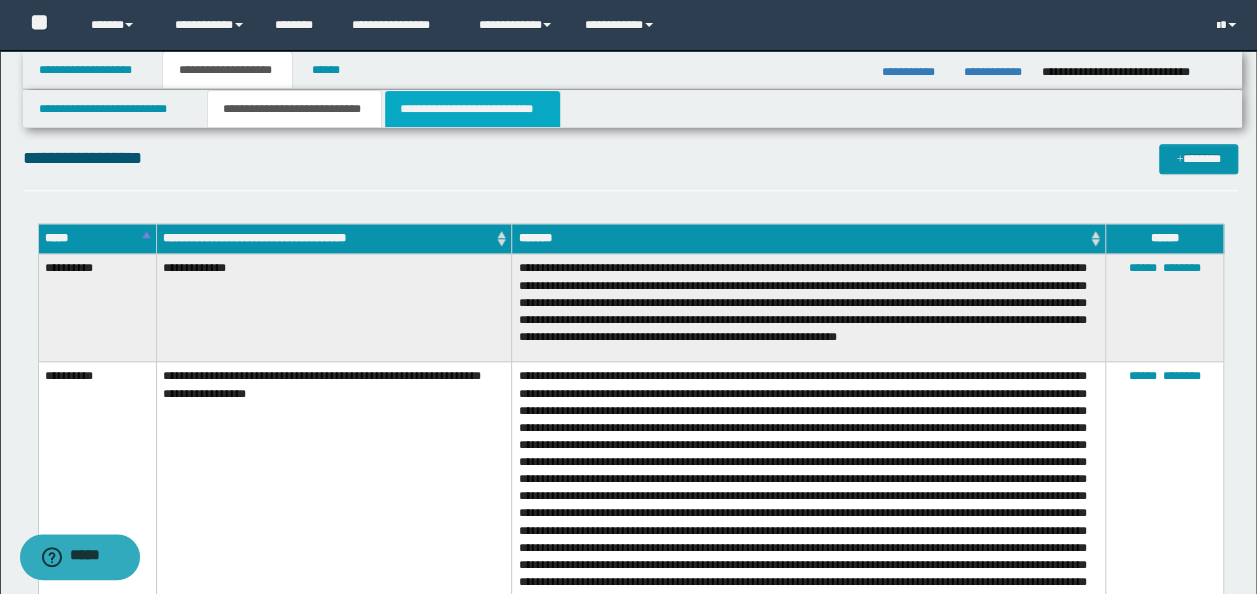 click on "**********" at bounding box center [472, 109] 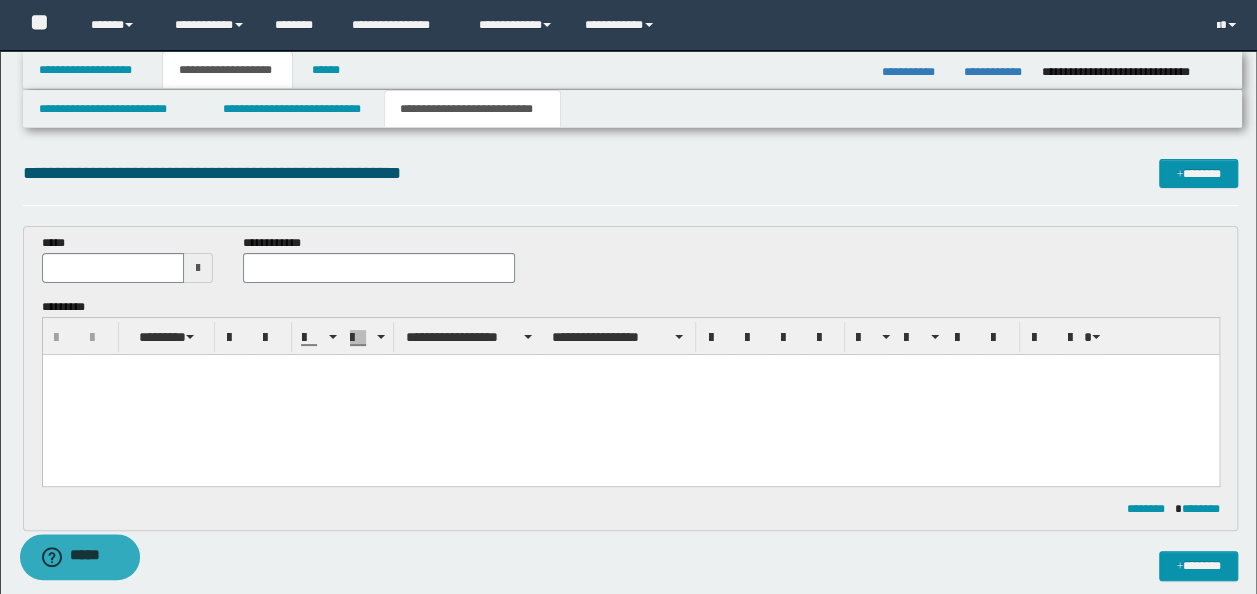 scroll, scrollTop: 0, scrollLeft: 0, axis: both 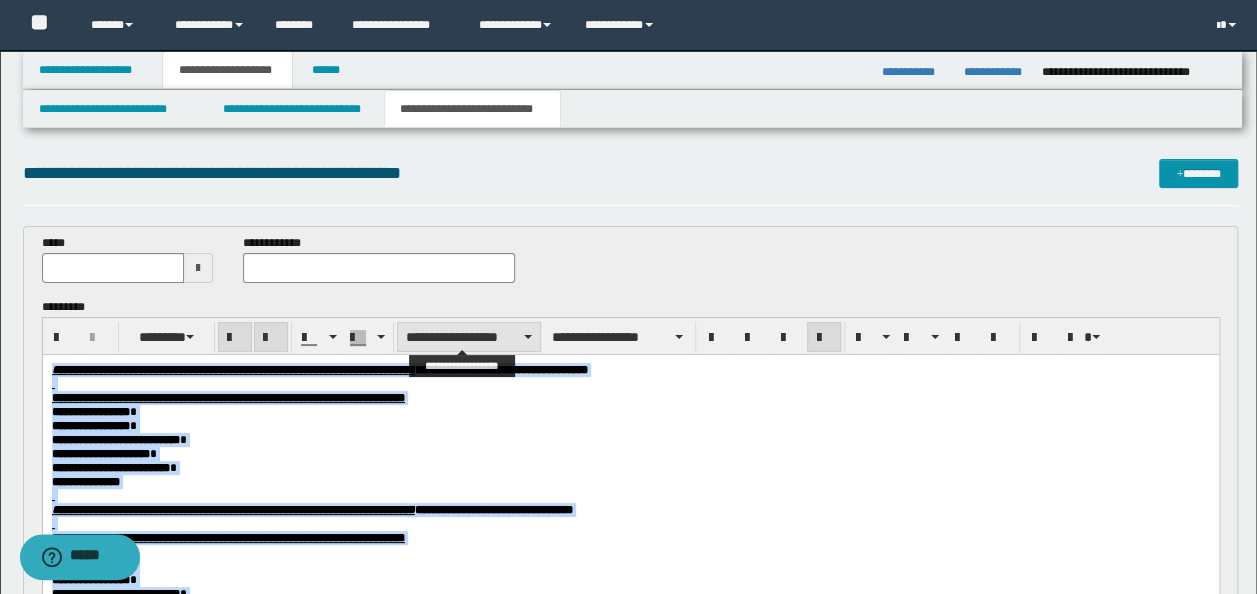 click on "**********" at bounding box center (469, 337) 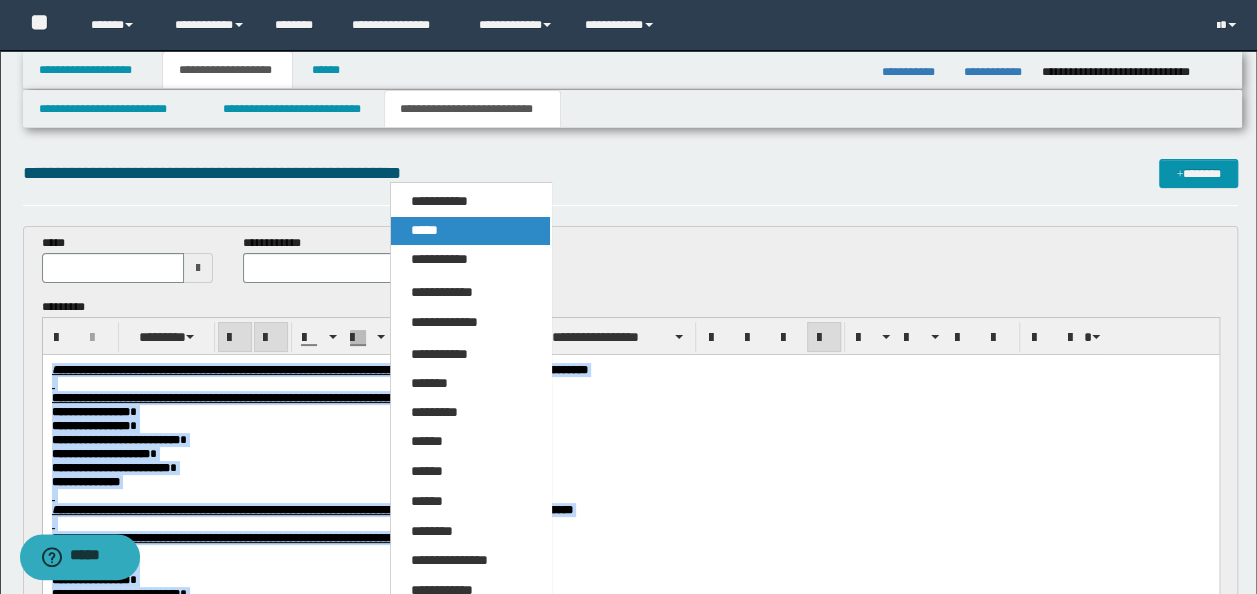 click on "*****" at bounding box center [470, 231] 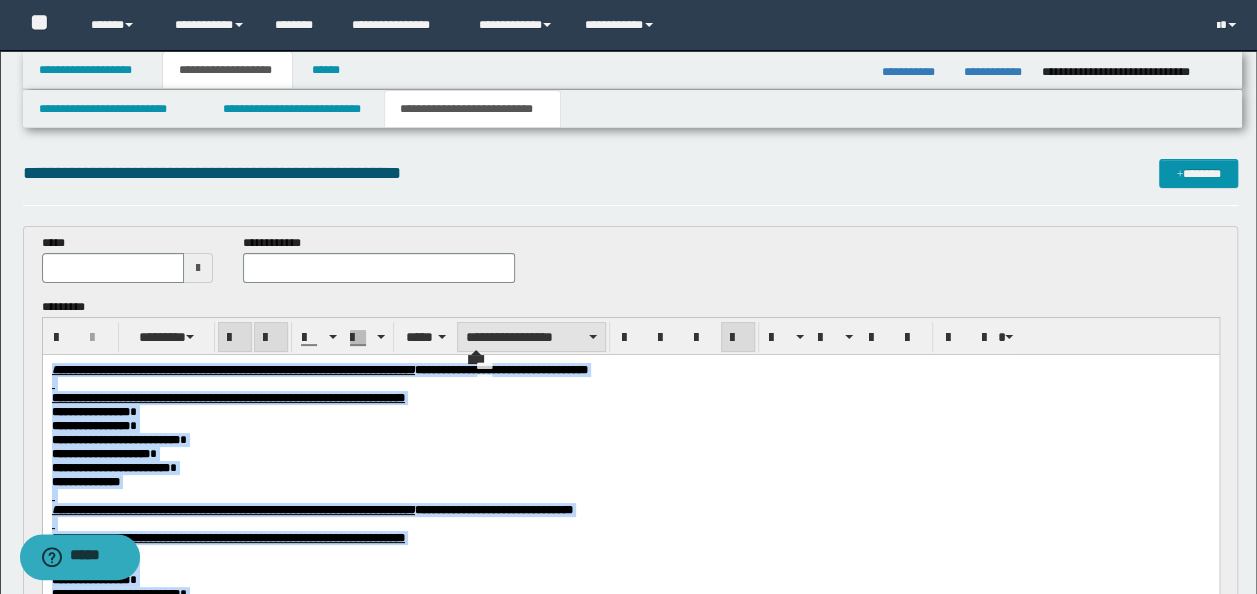 click on "**********" at bounding box center [531, 337] 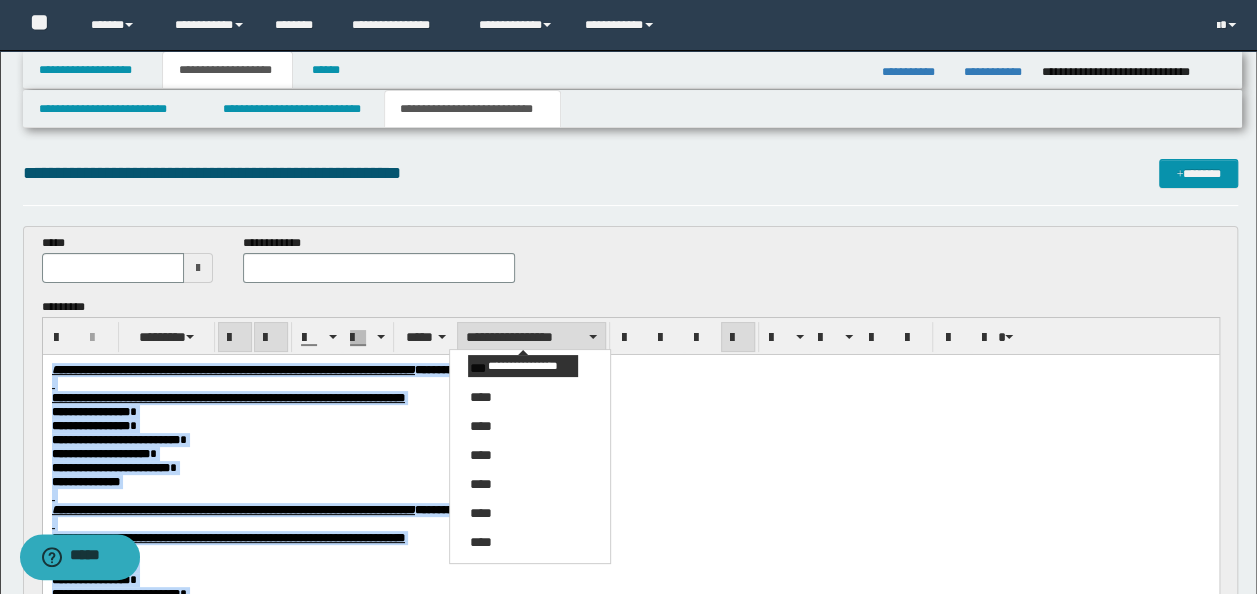 click on "**********" at bounding box center [531, 337] 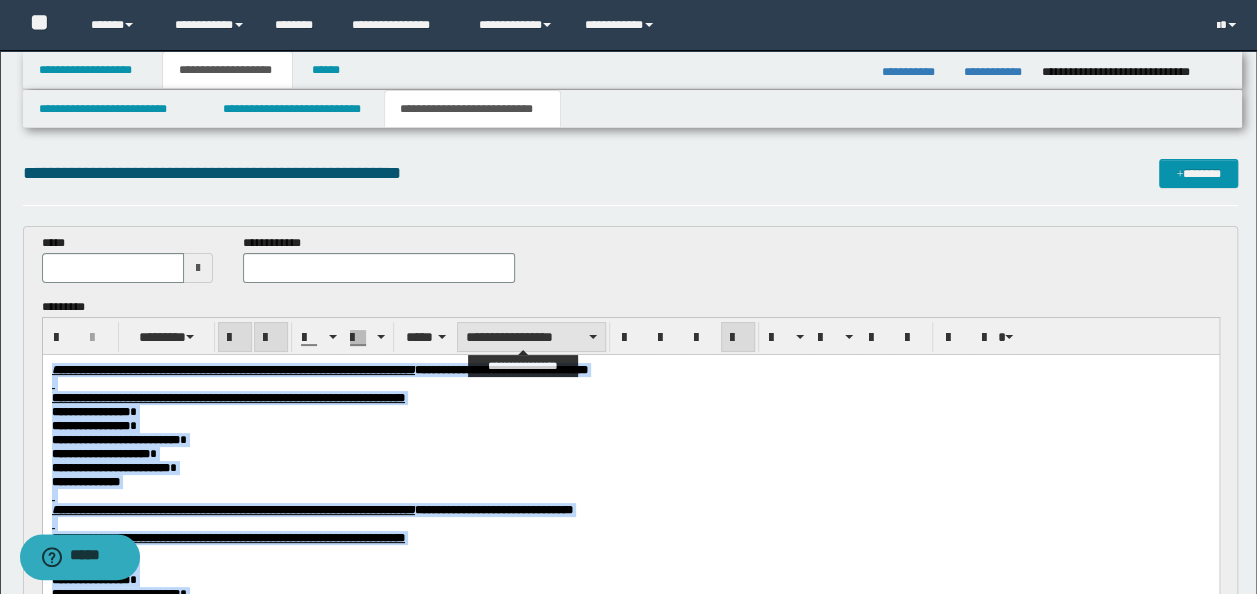 click on "**********" at bounding box center (531, 337) 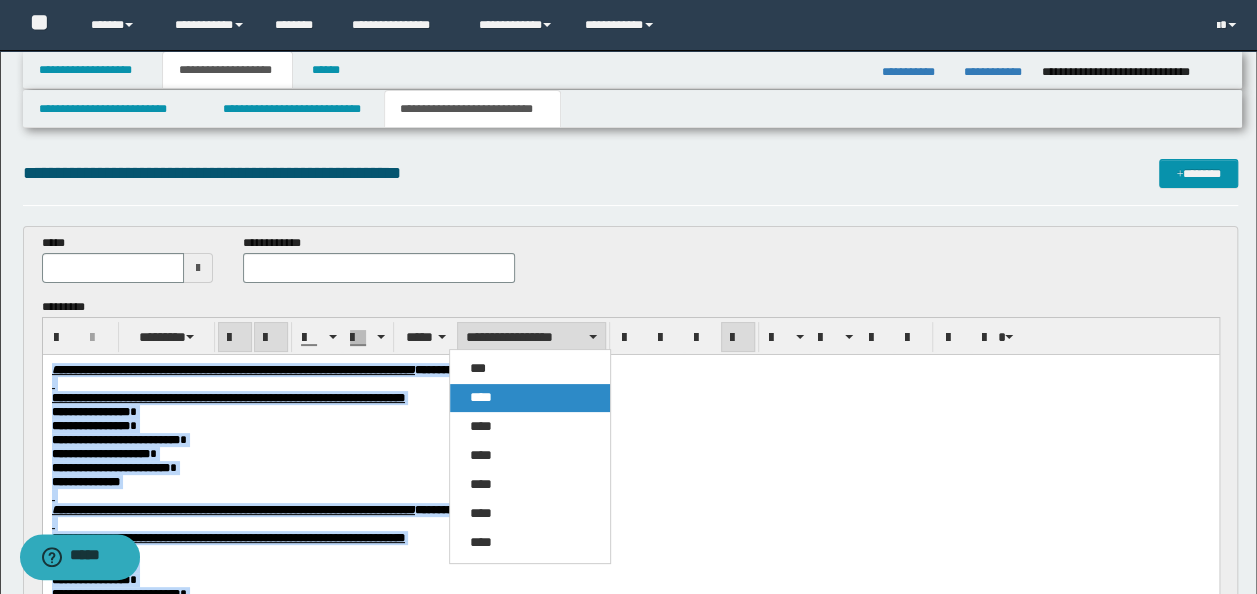 drag, startPoint x: 540, startPoint y: 394, endPoint x: 499, endPoint y: 41, distance: 355.37305 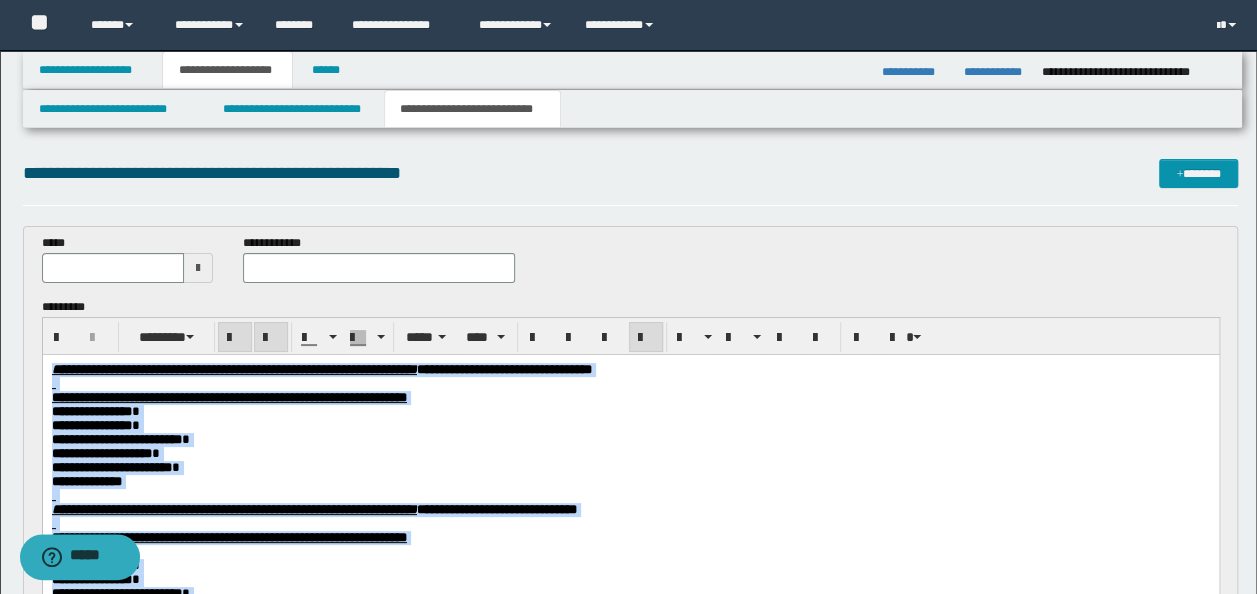 click at bounding box center (630, 383) 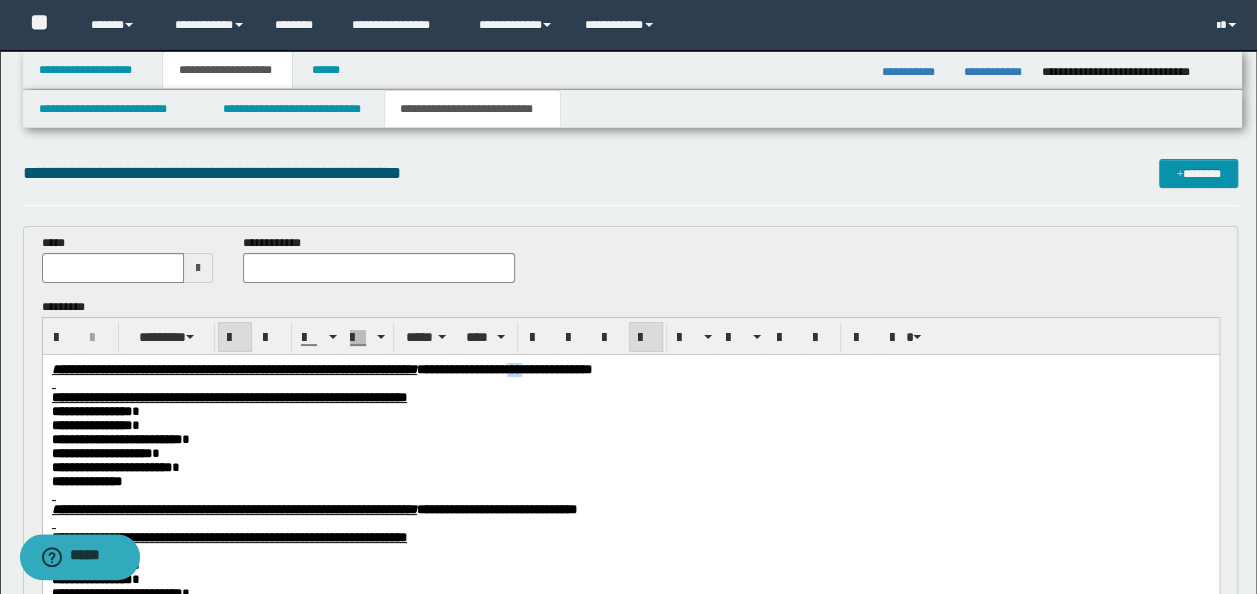 drag, startPoint x: 754, startPoint y: 369, endPoint x: 736, endPoint y: 371, distance: 18.110771 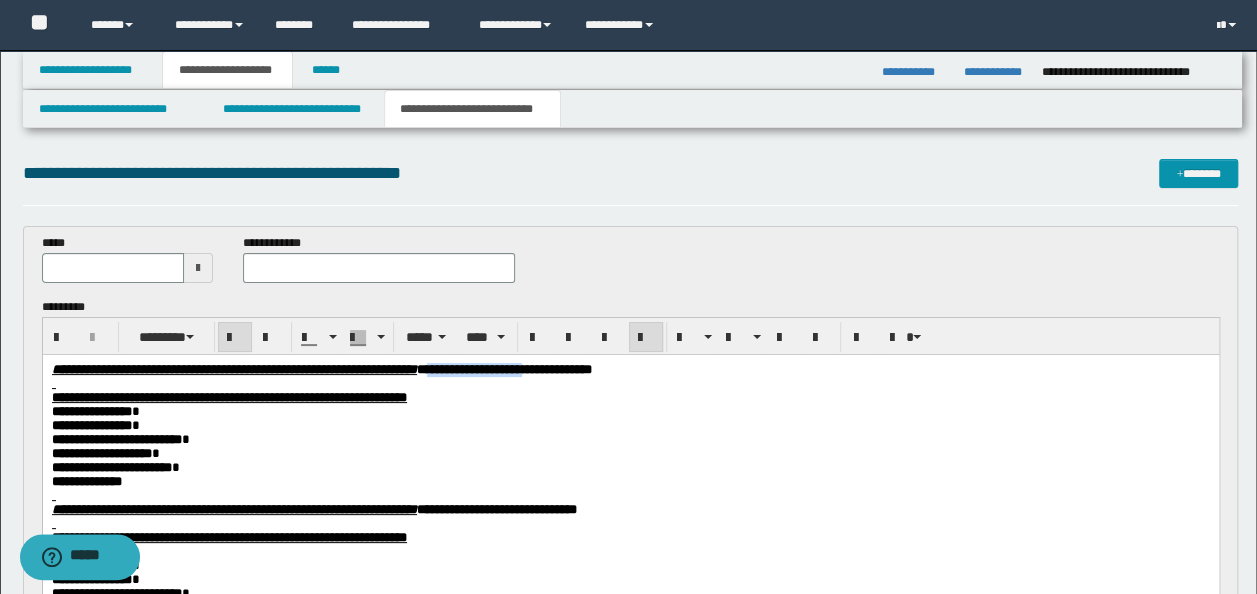 drag, startPoint x: 757, startPoint y: 369, endPoint x: 627, endPoint y: 369, distance: 130 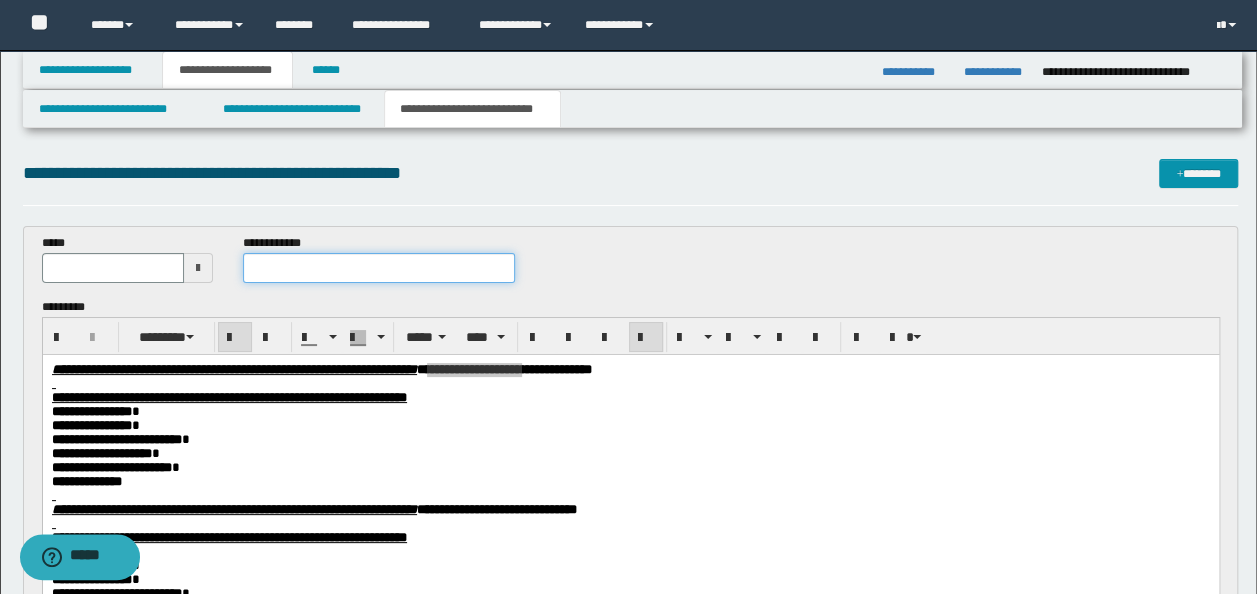 click at bounding box center [379, 268] 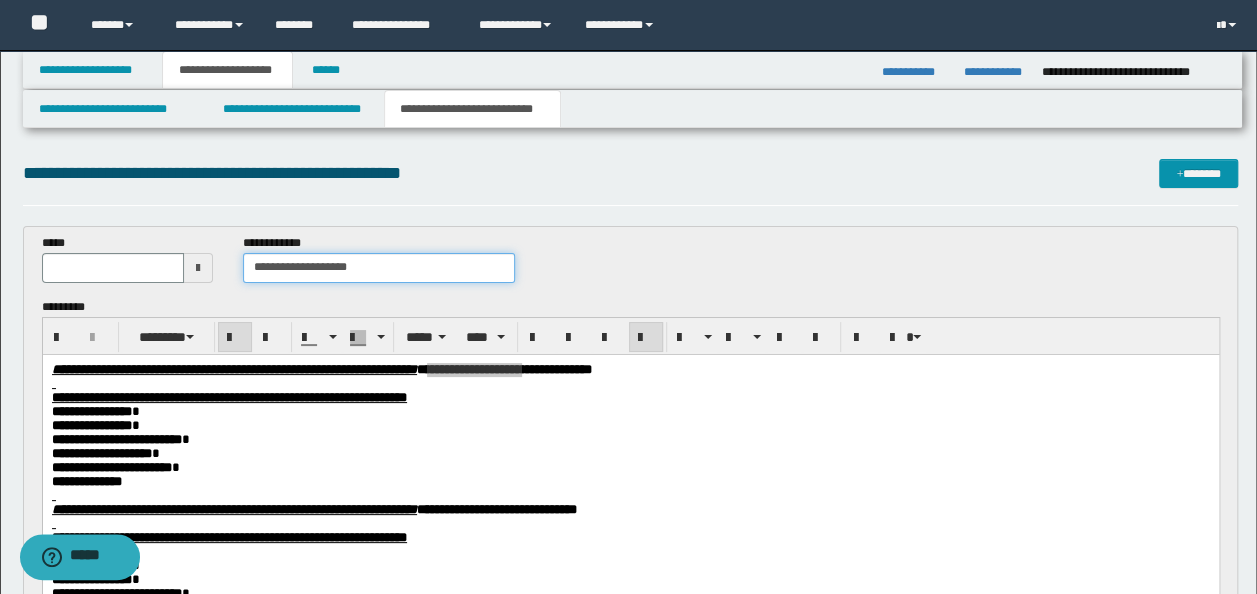 type on "**********" 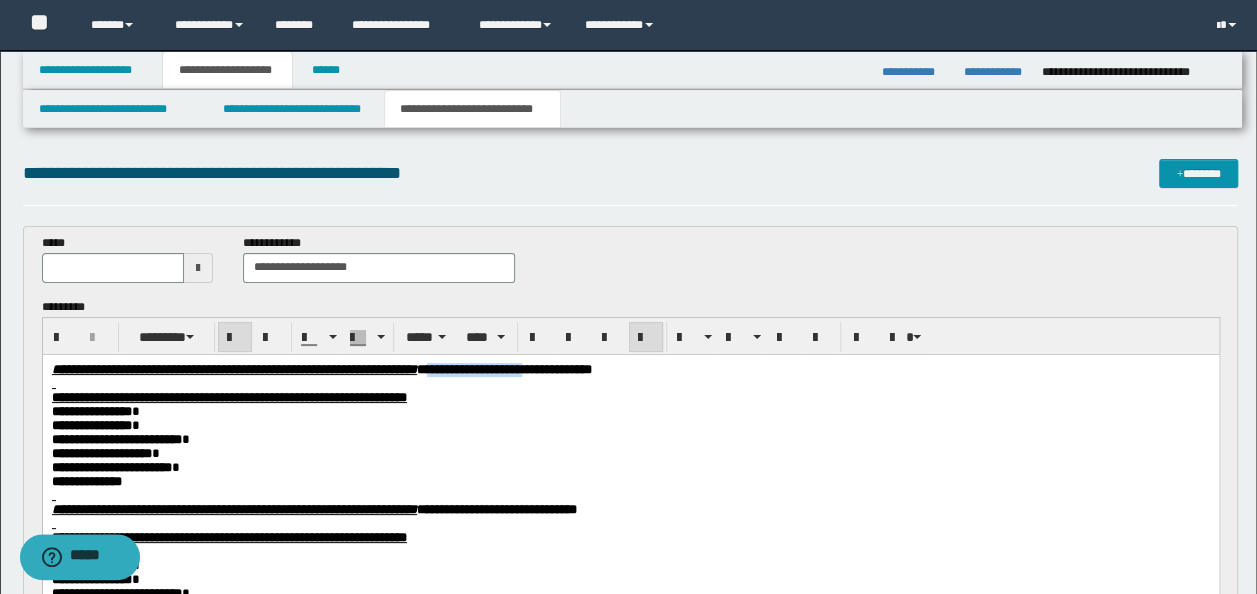 click on "**********" at bounding box center (503, 368) 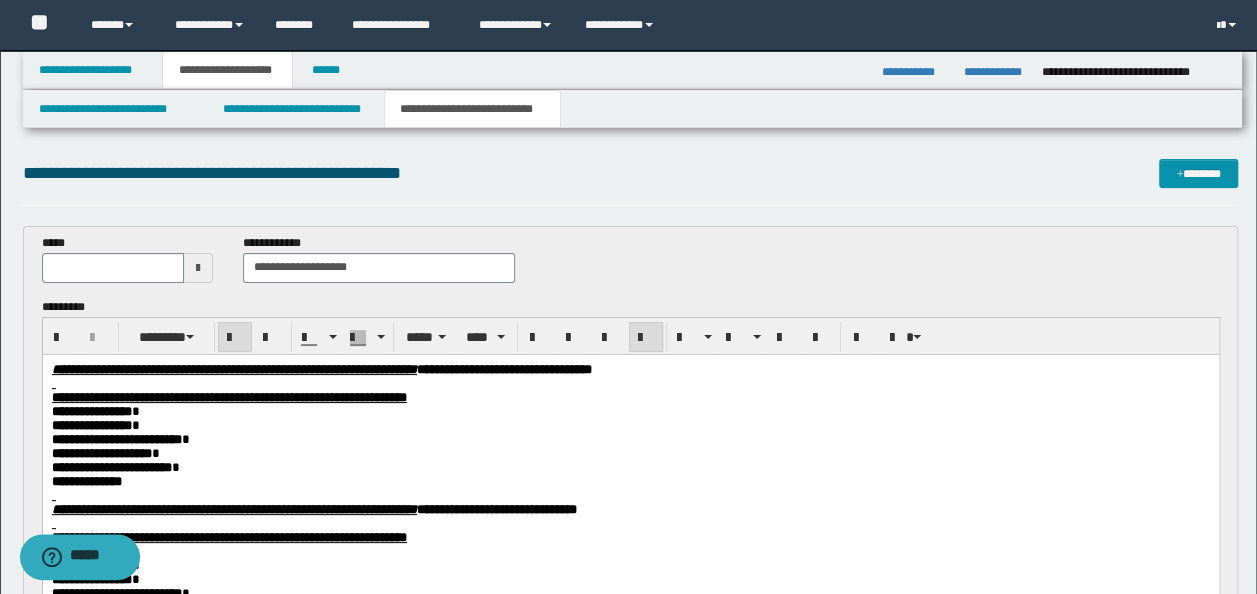 click at bounding box center [630, 383] 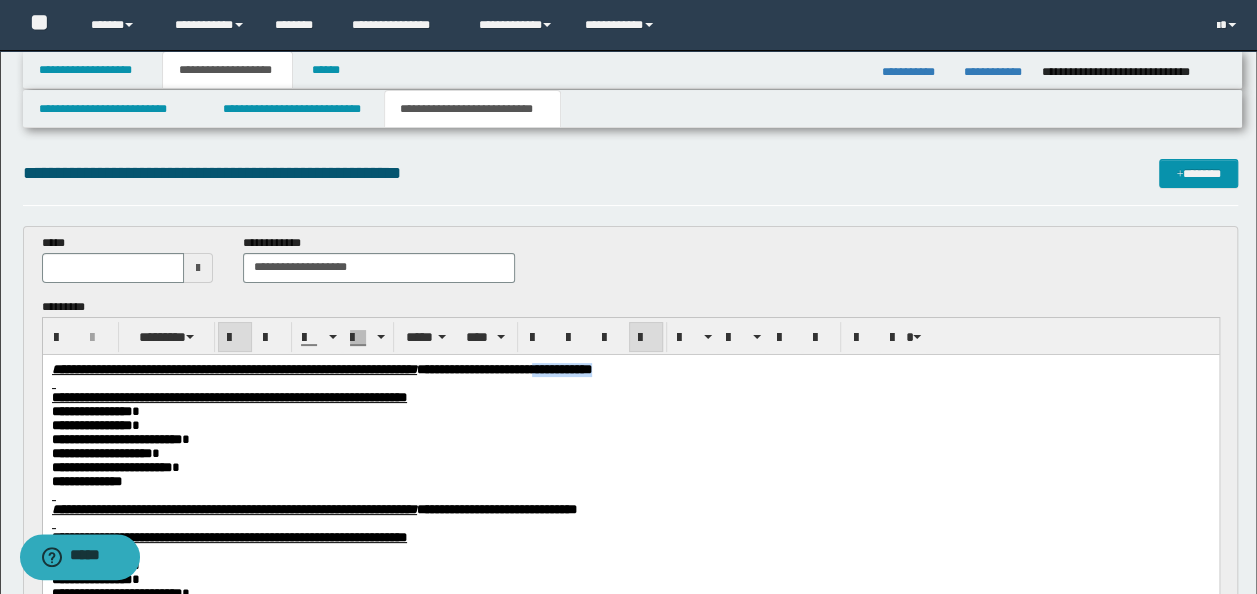 drag, startPoint x: 837, startPoint y: 368, endPoint x: 763, endPoint y: 366, distance: 74.02702 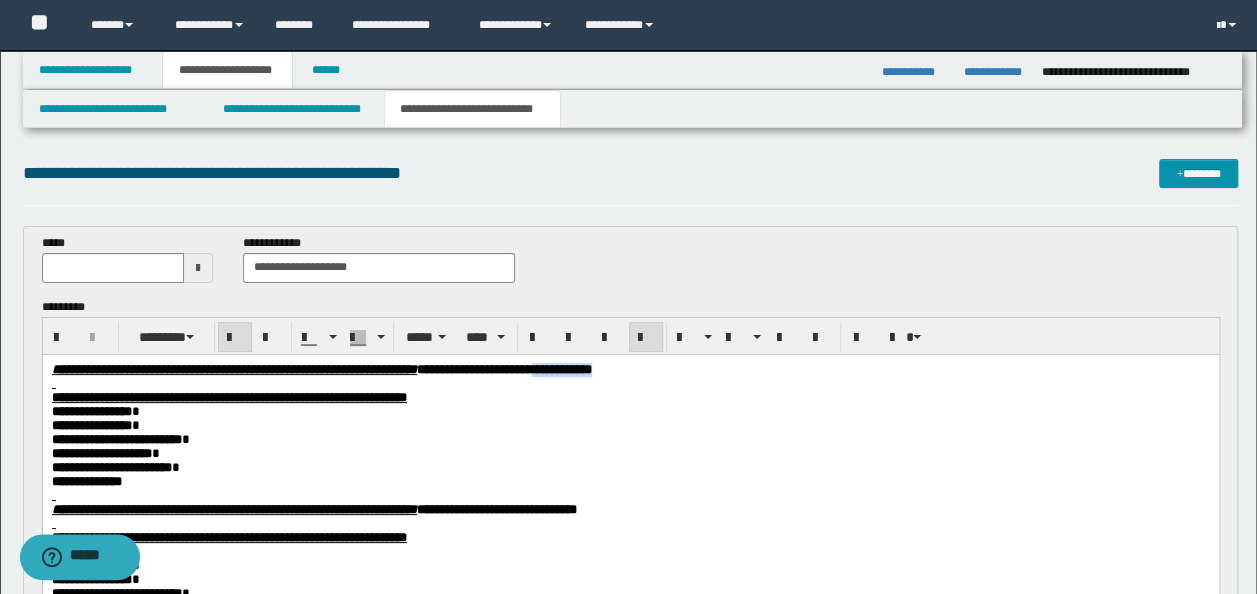 click on "**********" at bounding box center [630, 369] 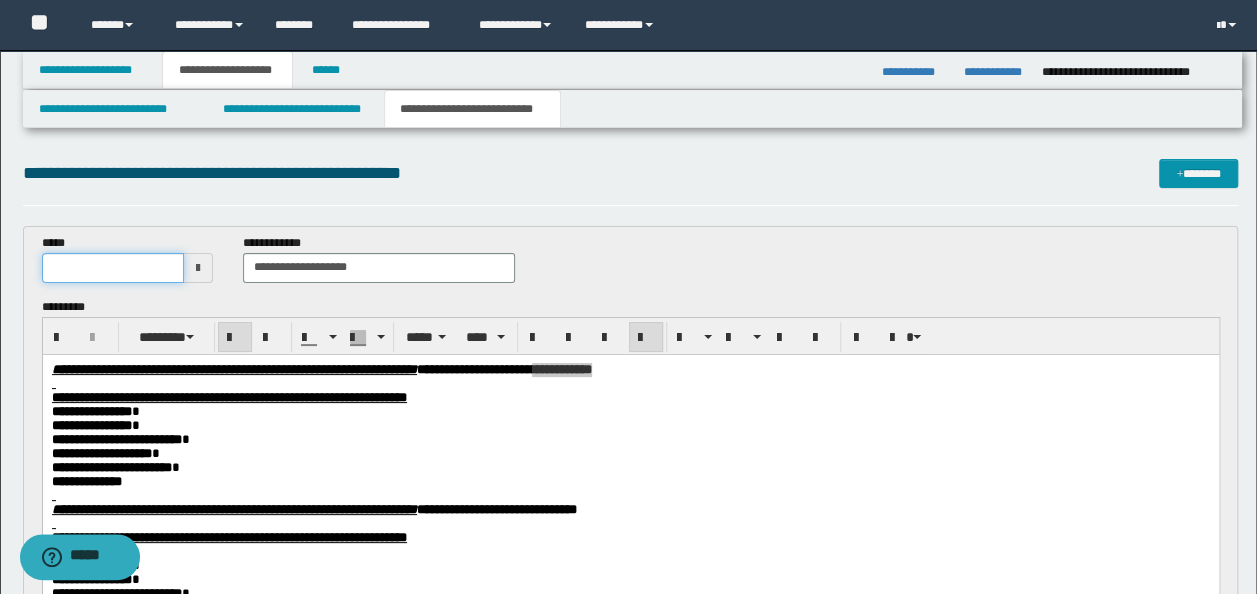 click at bounding box center [113, 268] 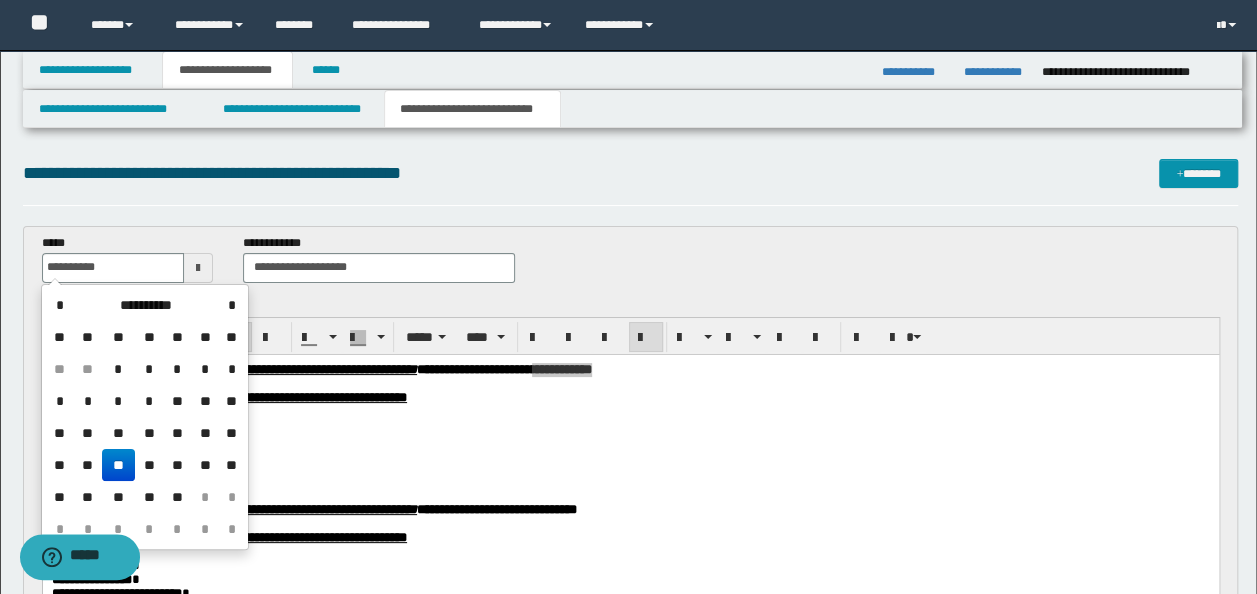 type on "**********" 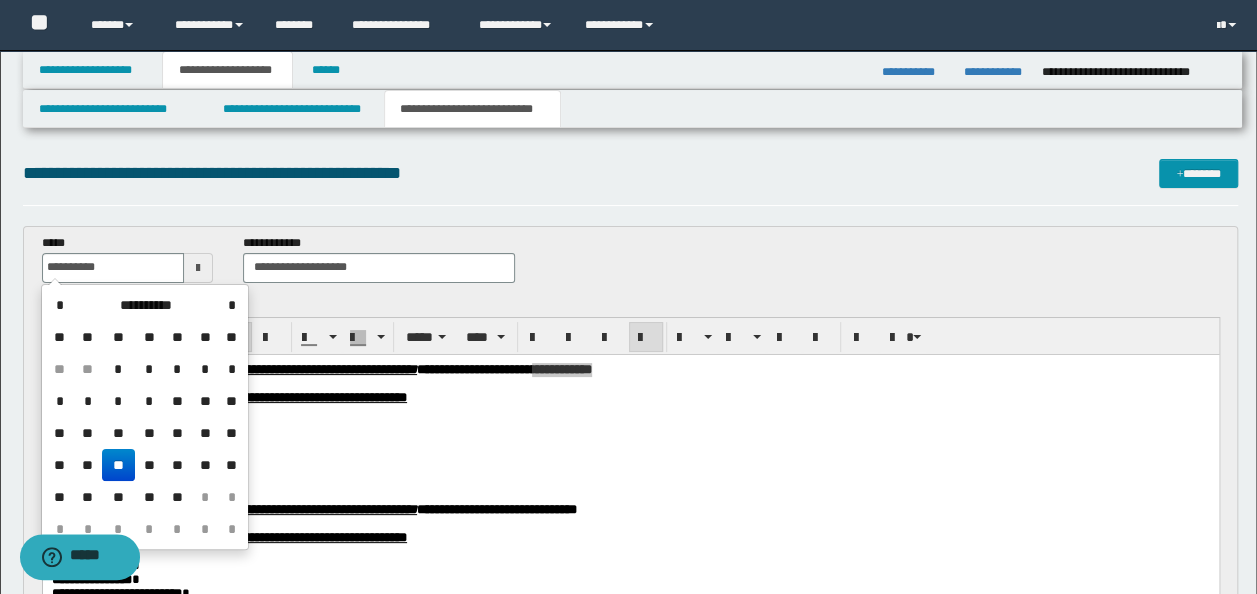 click on "**********" at bounding box center (628, 884) 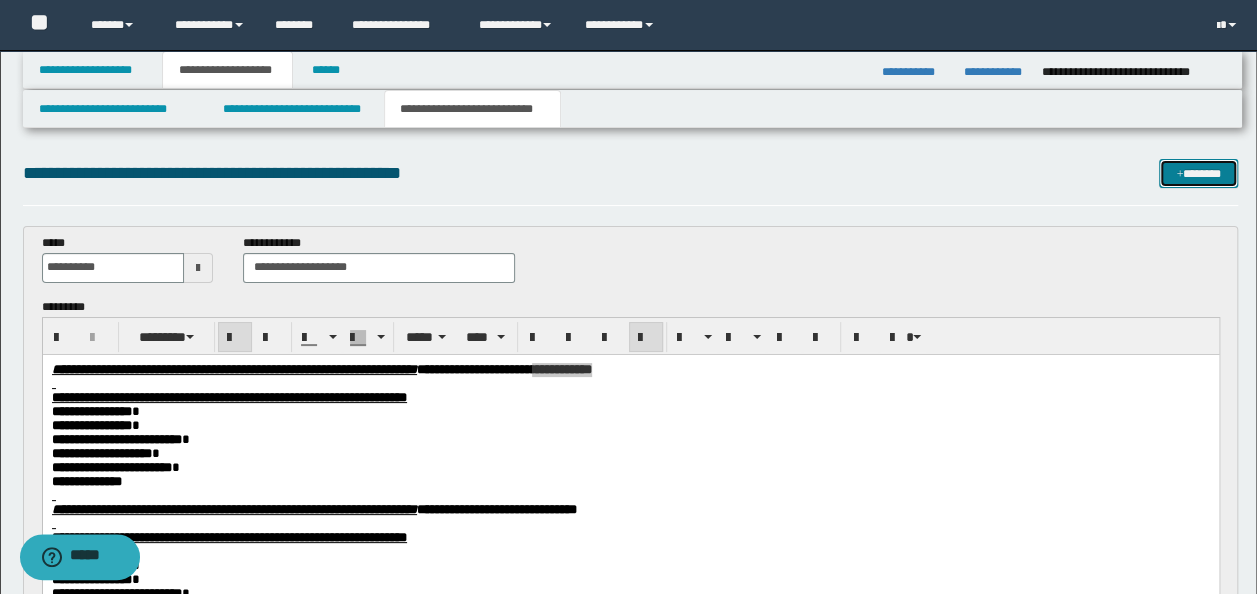 click on "*******" at bounding box center (1198, 173) 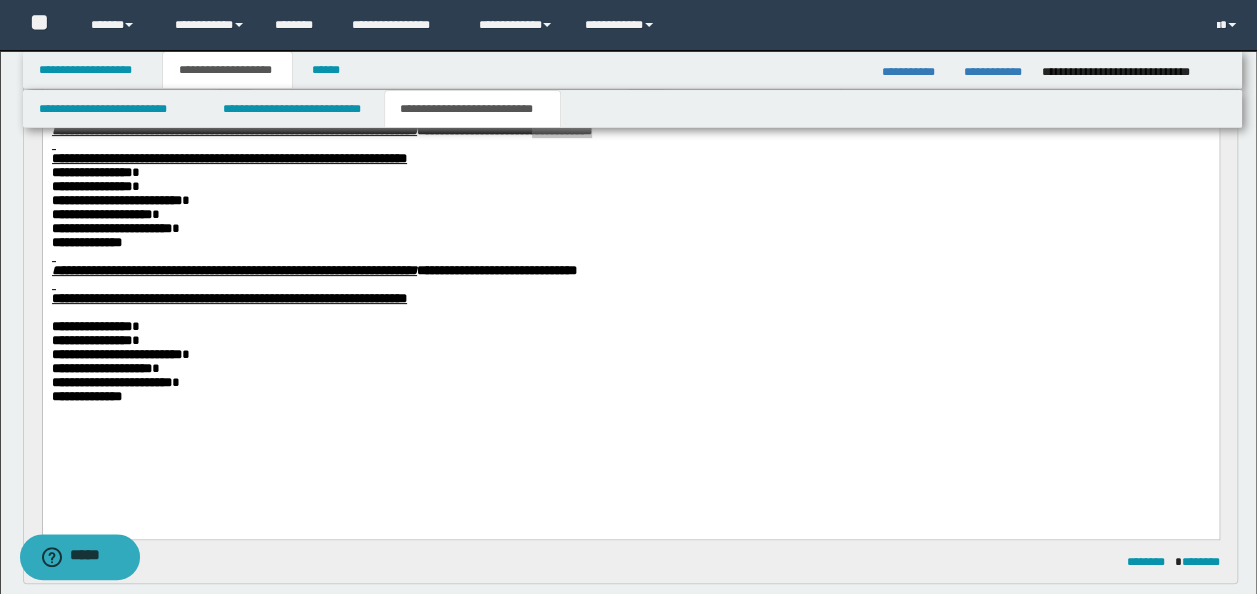 scroll, scrollTop: 270, scrollLeft: 0, axis: vertical 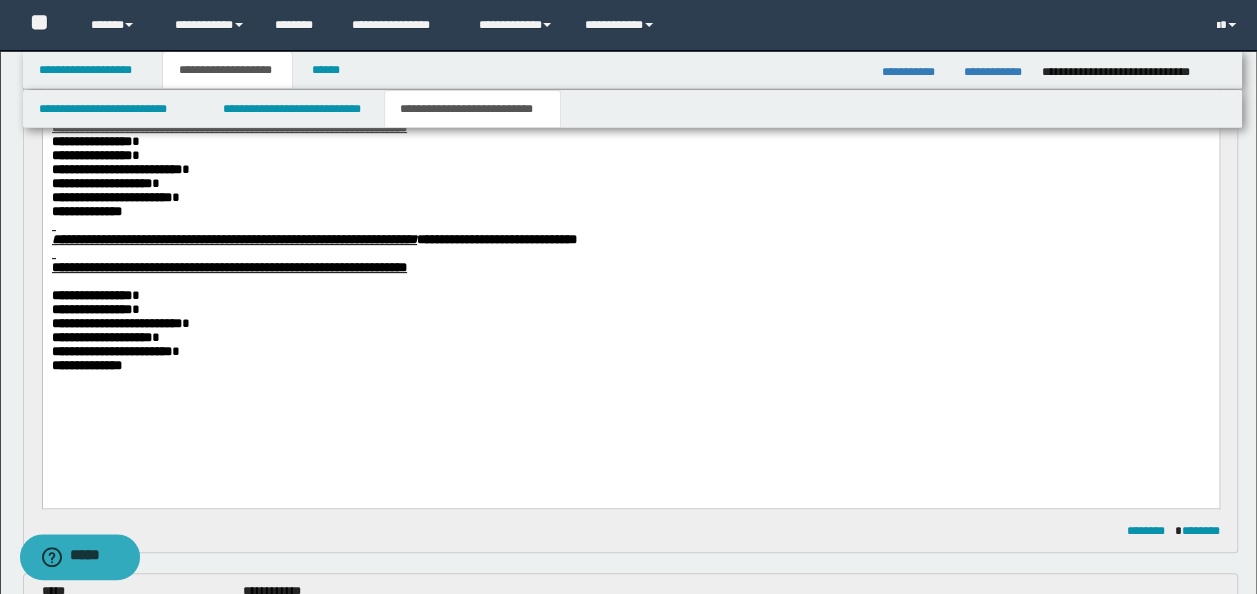 click on "**********" at bounding box center (630, 257) 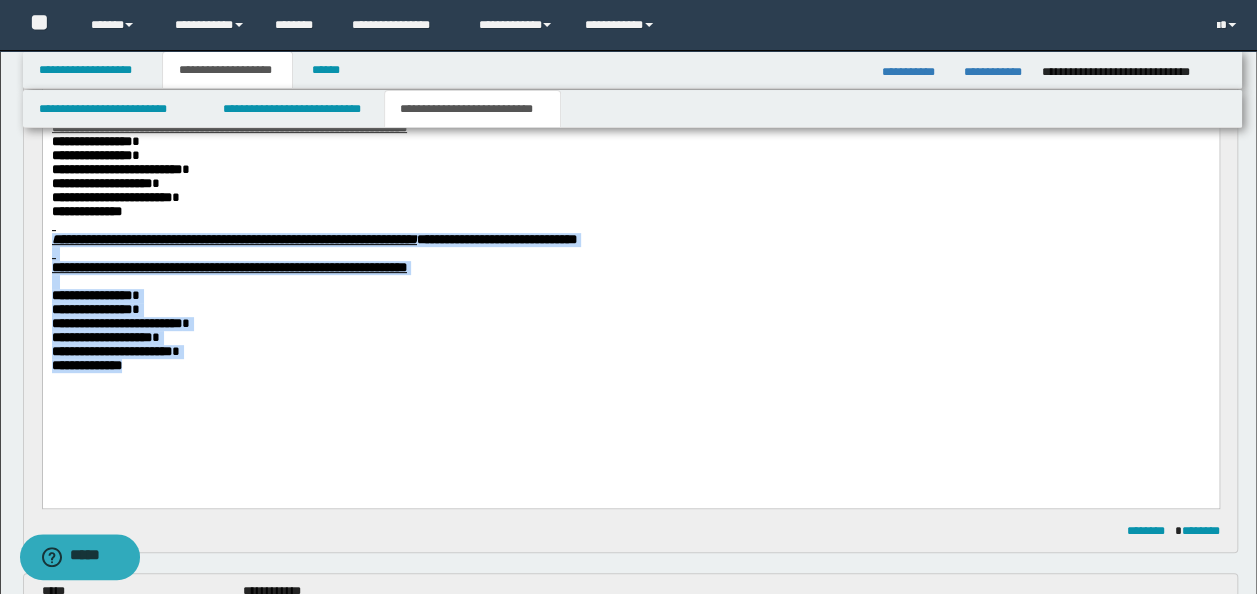 drag, startPoint x: 118, startPoint y: 383, endPoint x: 52, endPoint y: 253, distance: 145.79437 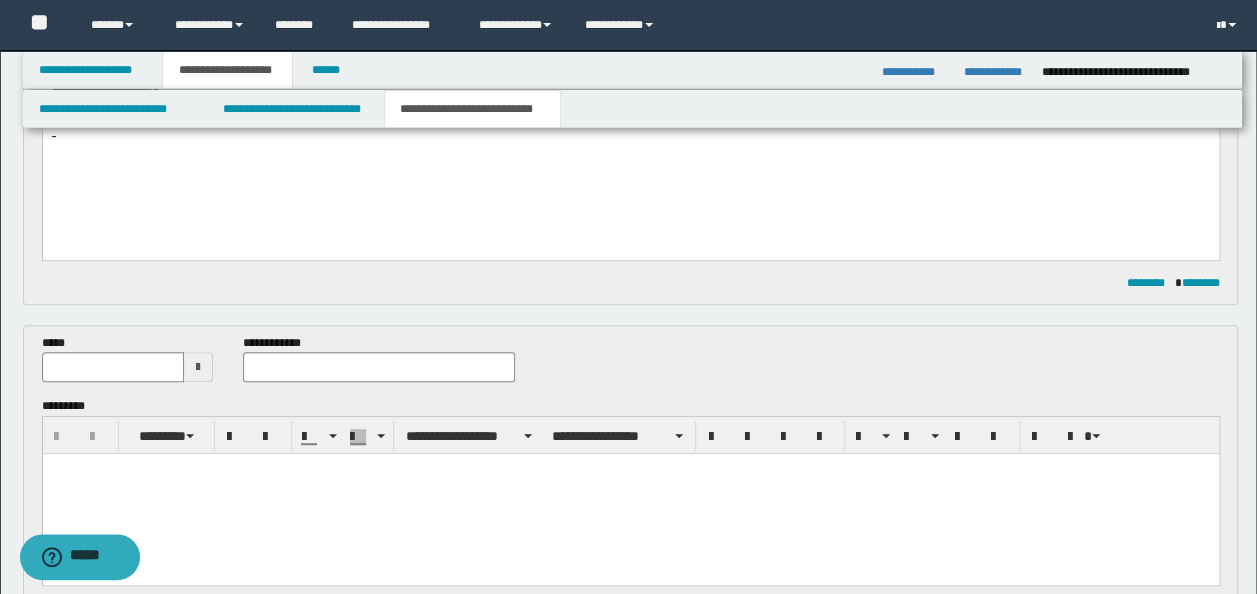 scroll, scrollTop: 470, scrollLeft: 0, axis: vertical 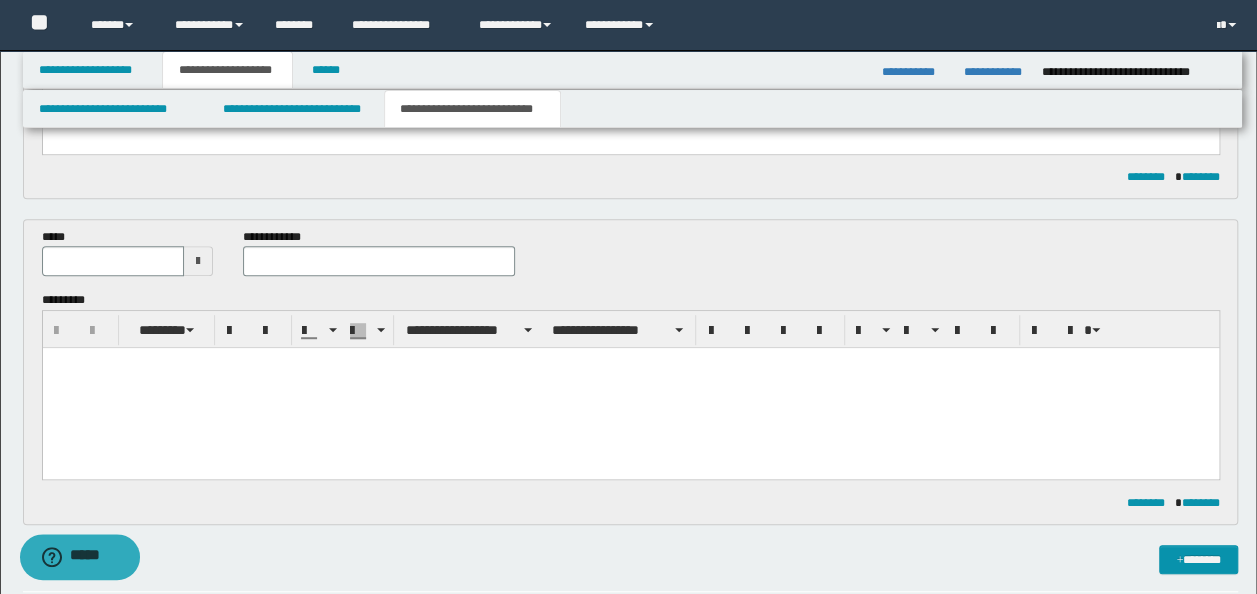 click at bounding box center (630, 388) 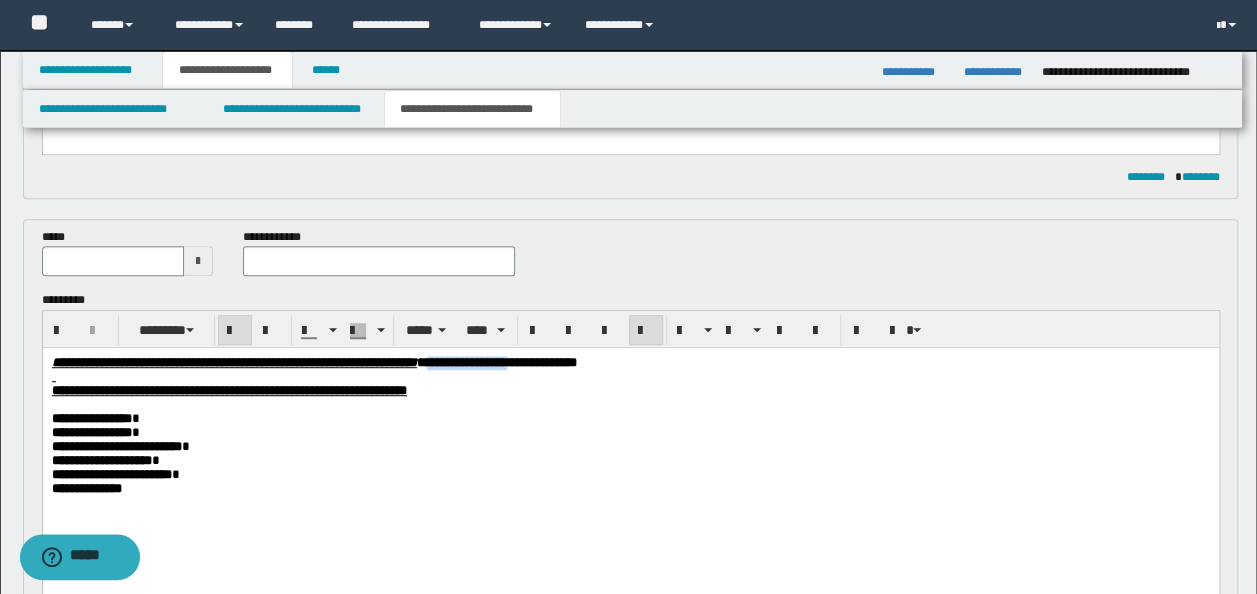 drag, startPoint x: 737, startPoint y: 363, endPoint x: 629, endPoint y: 357, distance: 108.16654 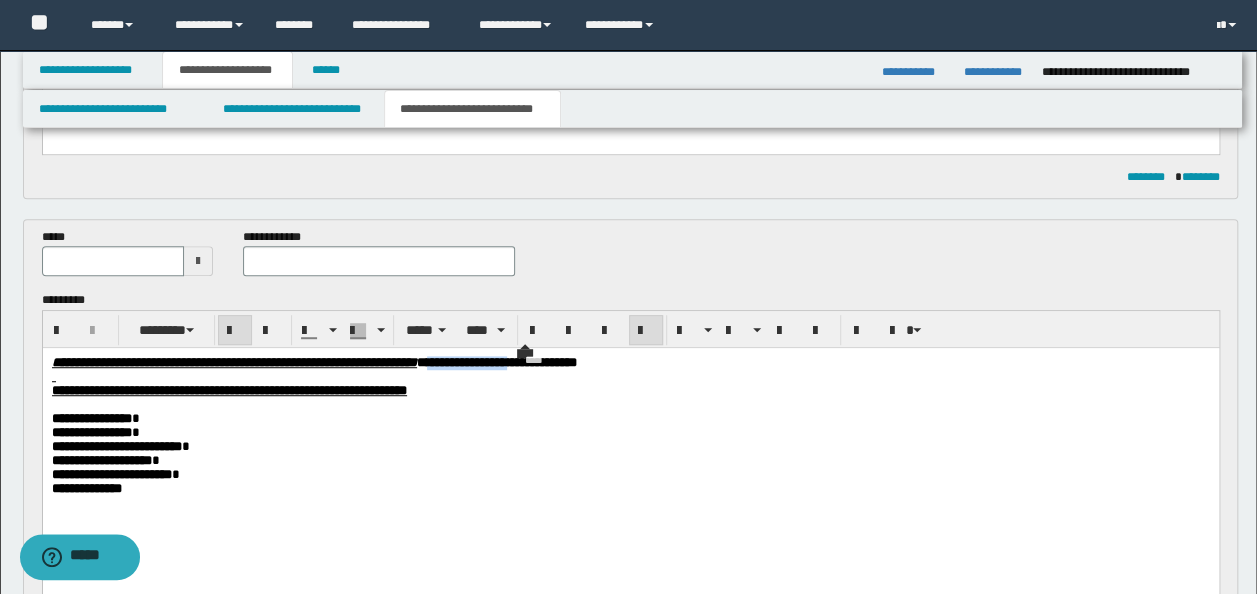 copy on "**********" 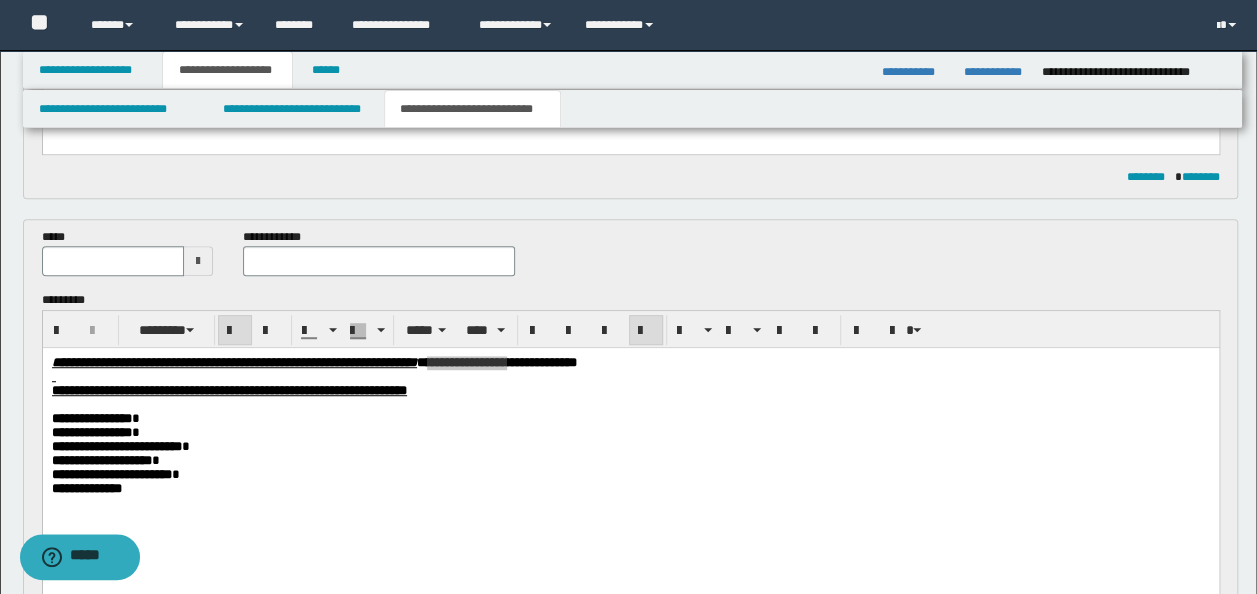 click at bounding box center [379, 261] 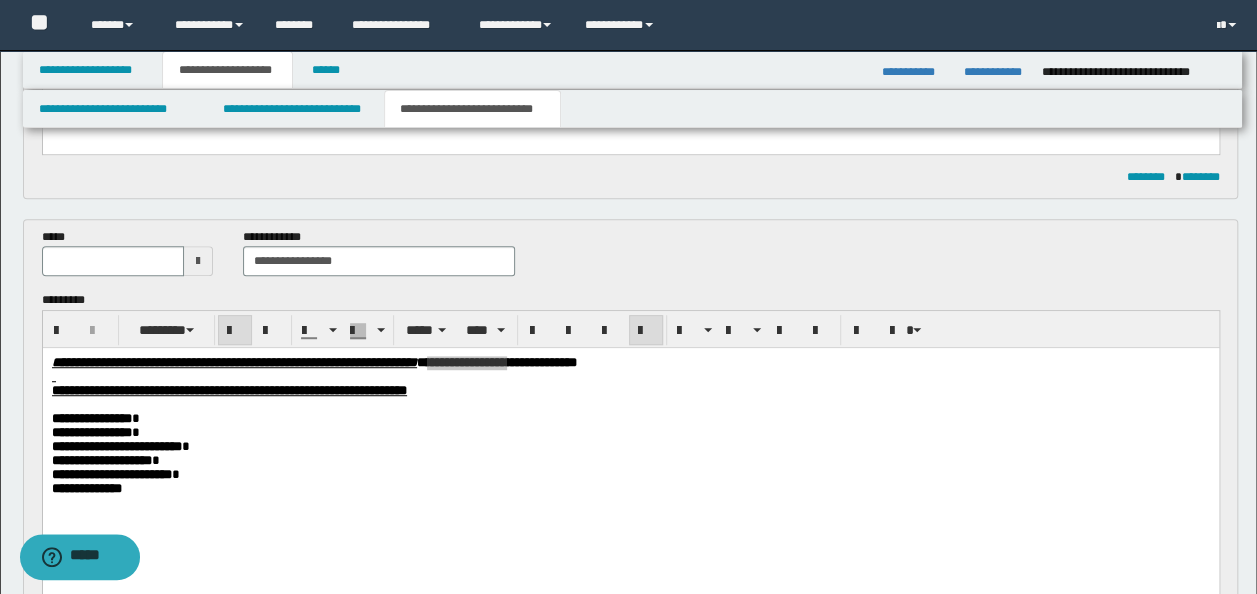 type on "**********" 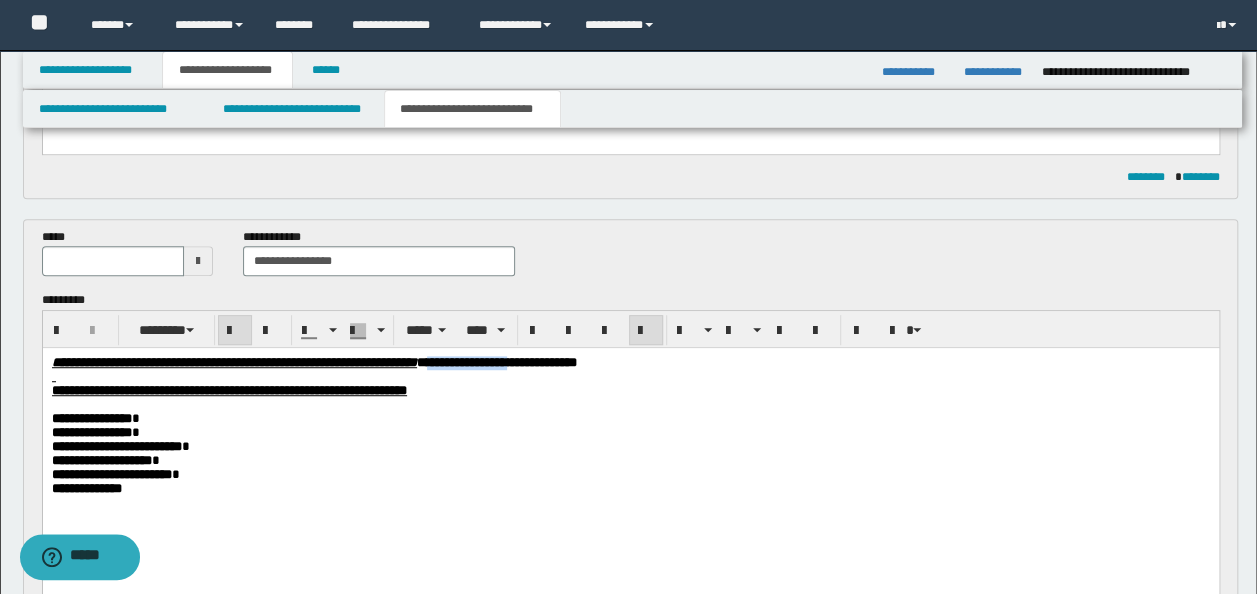 click at bounding box center (630, 377) 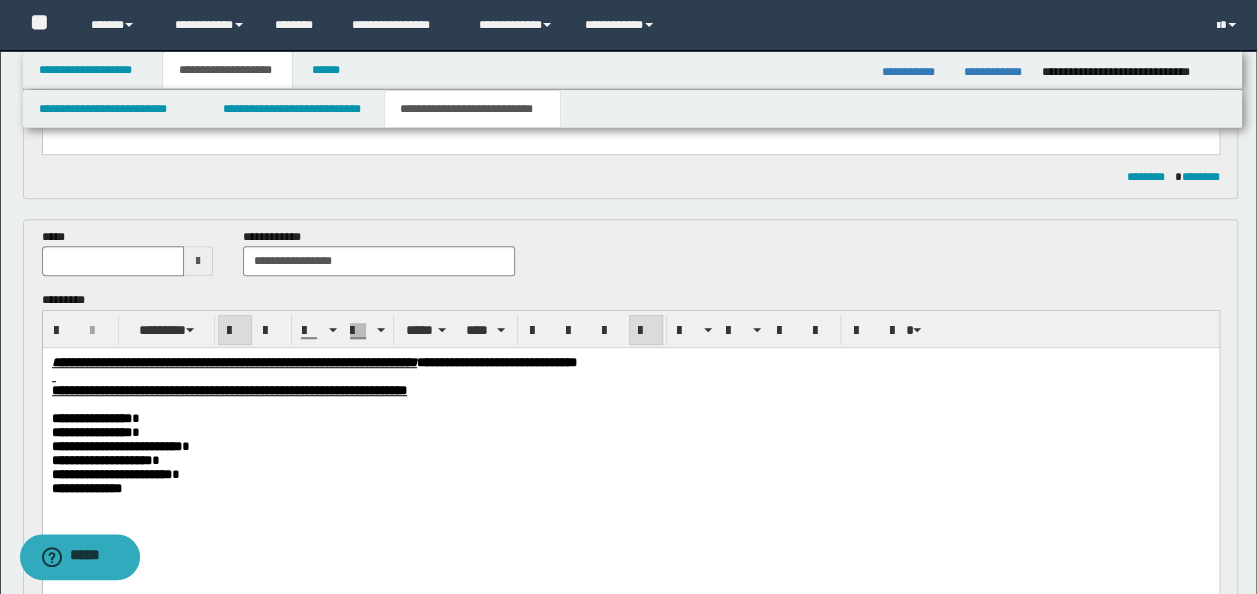 click at bounding box center [630, 377] 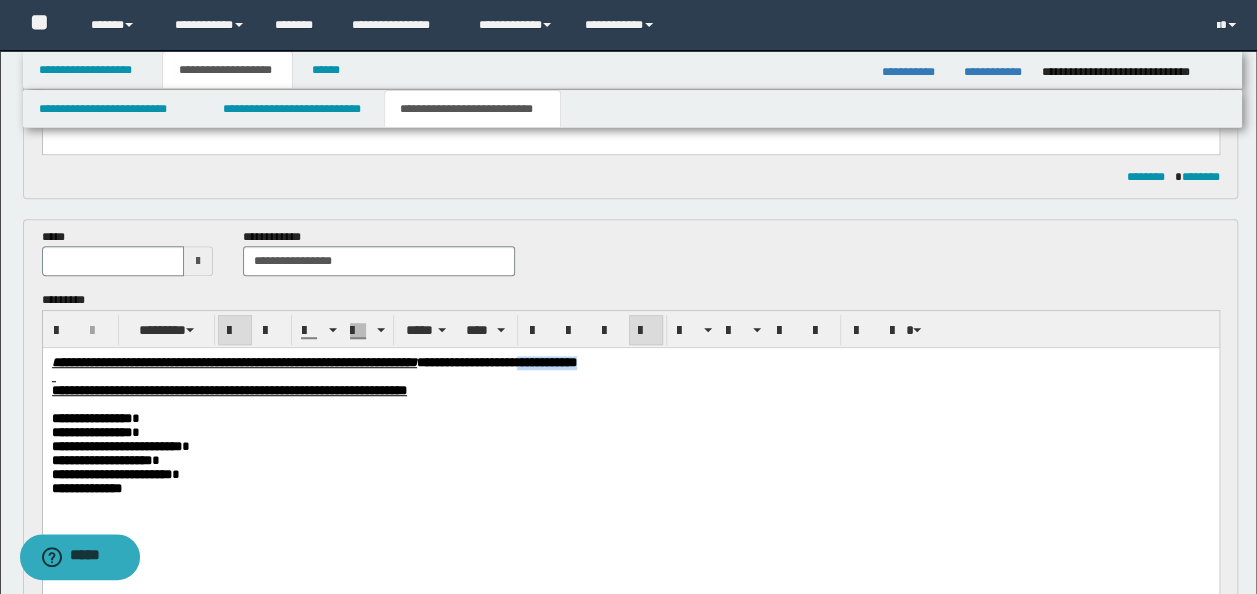 drag, startPoint x: 827, startPoint y: 362, endPoint x: 741, endPoint y: 363, distance: 86.00581 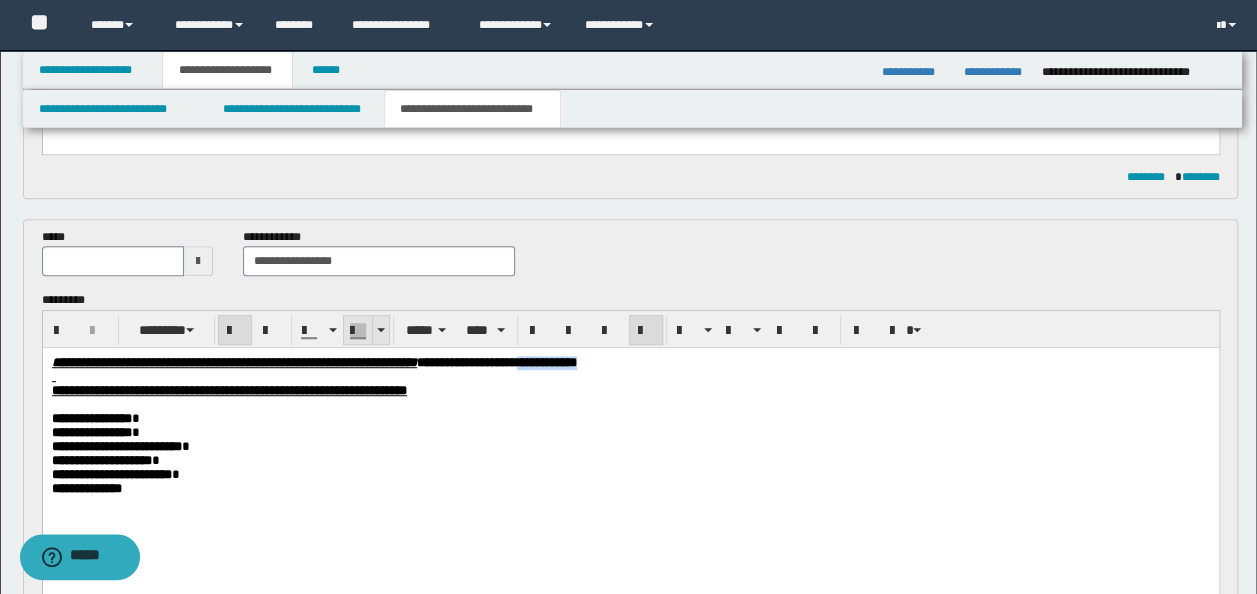 copy on "**********" 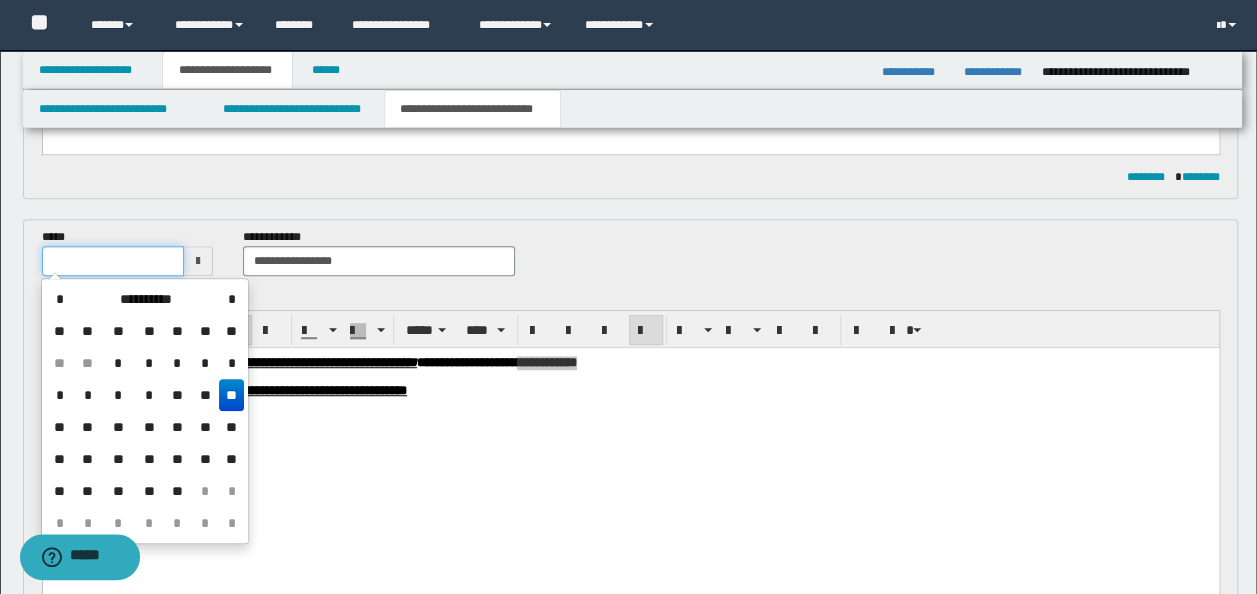 click at bounding box center (113, 261) 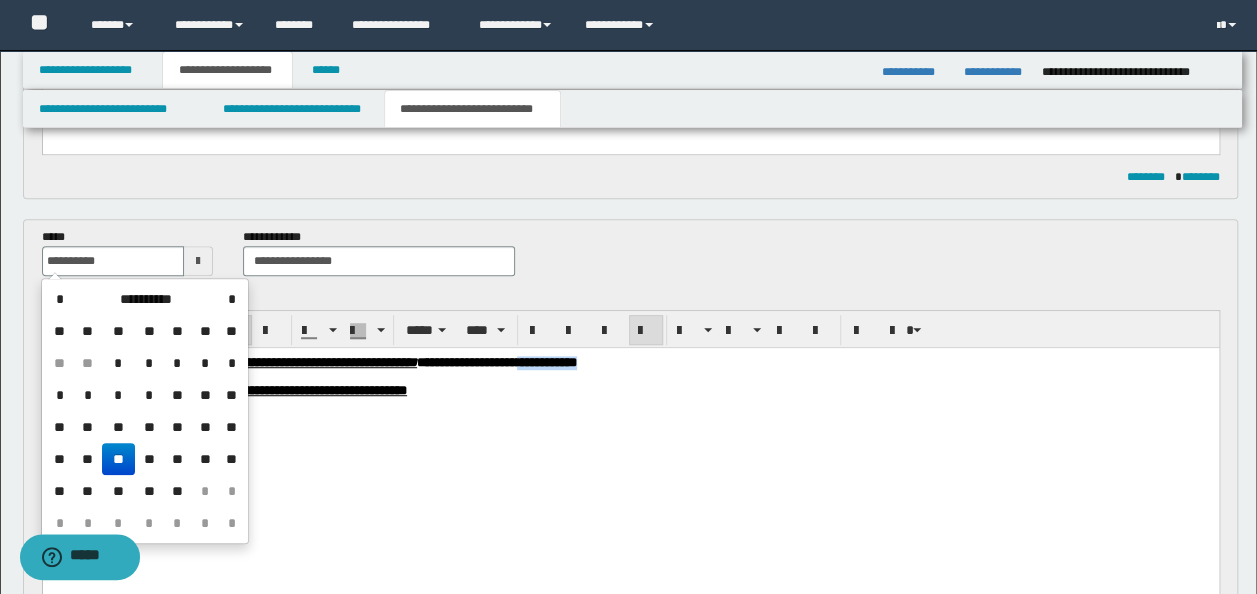 click on "**********" at bounding box center (630, 447) 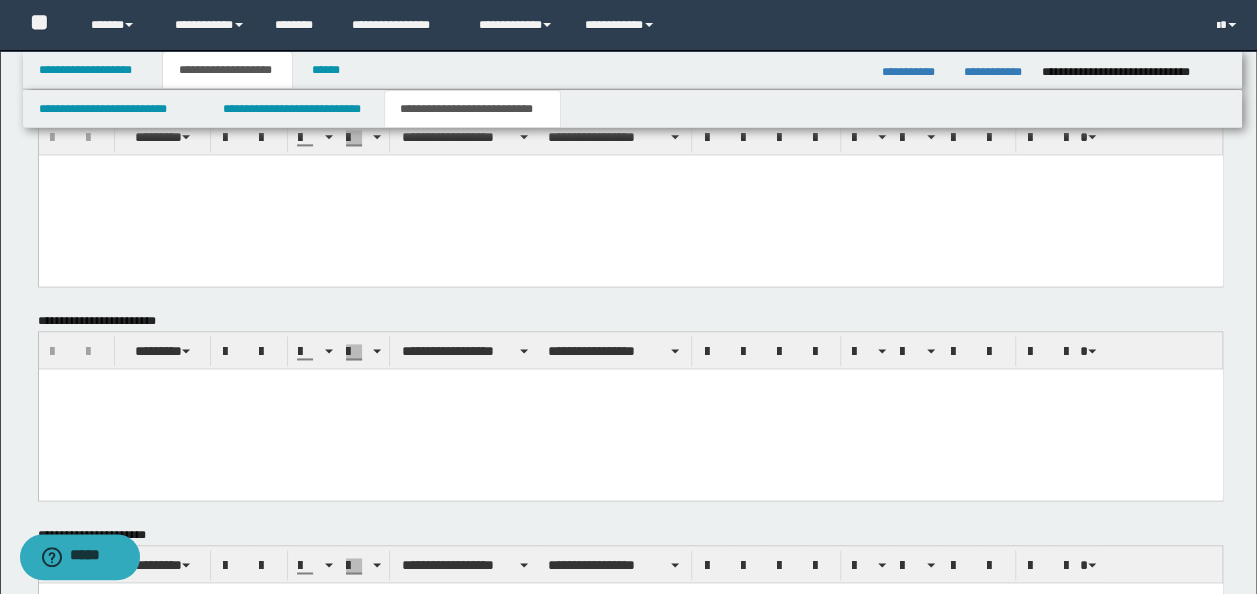scroll, scrollTop: 1511, scrollLeft: 0, axis: vertical 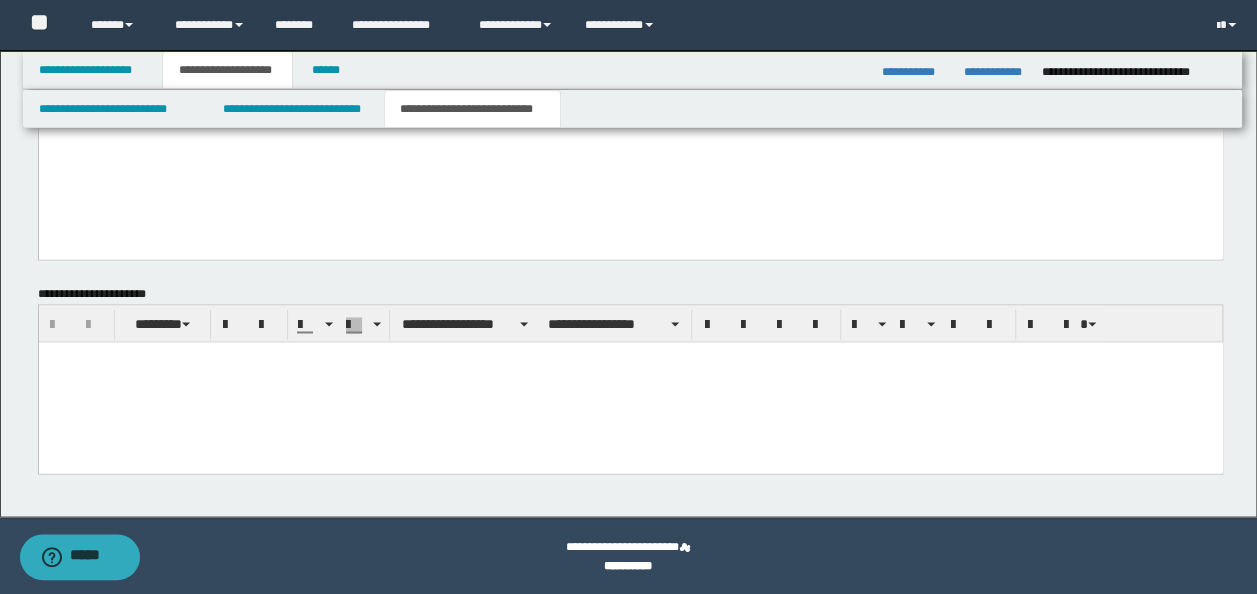 click at bounding box center (630, 382) 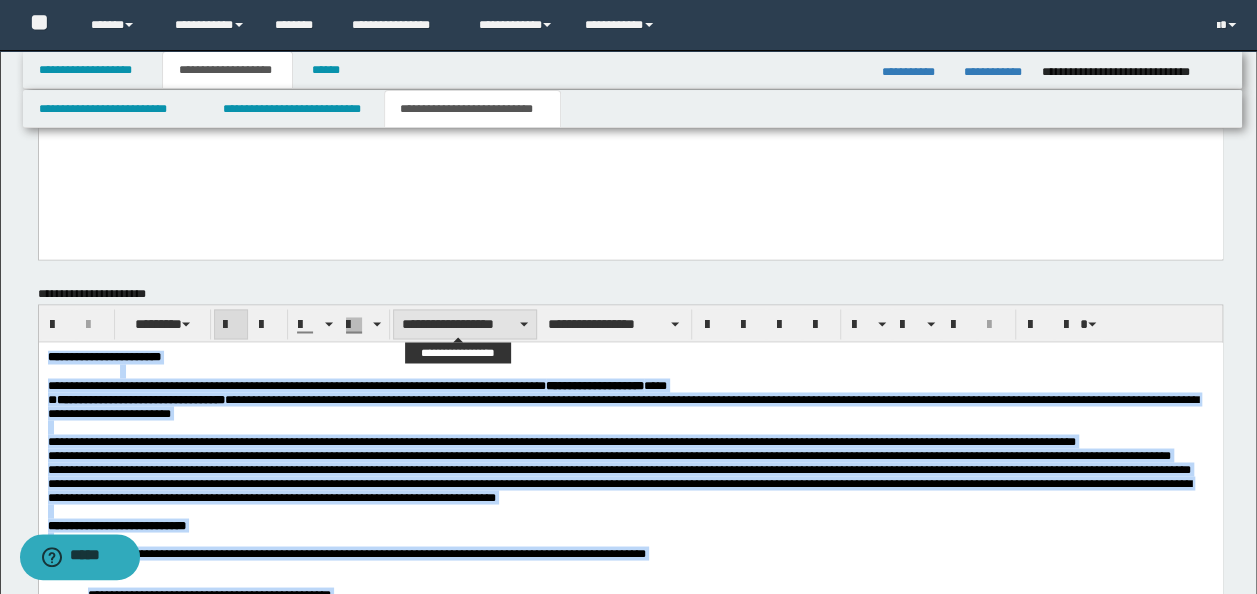 type on "**********" 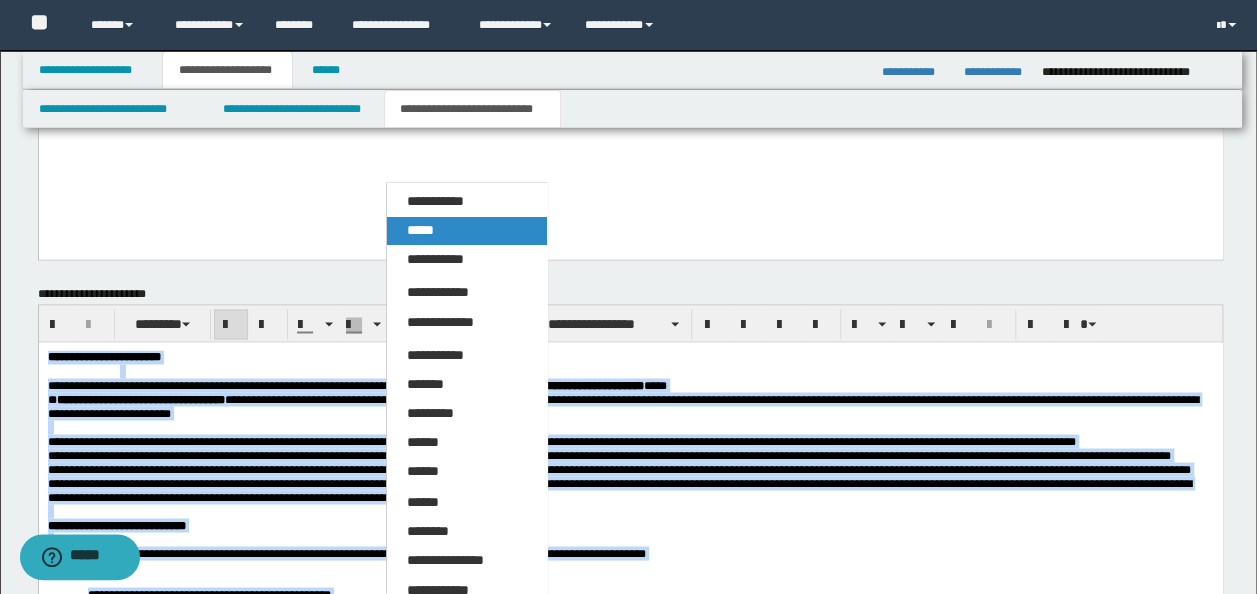 click on "*****" at bounding box center (466, 231) 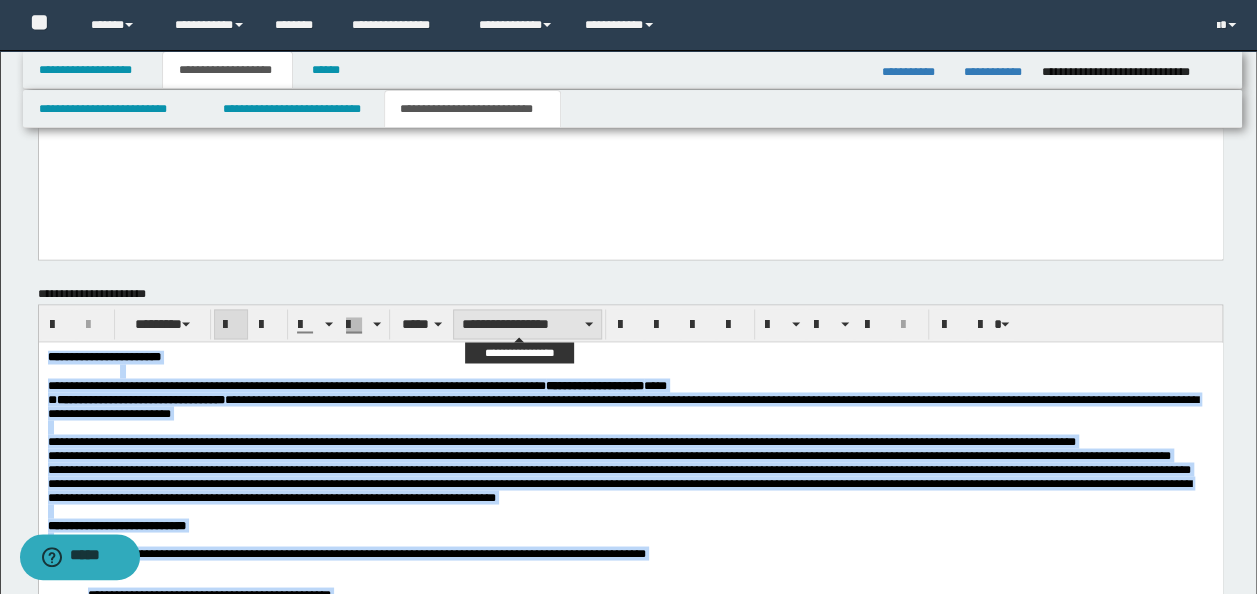click on "**********" at bounding box center (527, 324) 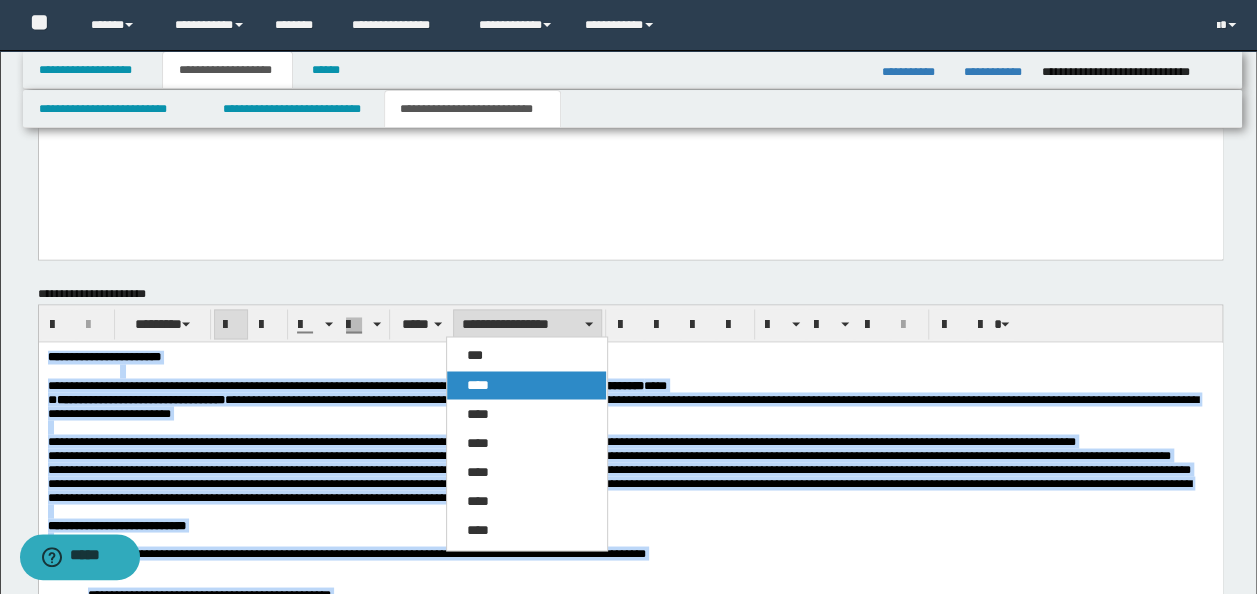 click on "****" at bounding box center (526, 385) 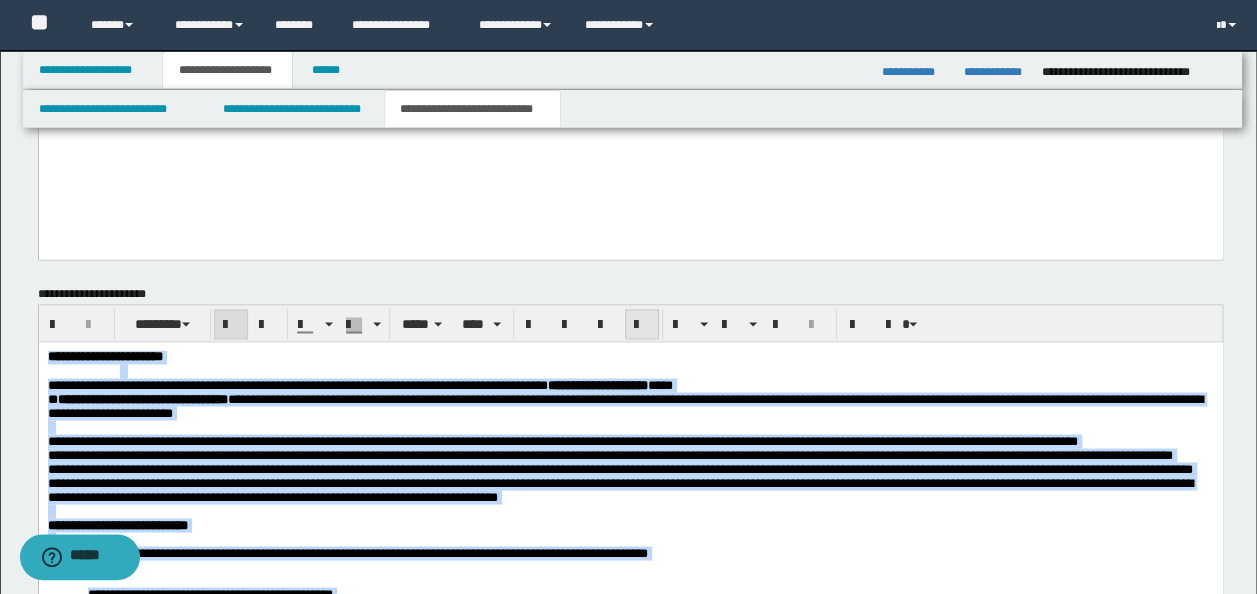 click at bounding box center [642, 324] 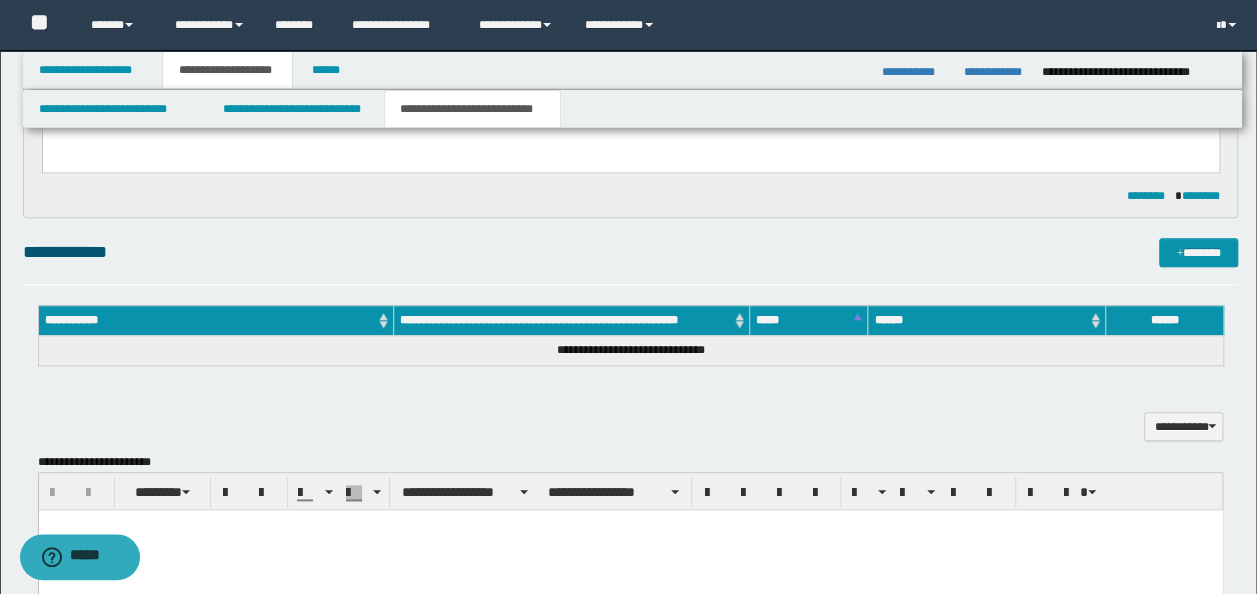 scroll, scrollTop: 911, scrollLeft: 0, axis: vertical 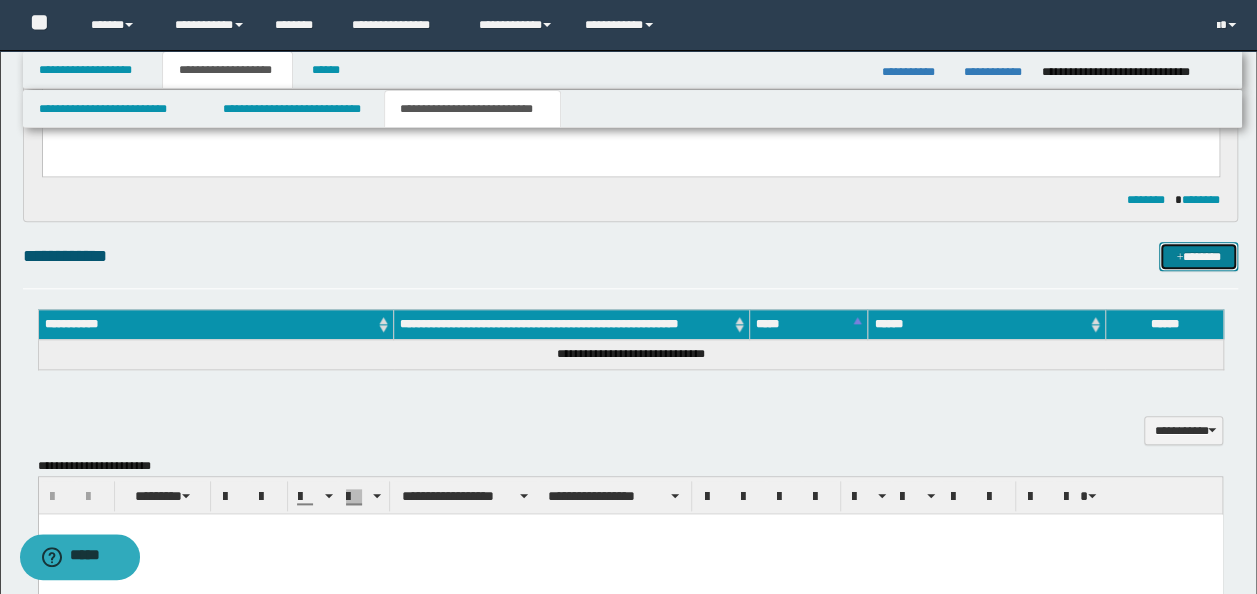 click on "*******" at bounding box center (1198, 256) 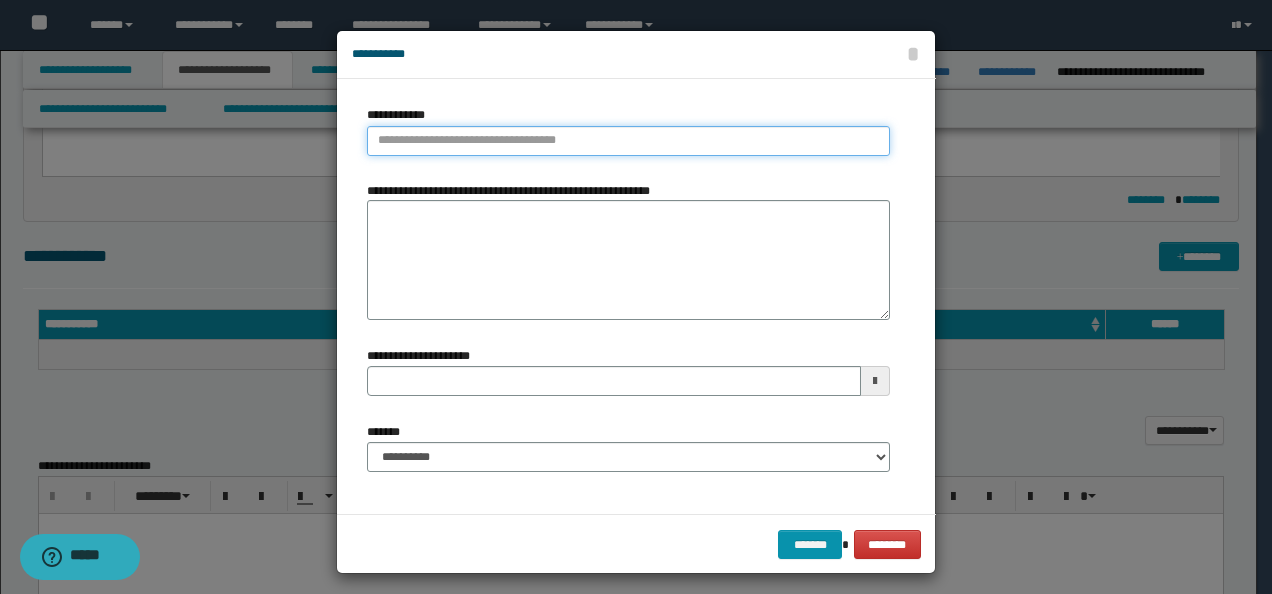 click on "**********" at bounding box center [628, 141] 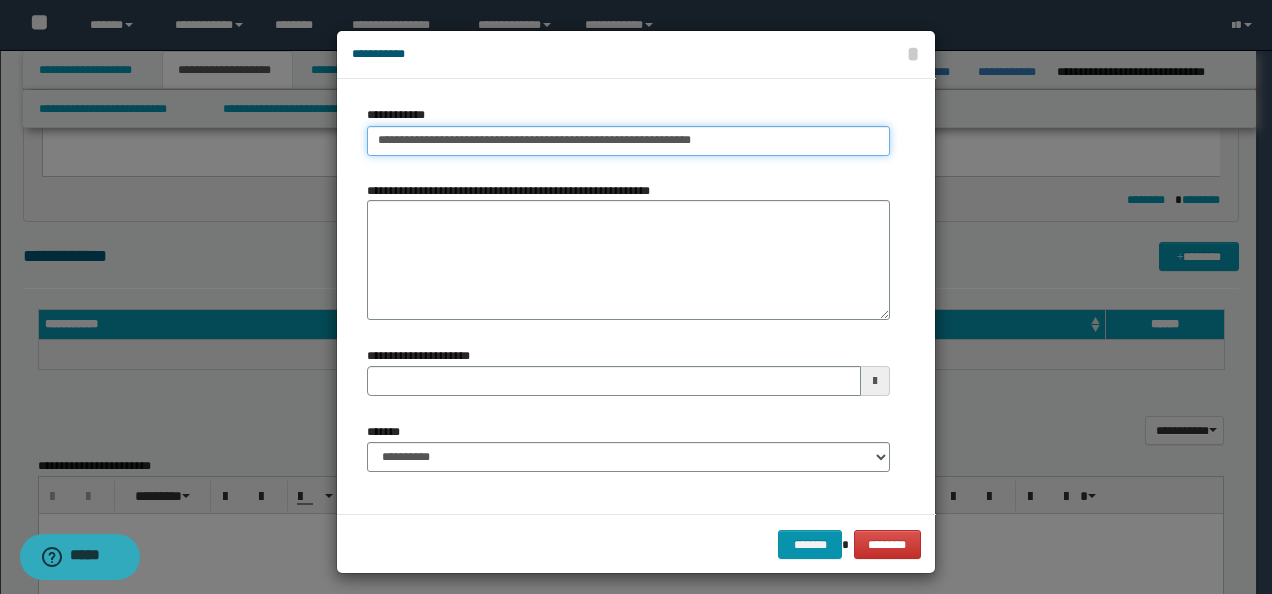 drag, startPoint x: 720, startPoint y: 138, endPoint x: 473, endPoint y: 146, distance: 247.12952 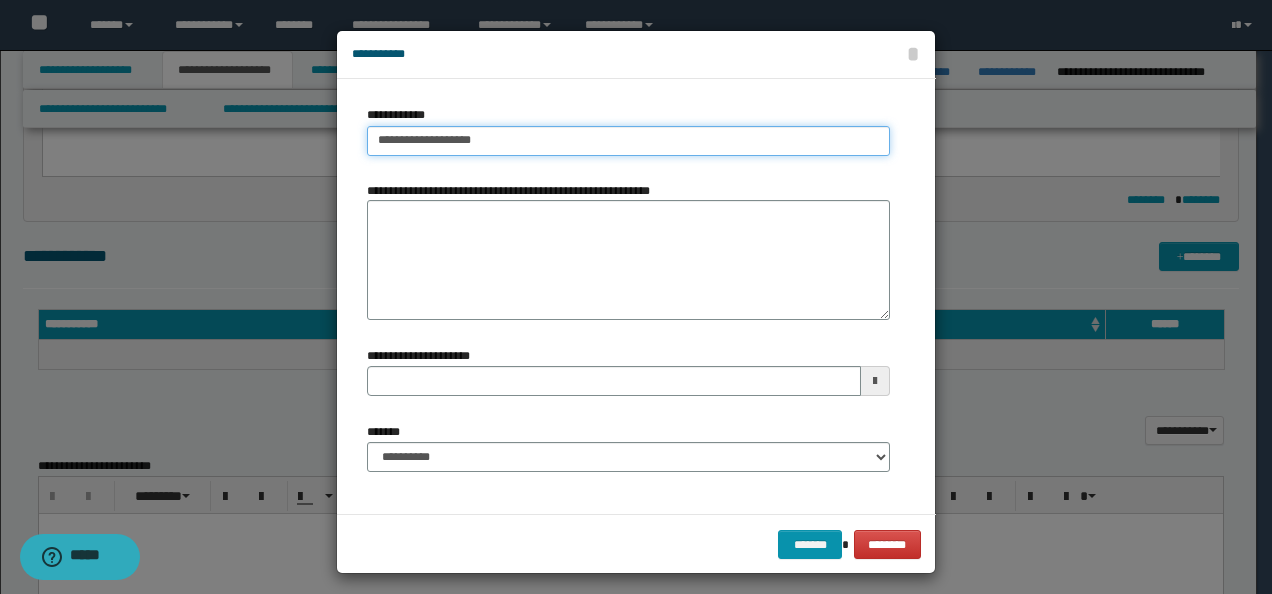 type on "**********" 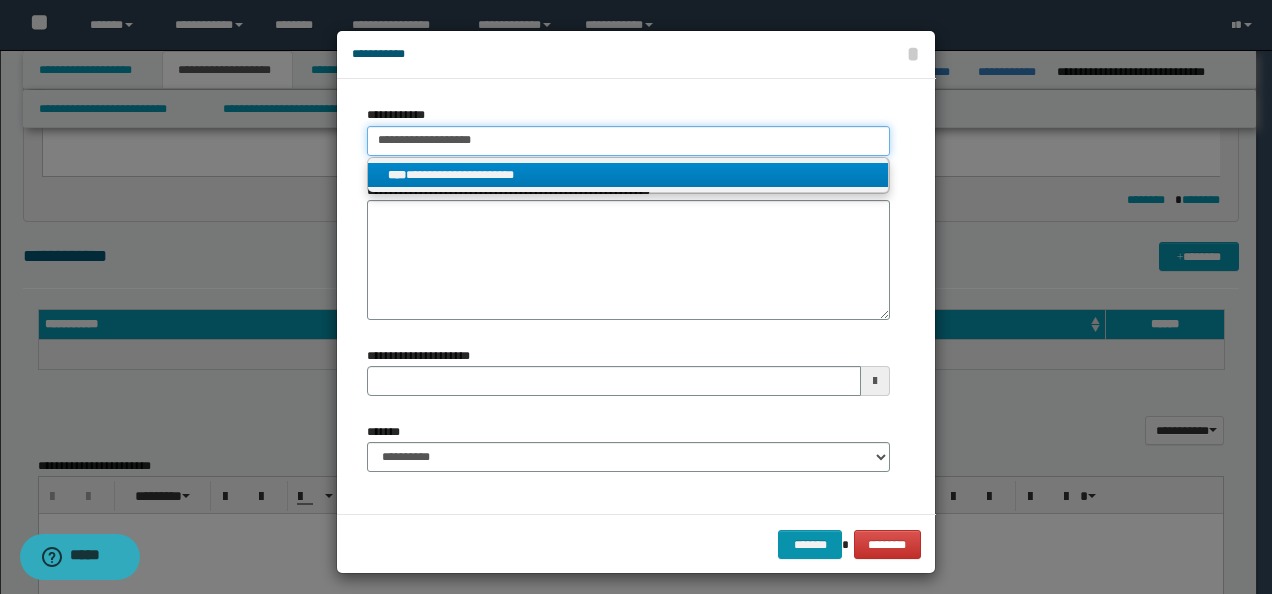 type on "**********" 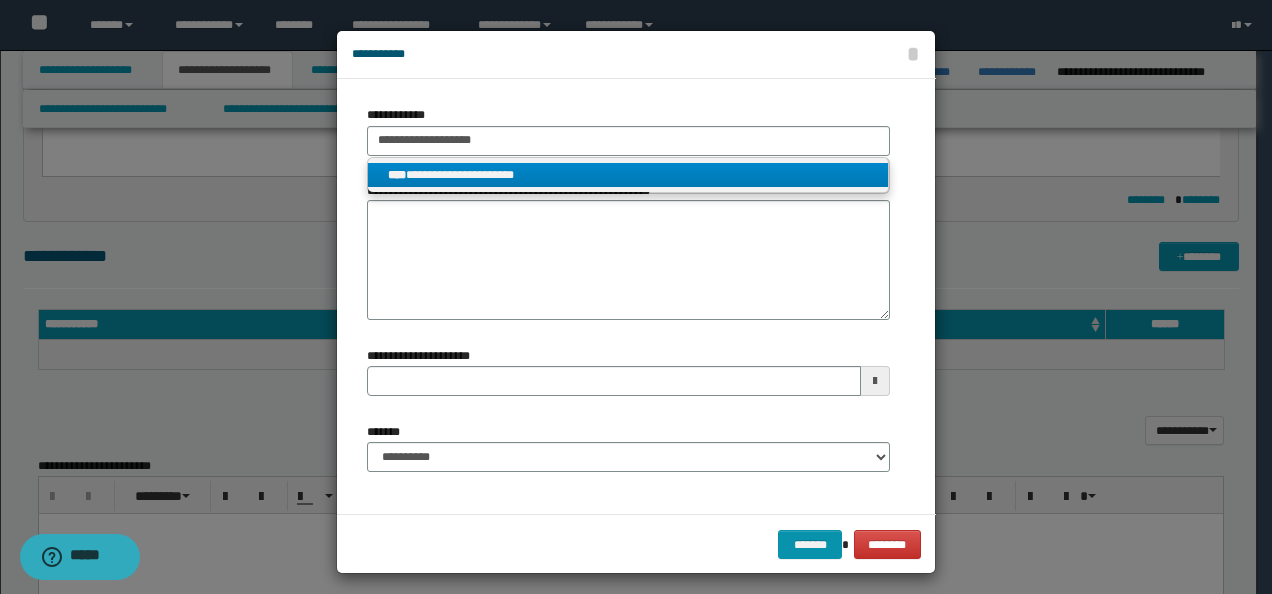 click on "**********" at bounding box center [628, 175] 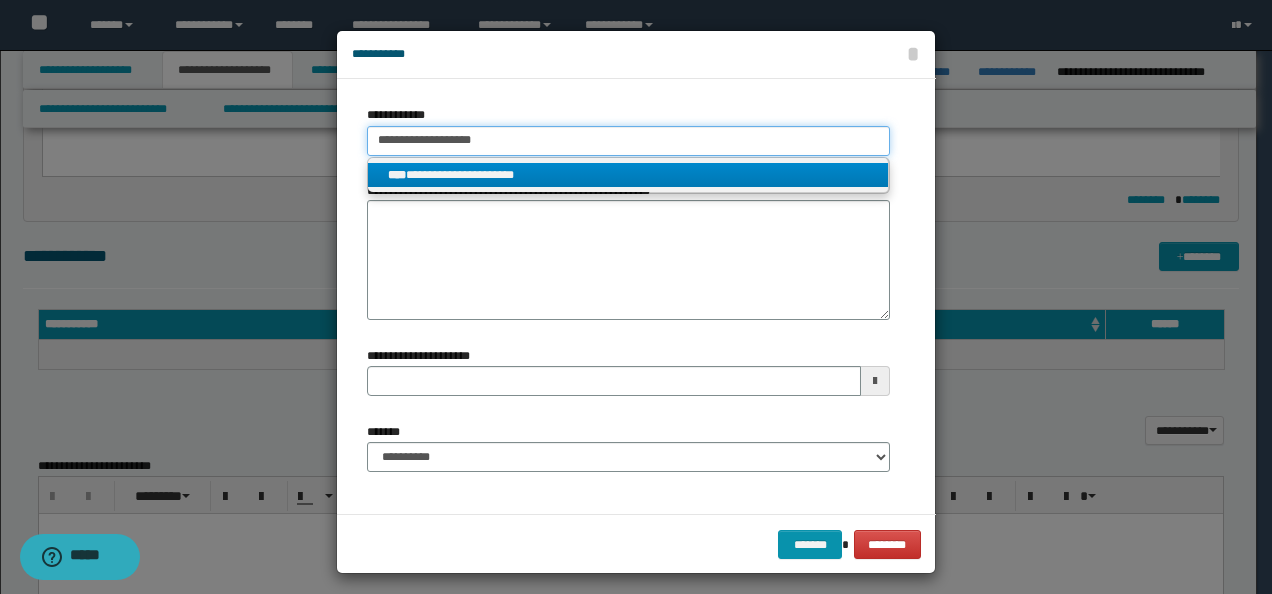 type 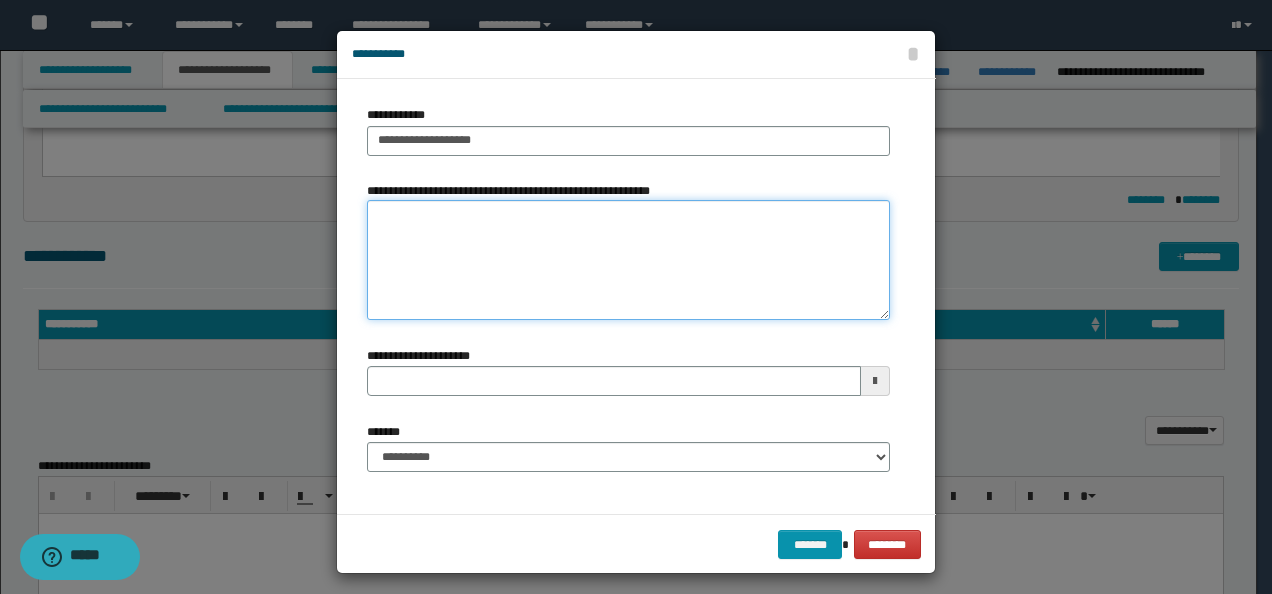 click on "**********" at bounding box center (628, 260) 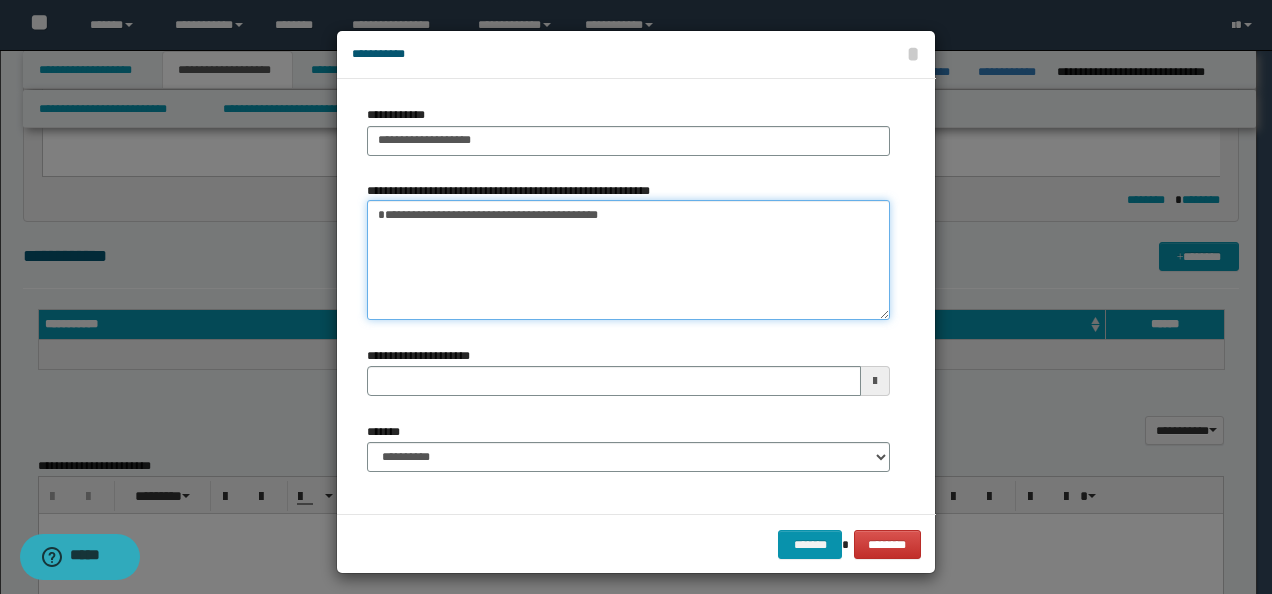 type 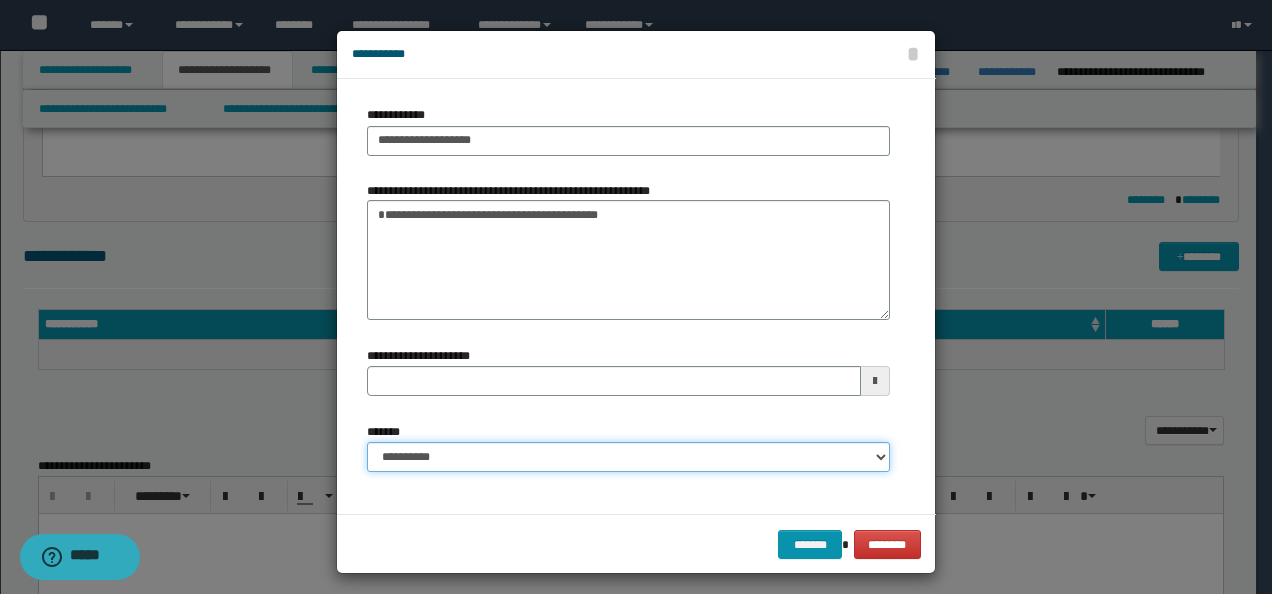 click on "**********" at bounding box center (628, 457) 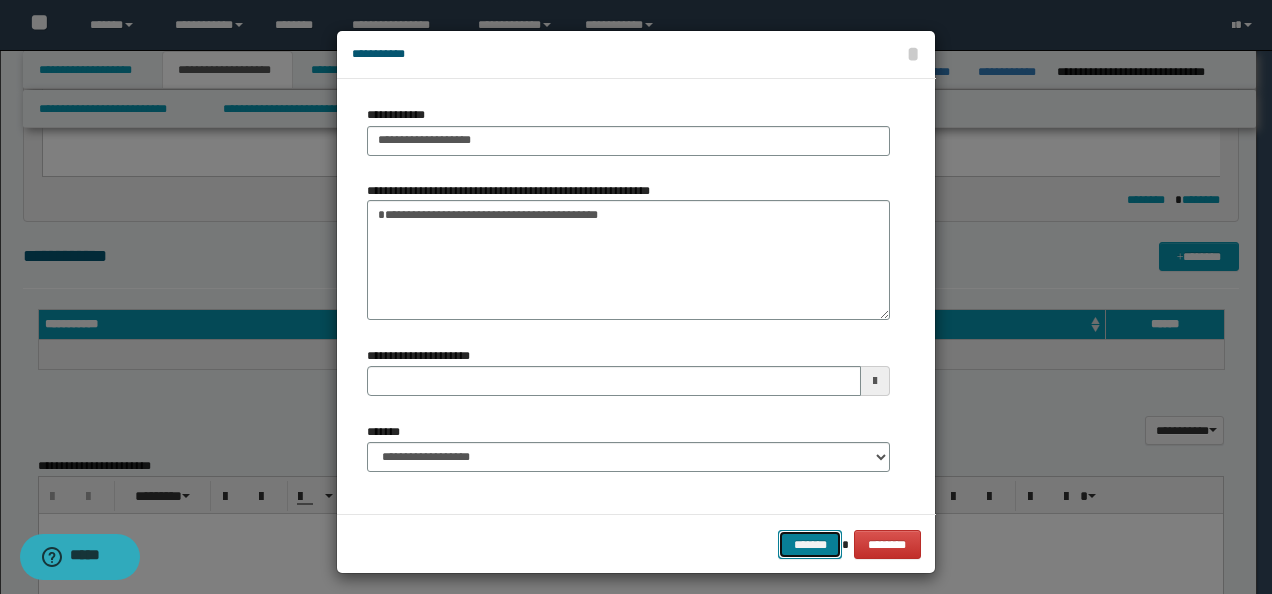 click on "*******" at bounding box center [810, 544] 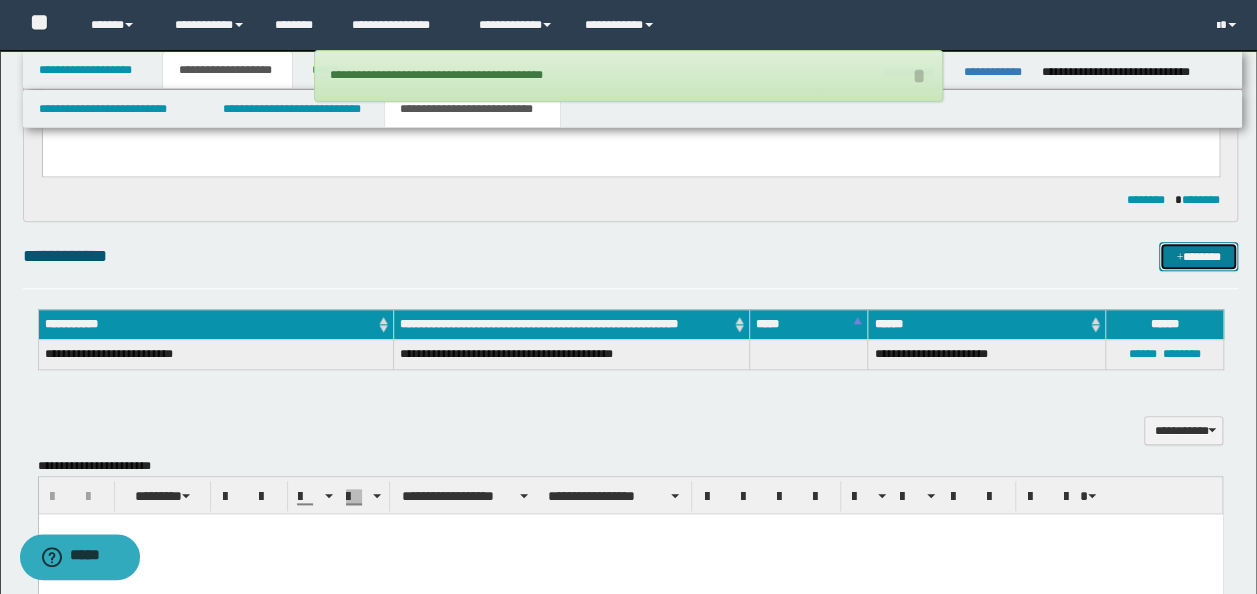 click on "*******" at bounding box center [1198, 256] 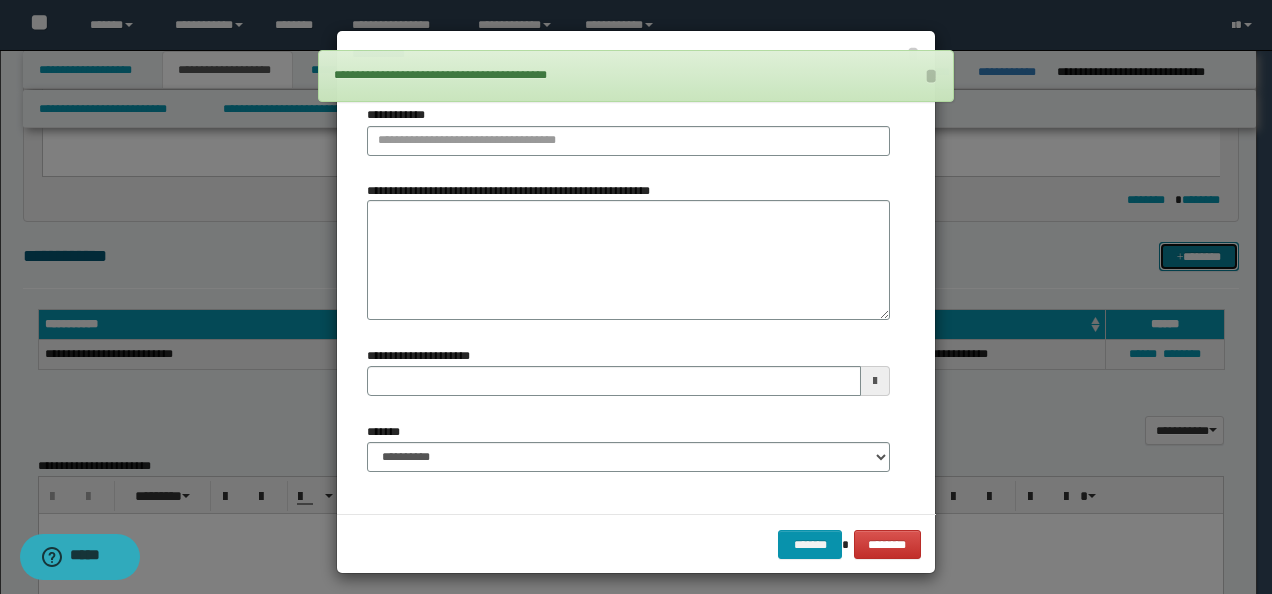 type 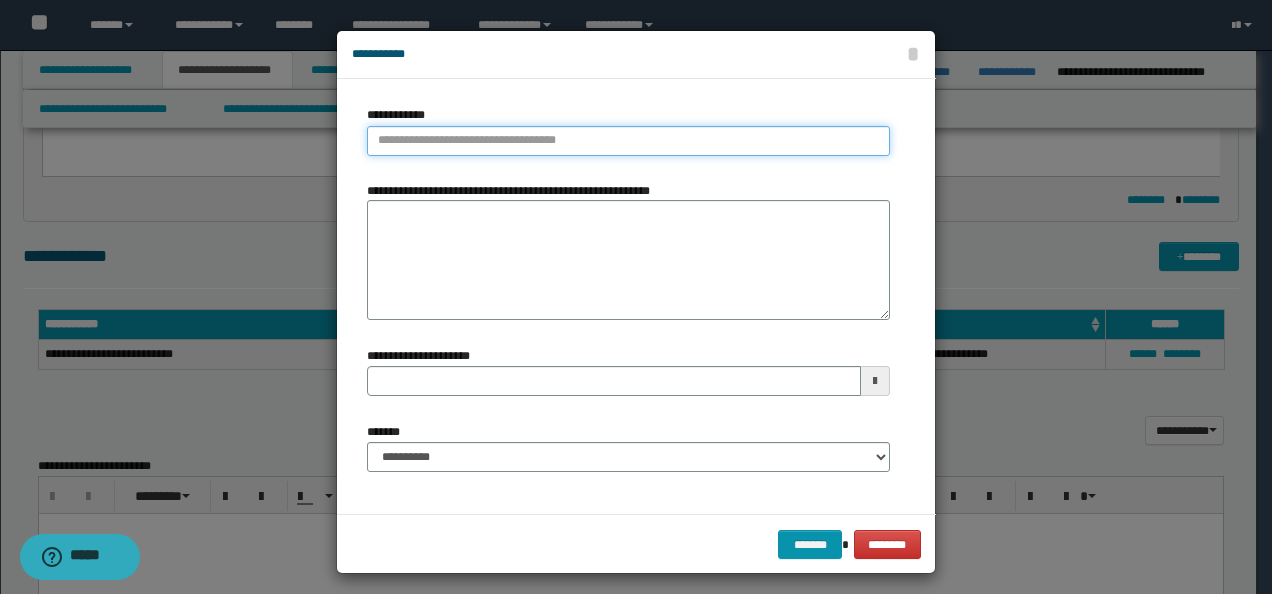 type on "**********" 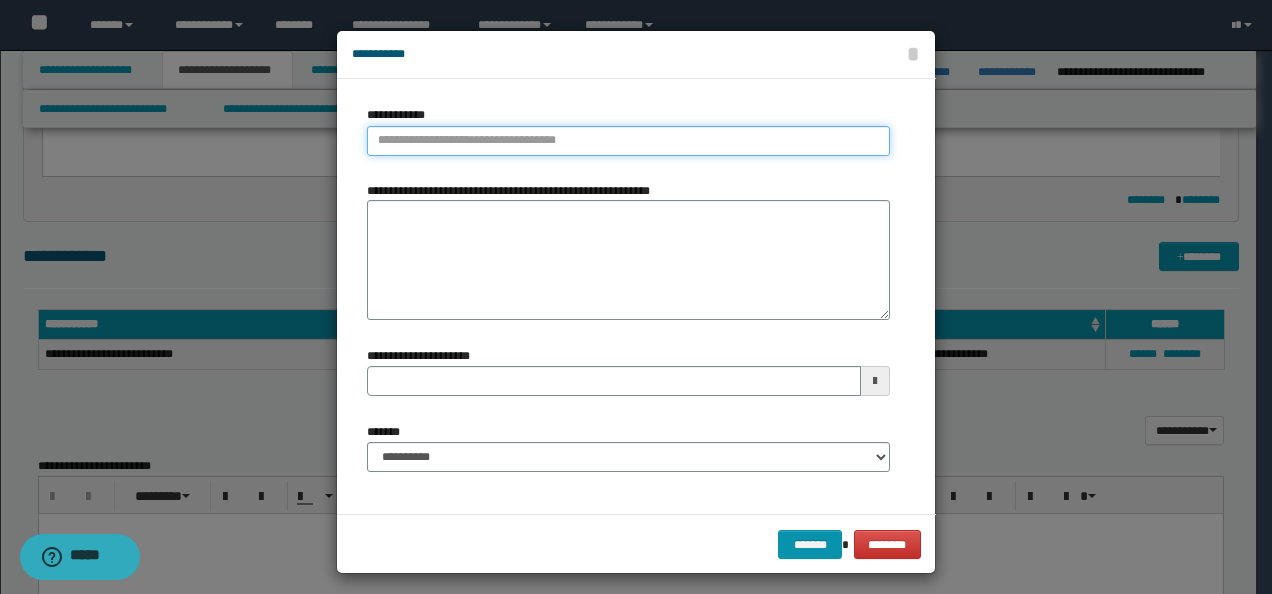 click on "**********" at bounding box center (628, 141) 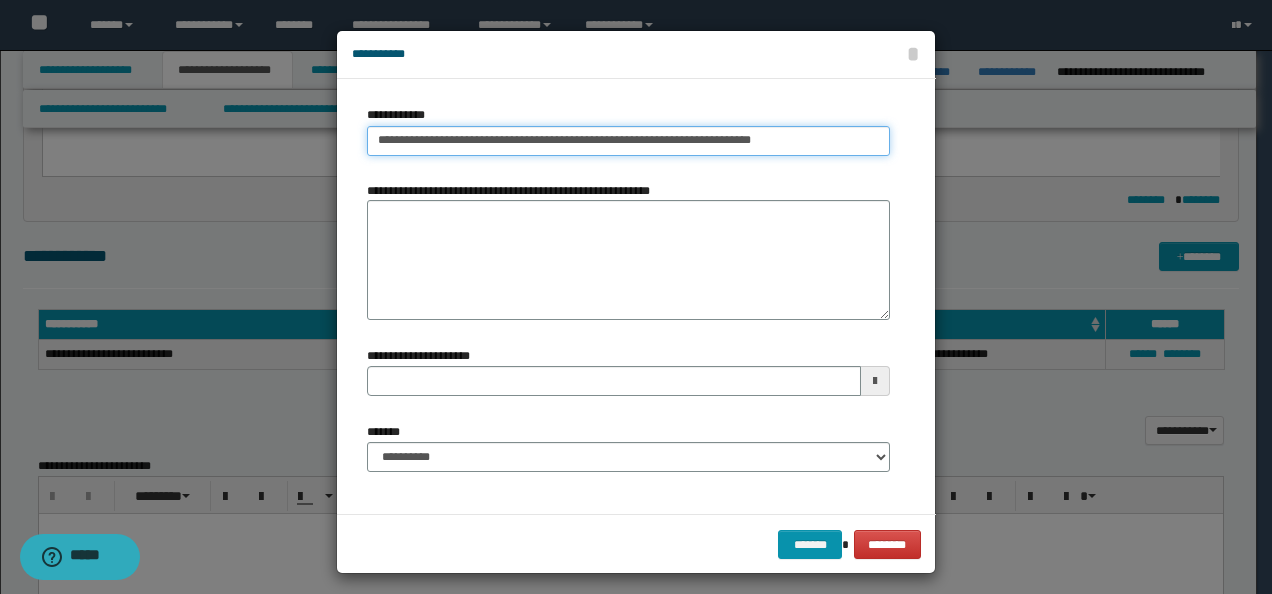 drag, startPoint x: 719, startPoint y: 148, endPoint x: 543, endPoint y: 149, distance: 176.00284 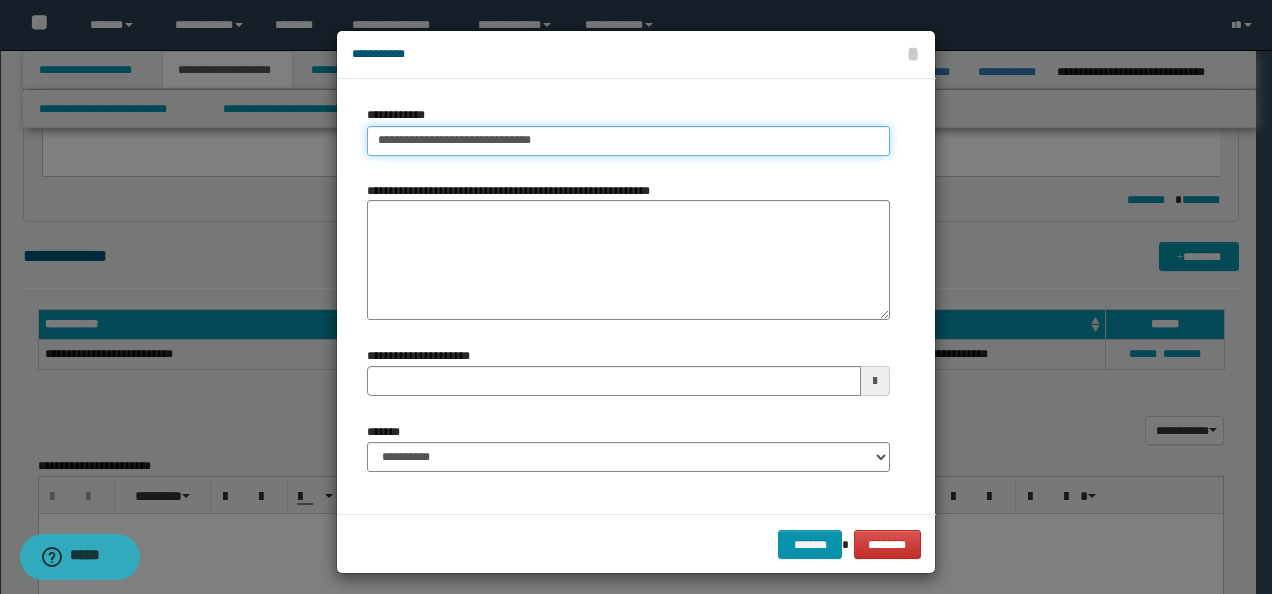 type on "**********" 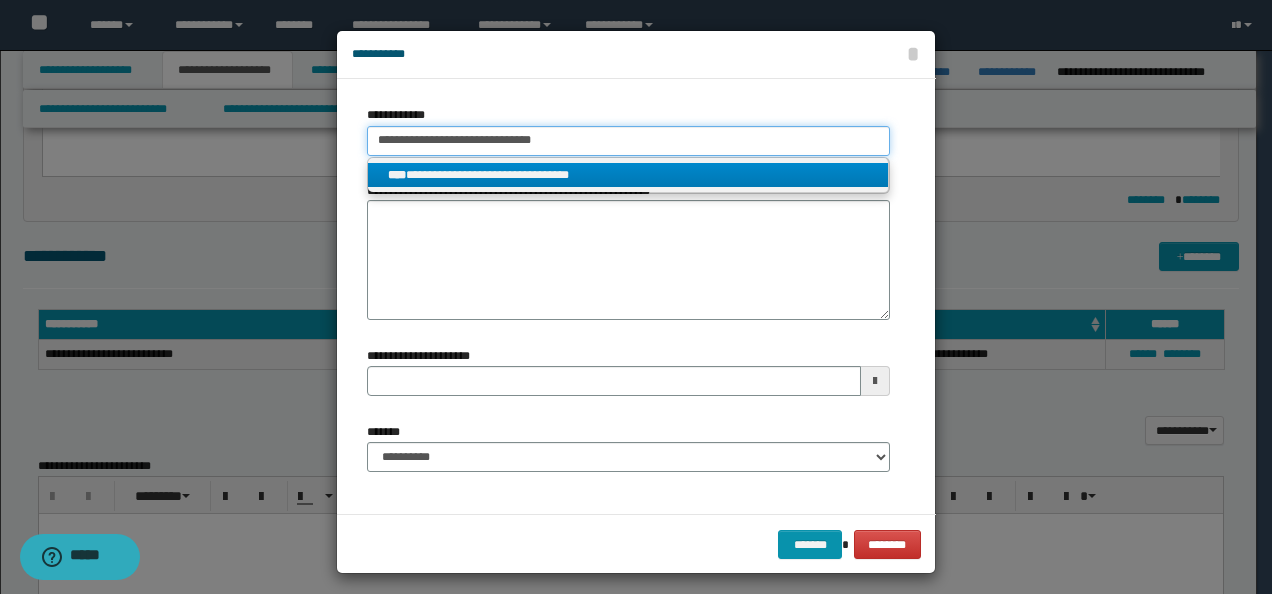 type on "**********" 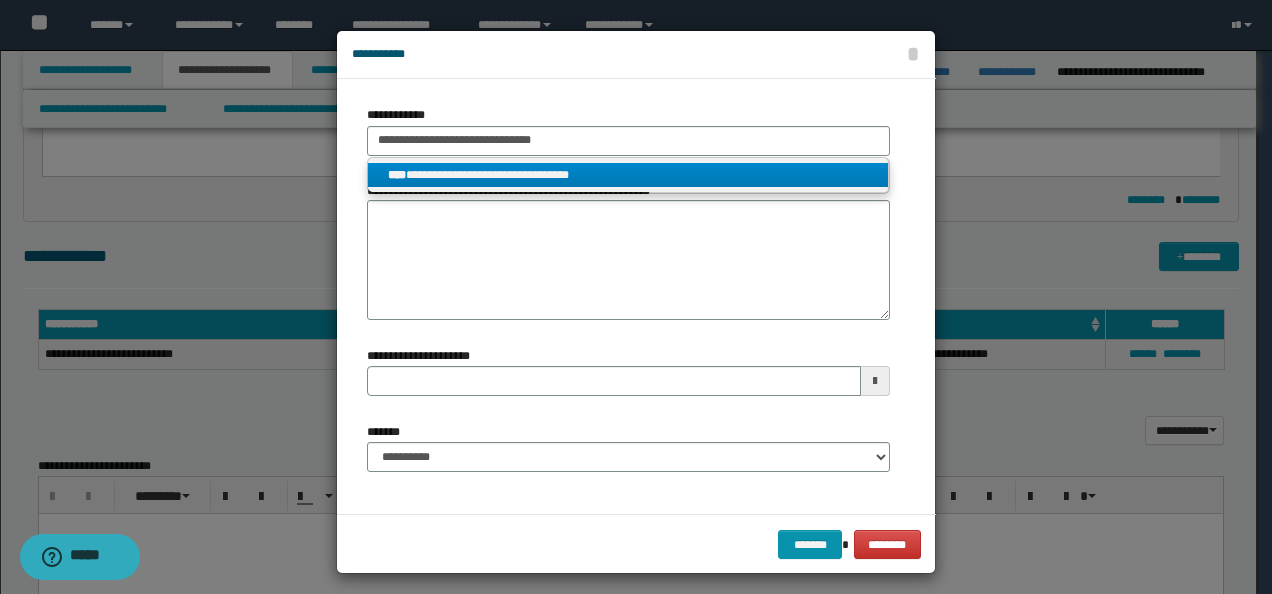 click on "**********" at bounding box center [628, 175] 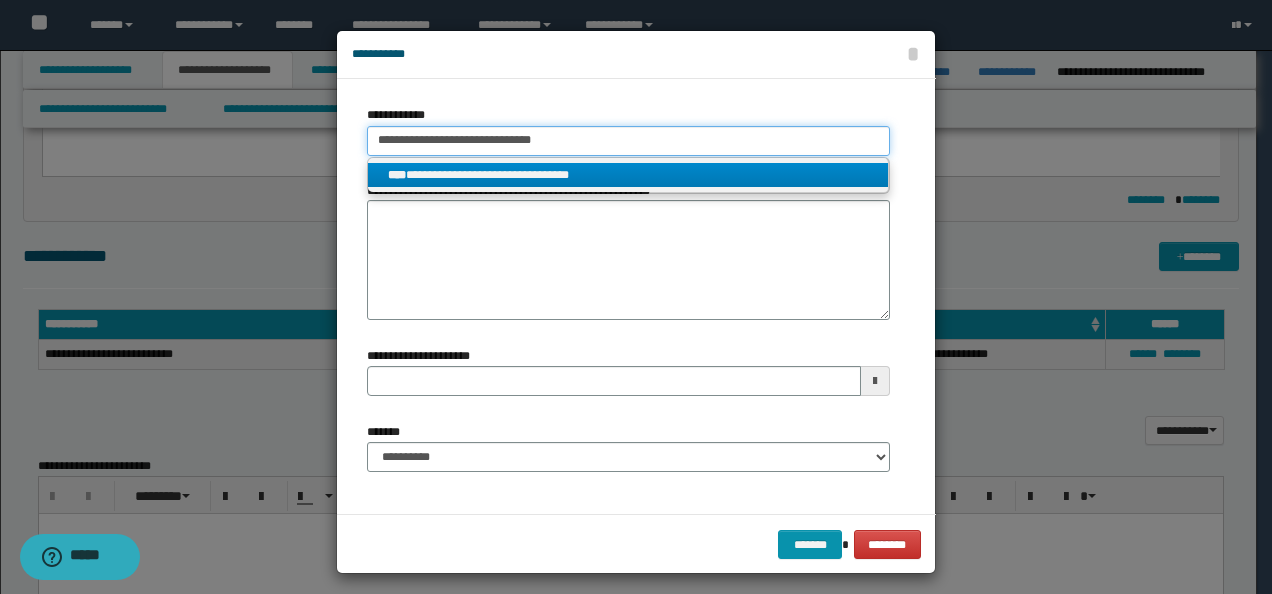 type 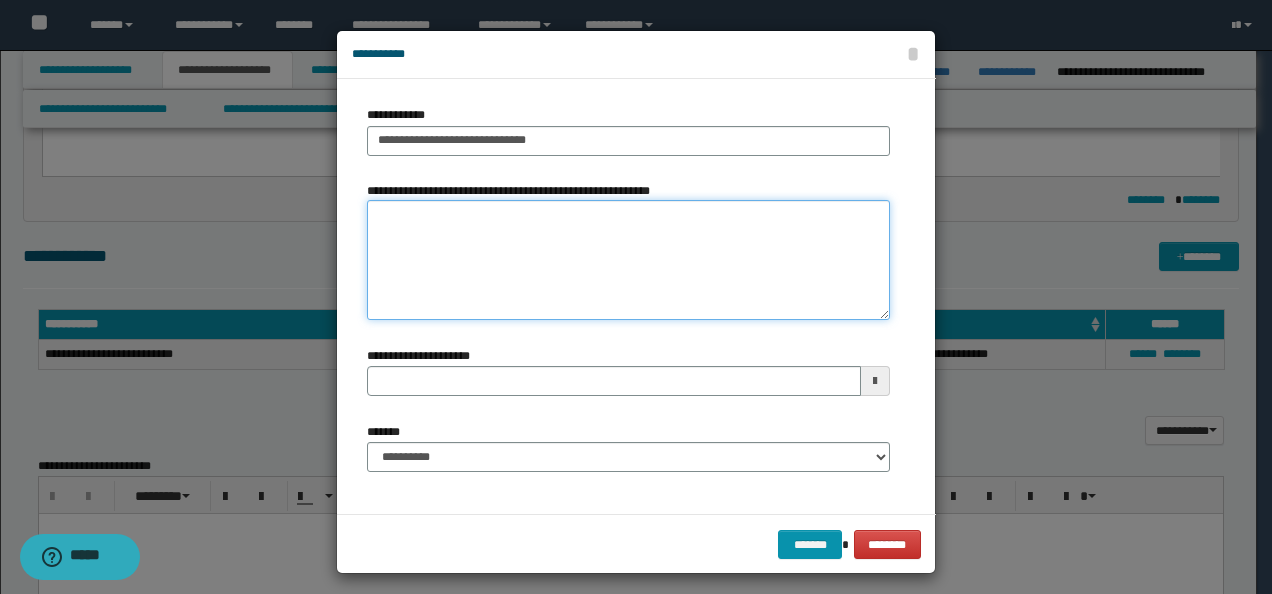 click on "**********" at bounding box center (628, 260) 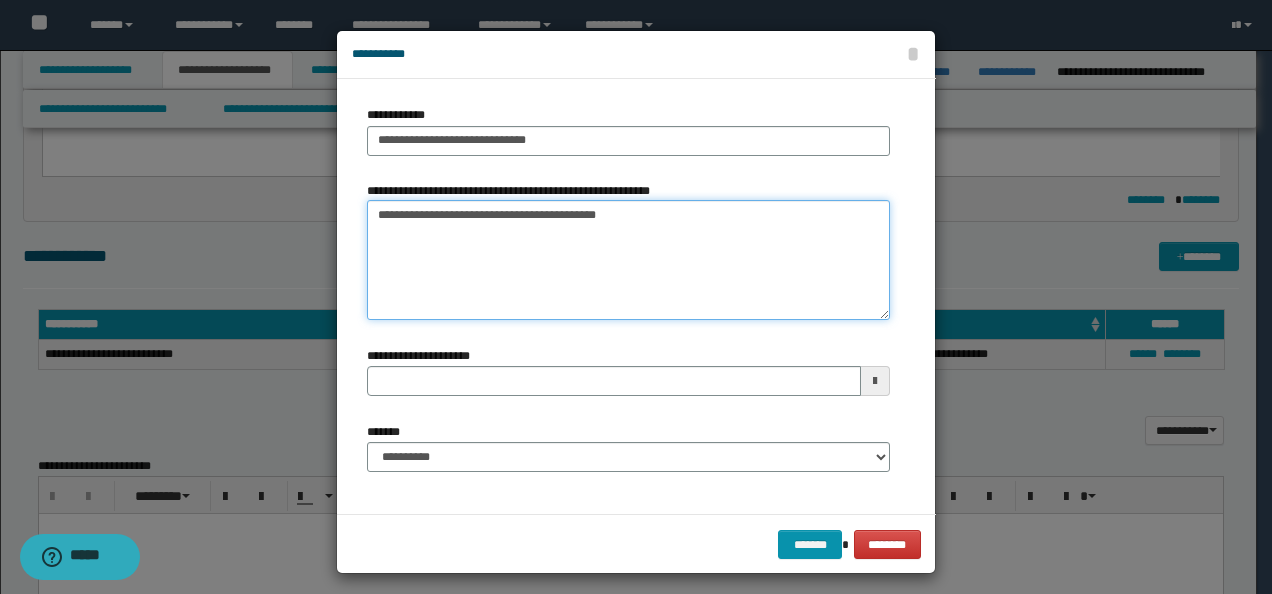 type on "**********" 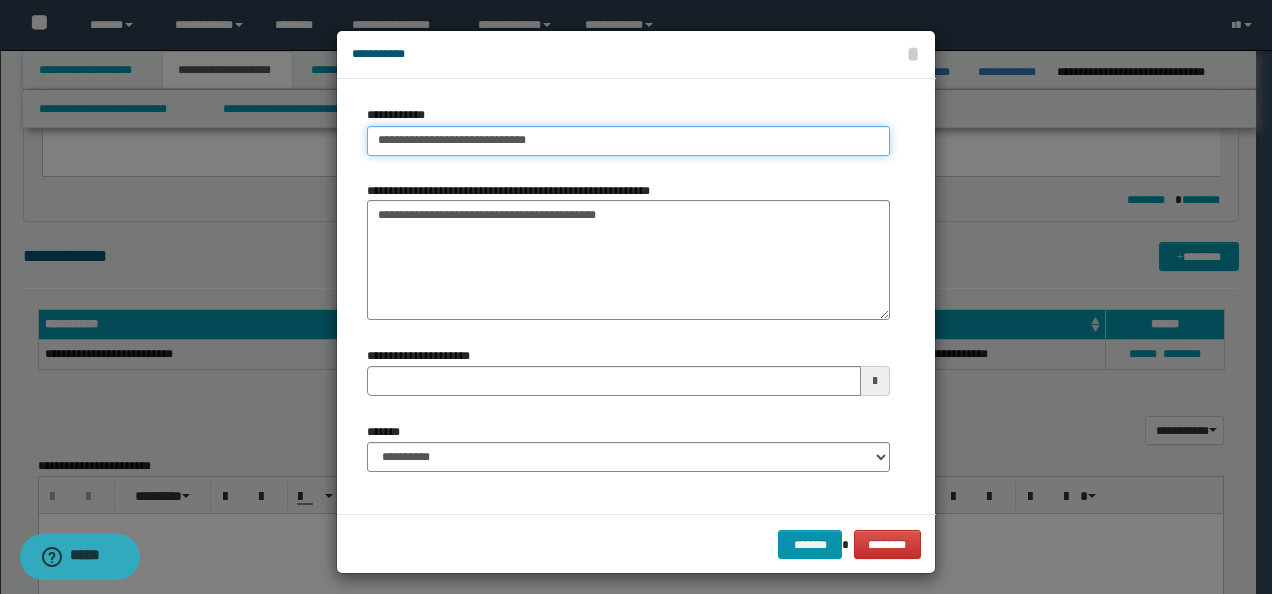 type on "**********" 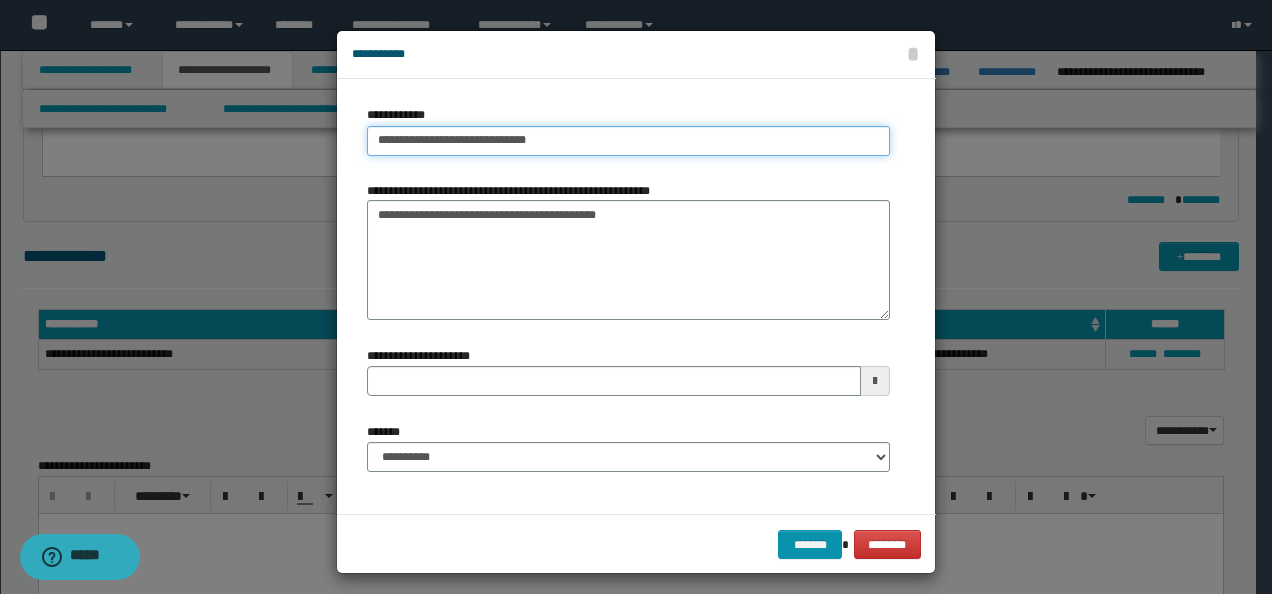 click on "**********" at bounding box center [628, 141] 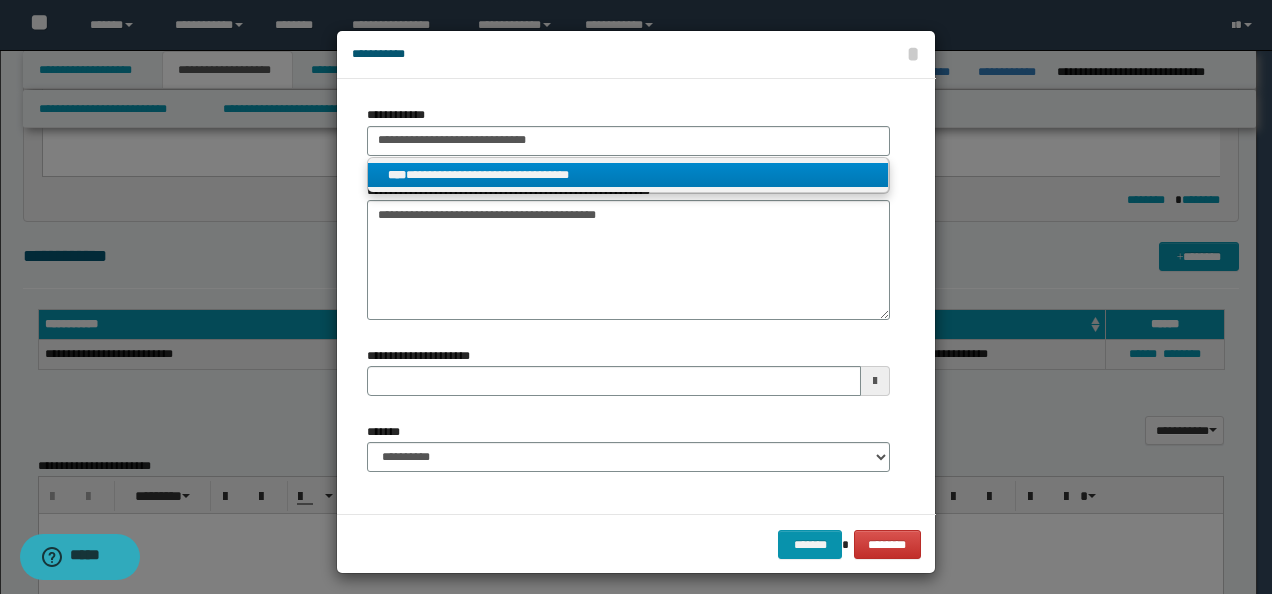 click on "**********" at bounding box center [628, 175] 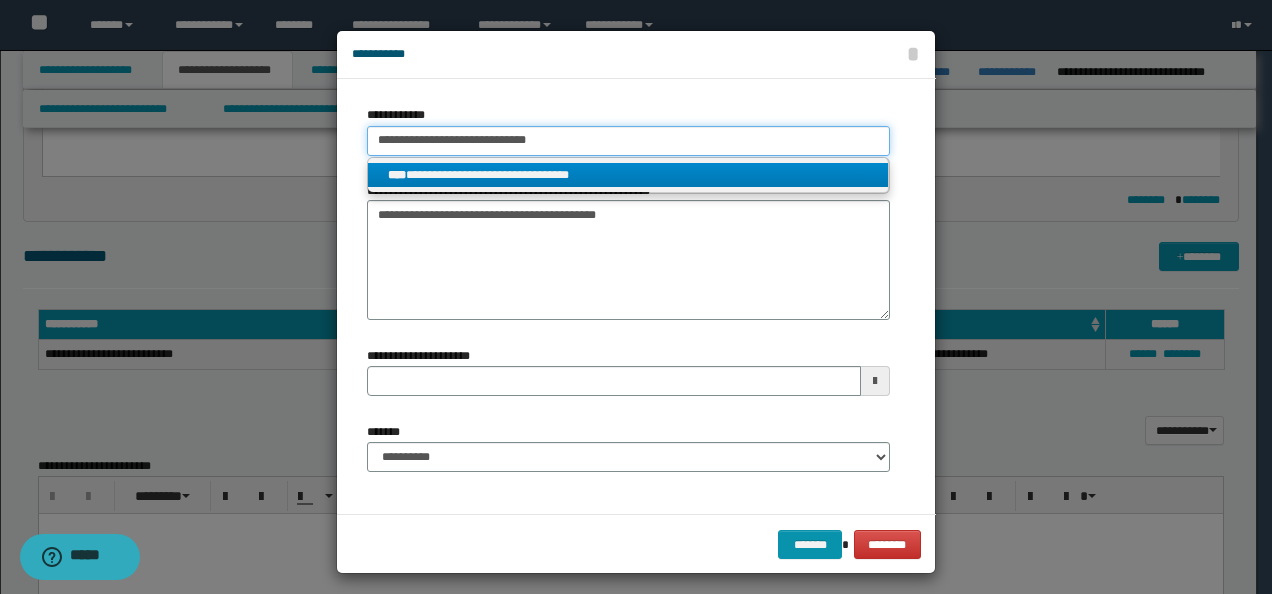 type 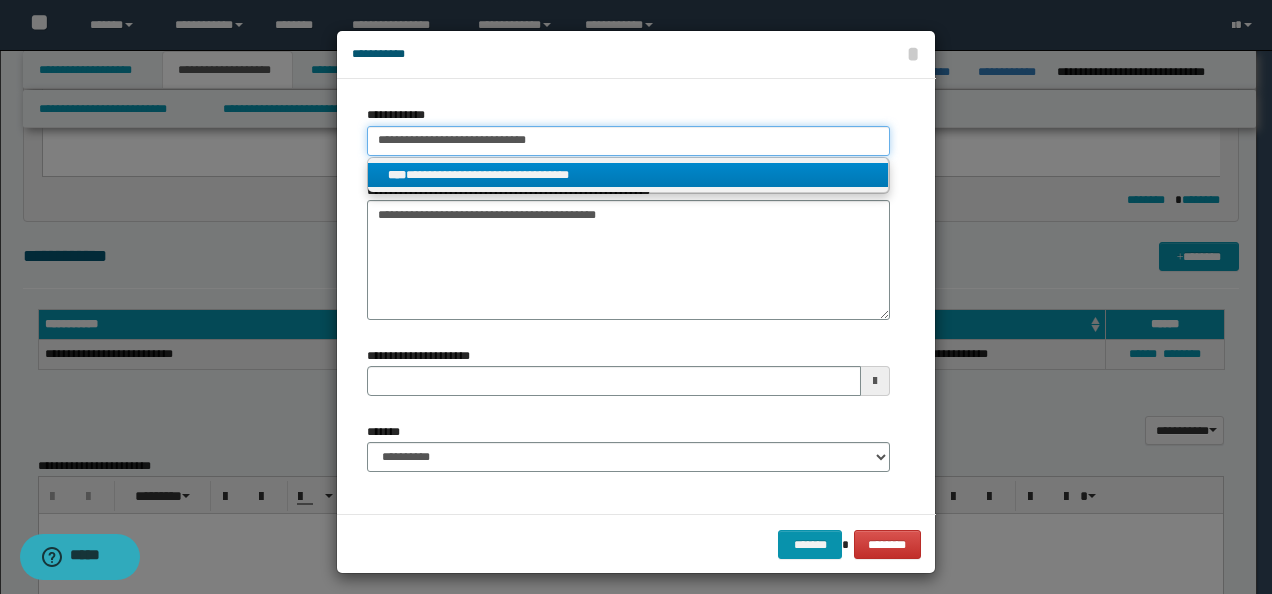 type 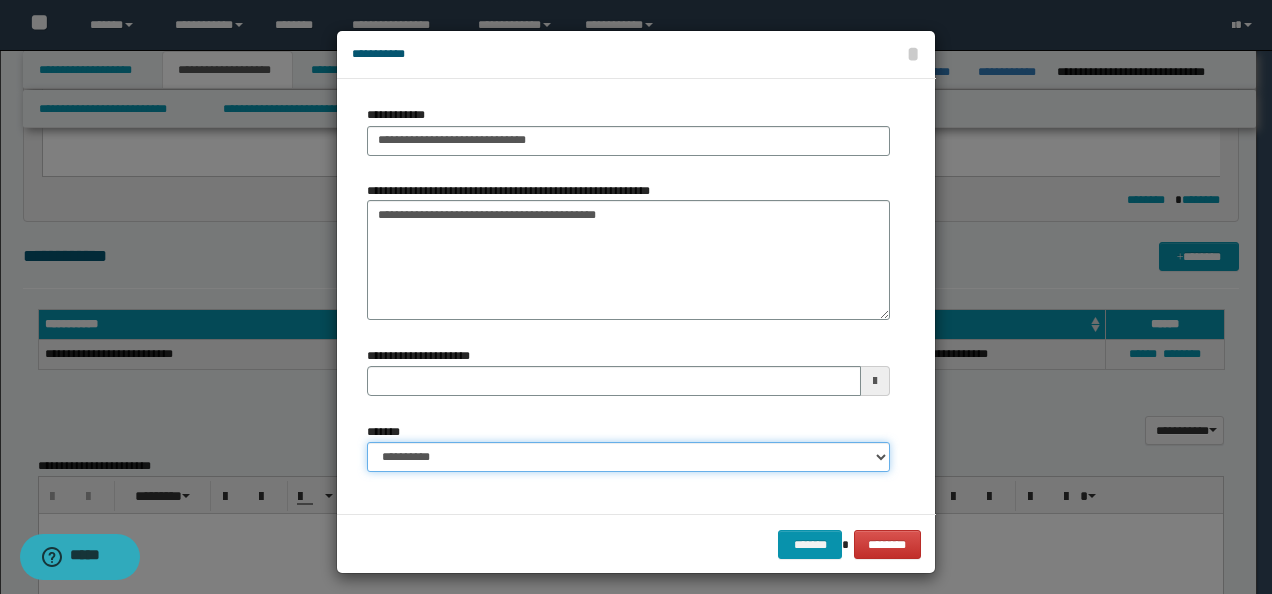 click on "**********" at bounding box center (628, 457) 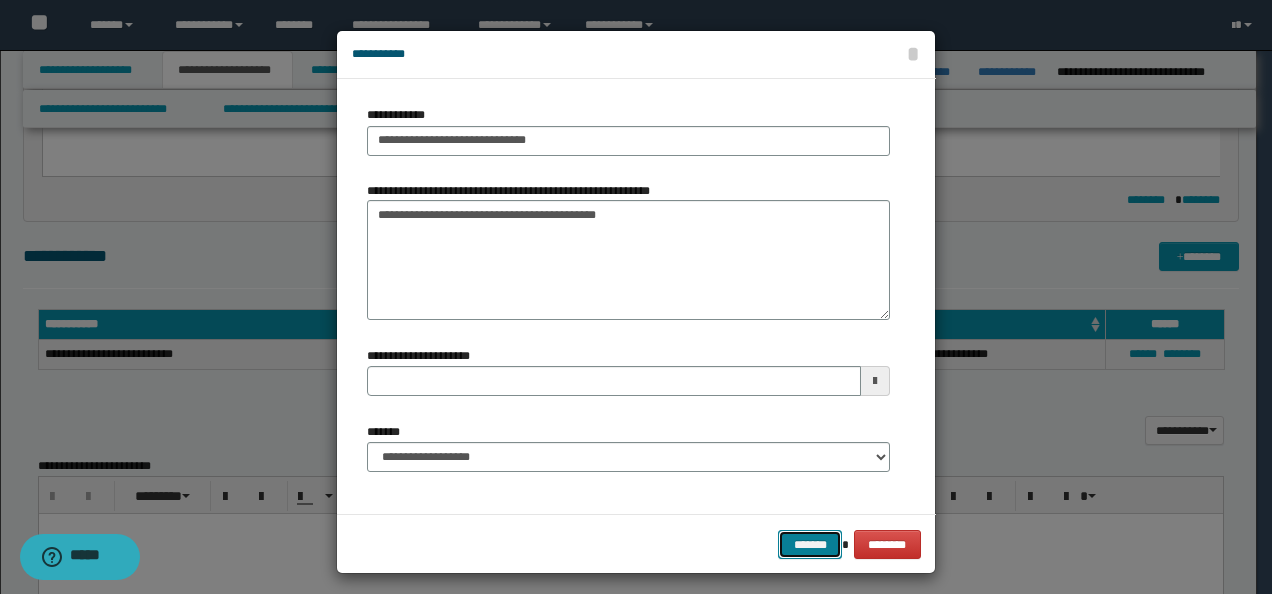 click on "*******" at bounding box center (810, 544) 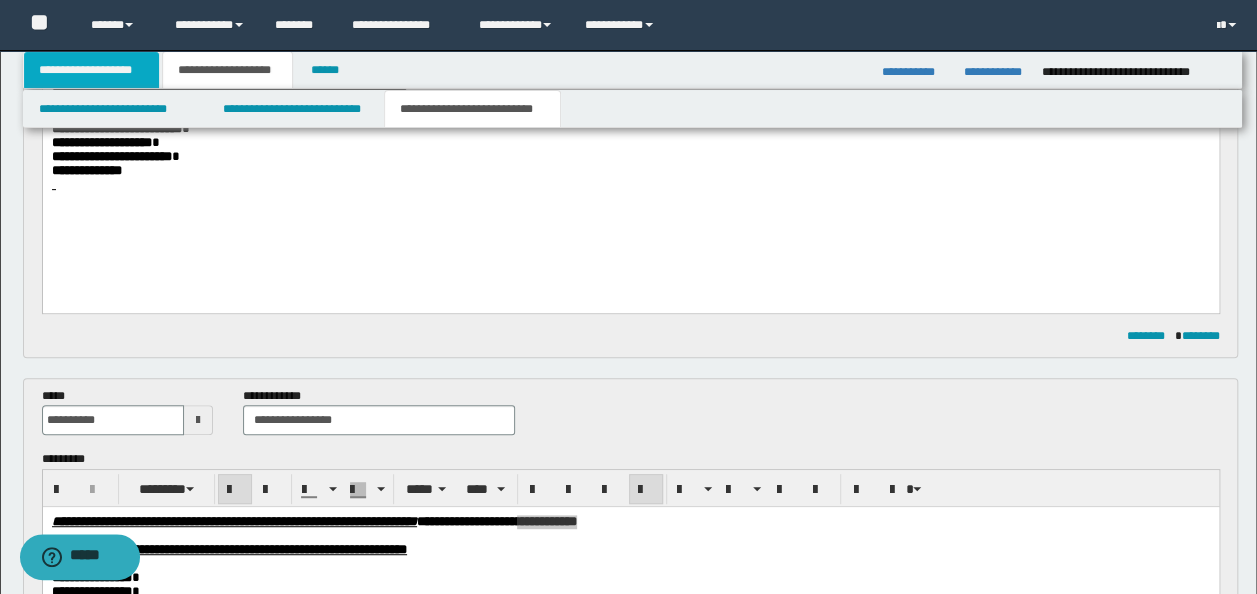 click on "**********" at bounding box center (92, 70) 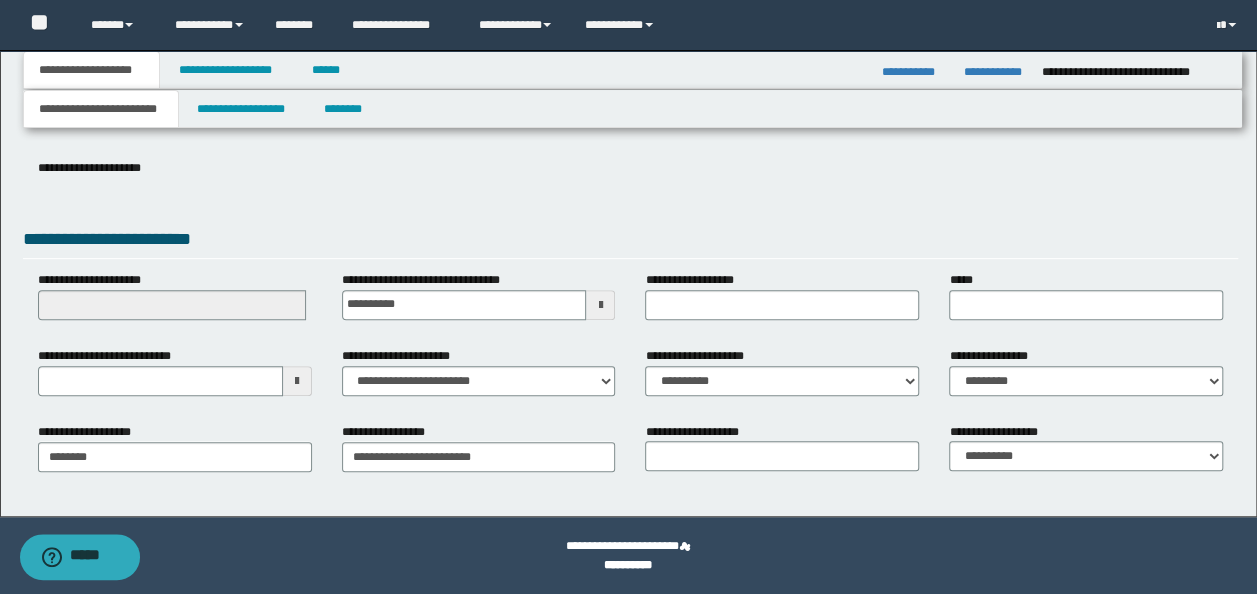 scroll, scrollTop: 307, scrollLeft: 0, axis: vertical 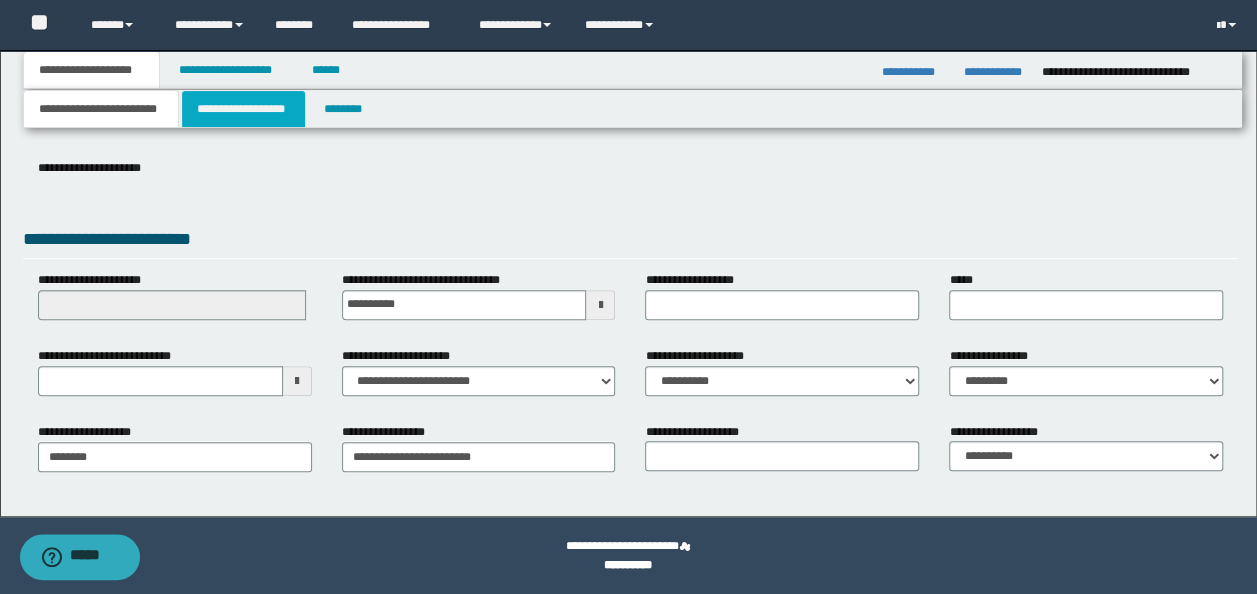 click on "**********" at bounding box center (243, 109) 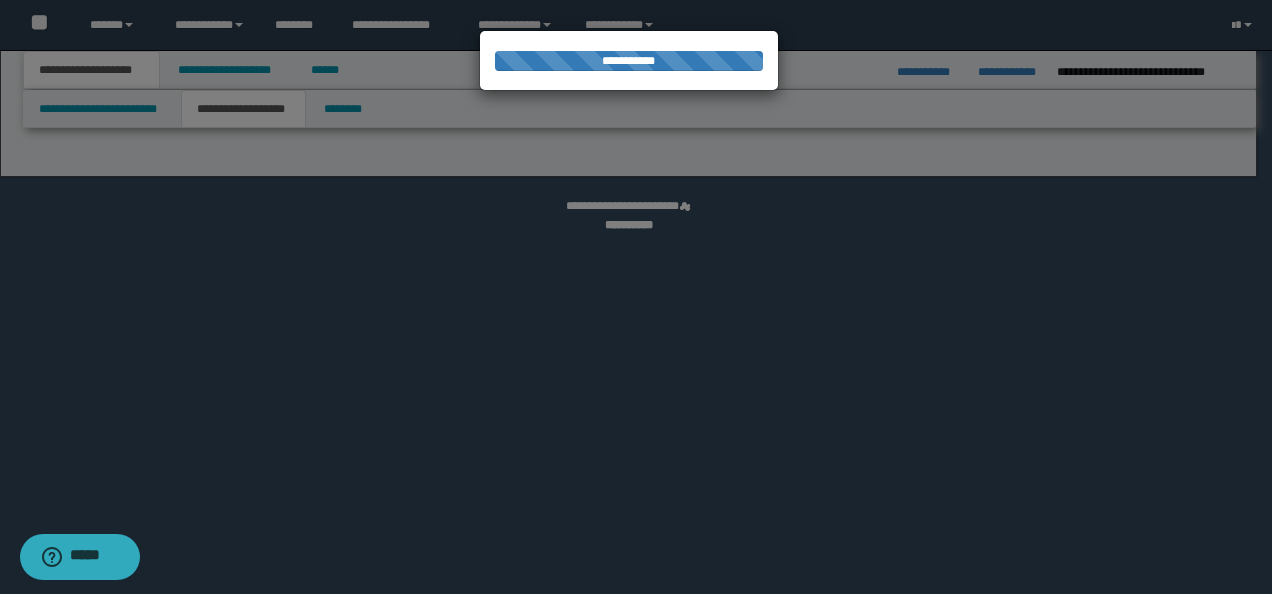 select on "*" 